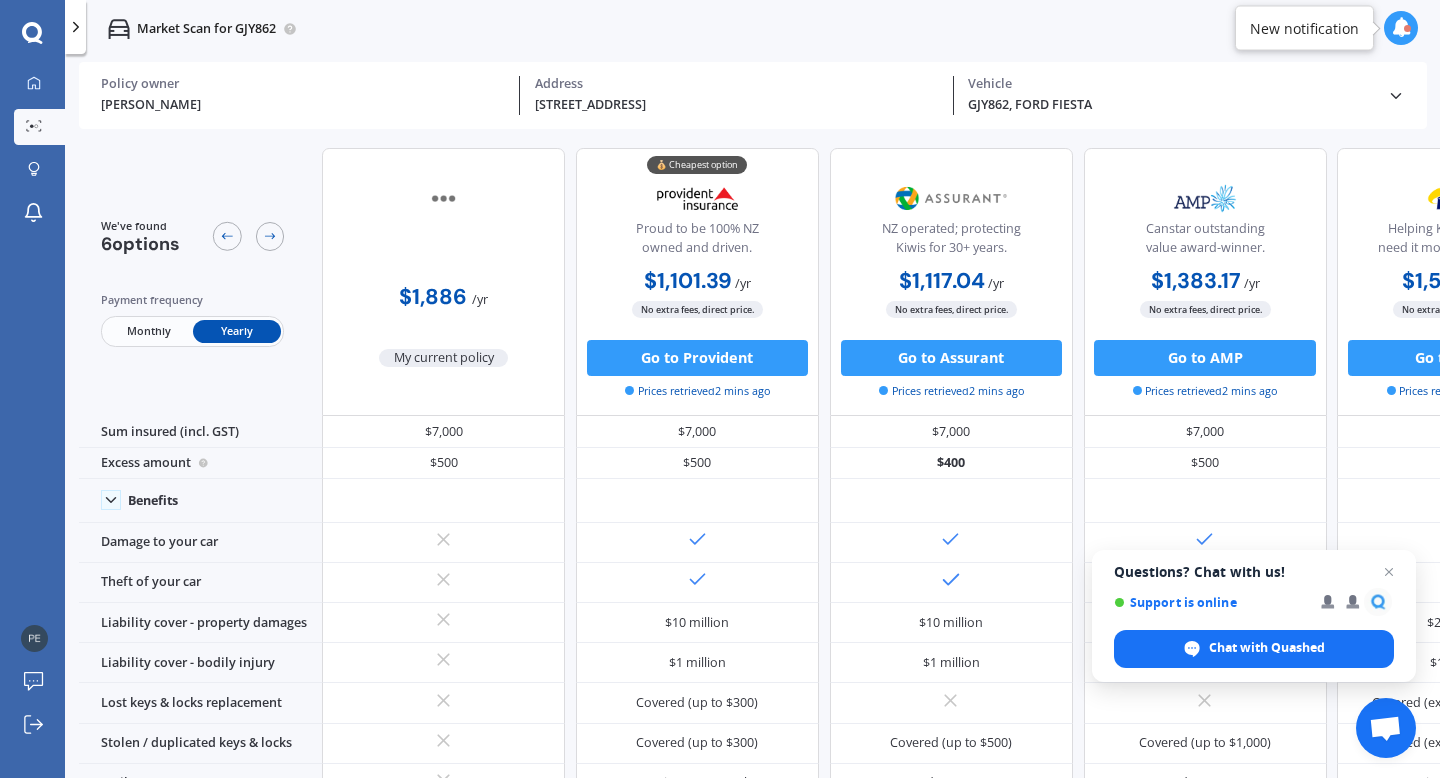 scroll, scrollTop: 0, scrollLeft: 0, axis: both 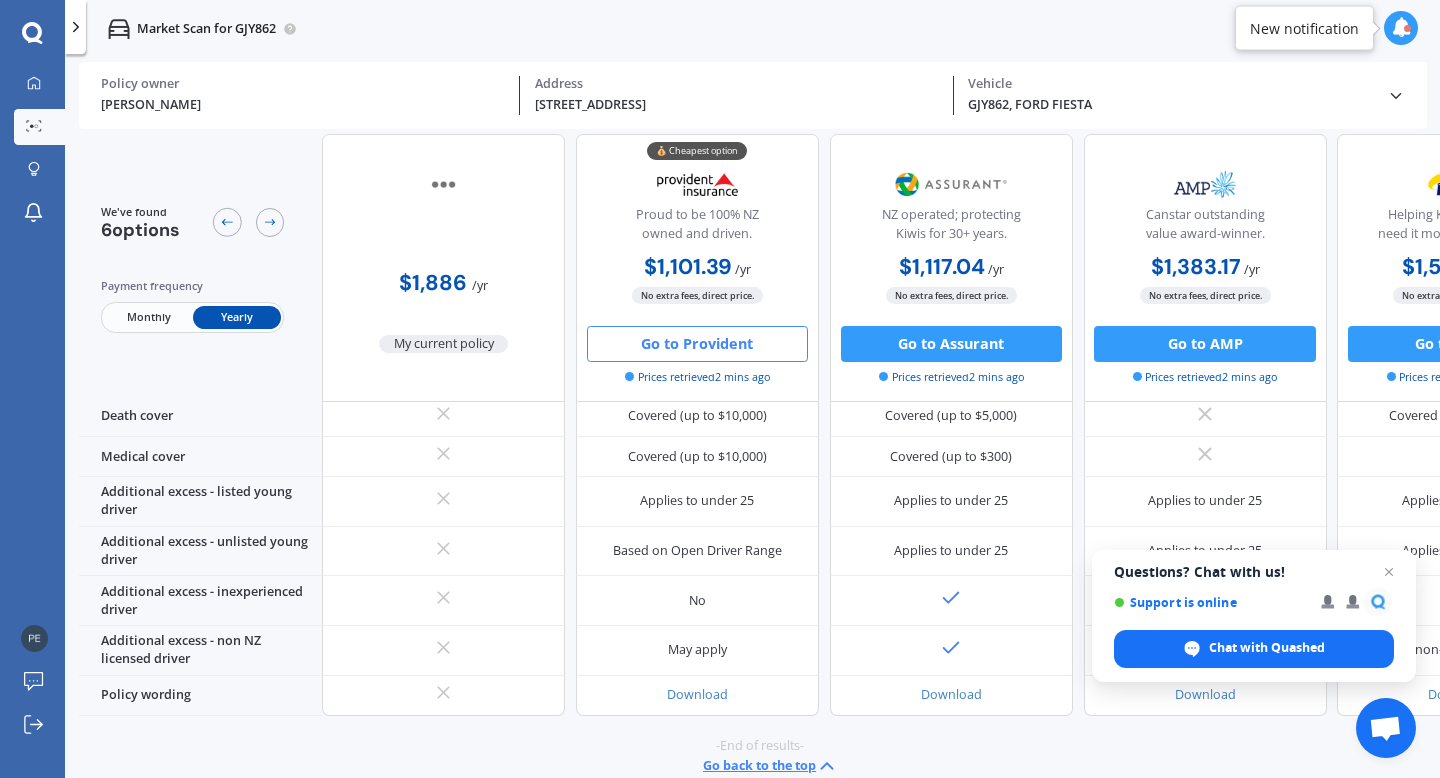 click on "Go to Provident" at bounding box center [697, 343] 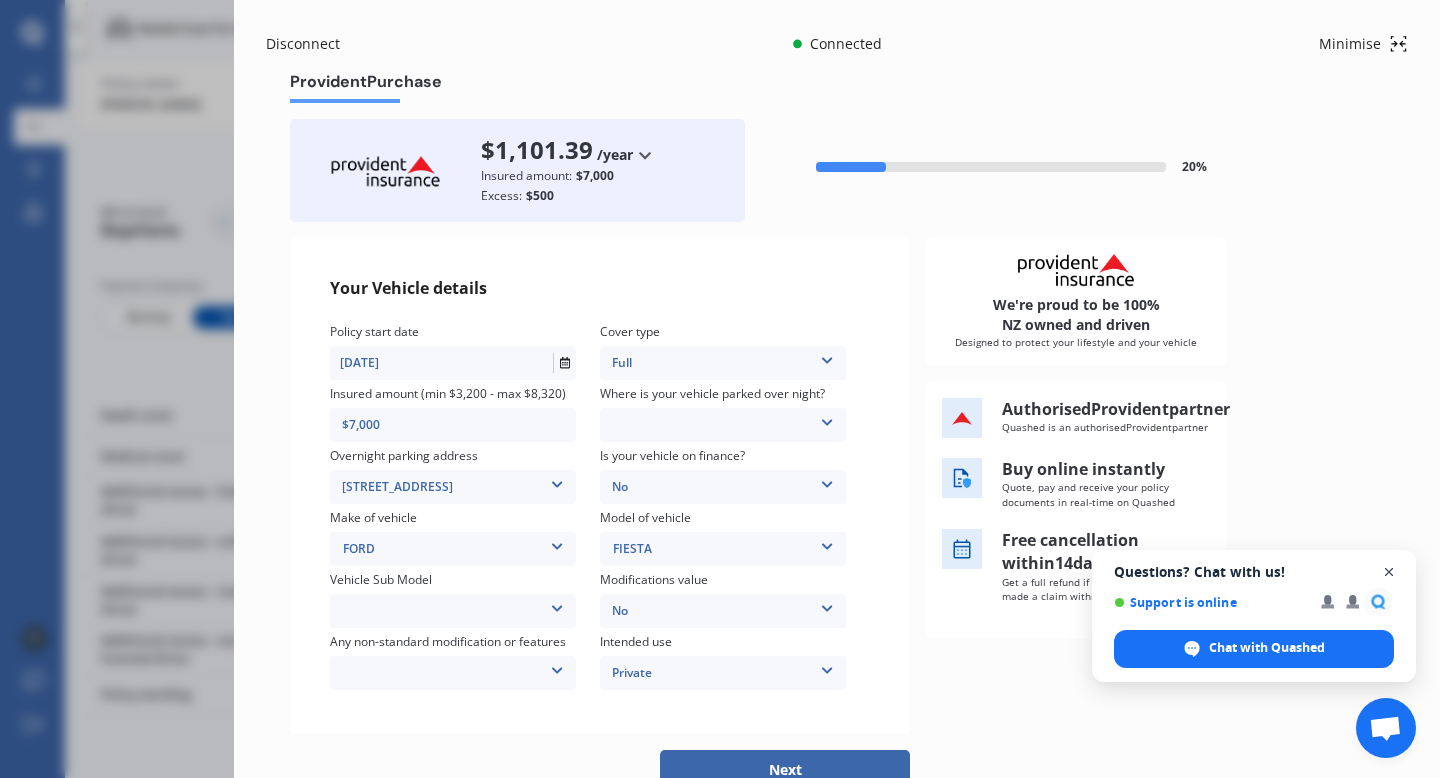 click at bounding box center [1389, 572] 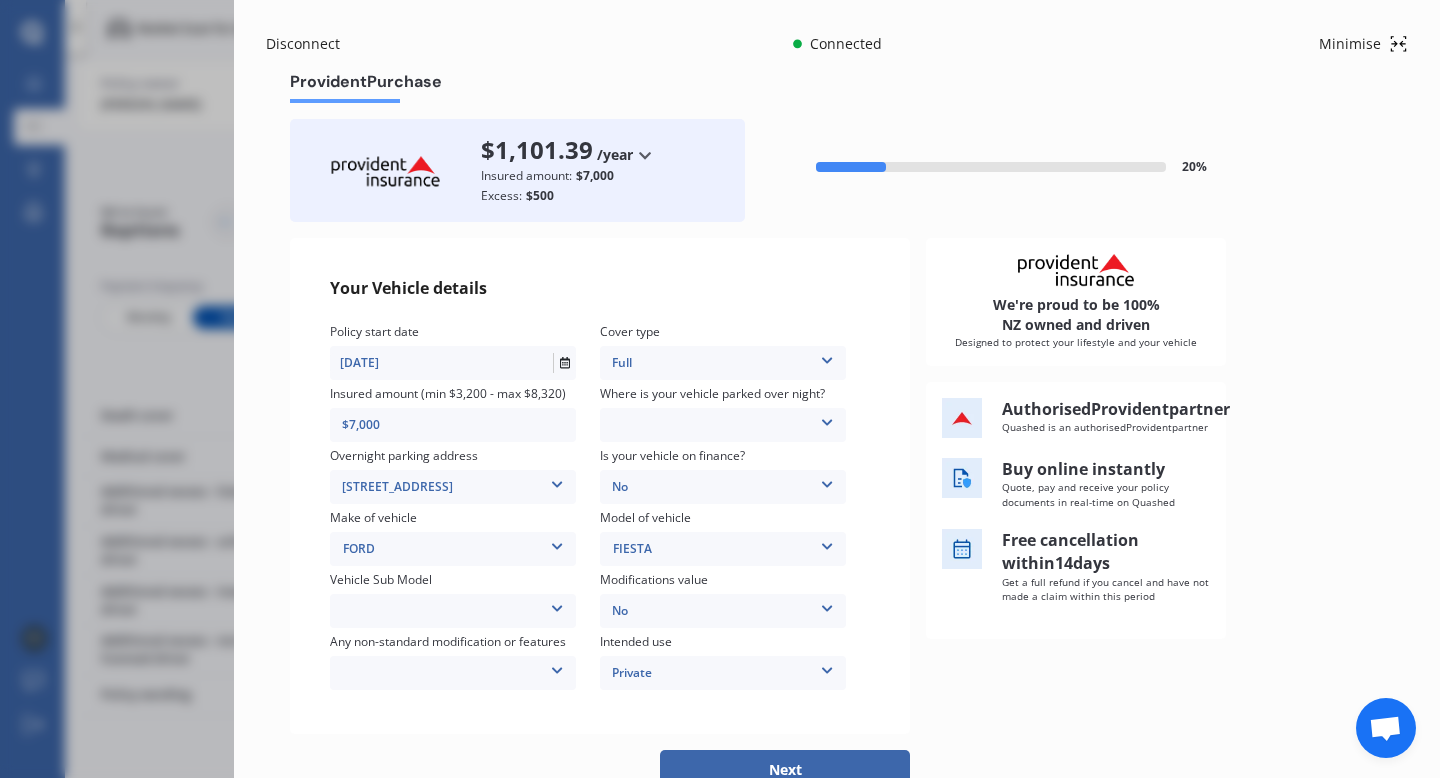 click at bounding box center (557, 605) 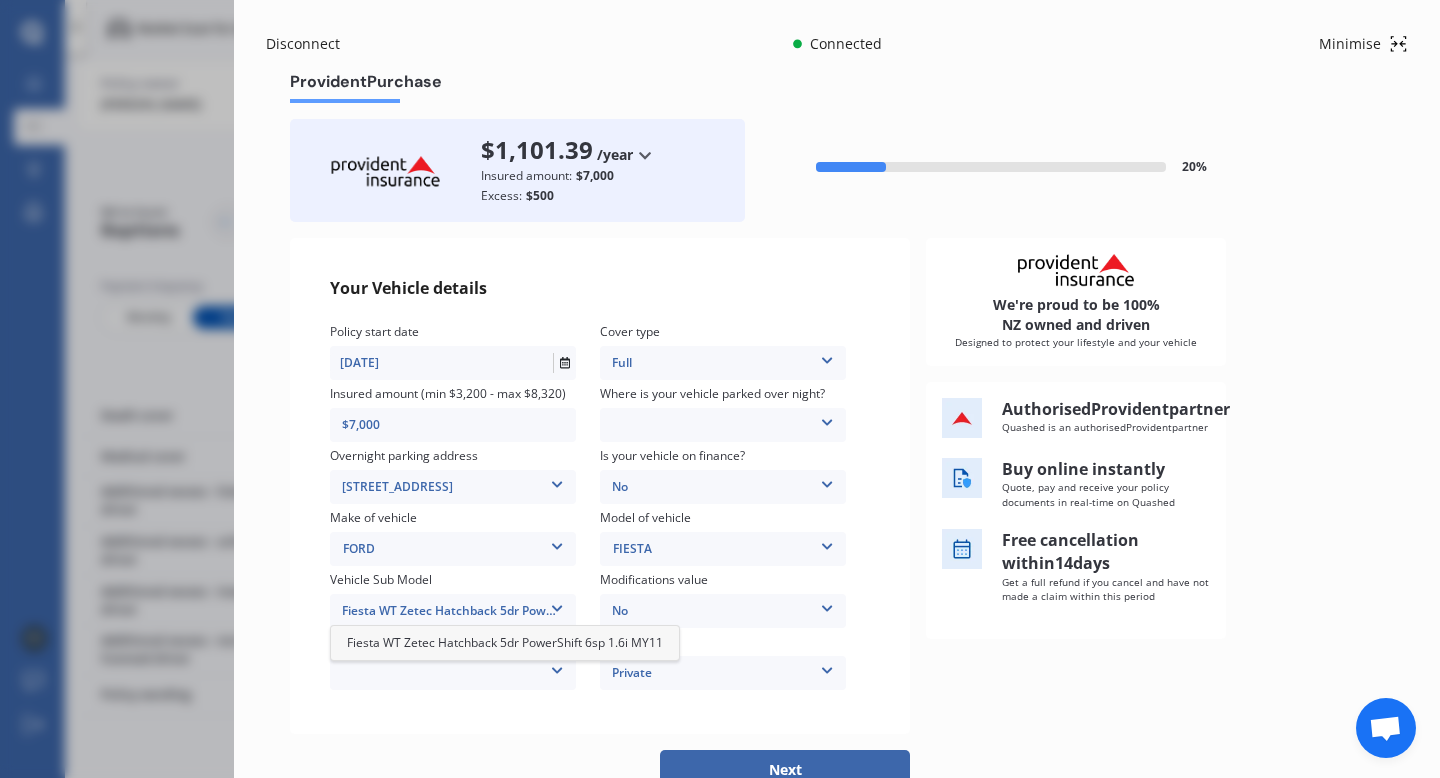 click on "Fiesta WT Zetec Hatchback 5dr PowerShift 6sp 1.6i MY11" at bounding box center (453, 611) 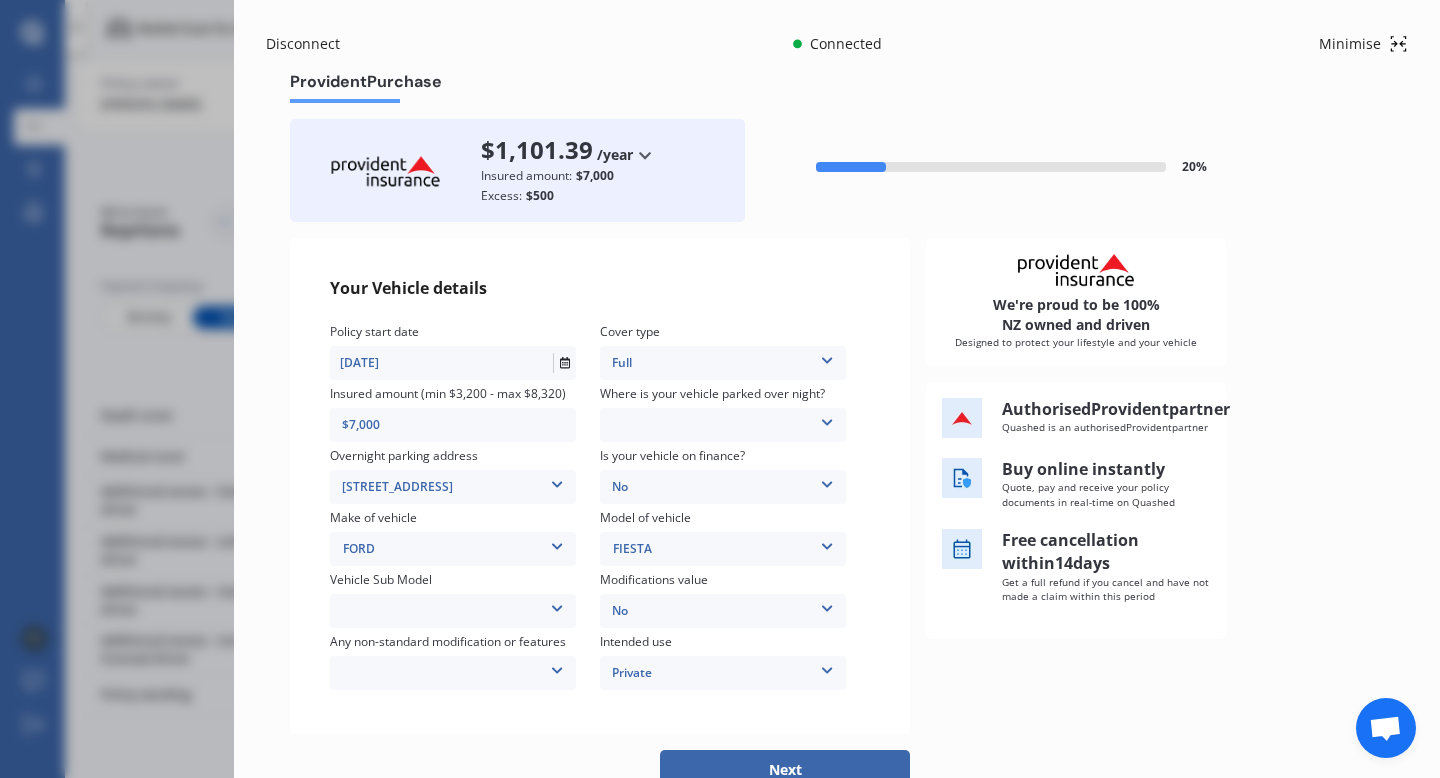 click on "None [MEDICAL_DATA] System(NOS) Roll Cage Full Racing Harness" at bounding box center (453, 673) 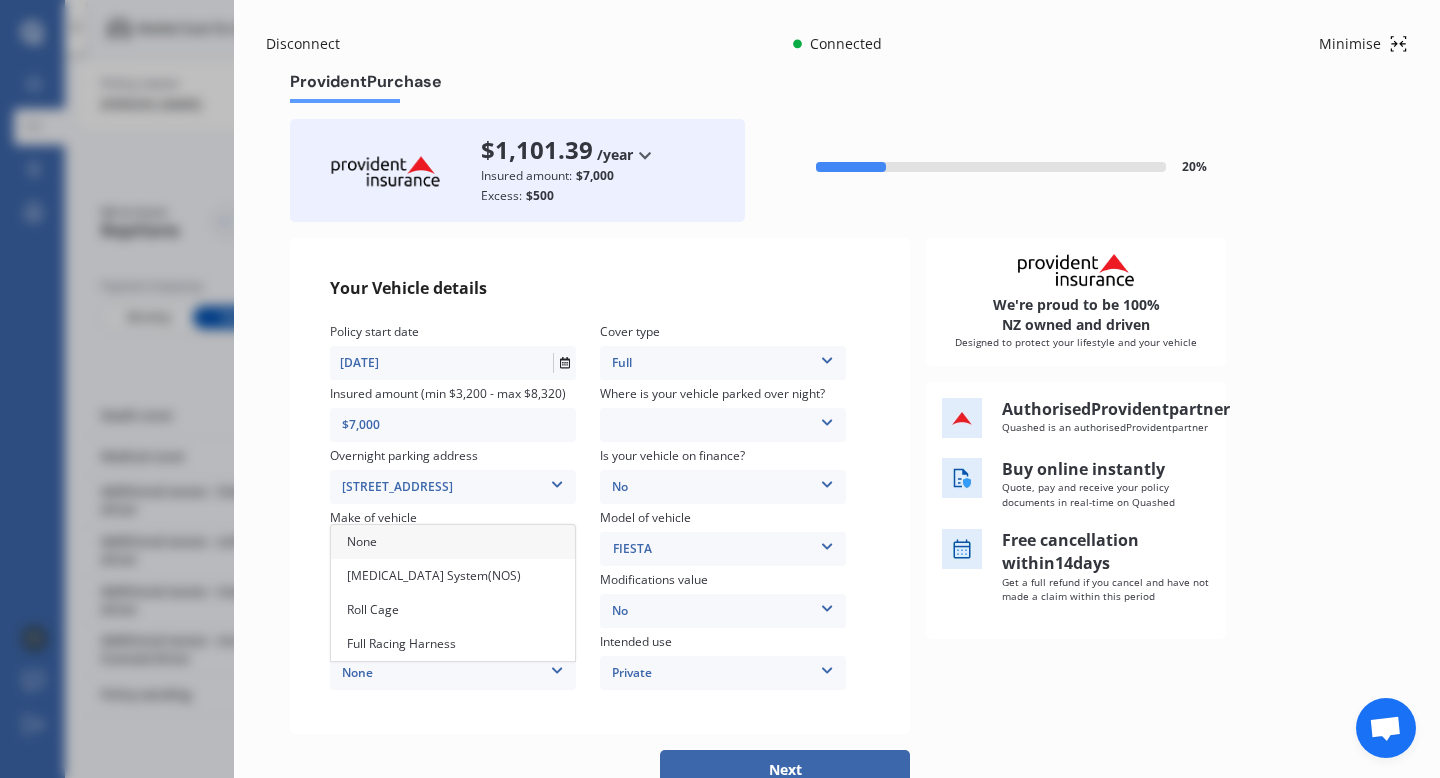 click on "None" at bounding box center (453, 542) 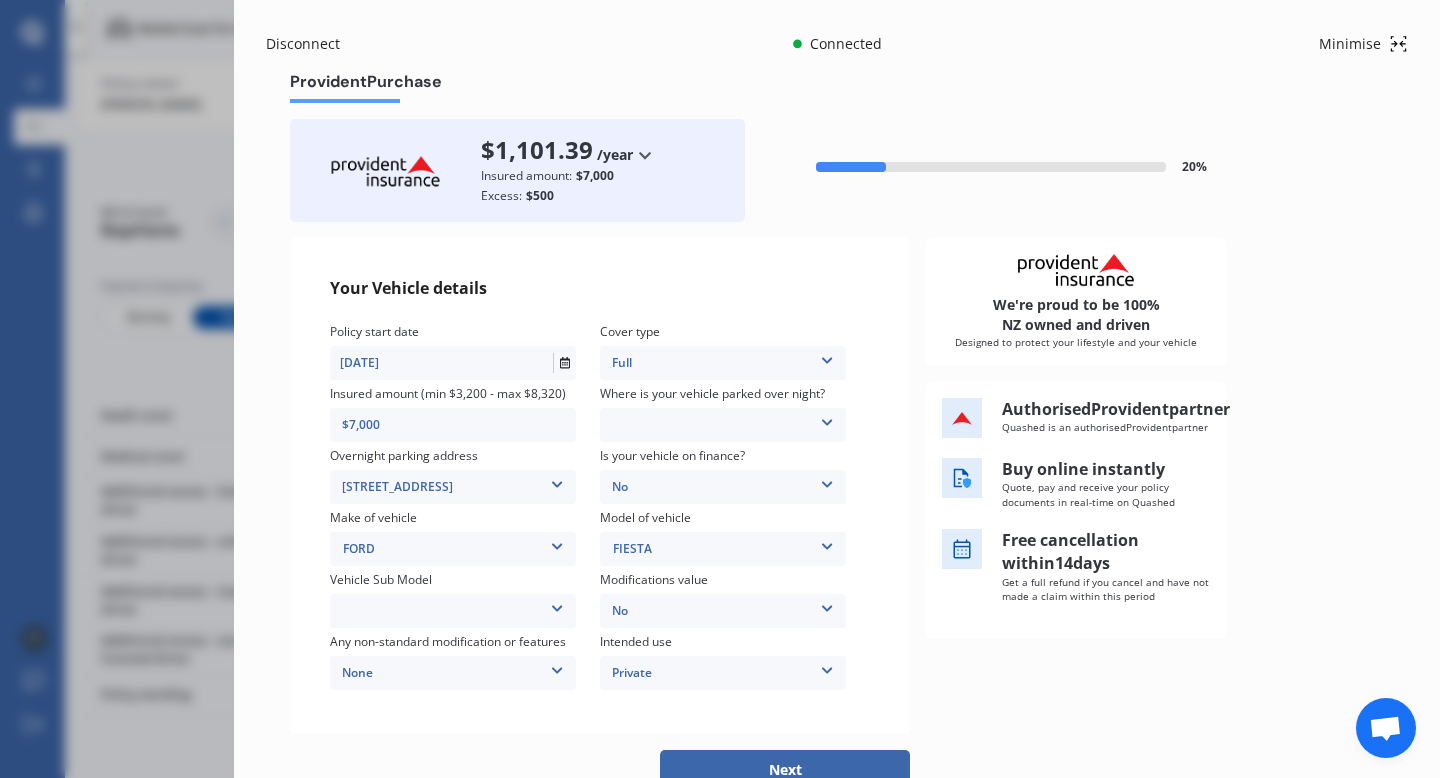 click on "Fiesta WT Zetec Hatchback 5dr PowerShift 6sp 1.6i MY11" at bounding box center (453, 611) 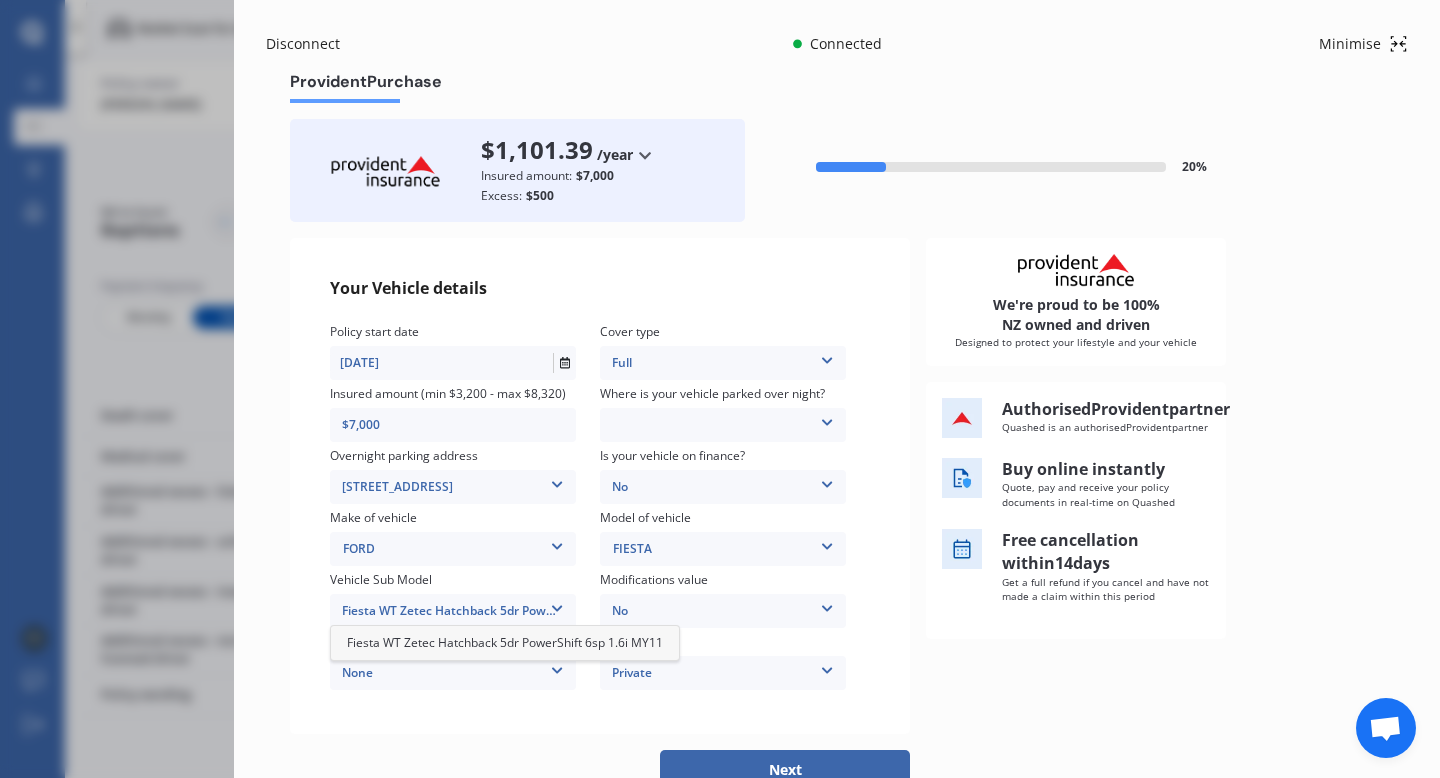 click on "Fiesta WT Zetec Hatchback 5dr PowerShift 6sp 1.6i MY11" at bounding box center [453, 611] 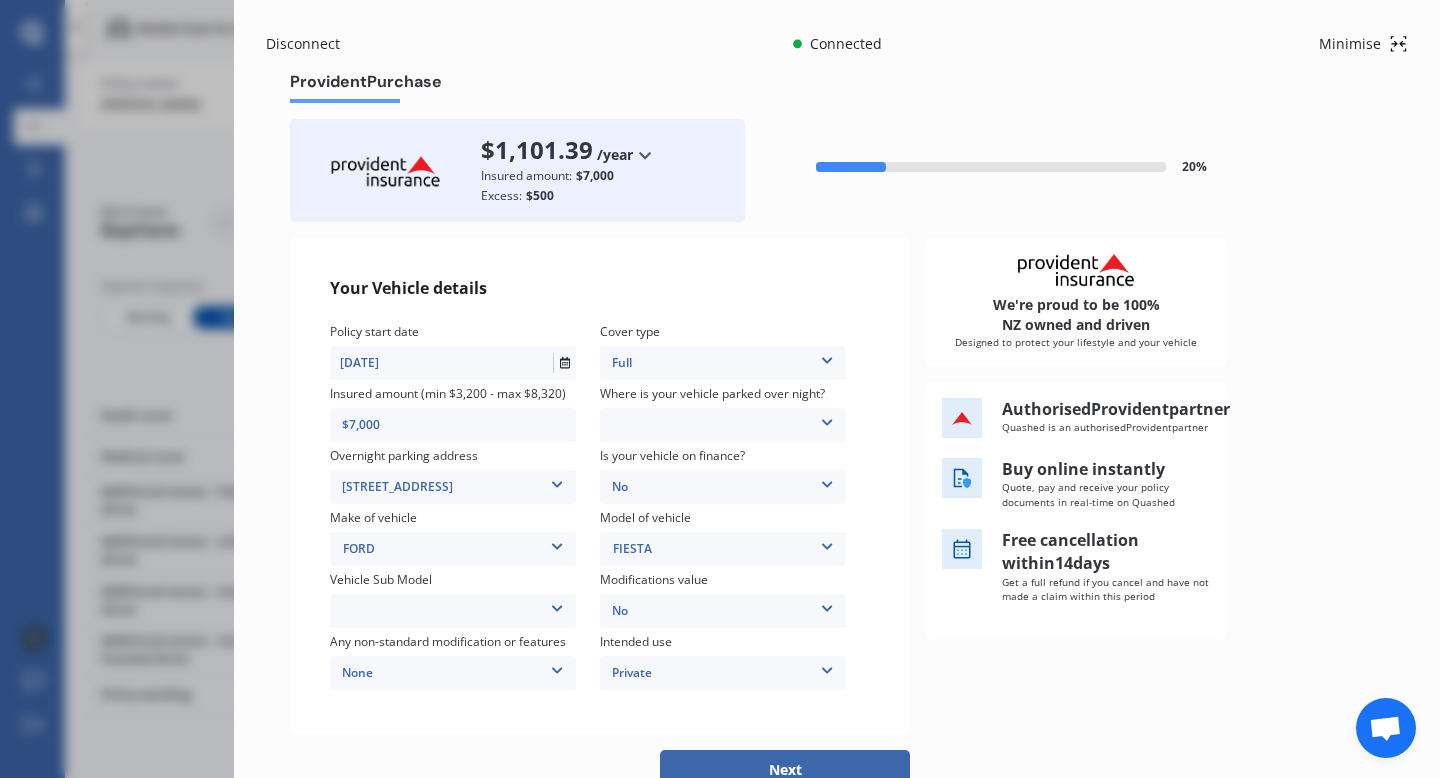 click at bounding box center (557, 605) 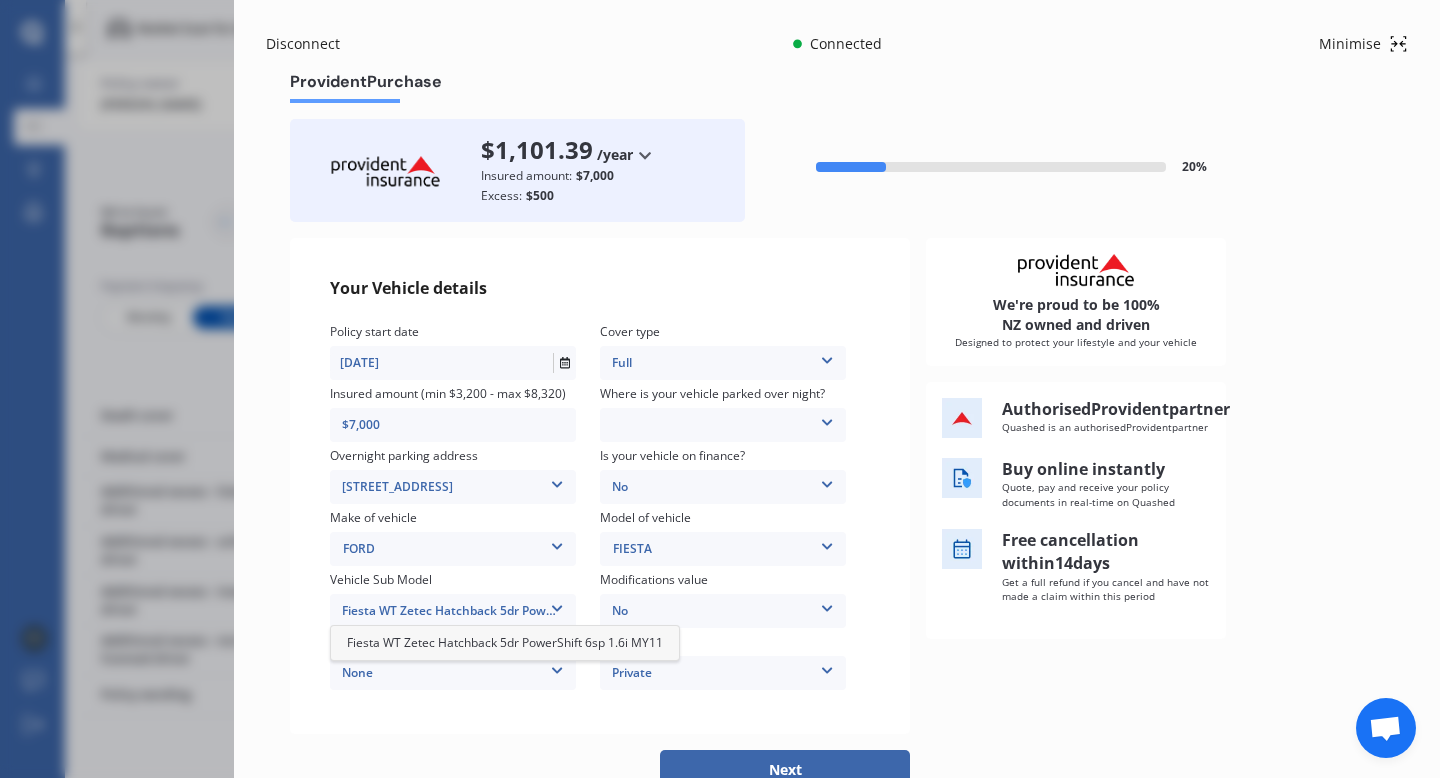click on "Fiesta WT Zetec Hatchback 5dr PowerShift 6sp 1.6i MY11" at bounding box center [505, 642] 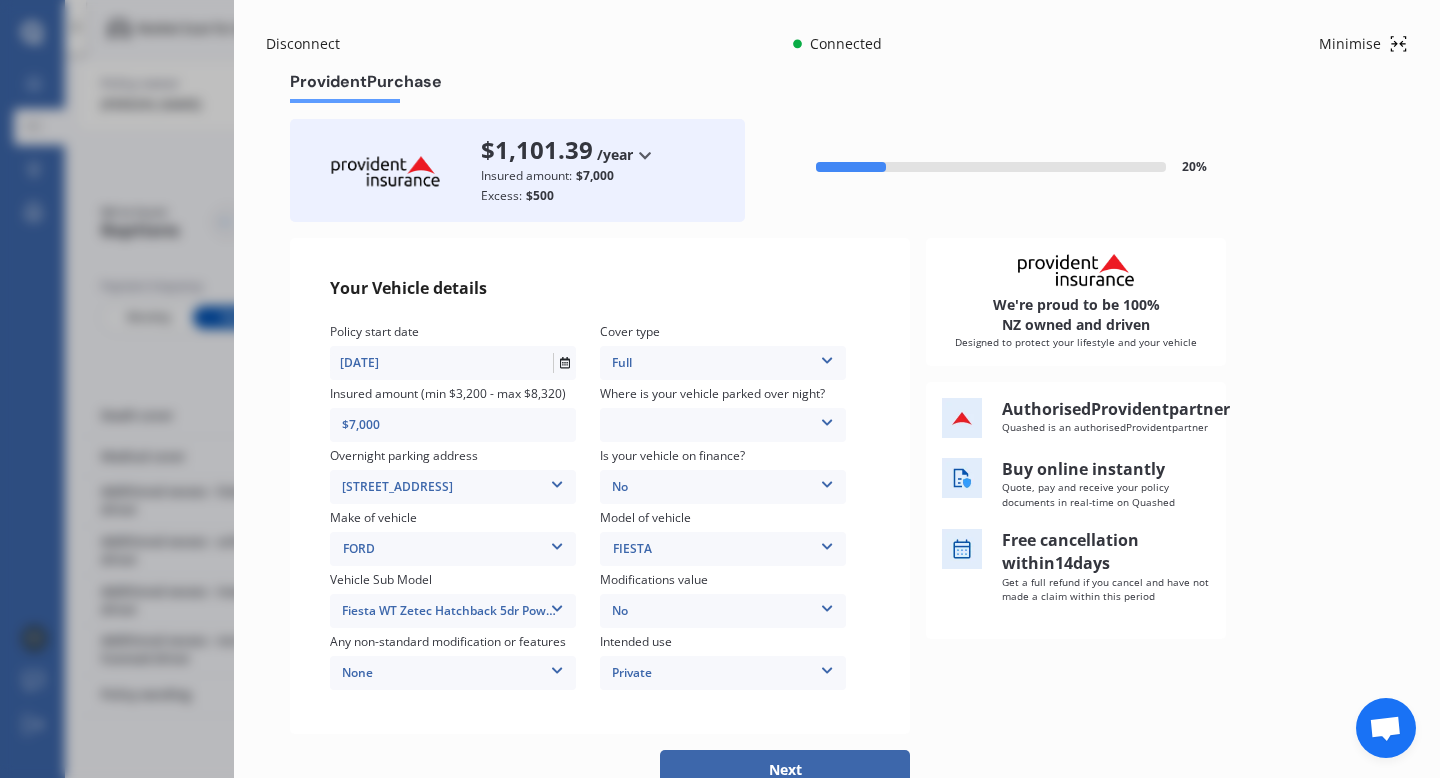 click on "Garage (fully enclosed) Off Street Parking Other" at bounding box center [723, 425] 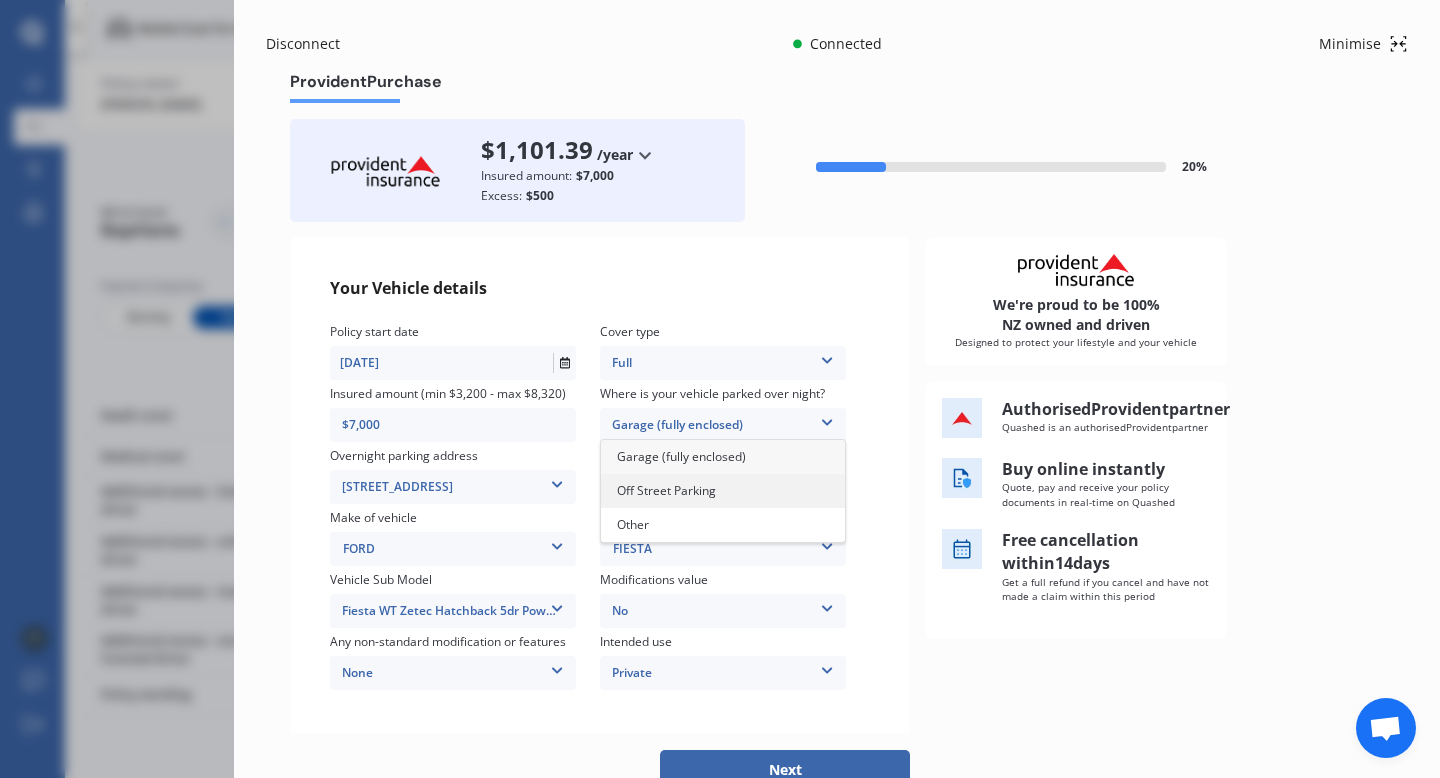 click on "Off Street Parking" at bounding box center (666, 490) 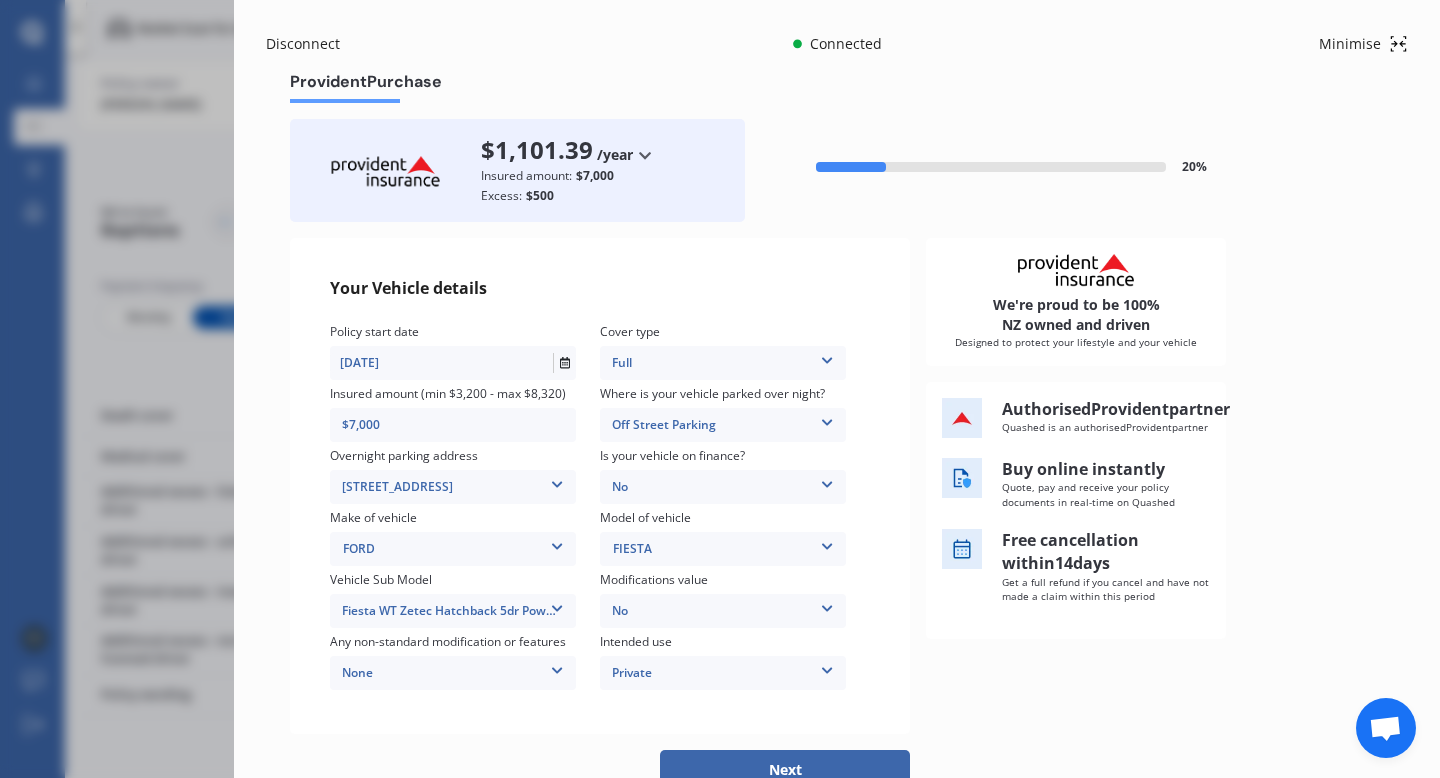 scroll, scrollTop: 92, scrollLeft: 0, axis: vertical 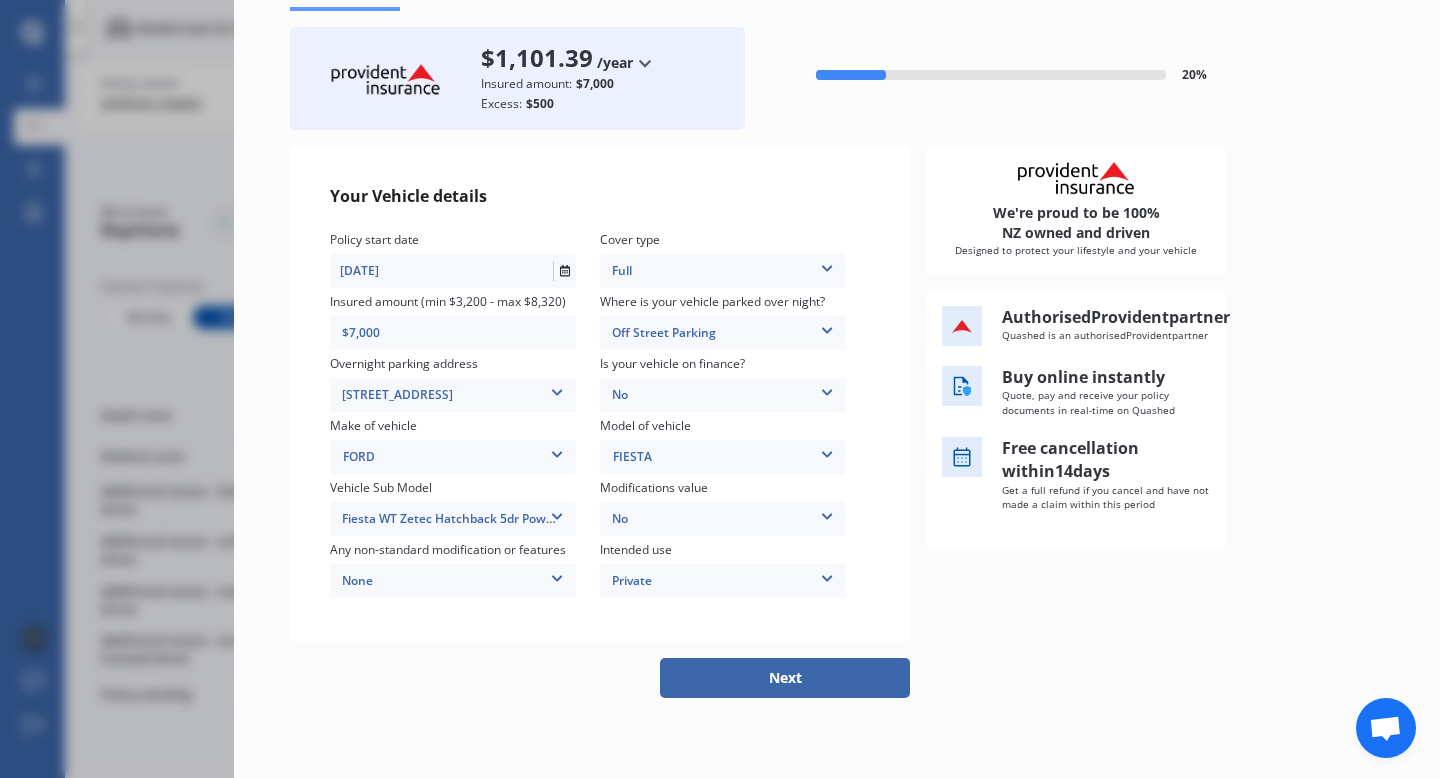 click on "Next" at bounding box center (785, 678) 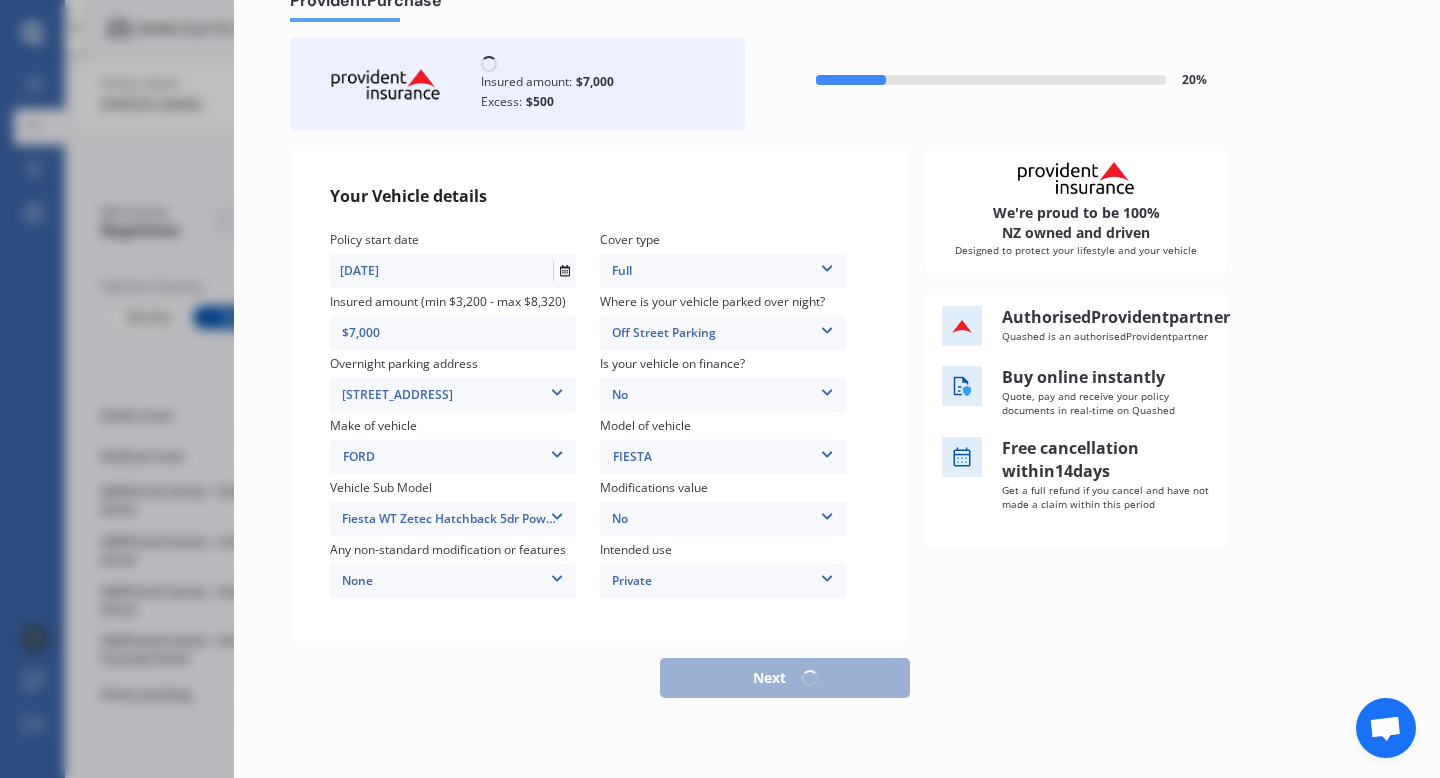 scroll, scrollTop: 92, scrollLeft: 0, axis: vertical 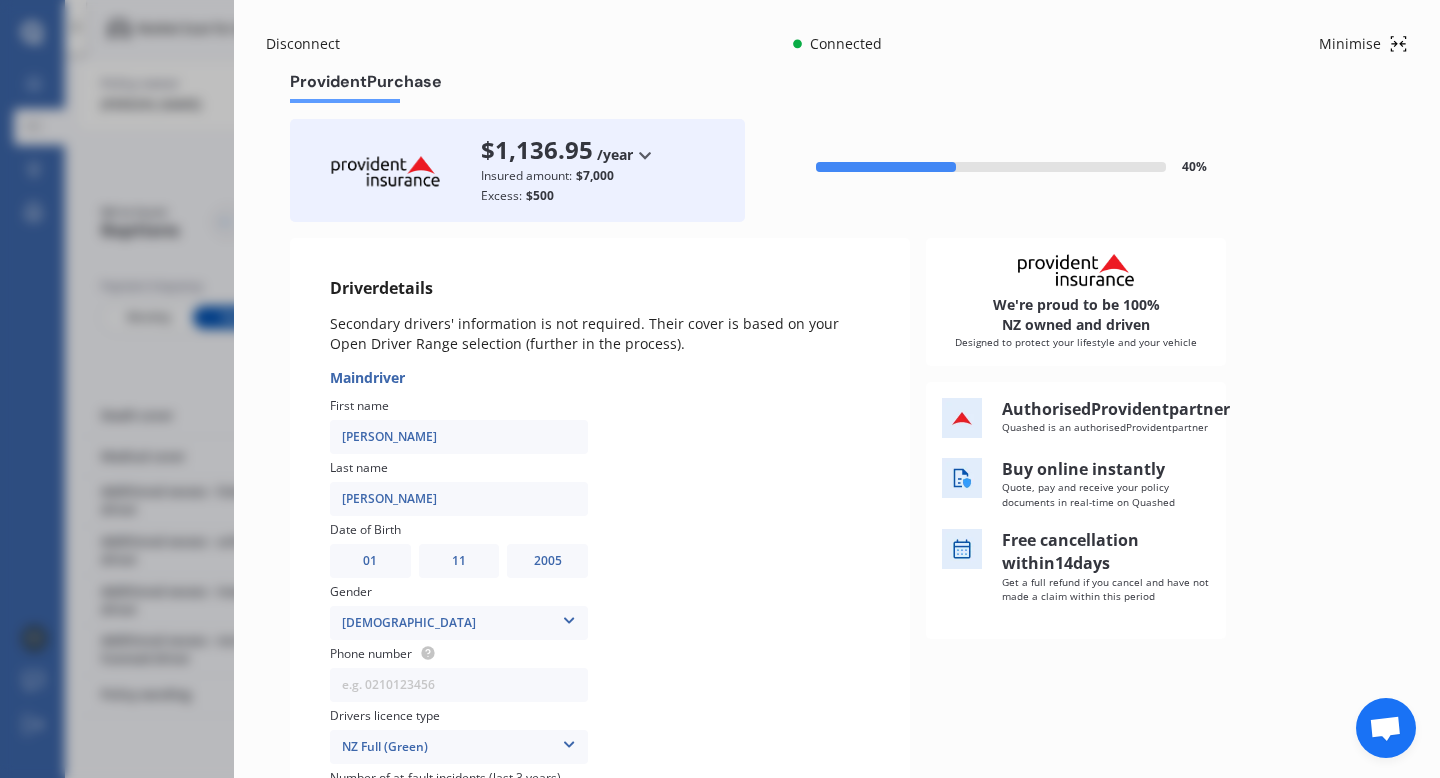 drag, startPoint x: 375, startPoint y: 439, endPoint x: 308, endPoint y: 431, distance: 67.47592 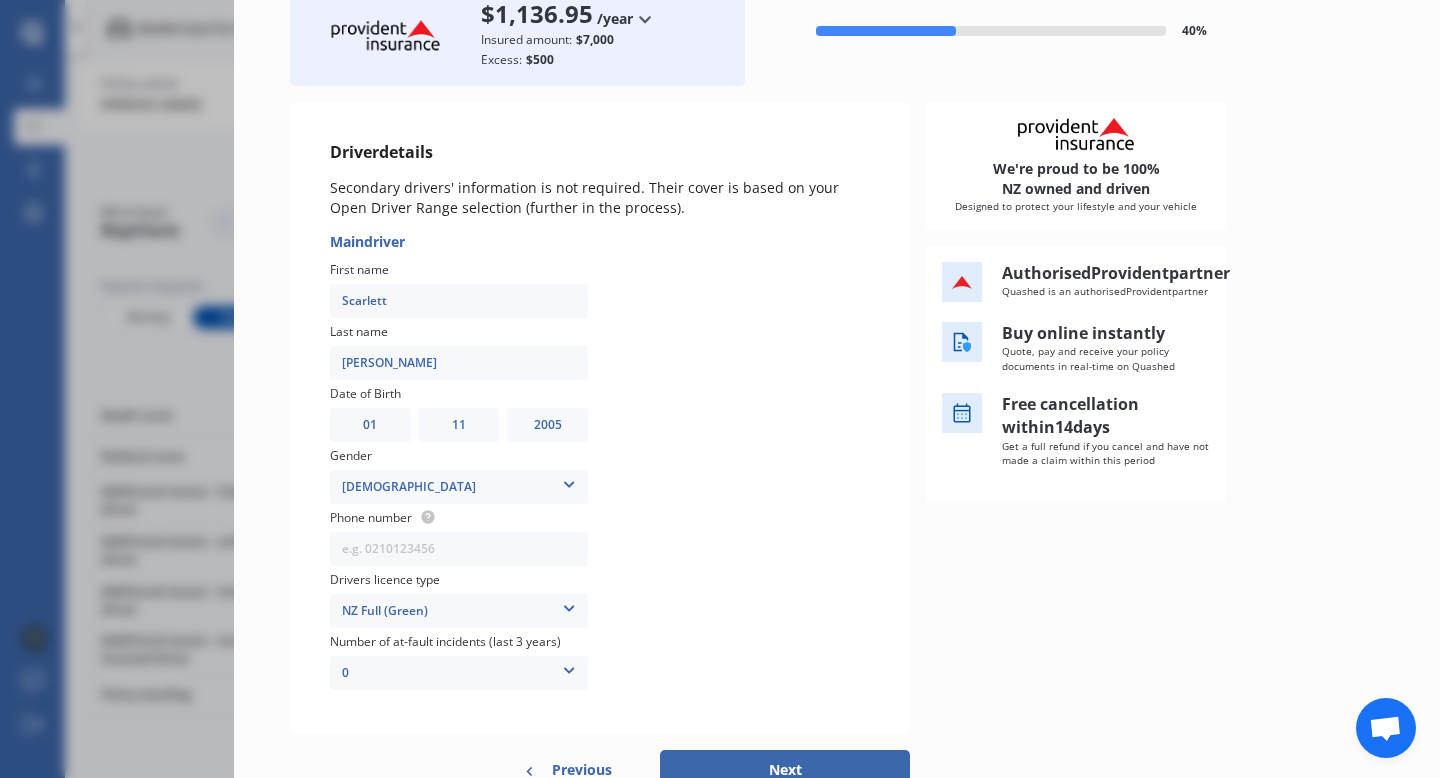 scroll, scrollTop: 139, scrollLeft: 0, axis: vertical 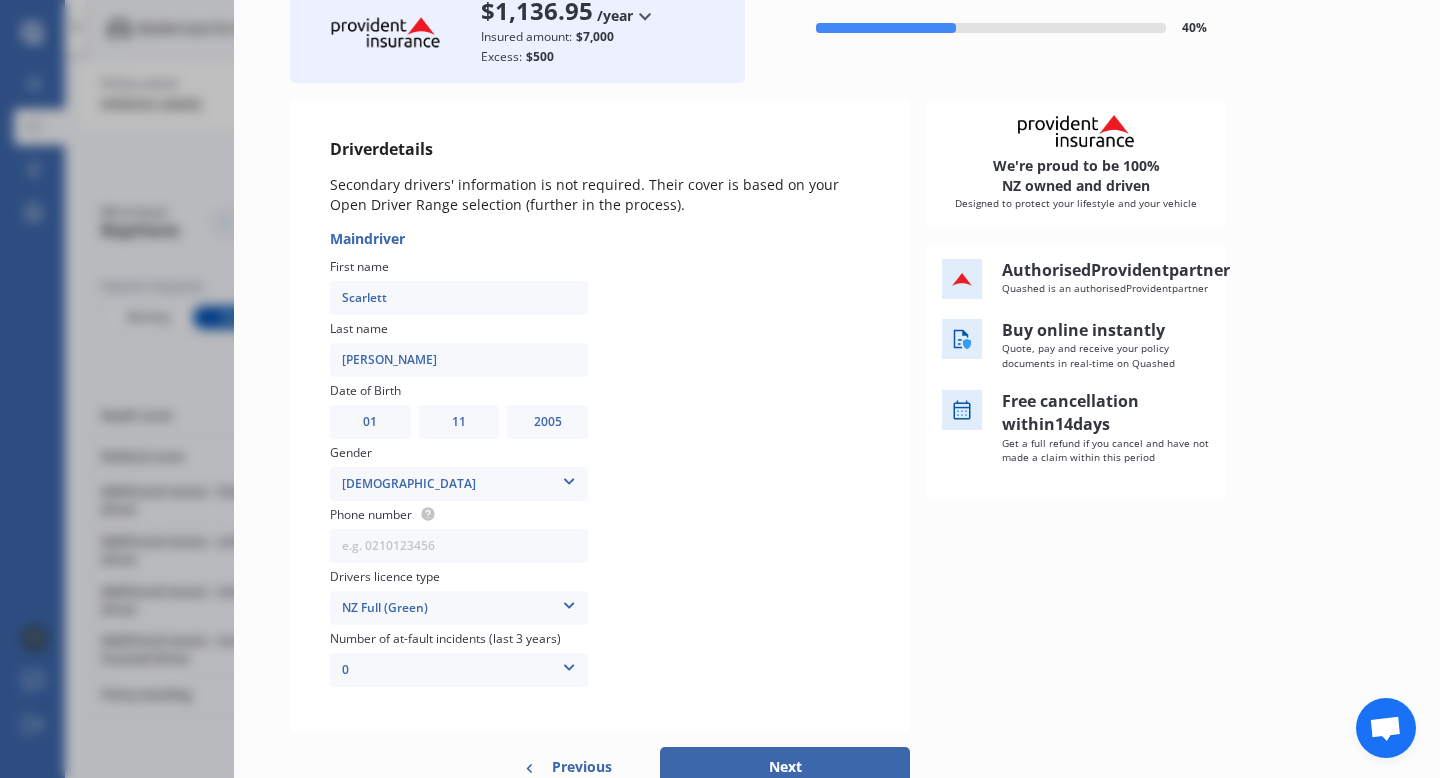 type on "Scarlett" 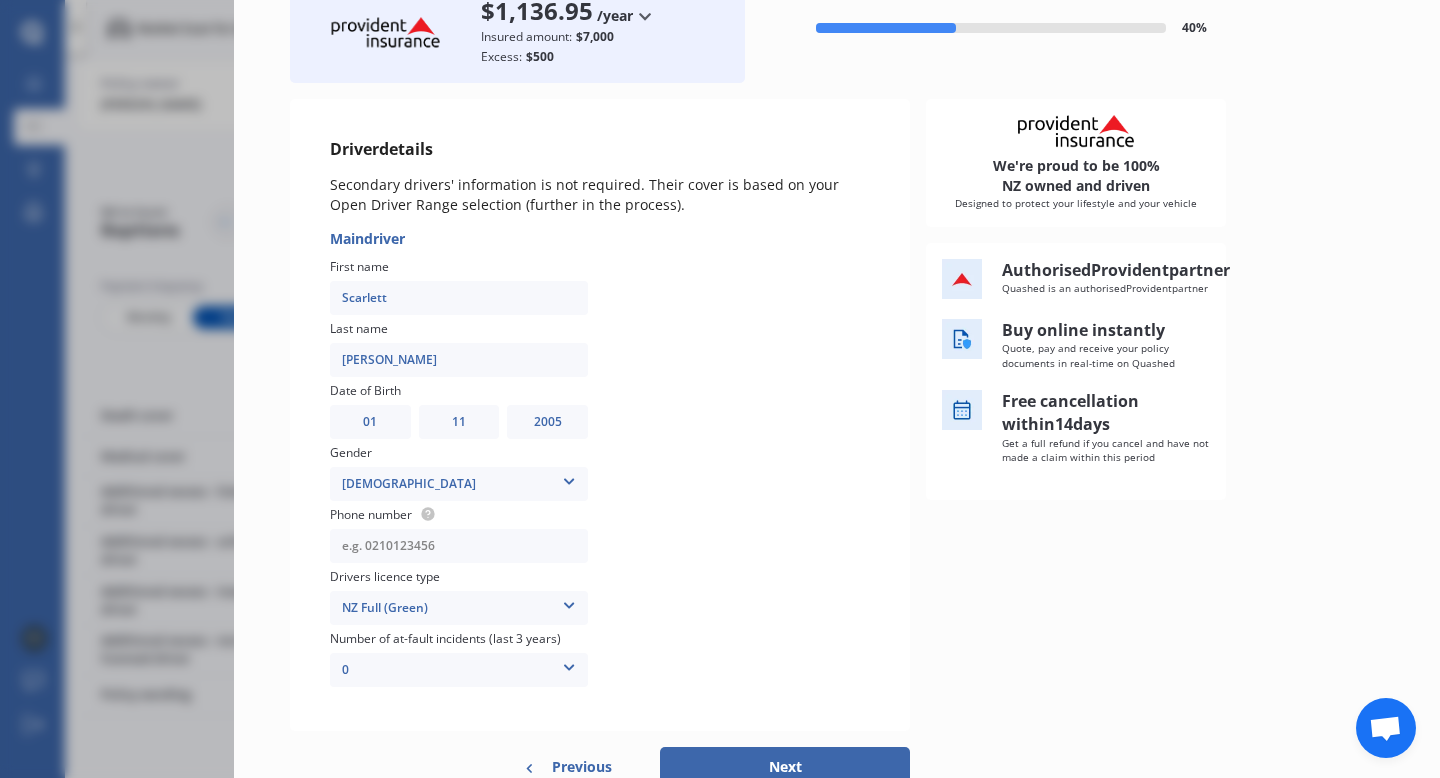 click at bounding box center (459, 546) 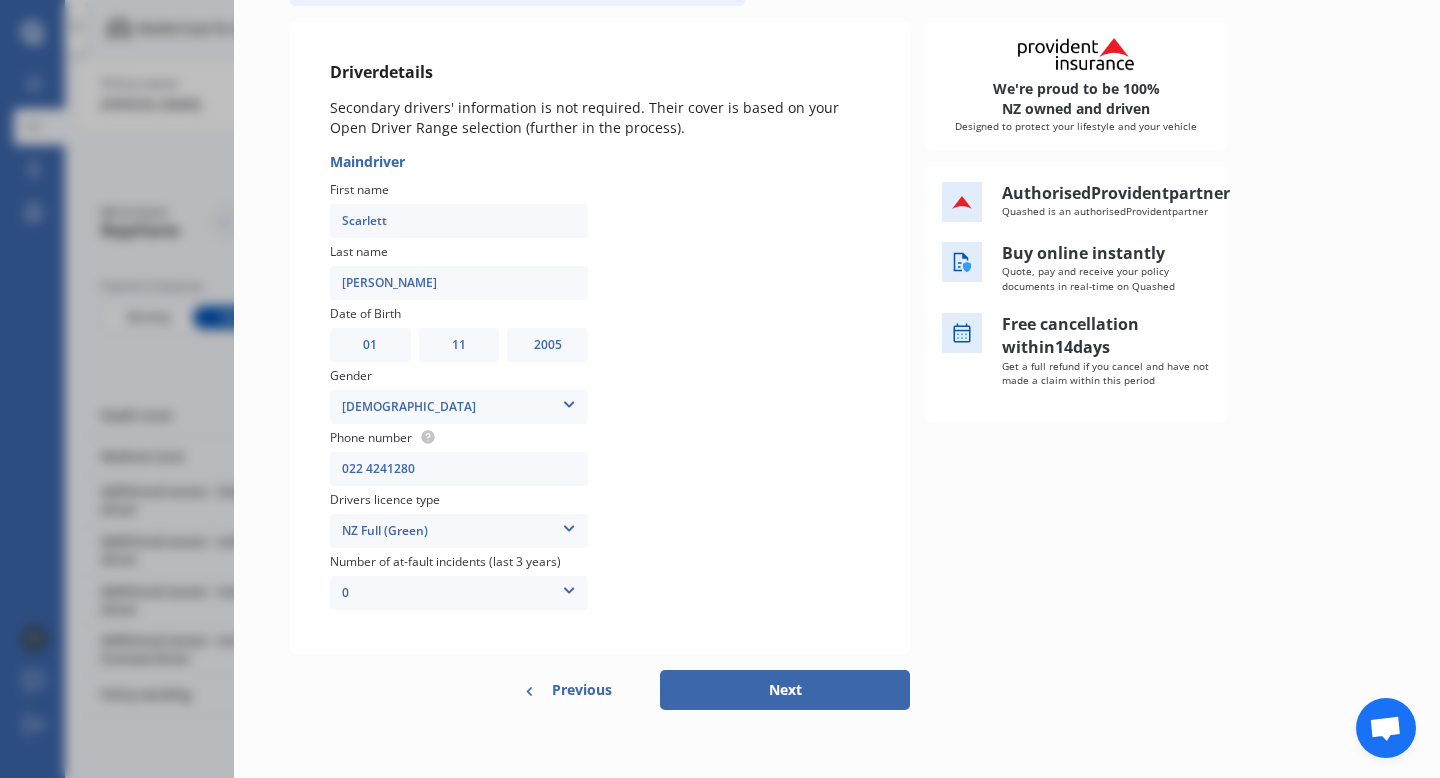 scroll, scrollTop: 228, scrollLeft: 0, axis: vertical 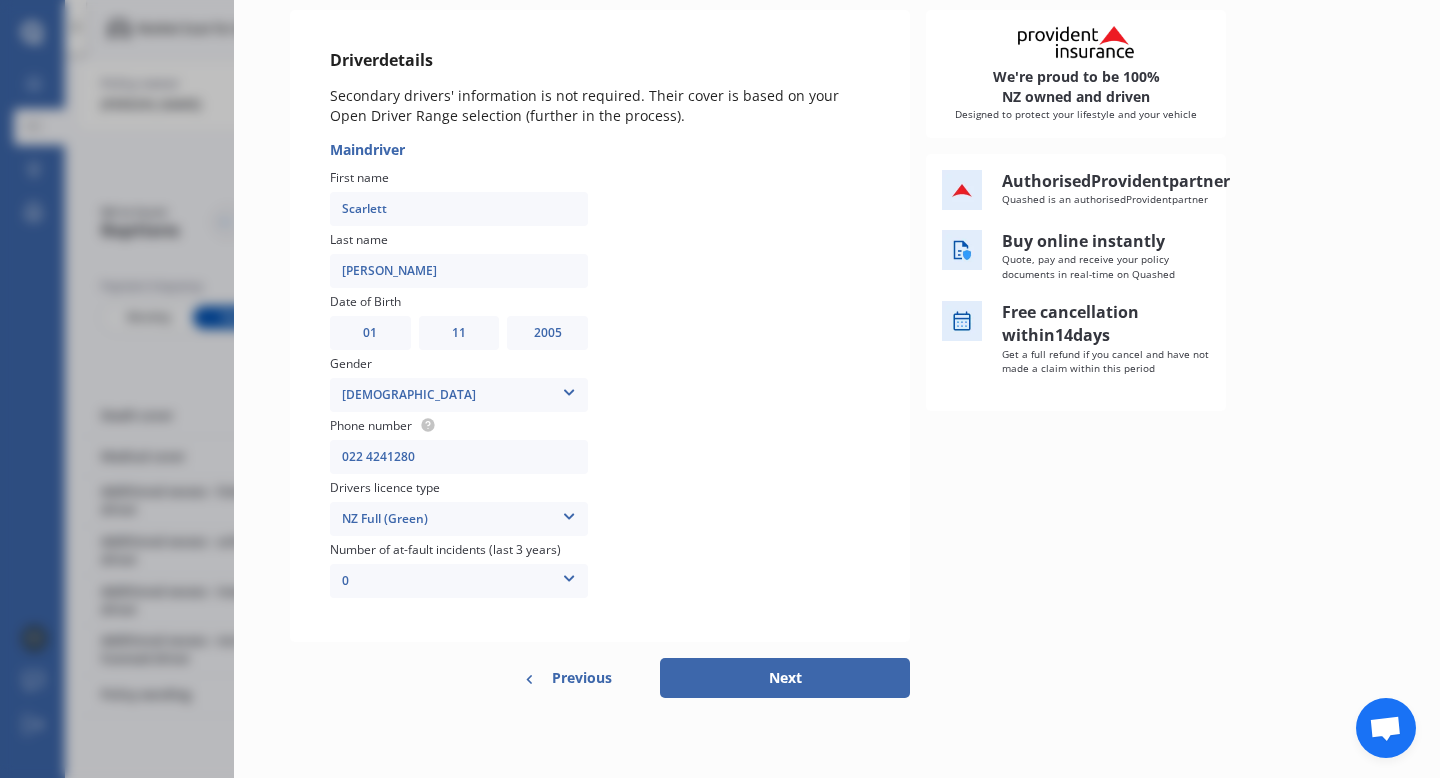 type on "022 4241280" 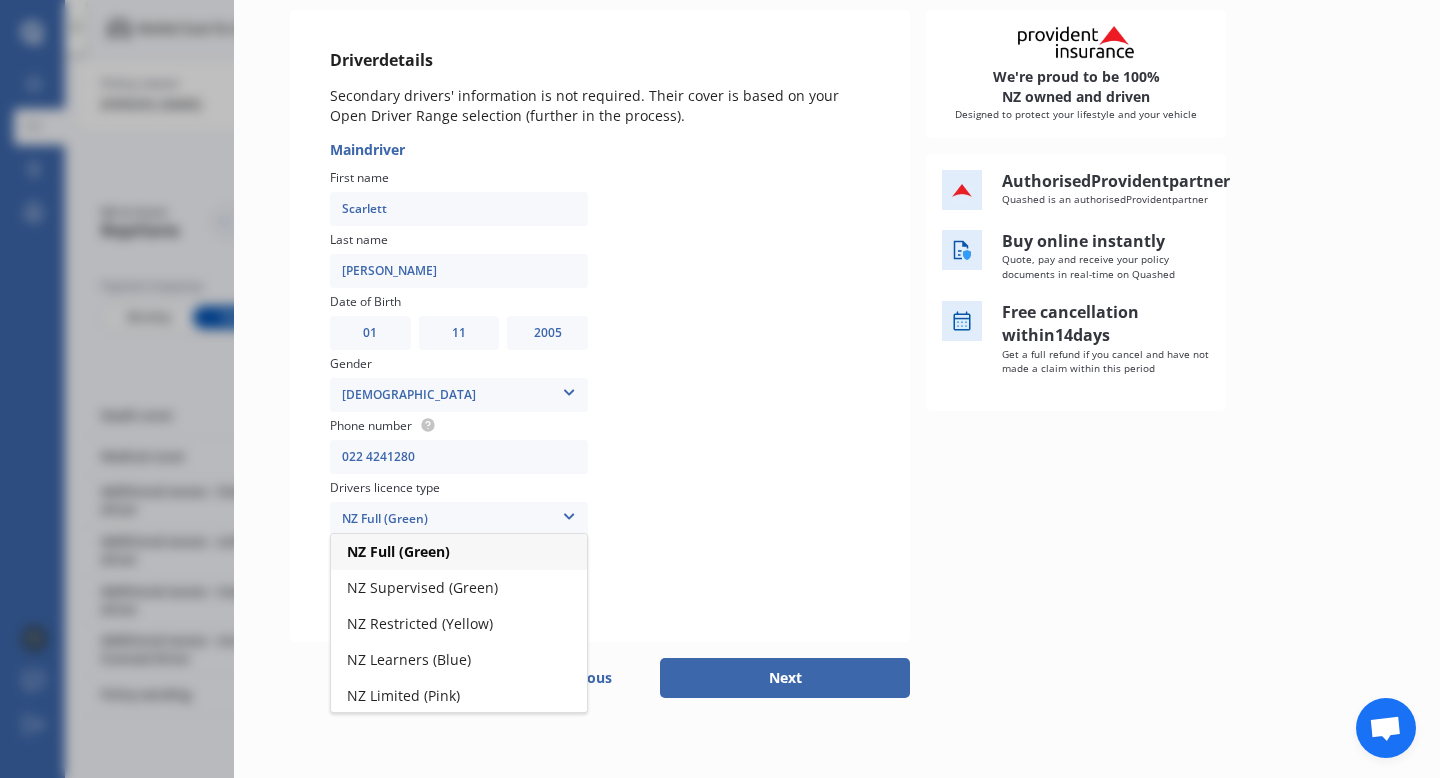 click on "NZ Full (Green)" at bounding box center (459, 552) 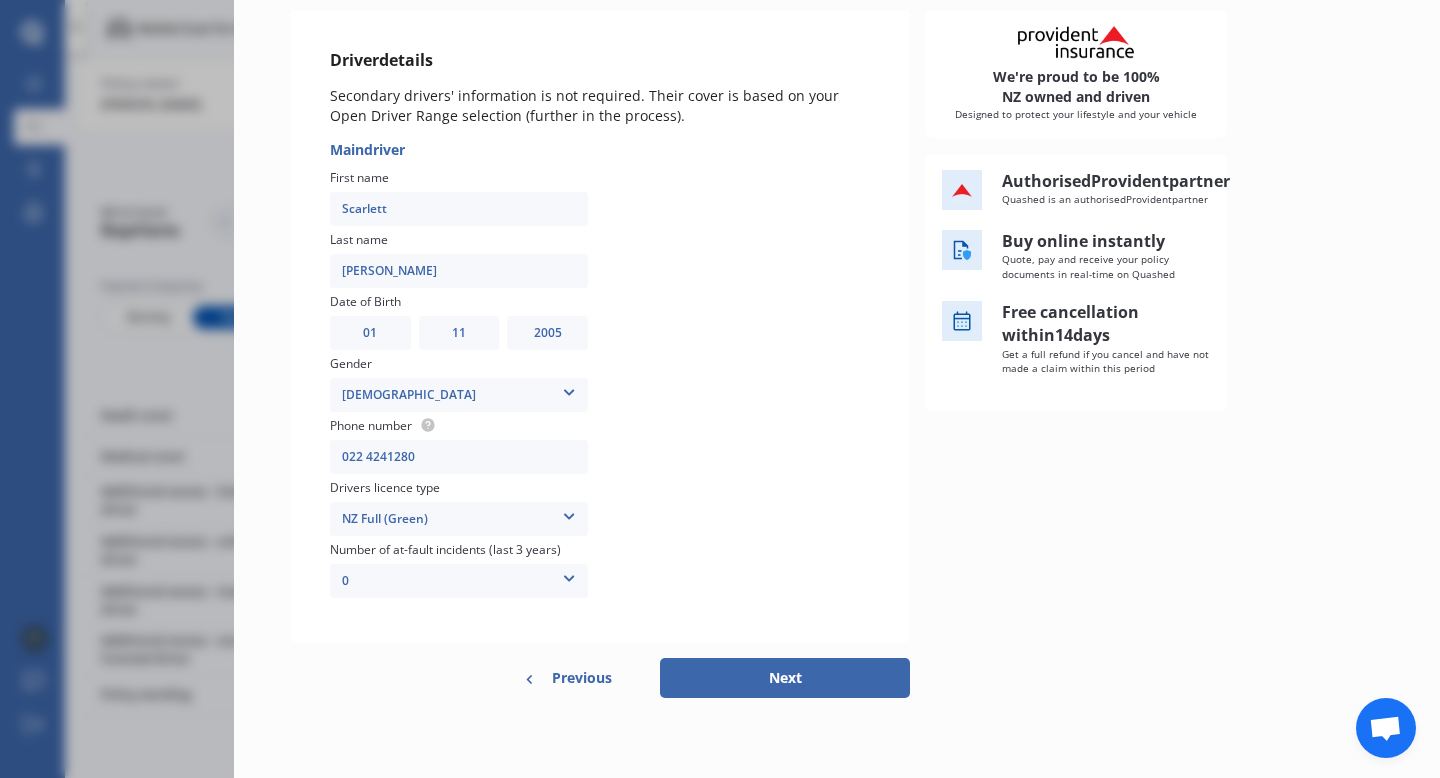click at bounding box center (569, 575) 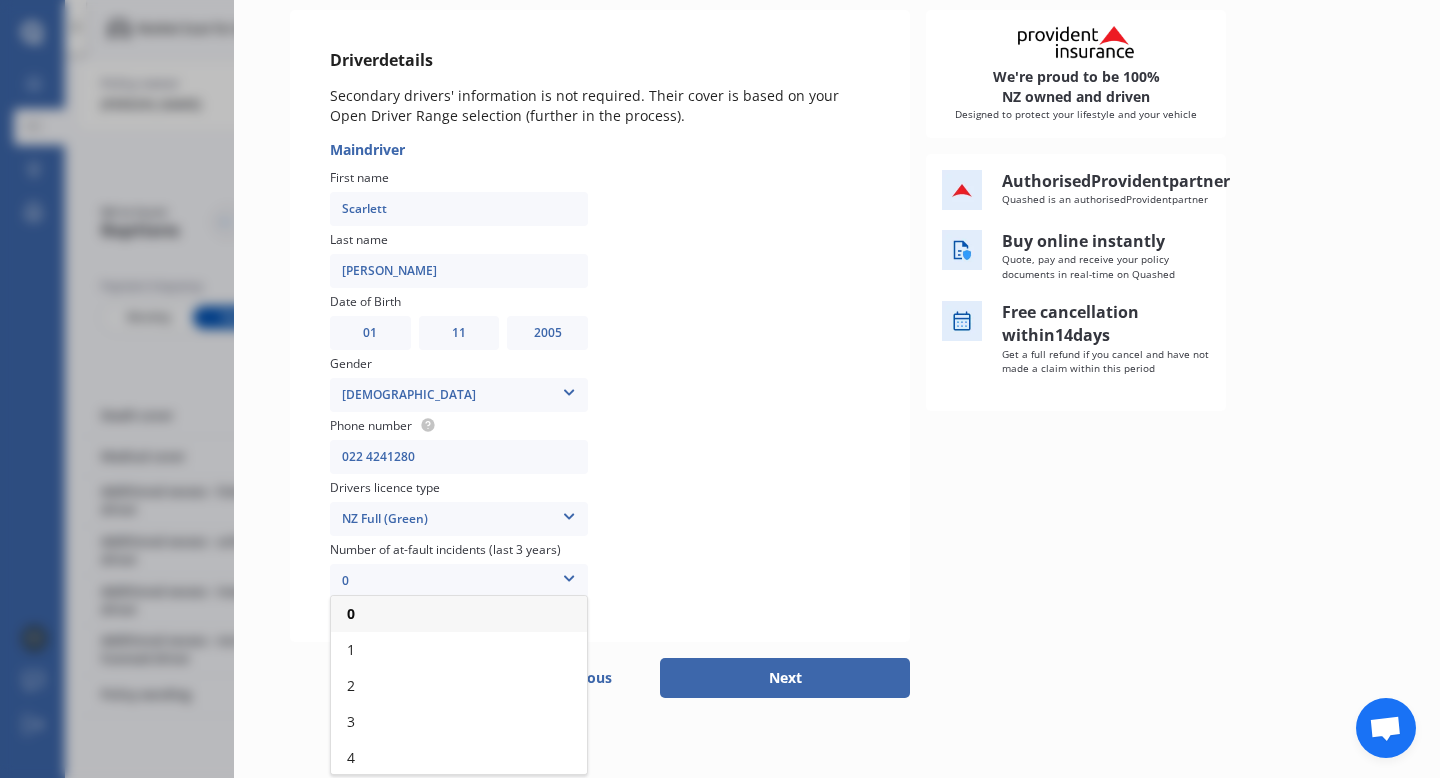 click on "0" at bounding box center [459, 614] 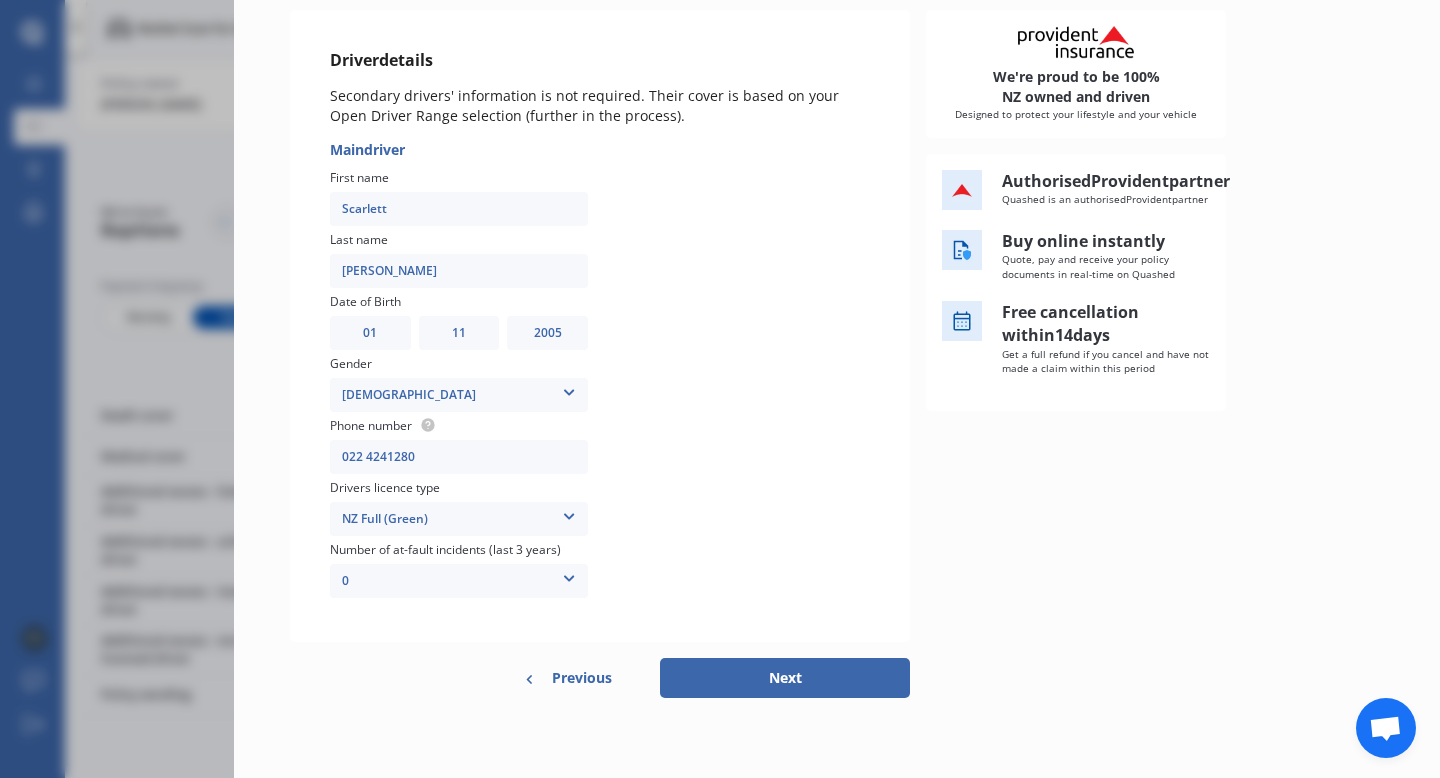 click on "Next" at bounding box center (785, 678) 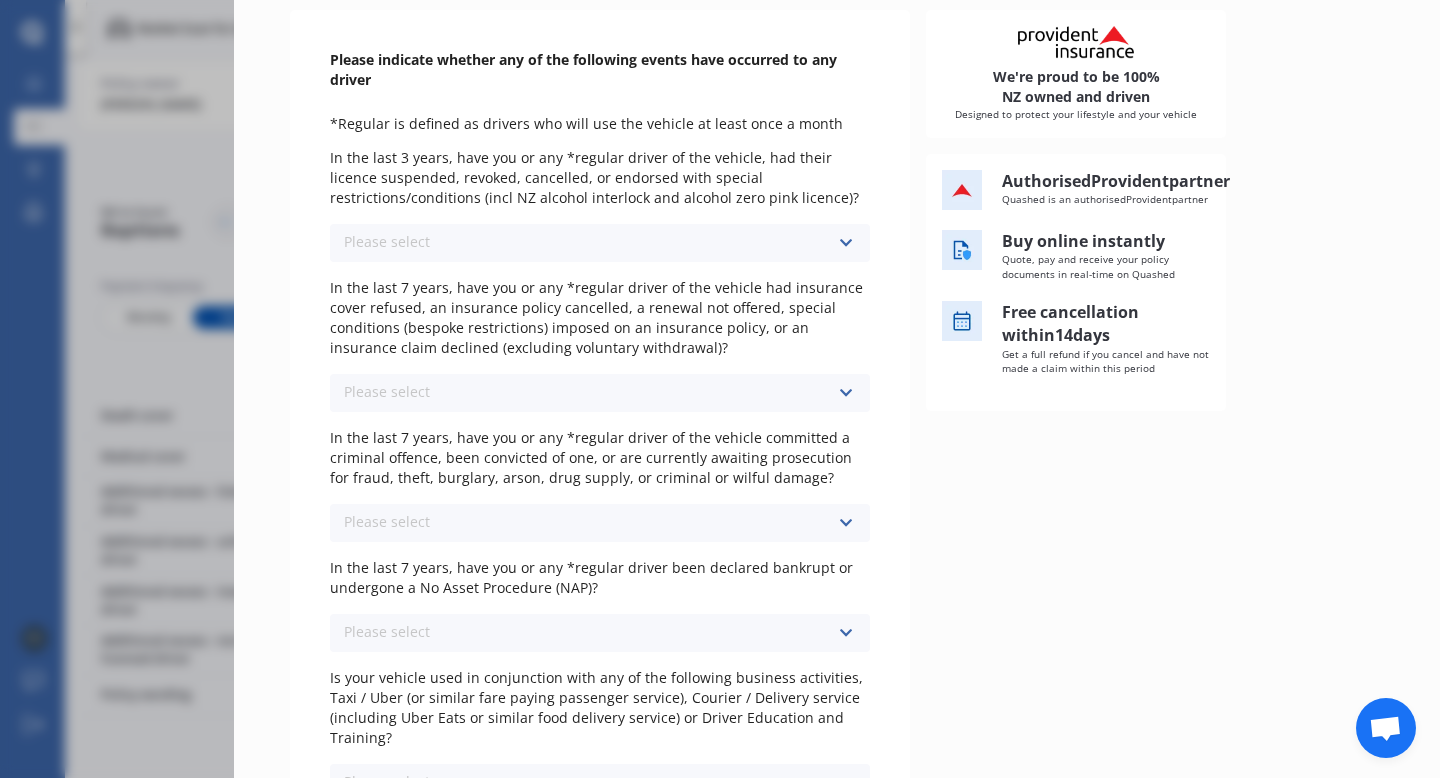 scroll, scrollTop: 0, scrollLeft: 0, axis: both 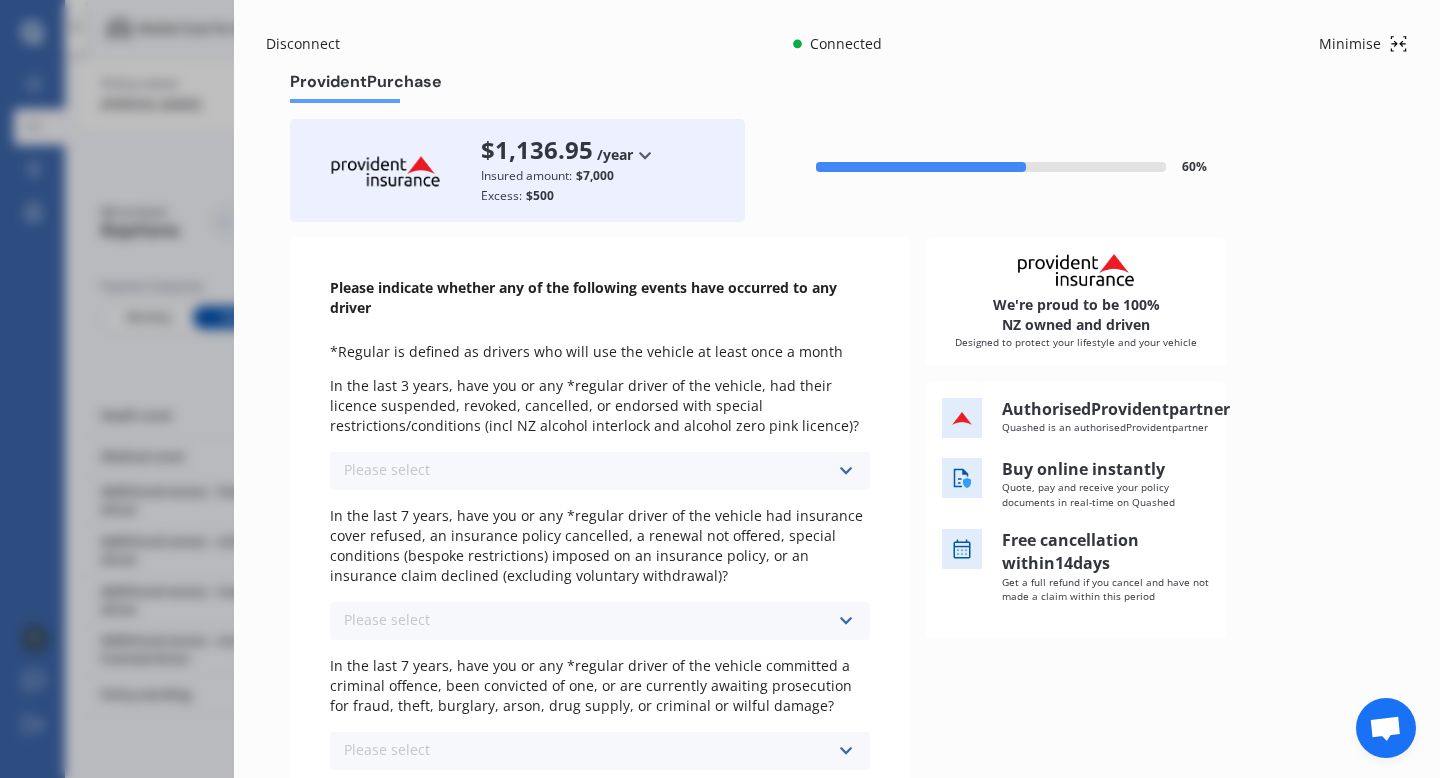 click at bounding box center (845, 471) 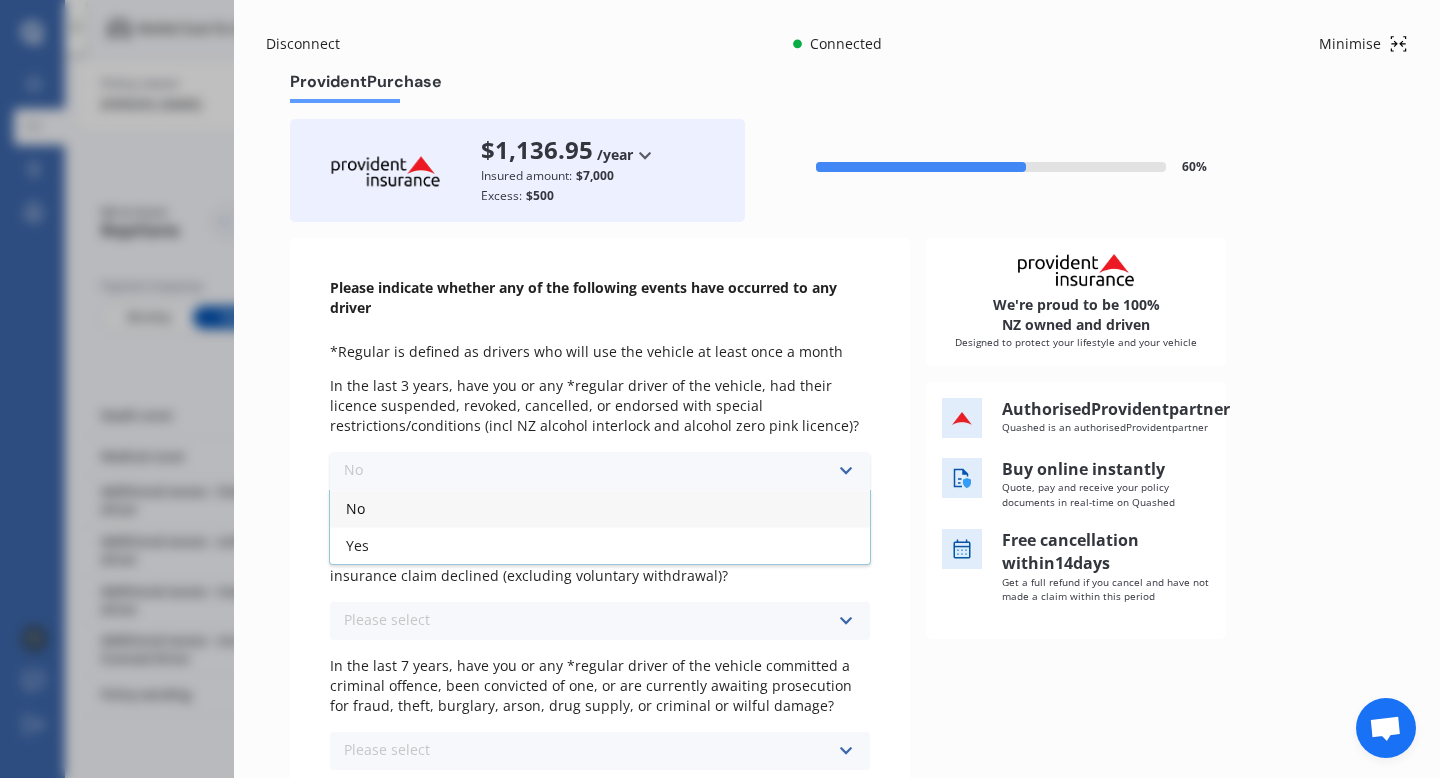 click on "No" at bounding box center [600, 508] 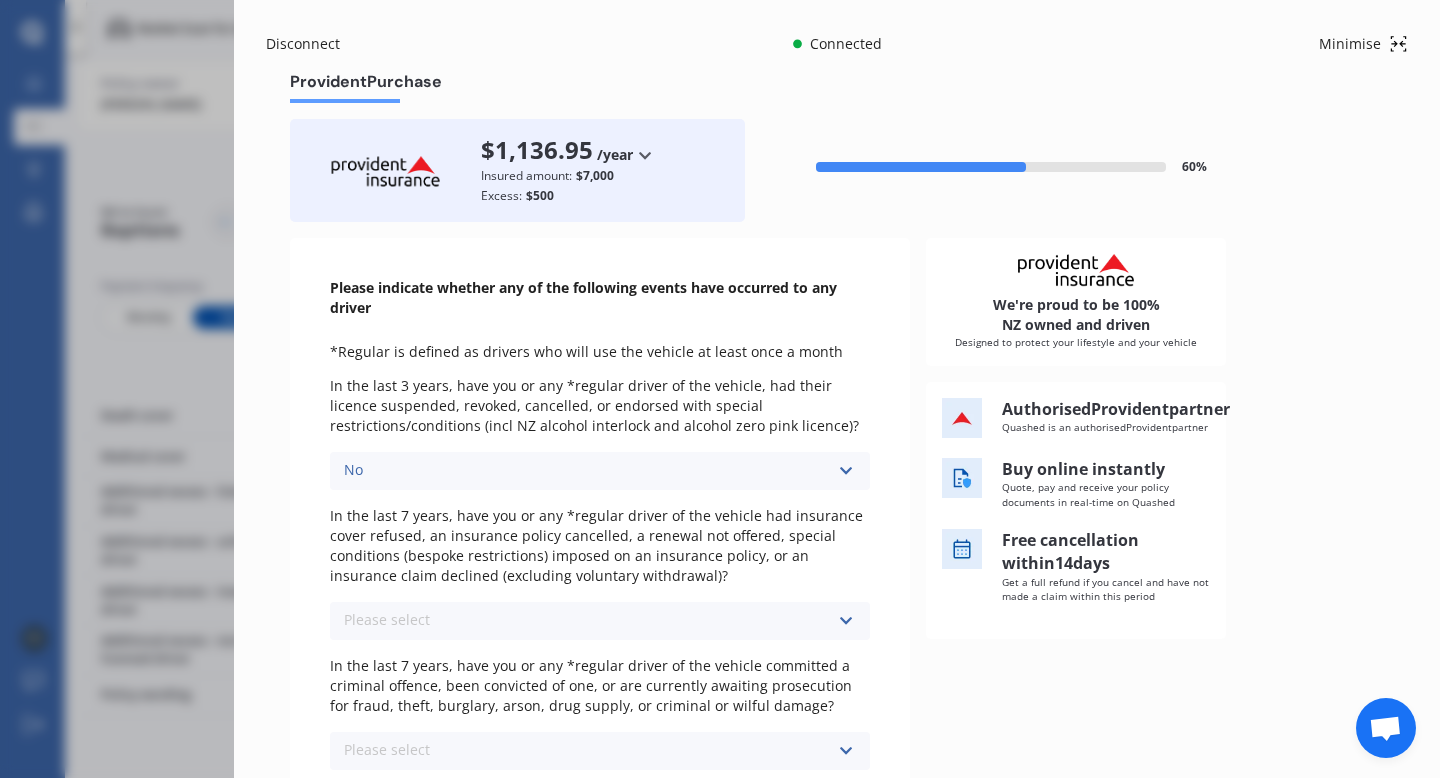 scroll, scrollTop: 170, scrollLeft: 0, axis: vertical 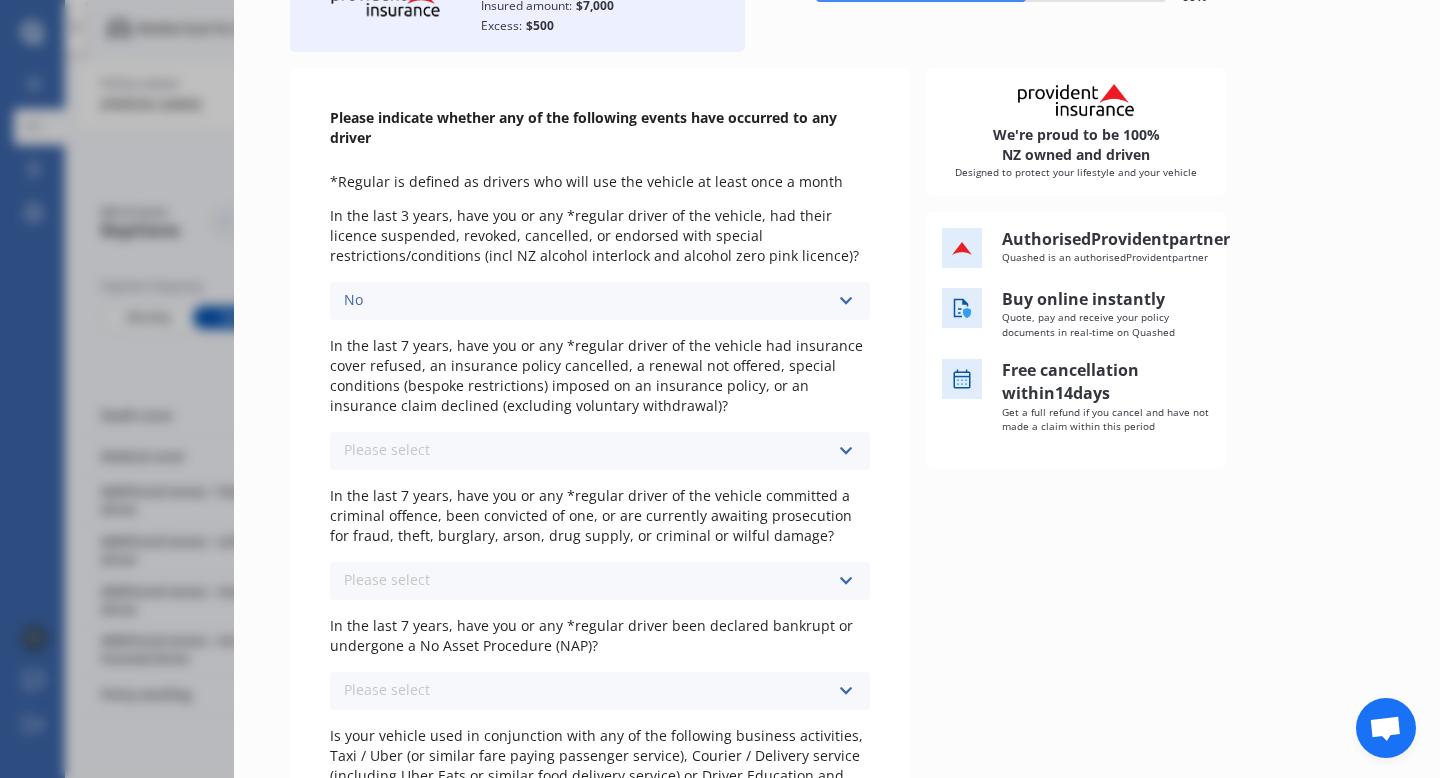 click at bounding box center (845, 451) 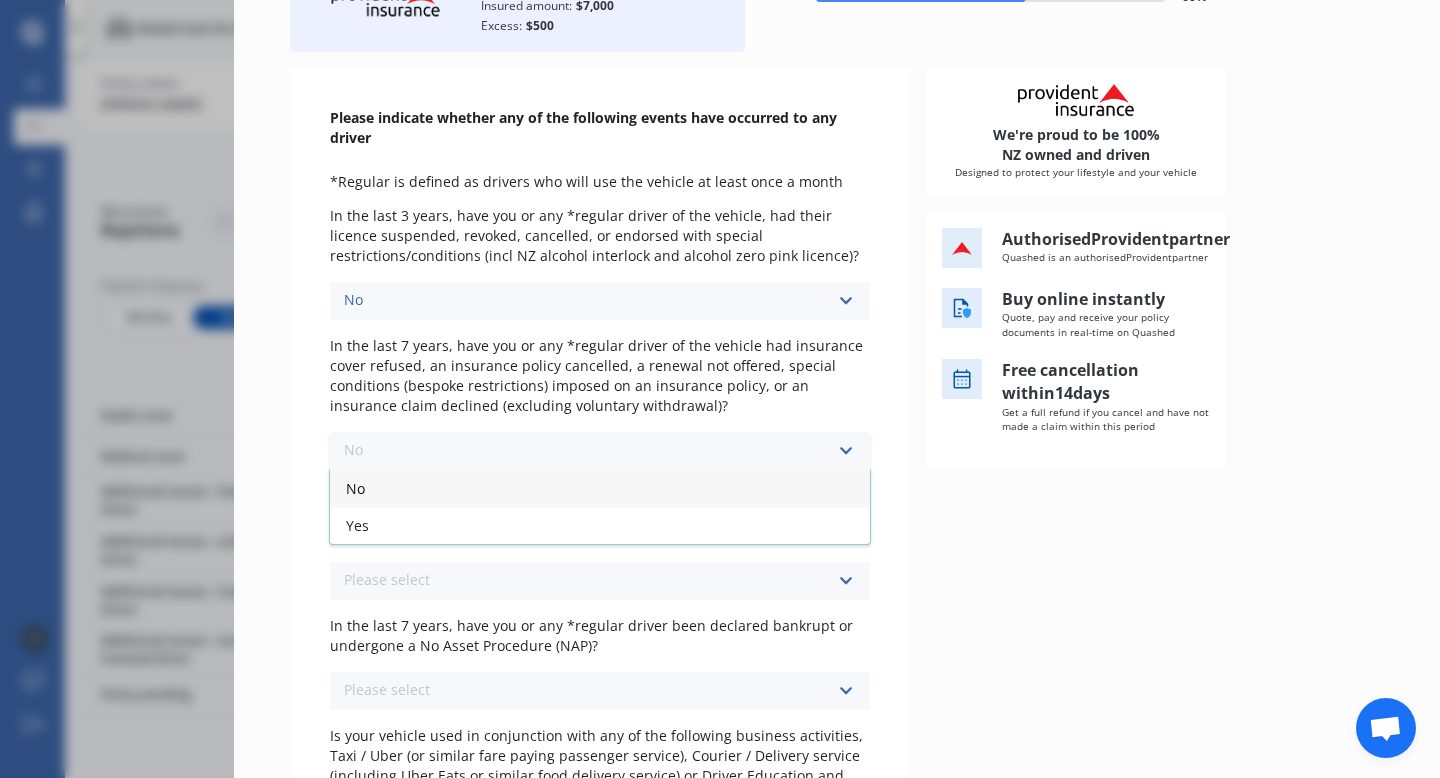 click on "No" at bounding box center [600, 488] 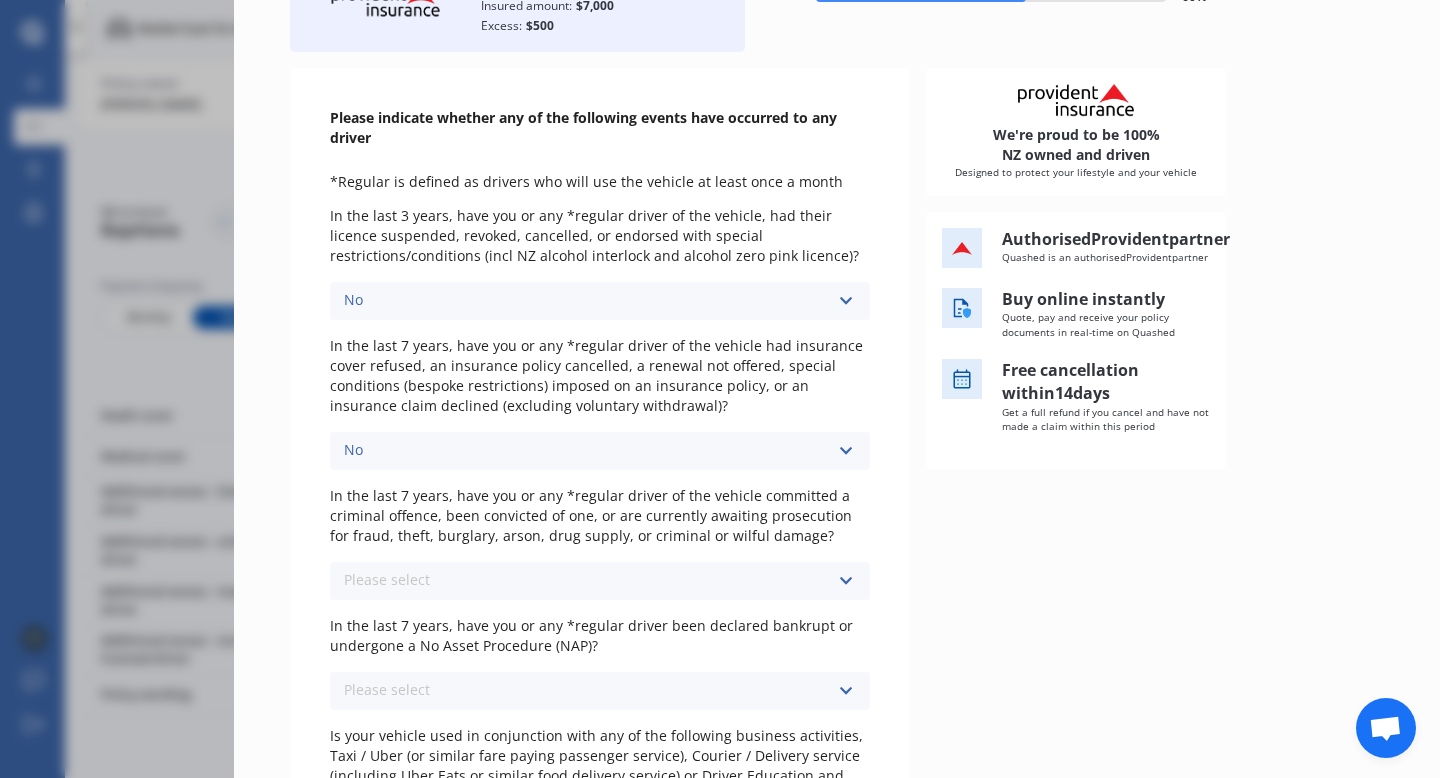 scroll, scrollTop: 290, scrollLeft: 0, axis: vertical 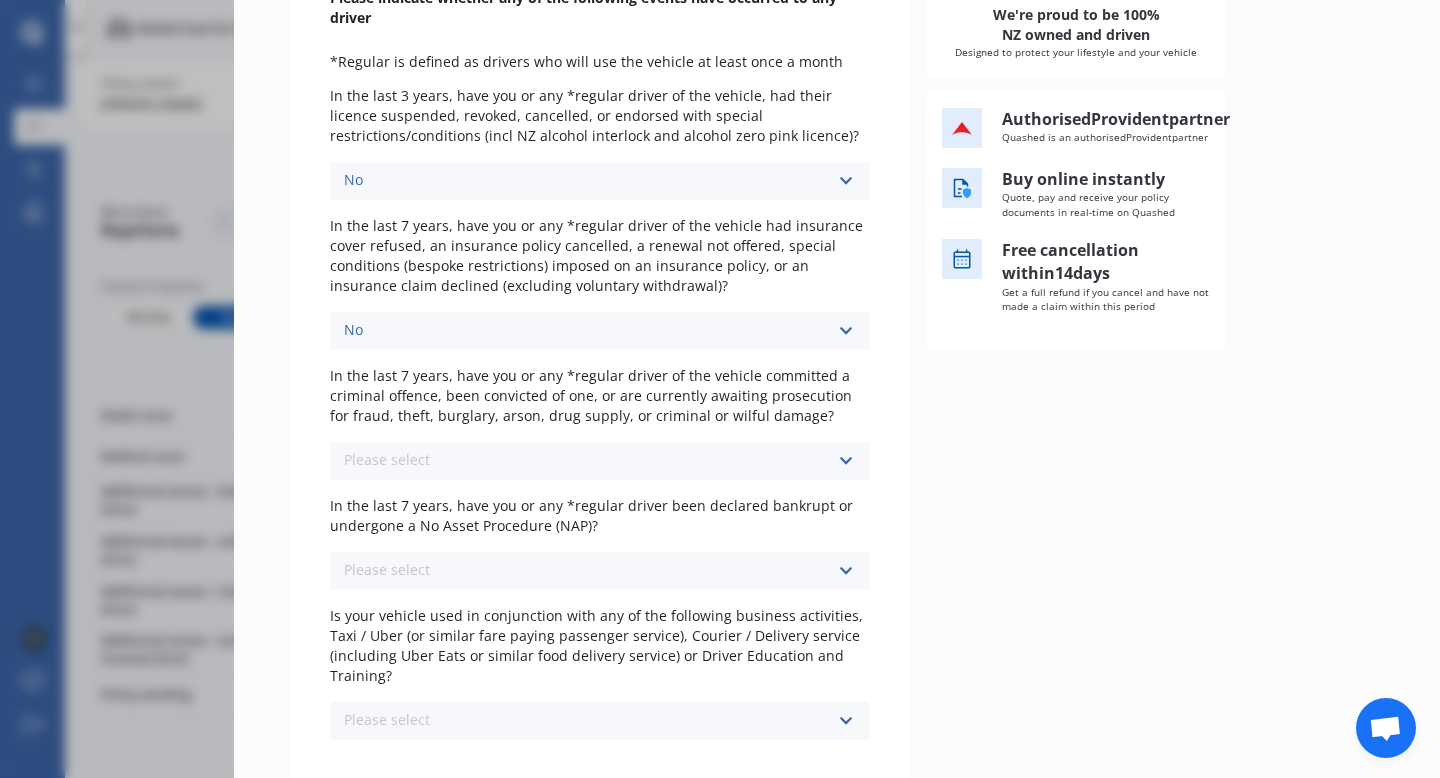 click at bounding box center [845, 461] 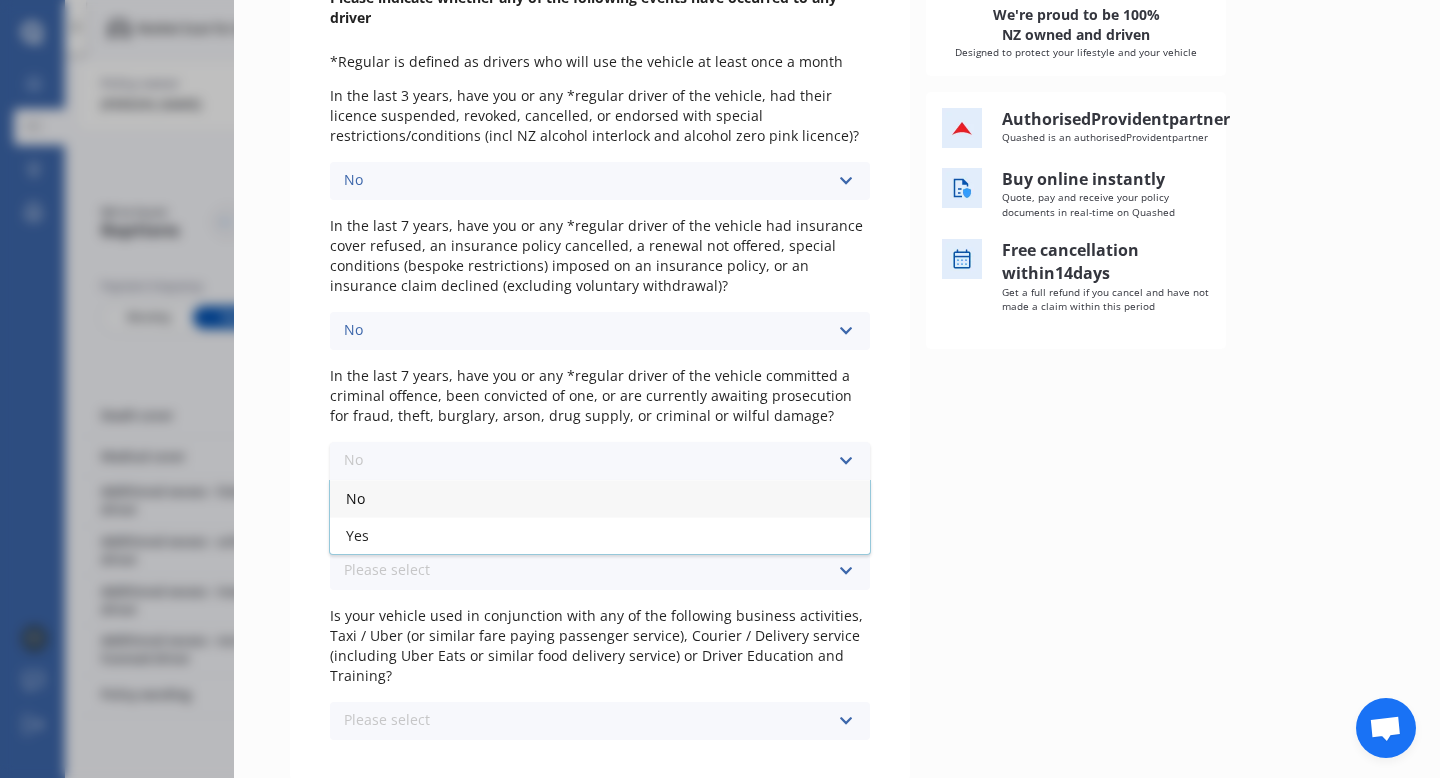 click on "No" at bounding box center (600, 498) 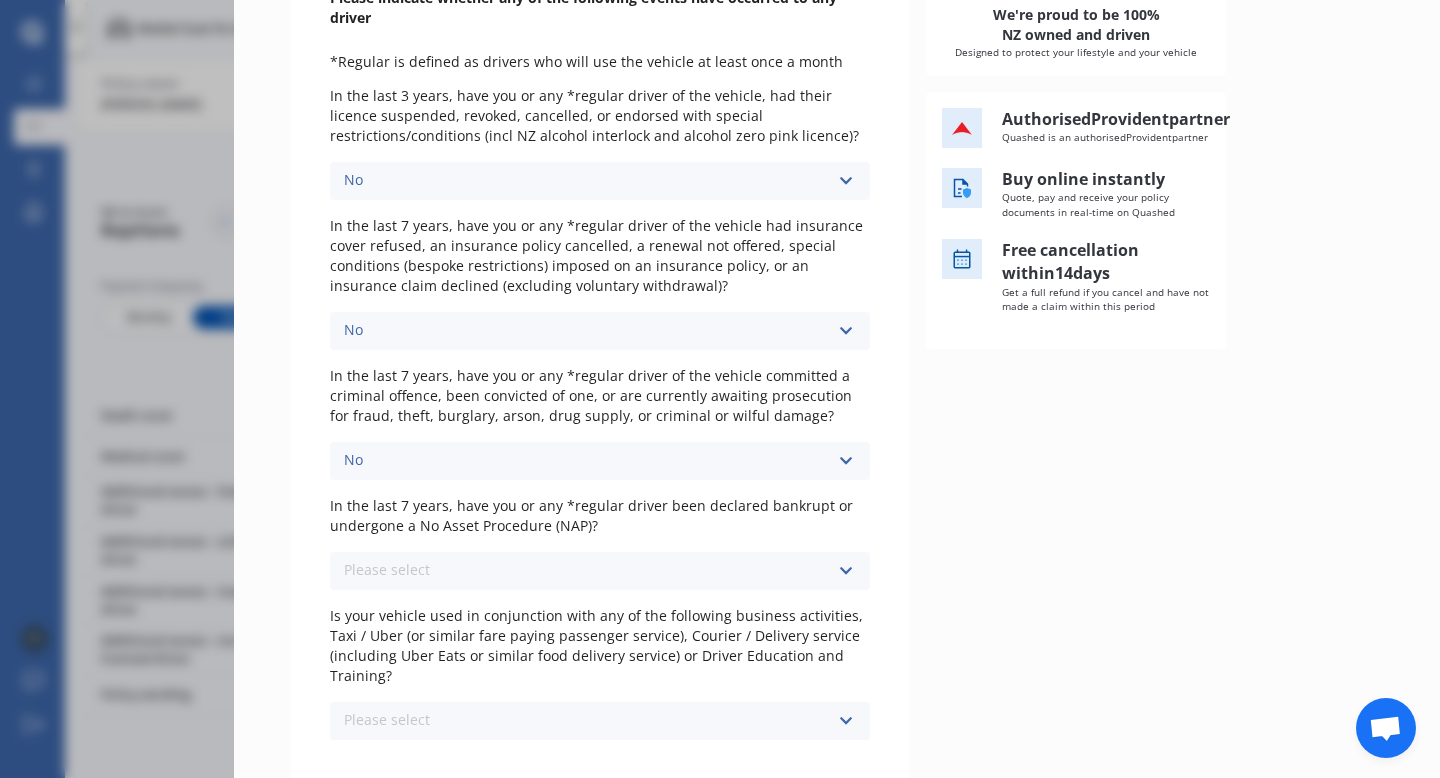 click on "Please select No Yes" at bounding box center [600, 571] 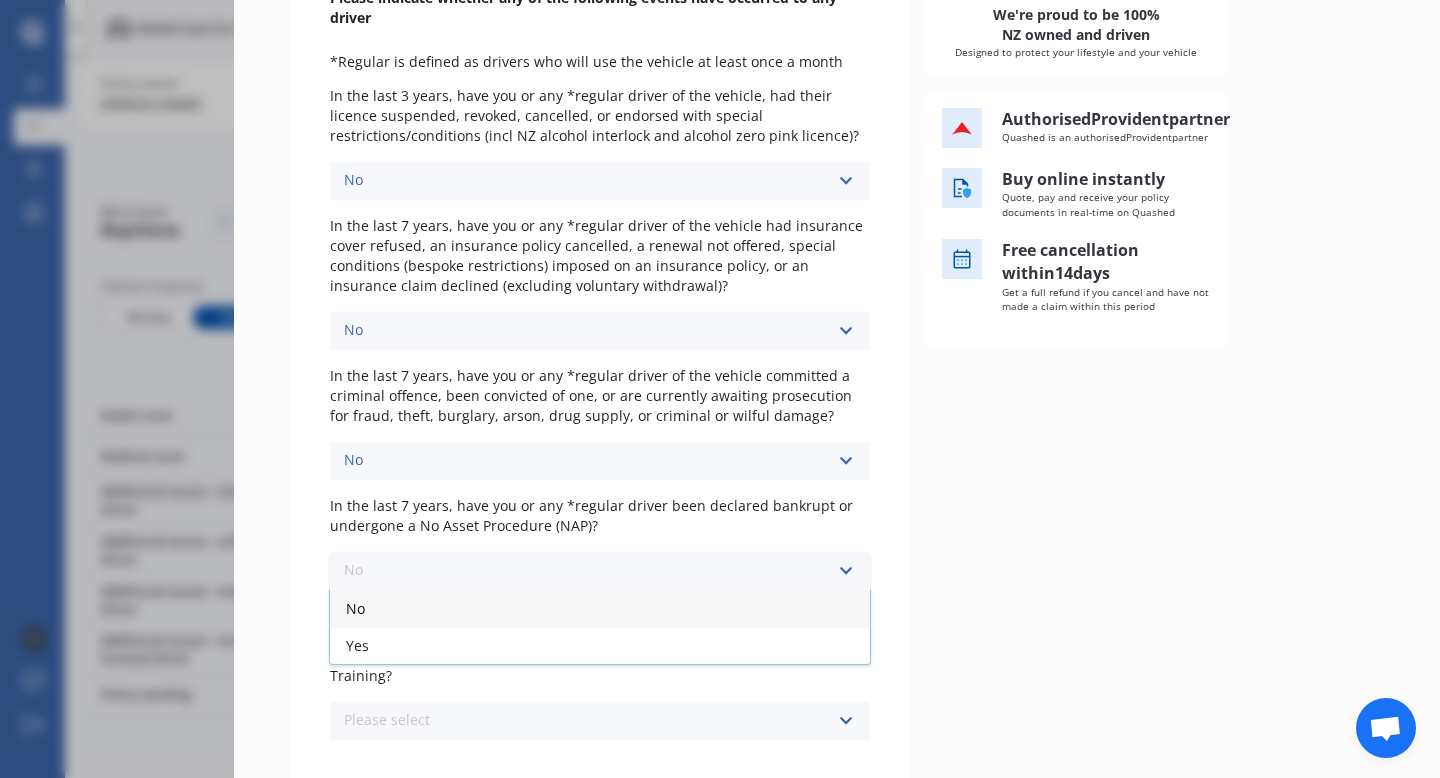 click on "No" at bounding box center [600, 608] 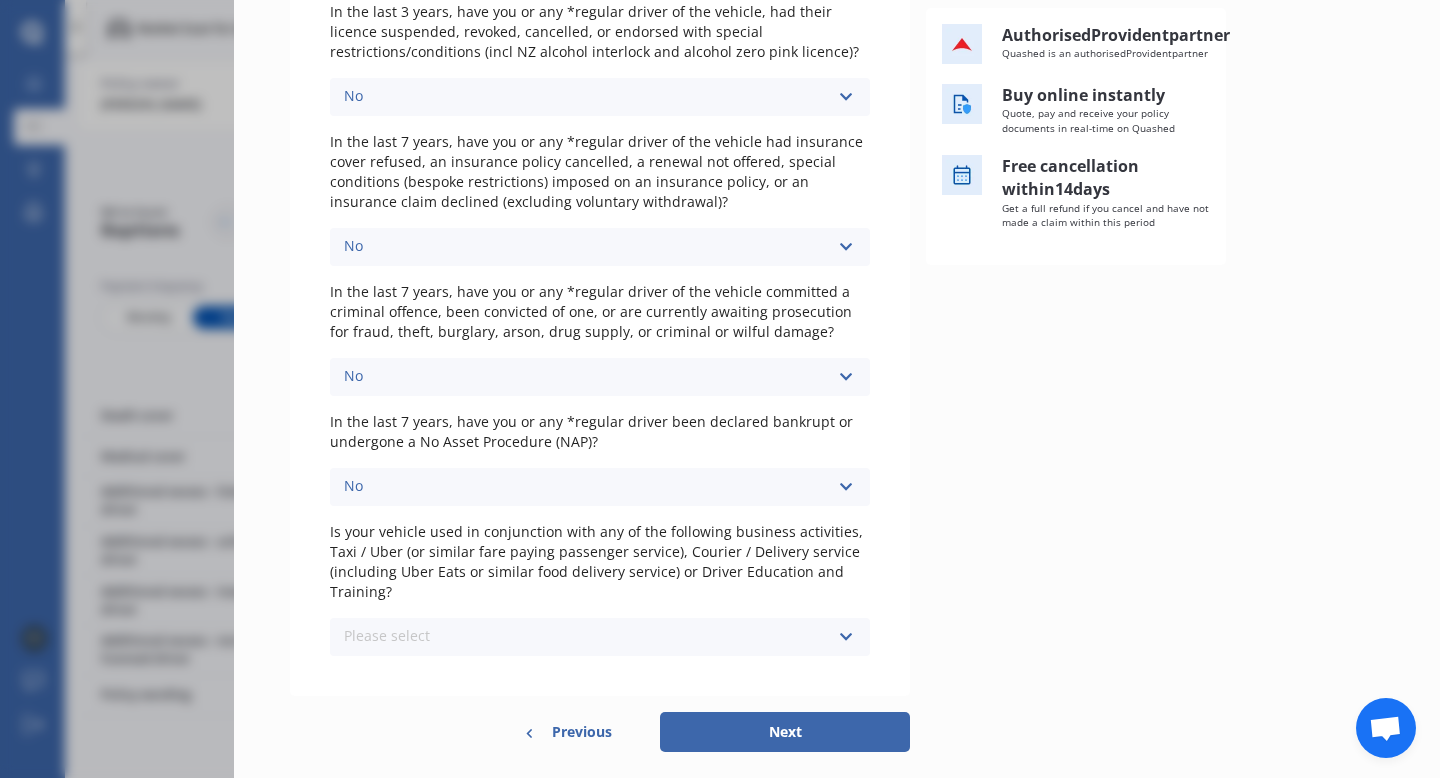 scroll, scrollTop: 428, scrollLeft: 0, axis: vertical 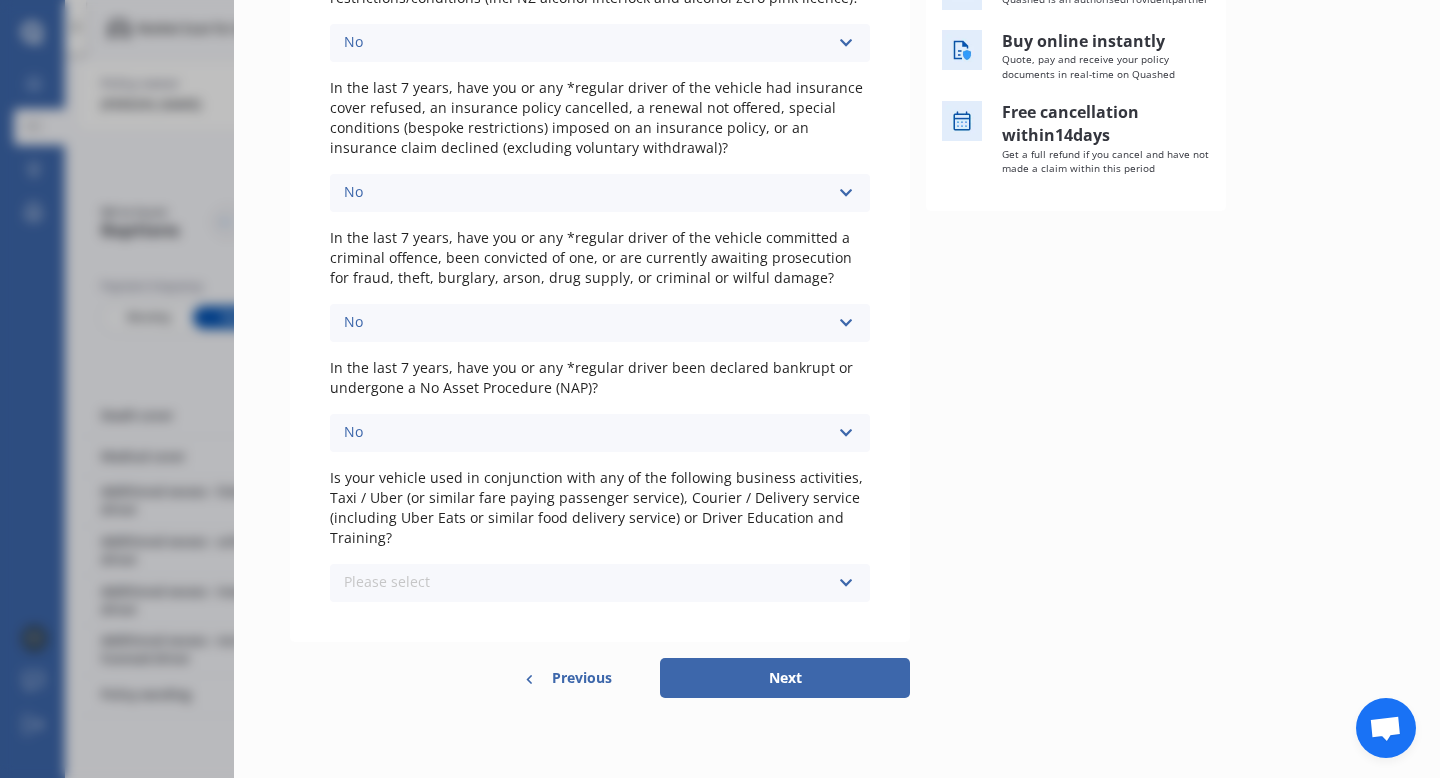 click at bounding box center (845, 583) 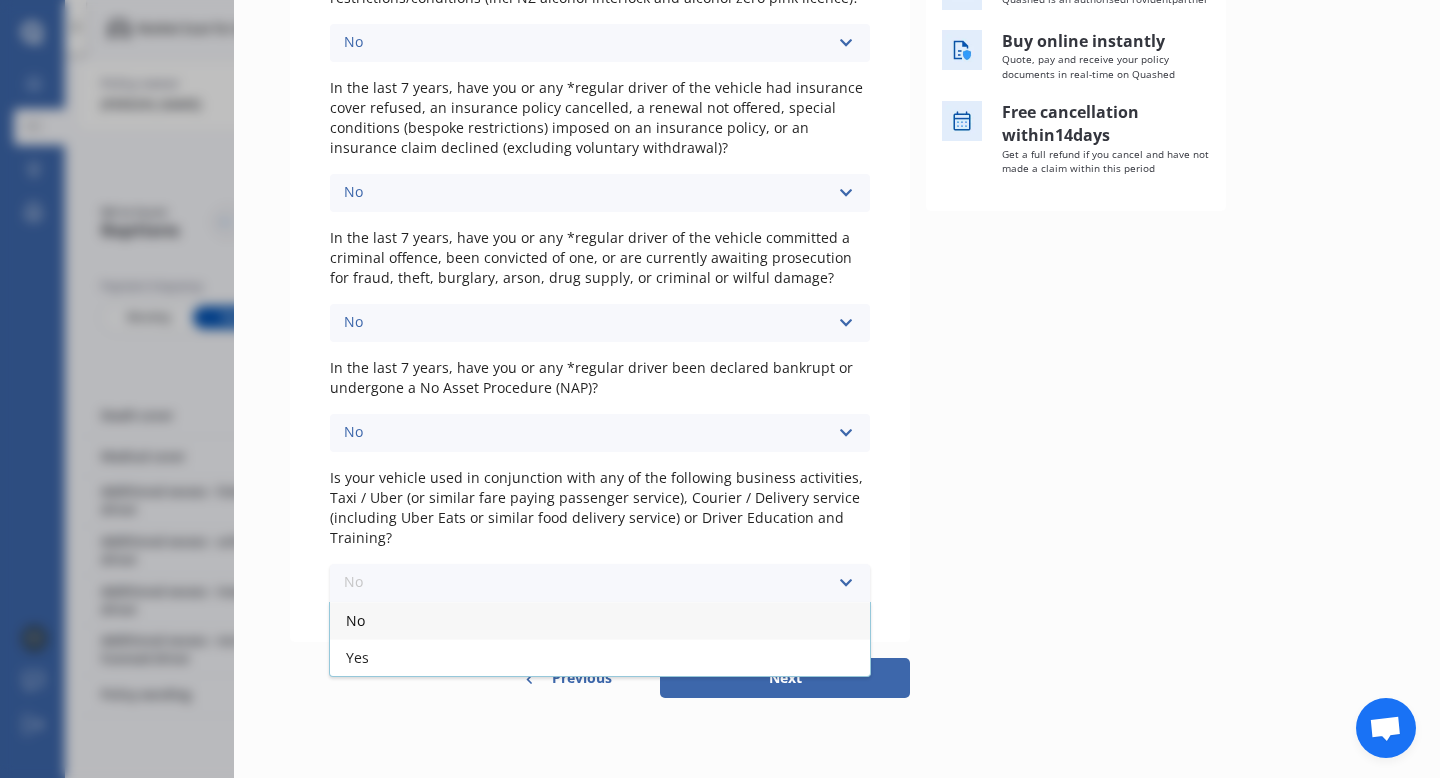 click on "No" at bounding box center [600, 620] 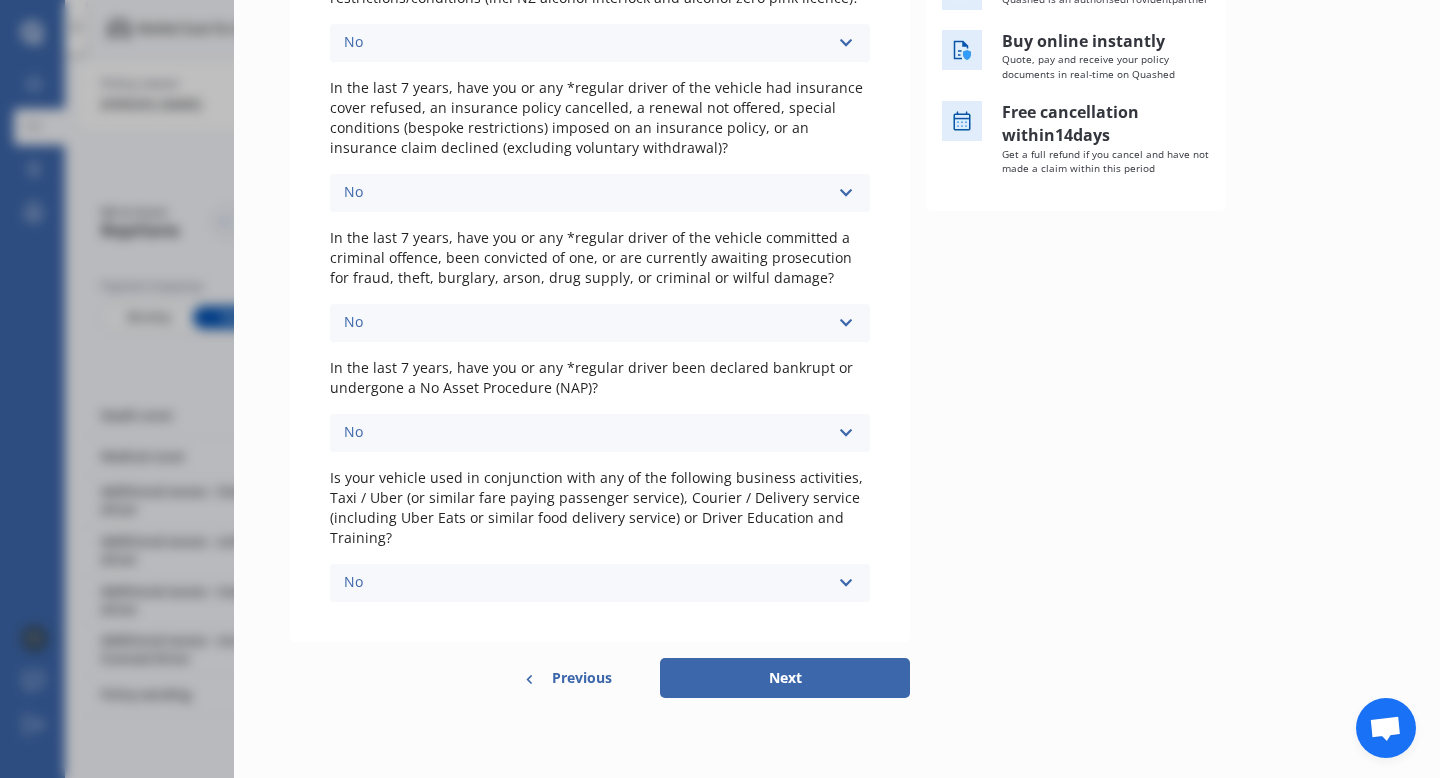 click on "Next" at bounding box center [785, 678] 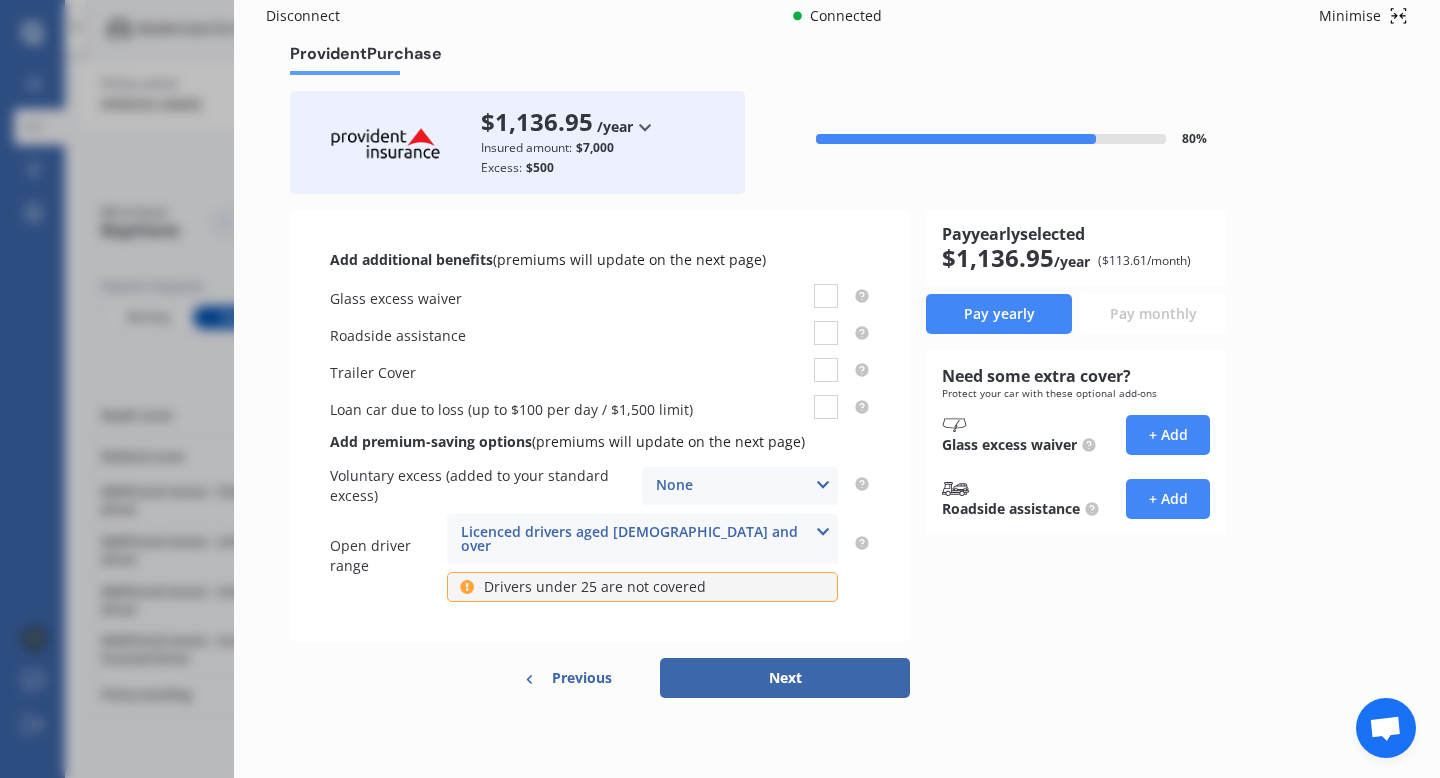 scroll, scrollTop: 0, scrollLeft: 0, axis: both 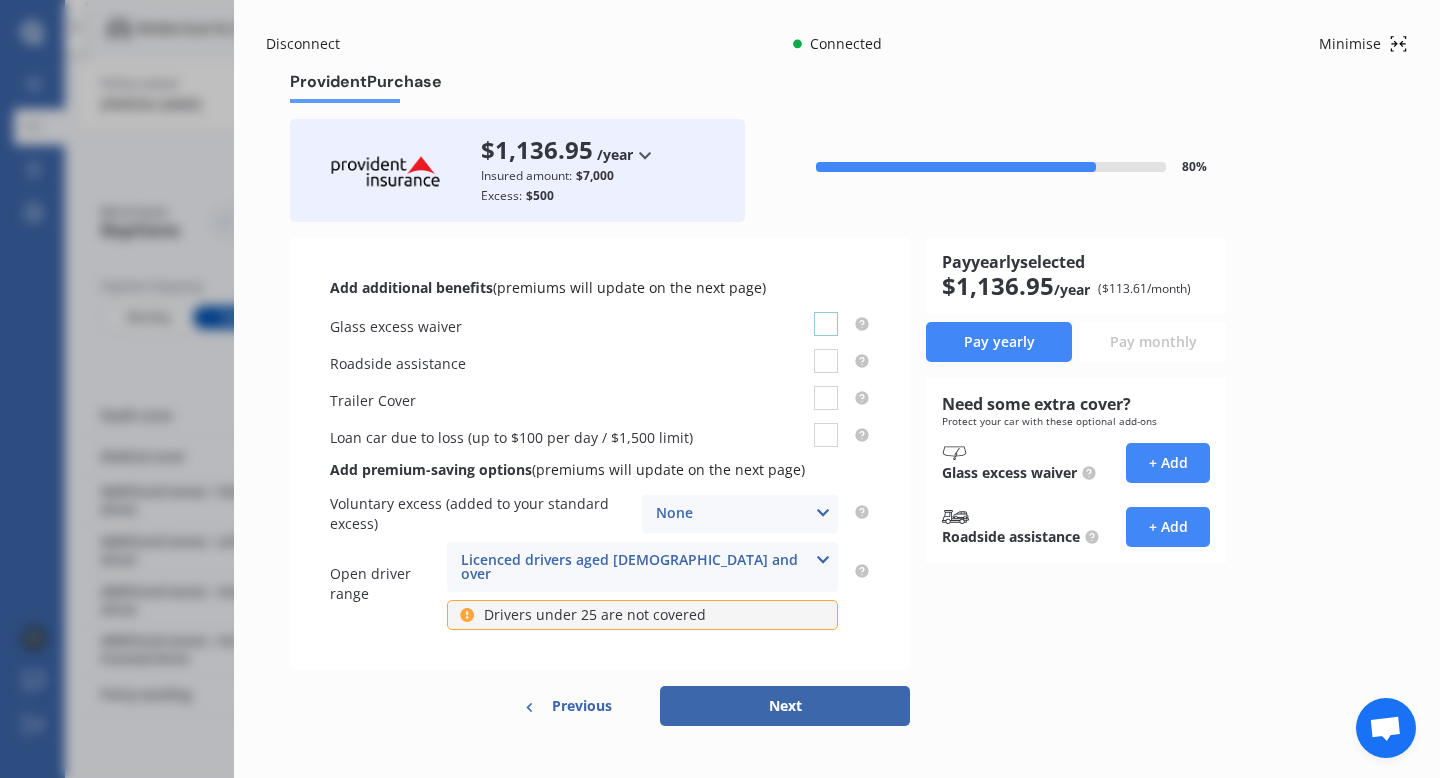 click at bounding box center [826, 312] 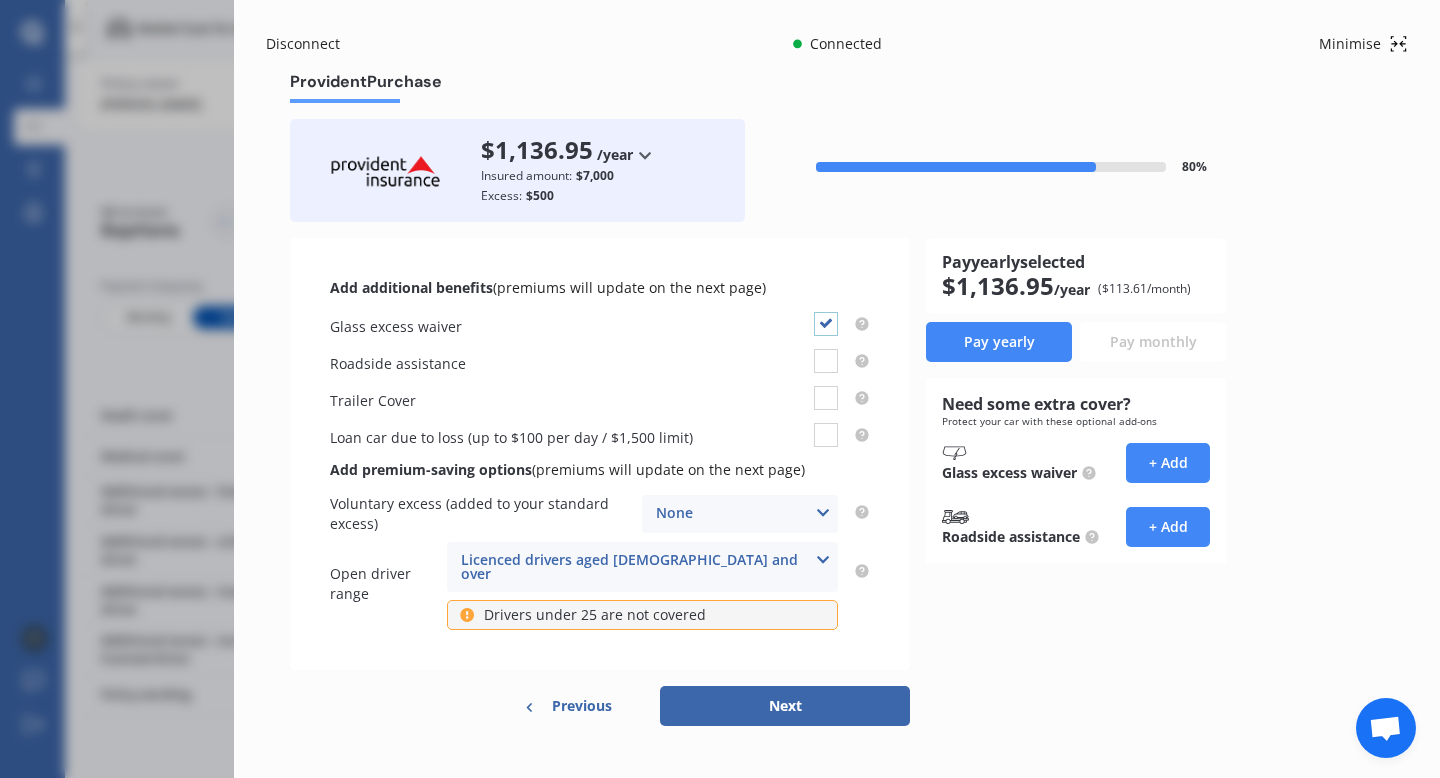 checkbox on "true" 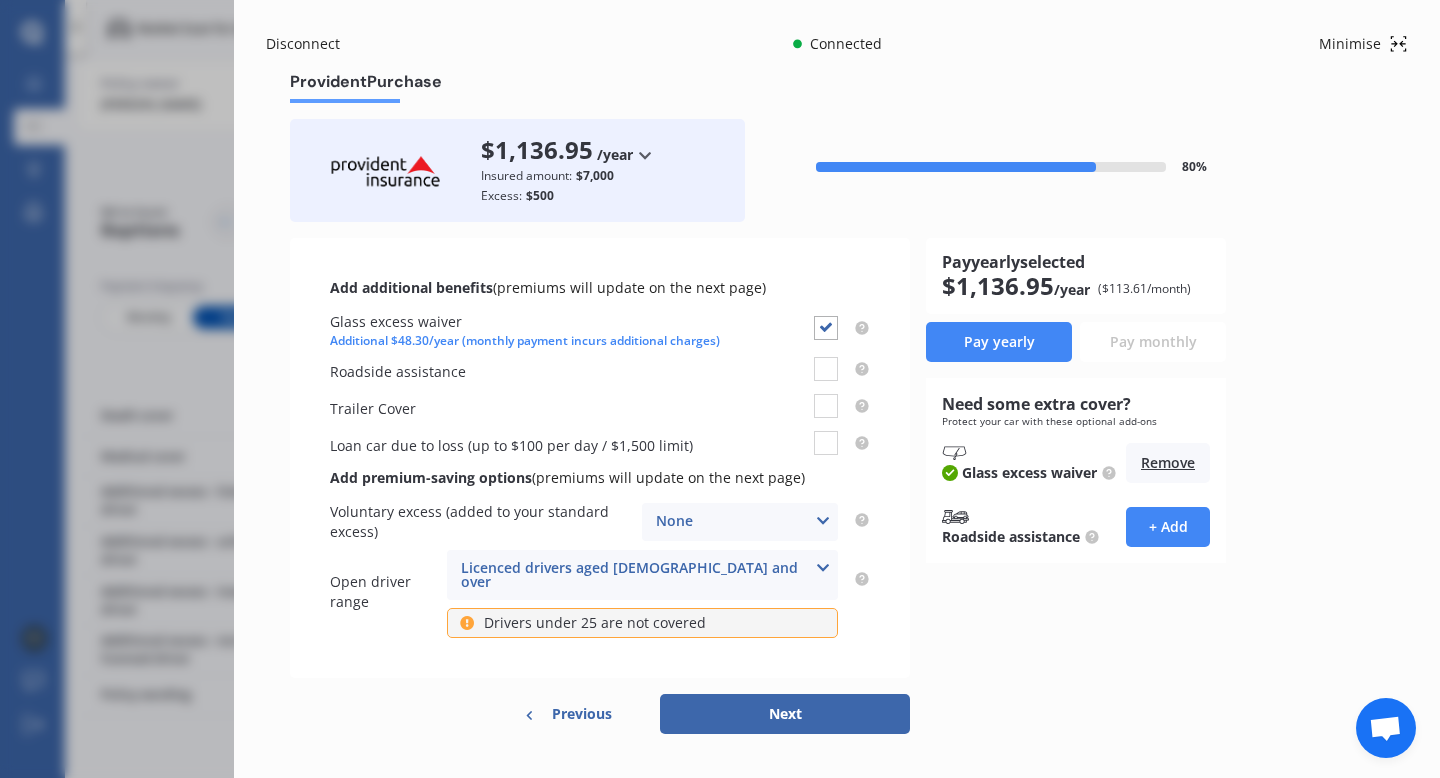 click on "None None $200 $450 $700 $950 $1,200 $1,700" at bounding box center (740, 522) 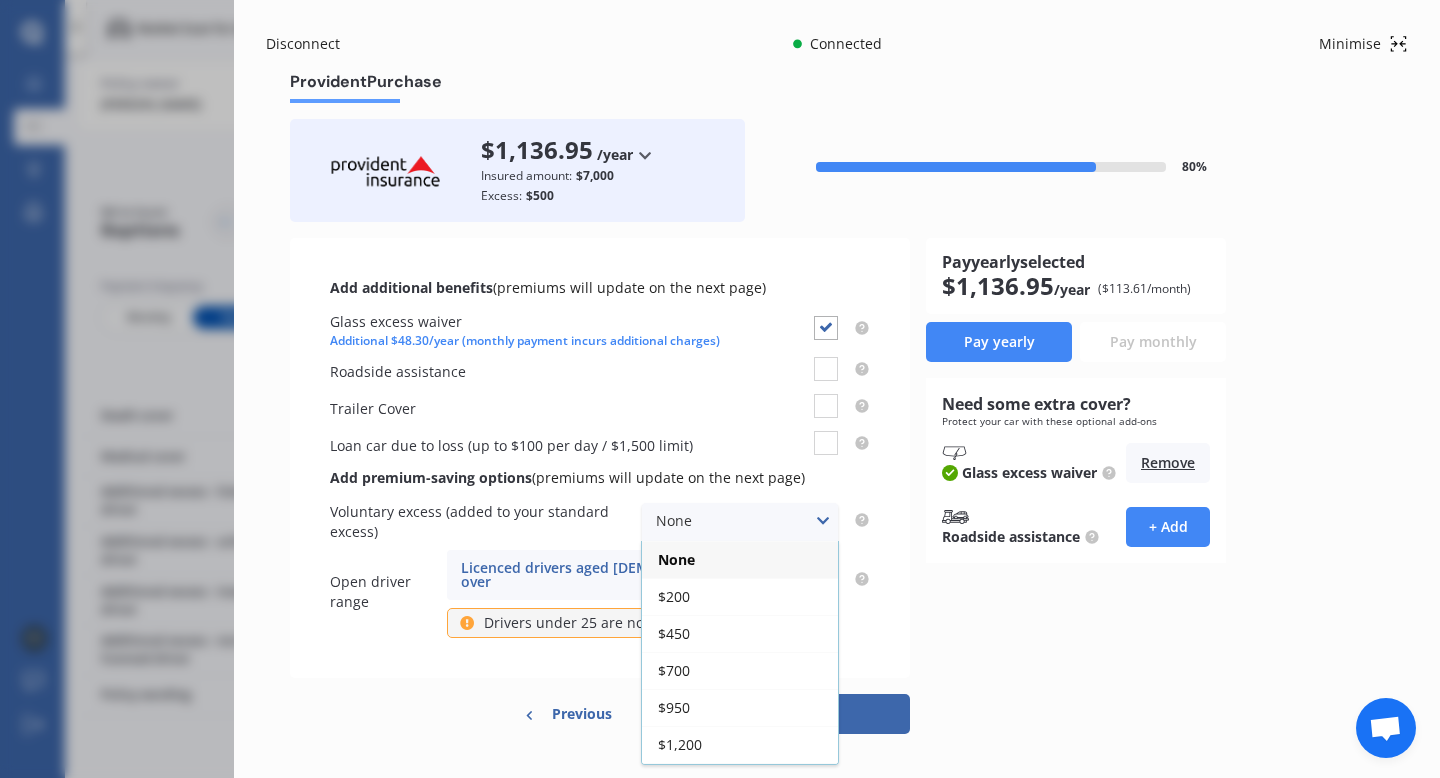 click on "None None $200 $450 $700 $950 $1,200 $1,700" at bounding box center [740, 522] 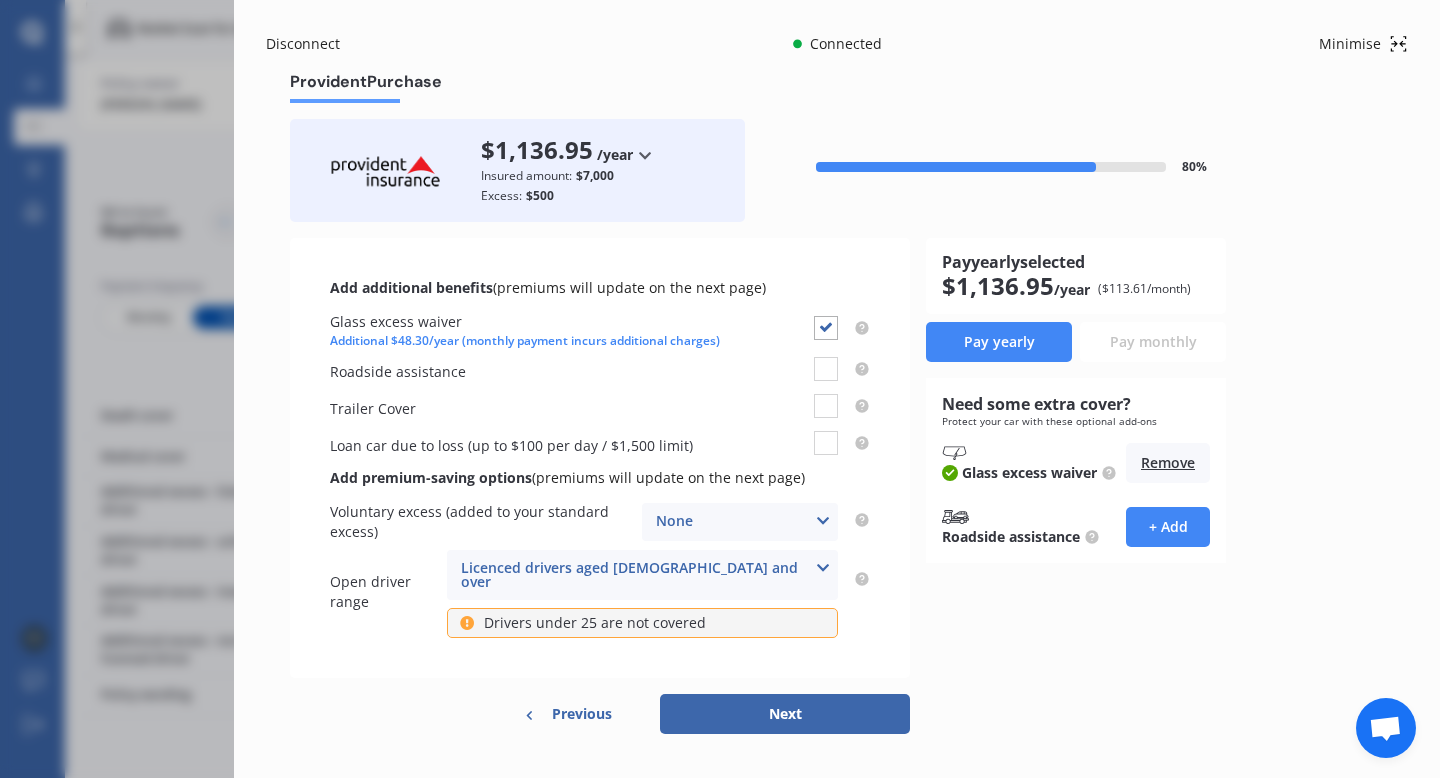 scroll, scrollTop: 22, scrollLeft: 0, axis: vertical 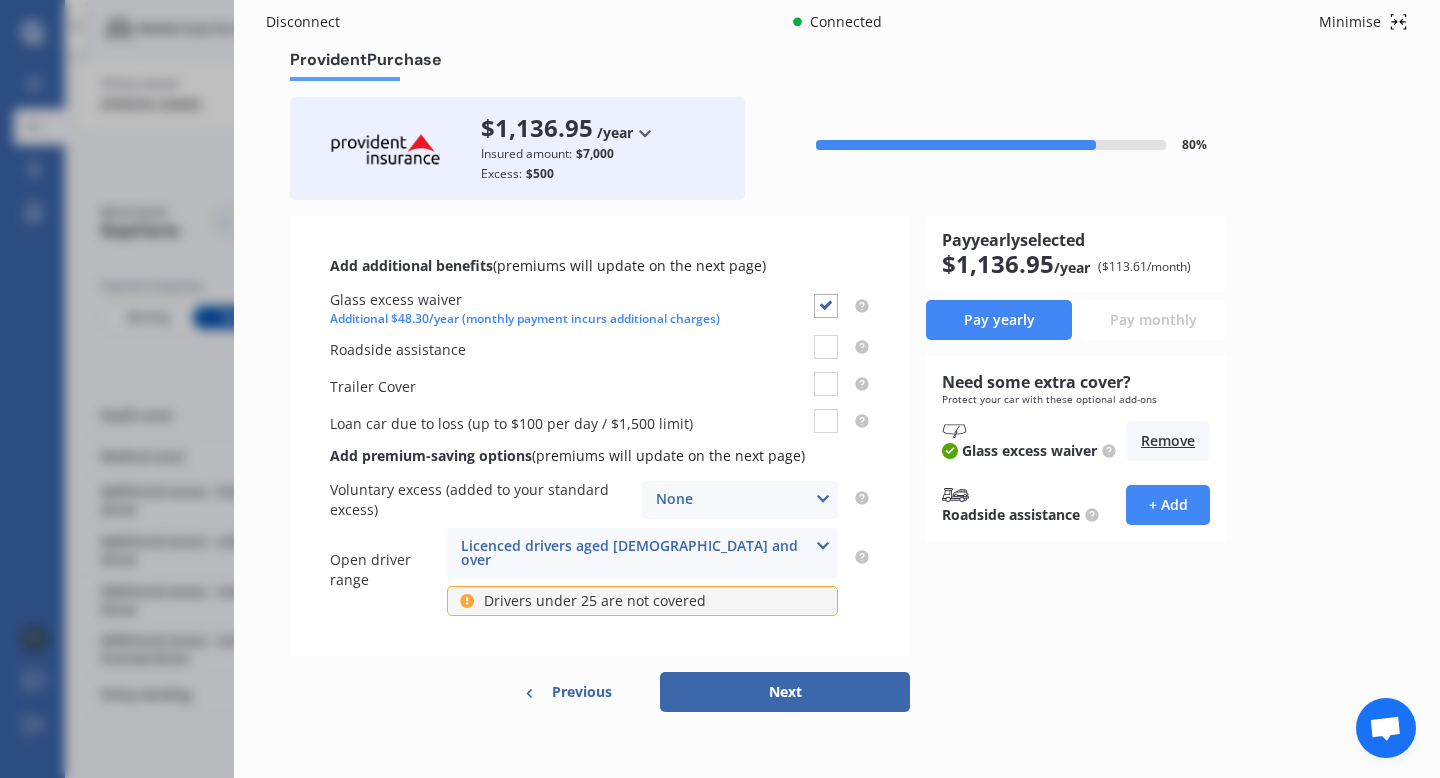 click at bounding box center [823, 546] 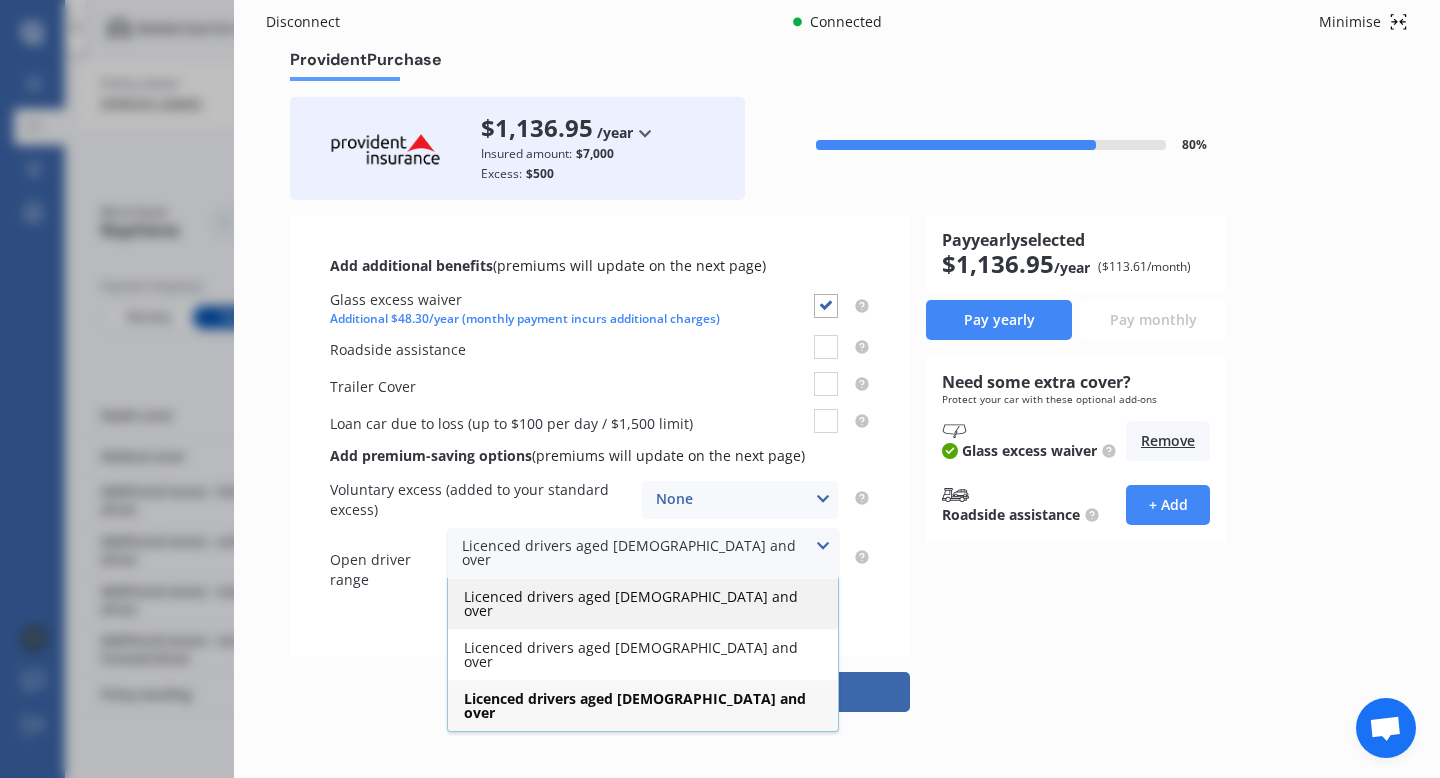 click on "Licenced drivers aged [DEMOGRAPHIC_DATA] and over" at bounding box center [631, 603] 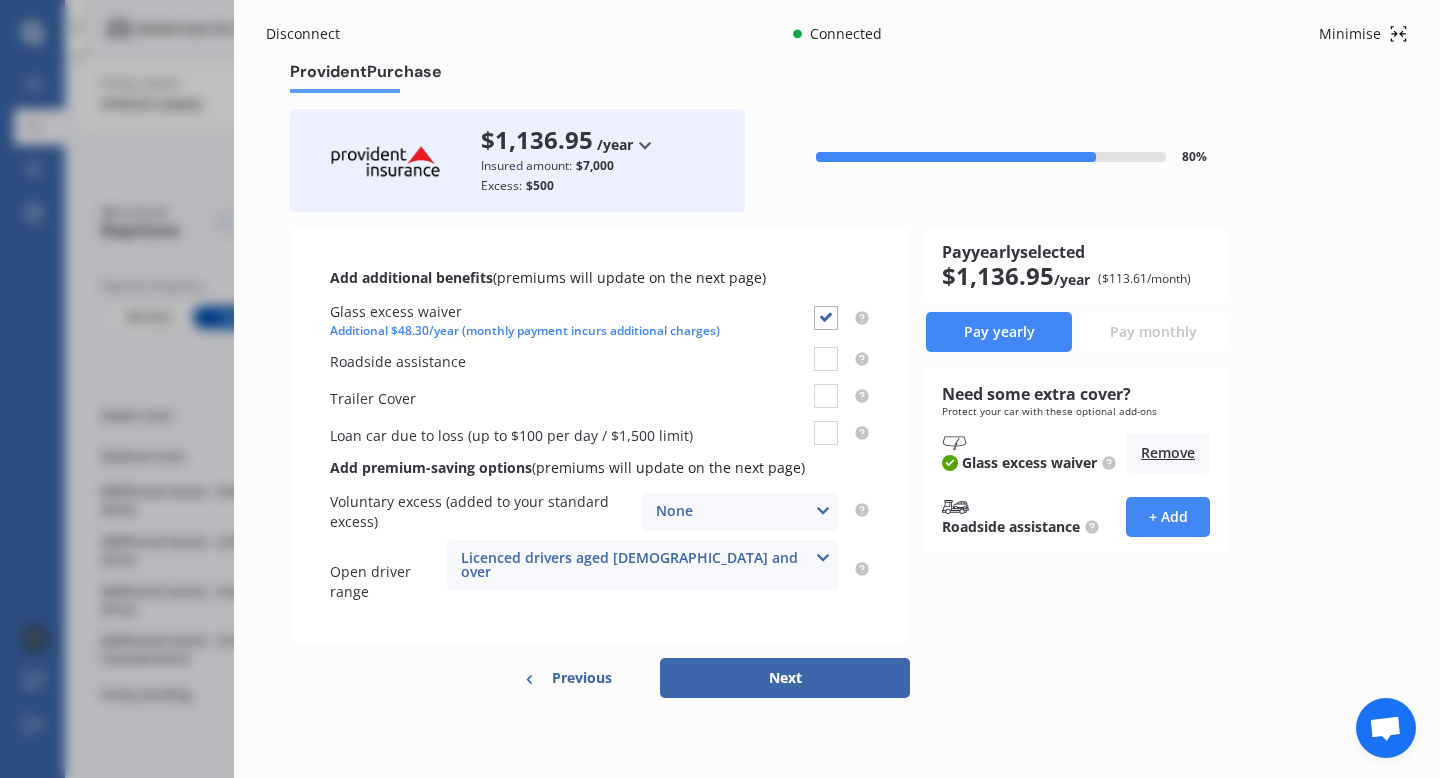 scroll, scrollTop: 0, scrollLeft: 0, axis: both 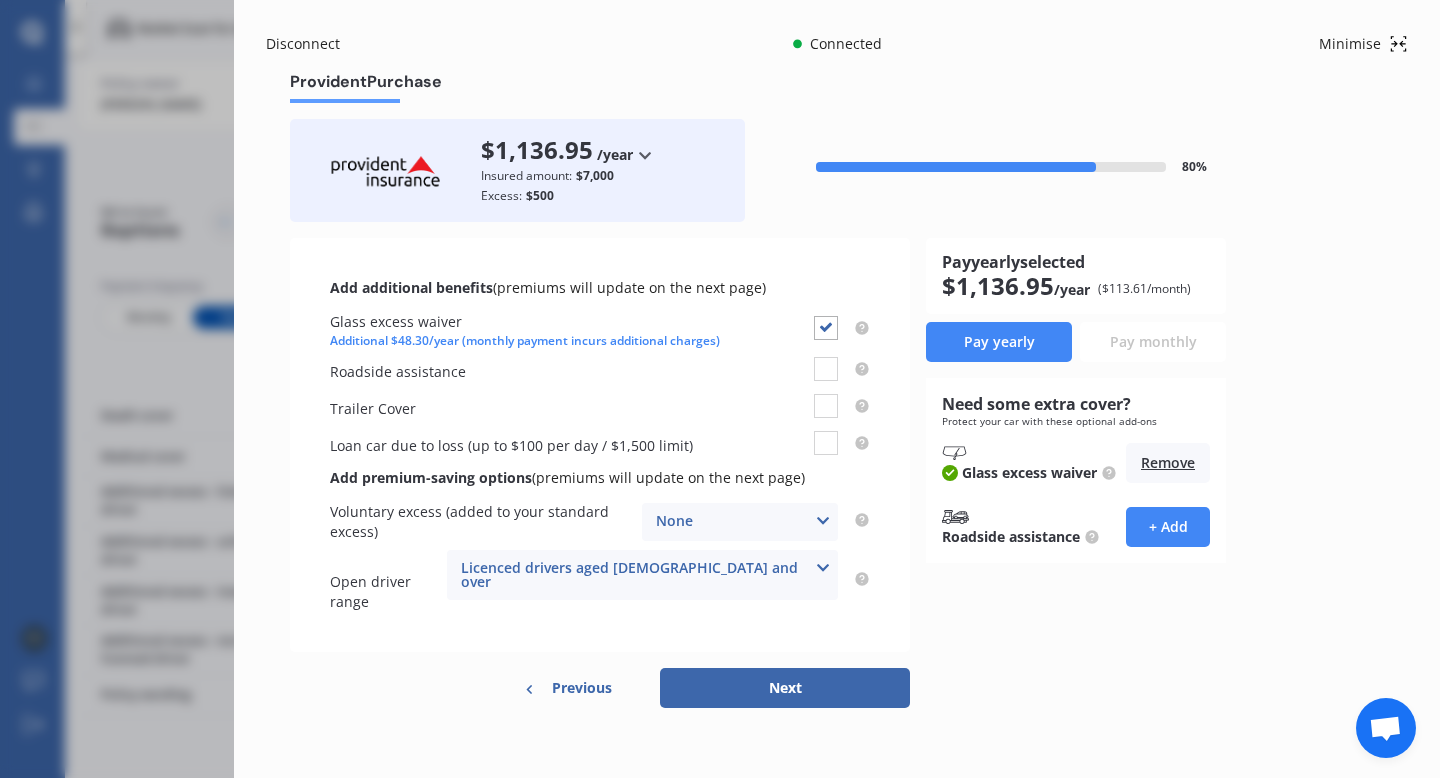 click at bounding box center [823, 568] 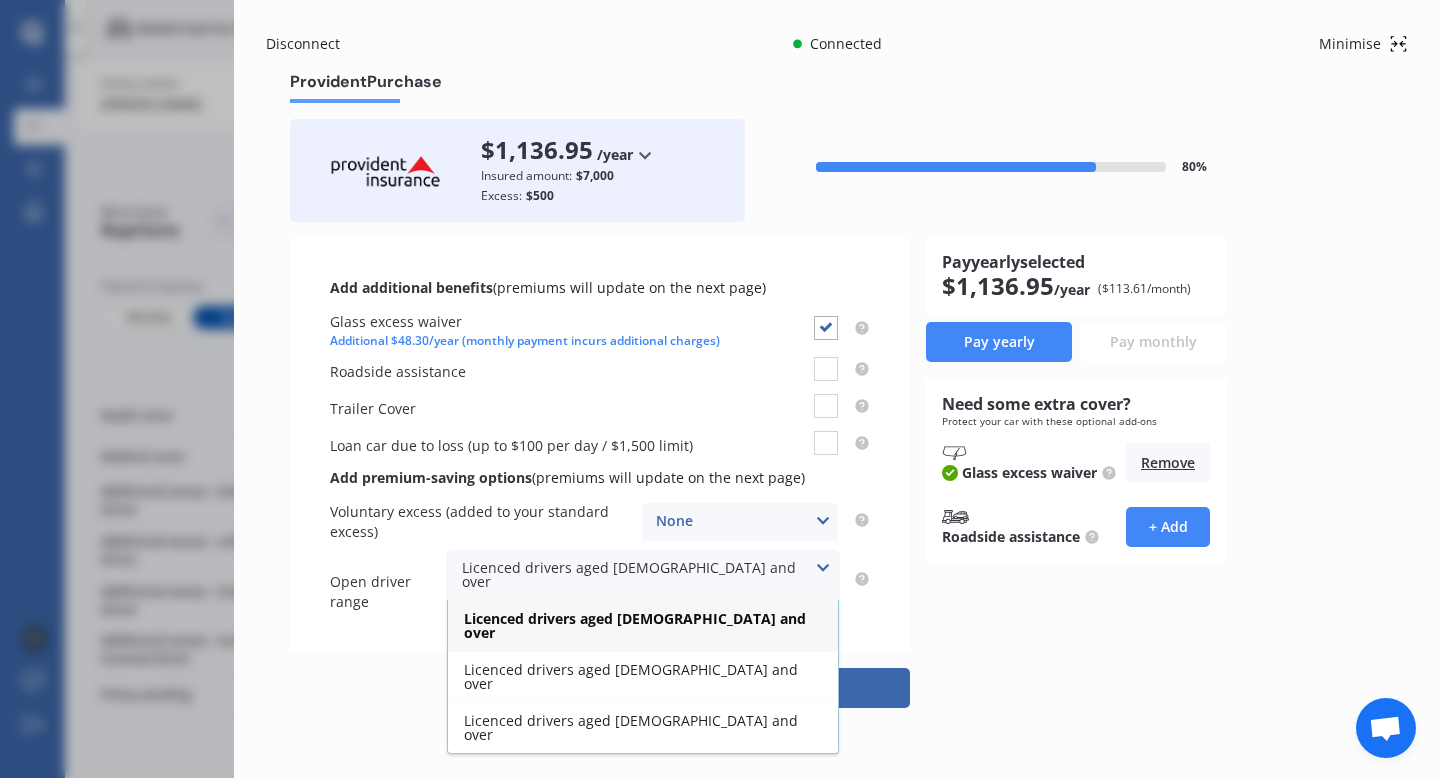 click at bounding box center [823, 568] 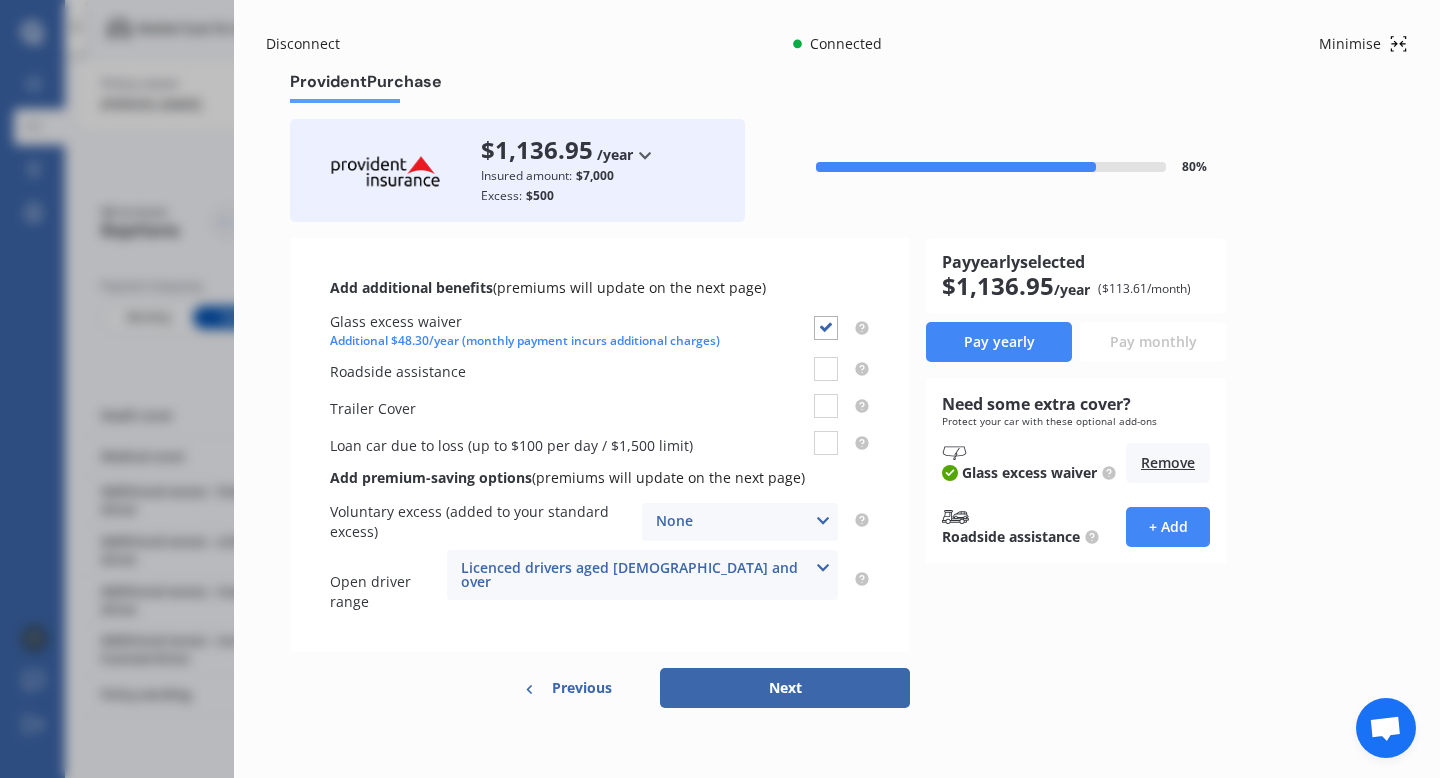 click on "Next" at bounding box center [785, 688] 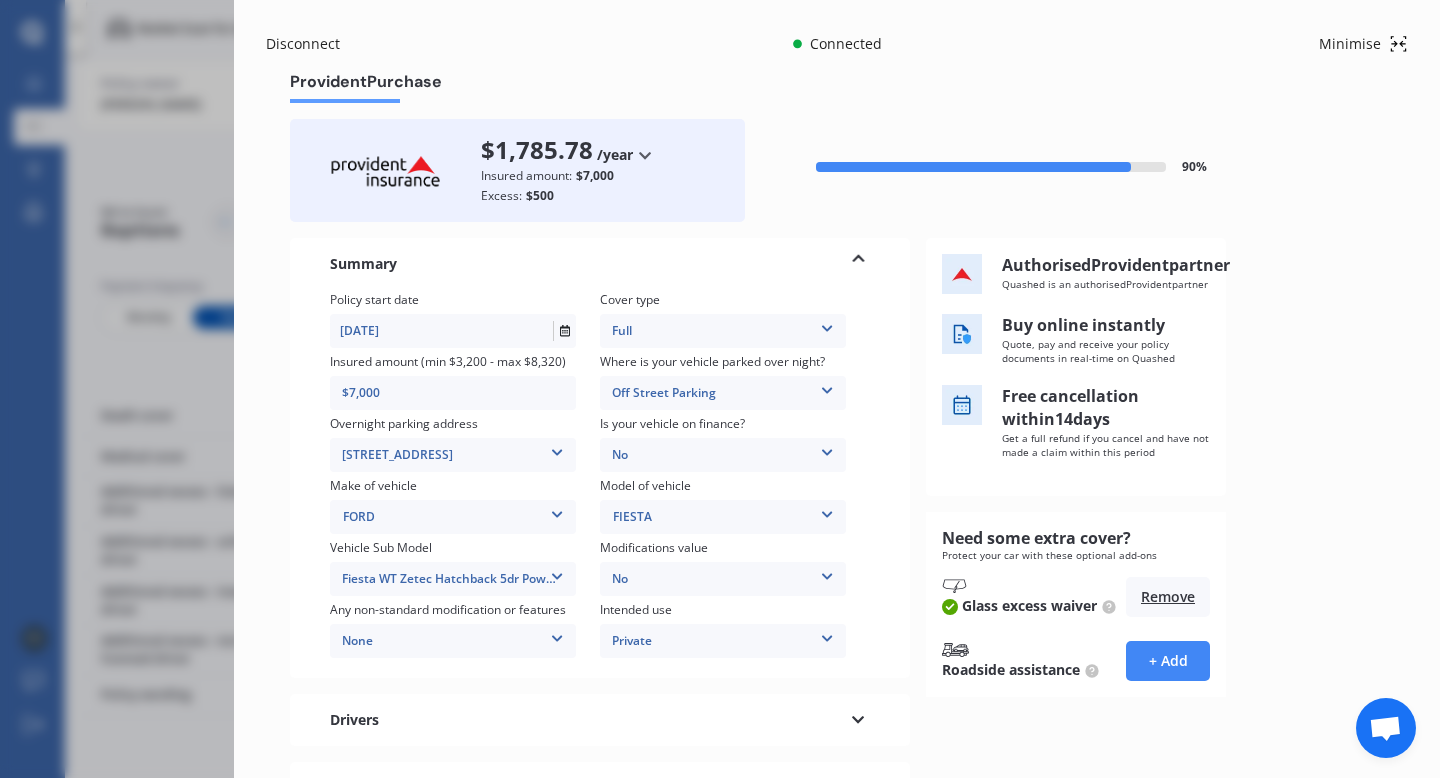 scroll, scrollTop: 240, scrollLeft: 0, axis: vertical 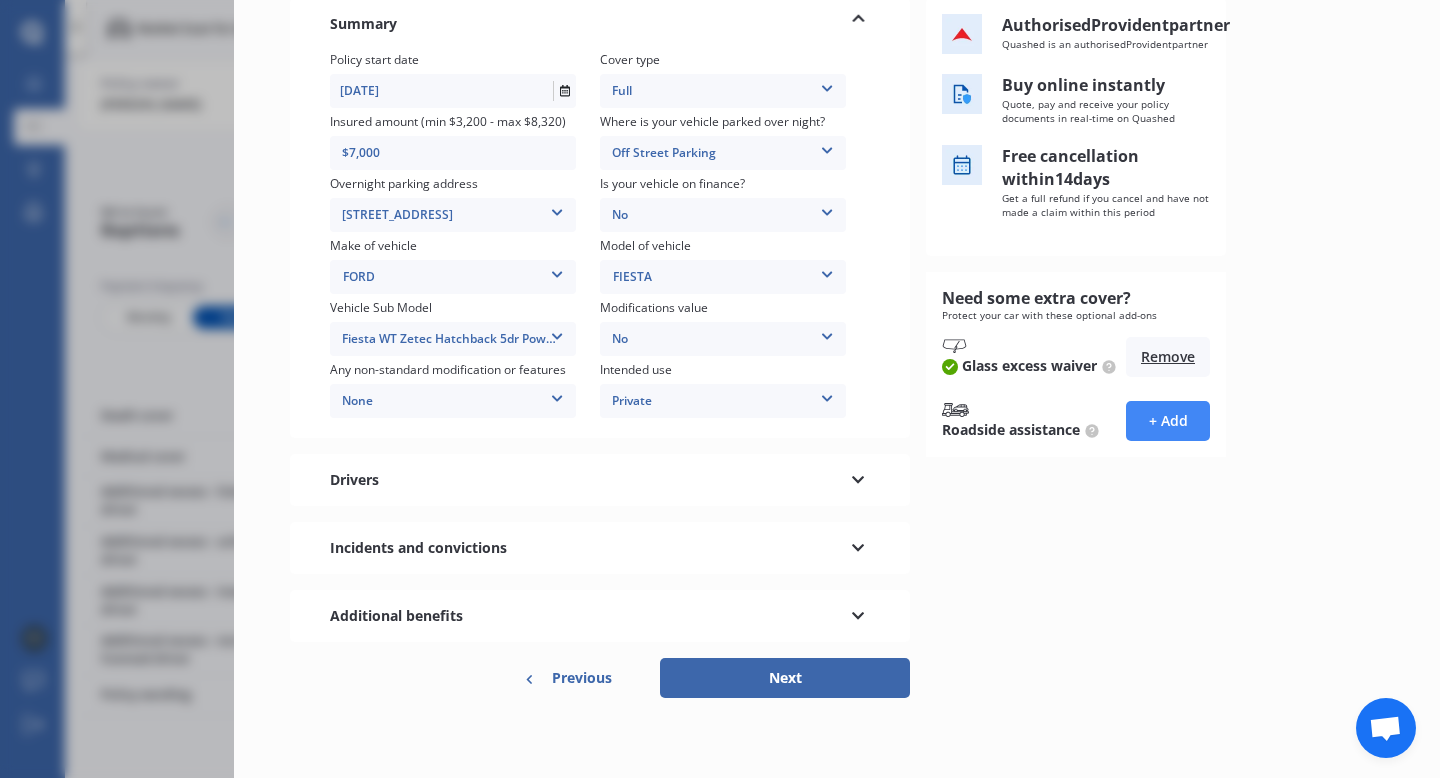 click at bounding box center (858, 613) 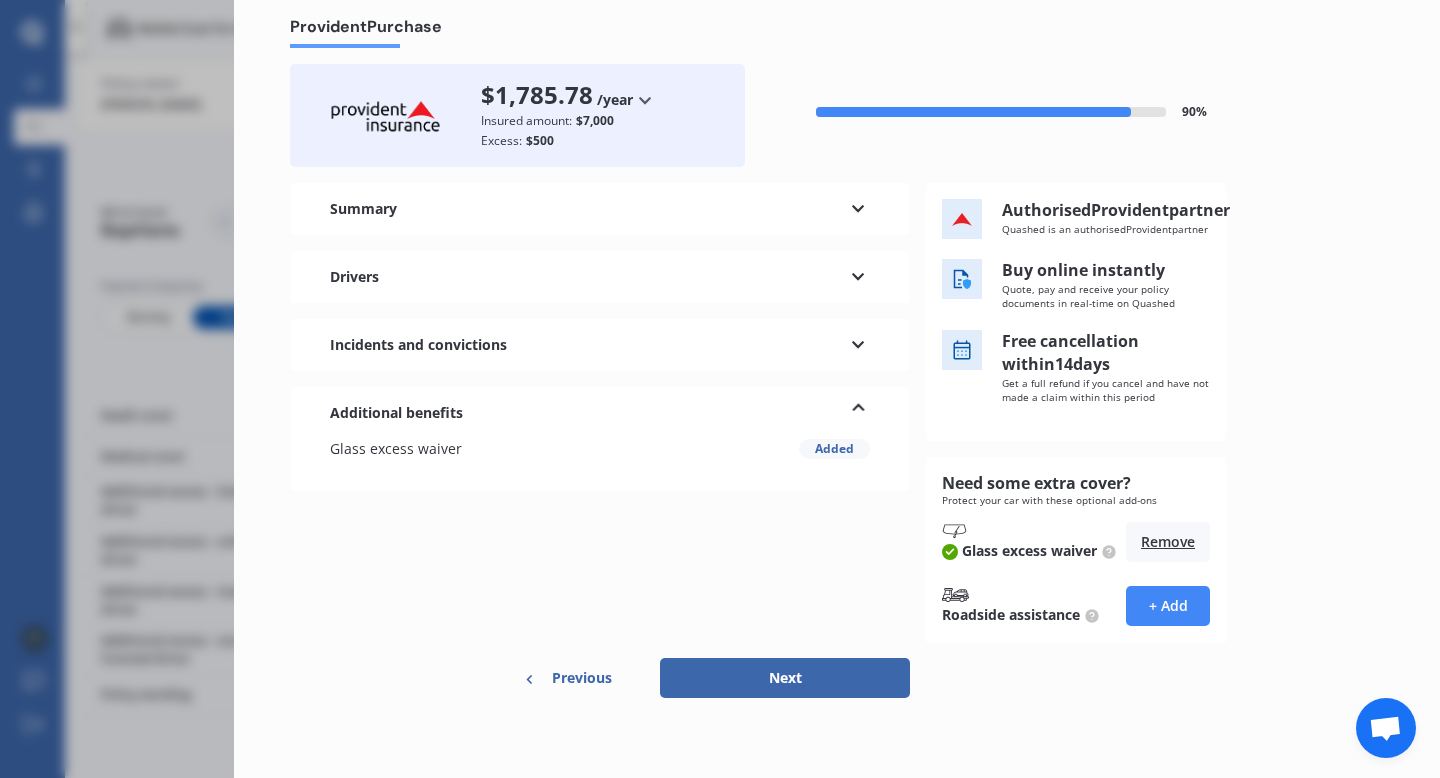 scroll, scrollTop: 74, scrollLeft: 0, axis: vertical 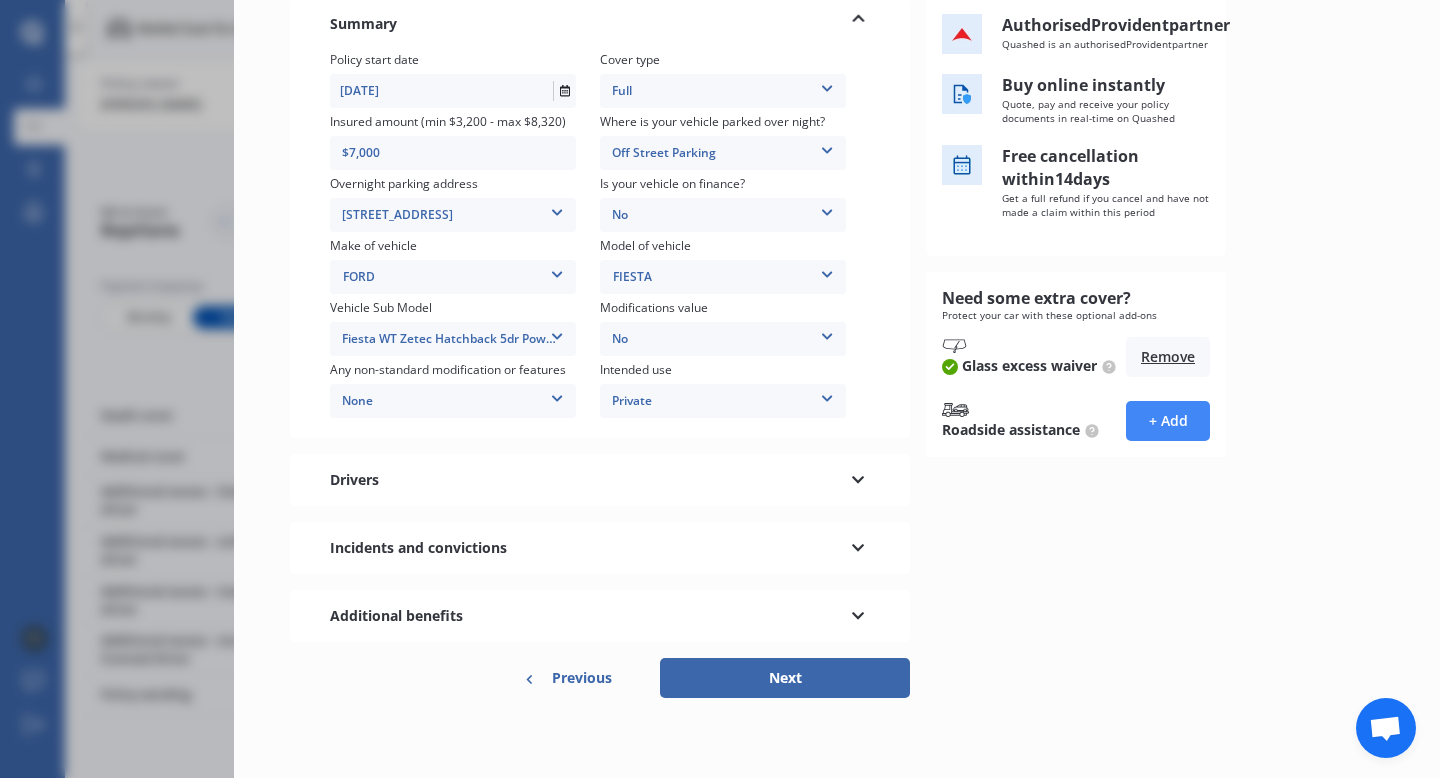 click at bounding box center (858, 613) 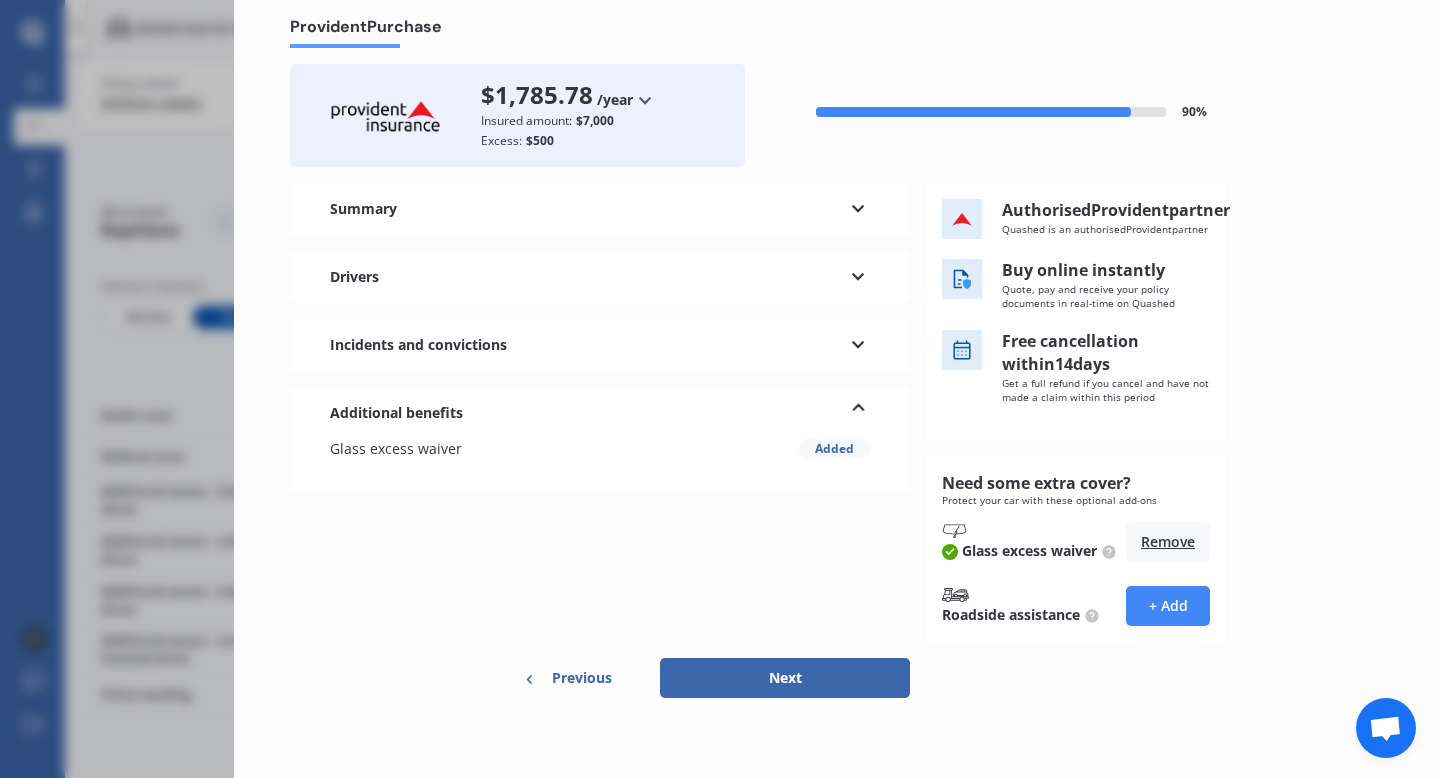 click at bounding box center [858, 274] 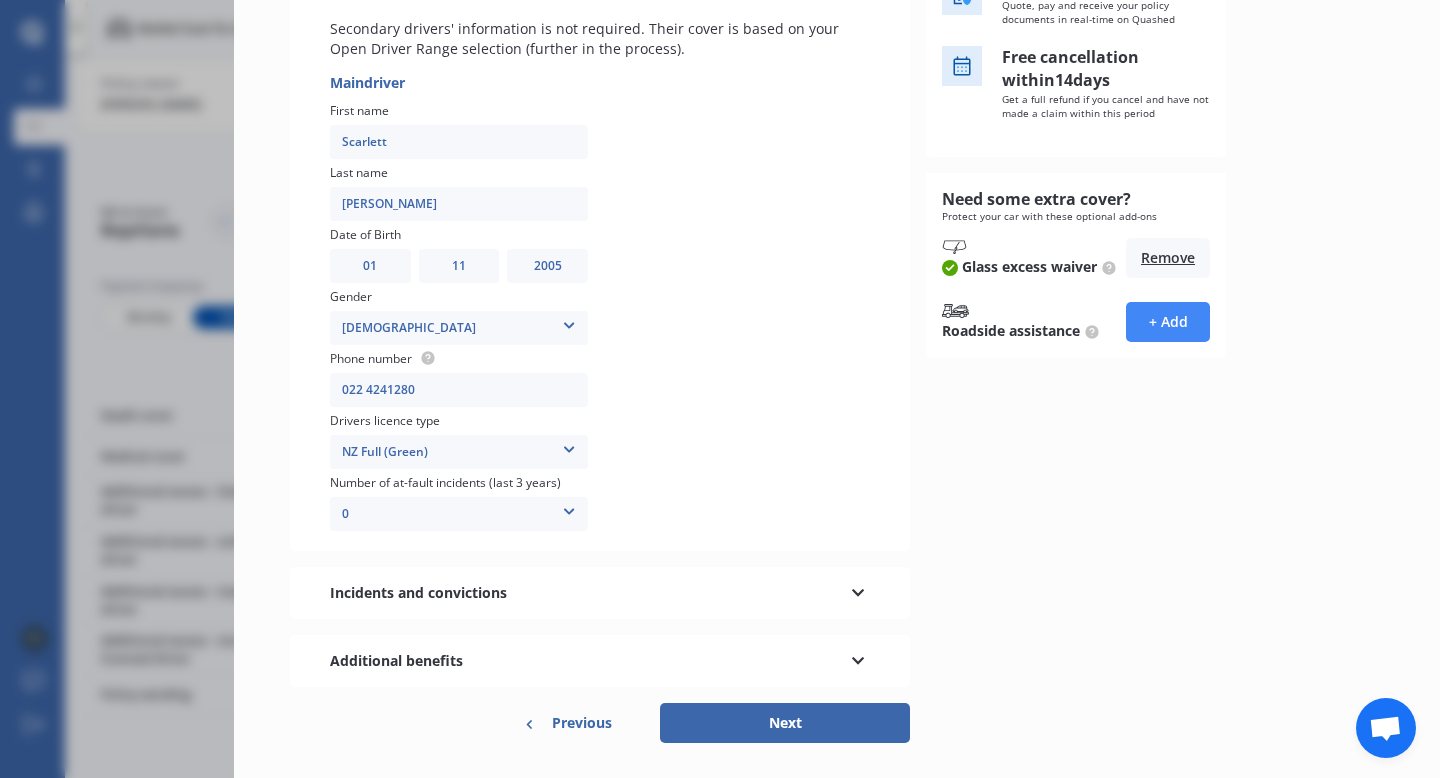 scroll, scrollTop: 384, scrollLeft: 0, axis: vertical 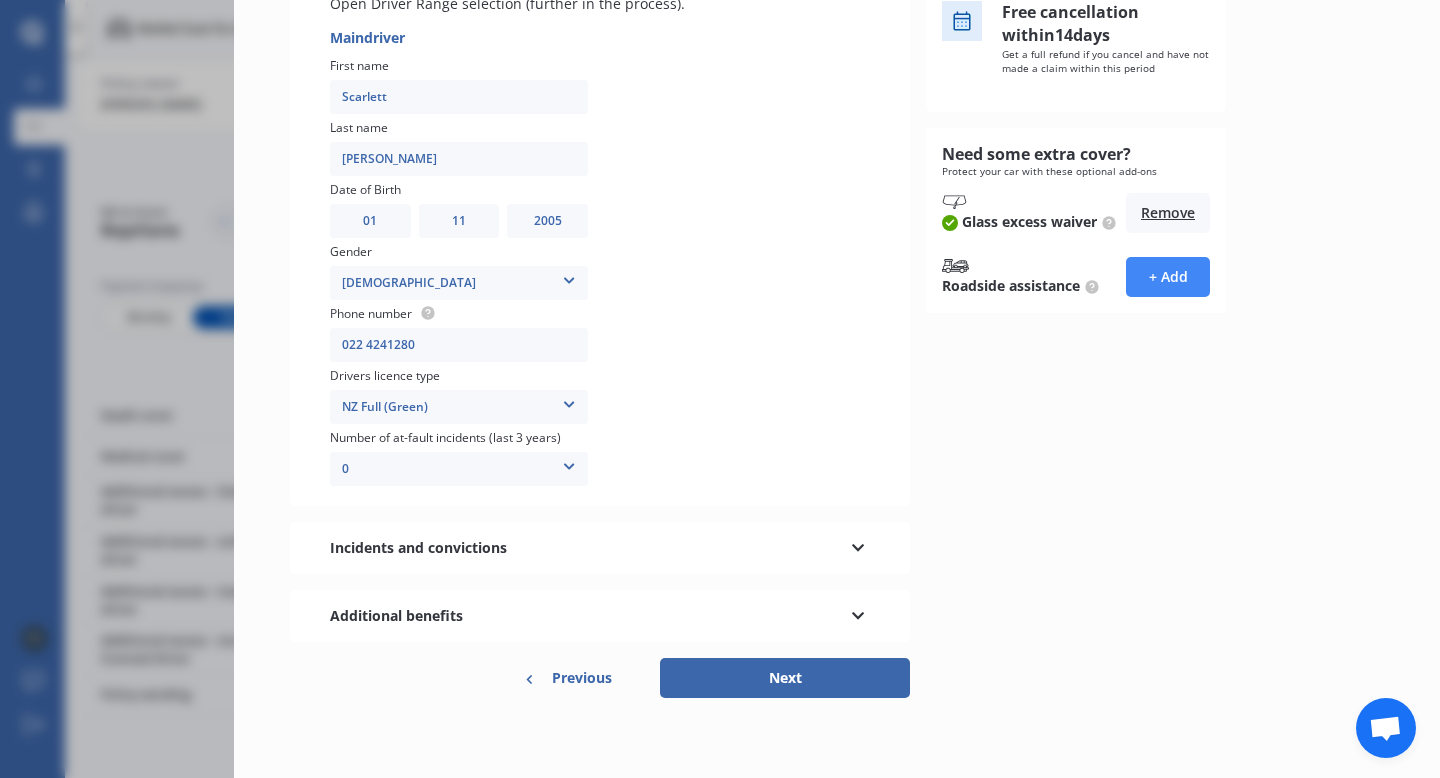 click at bounding box center [858, 613] 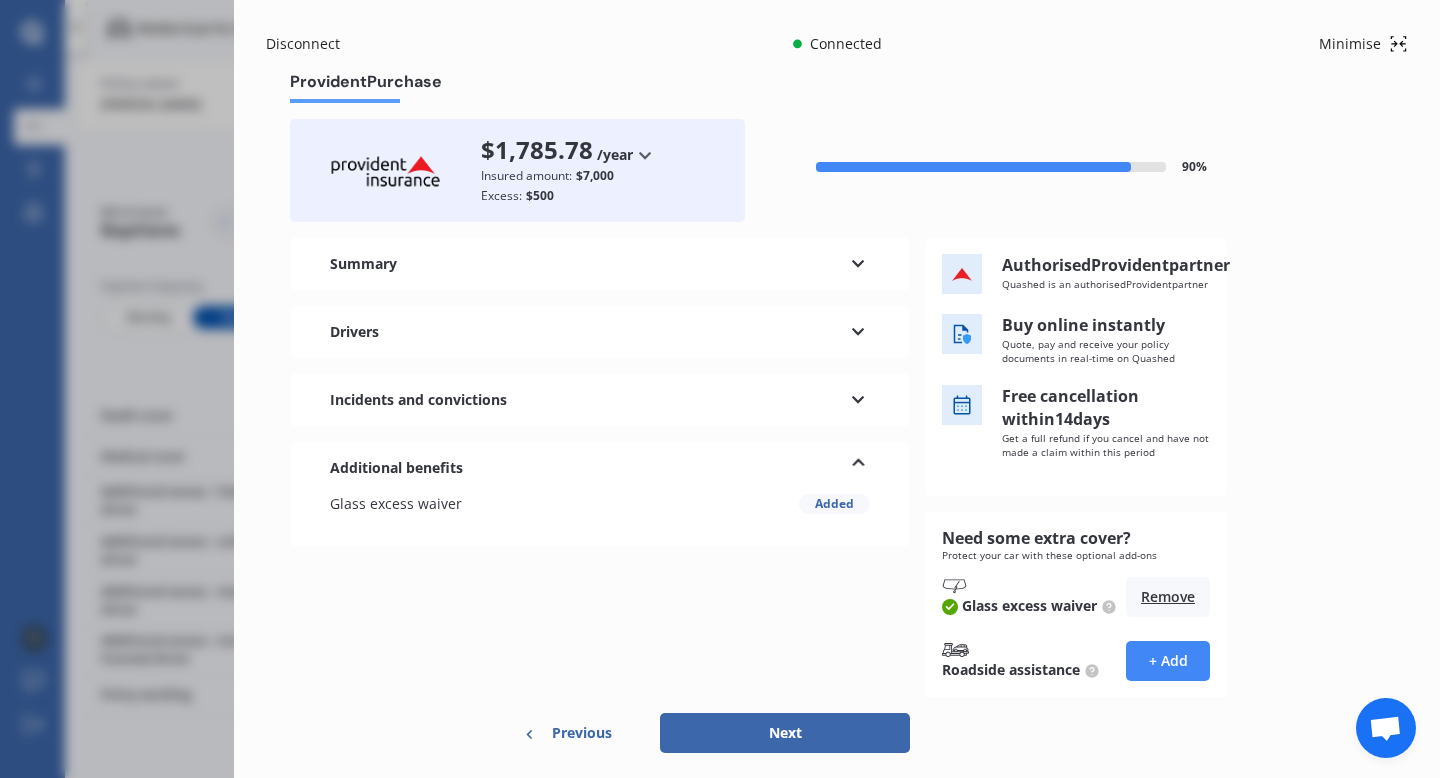 scroll, scrollTop: 1, scrollLeft: 0, axis: vertical 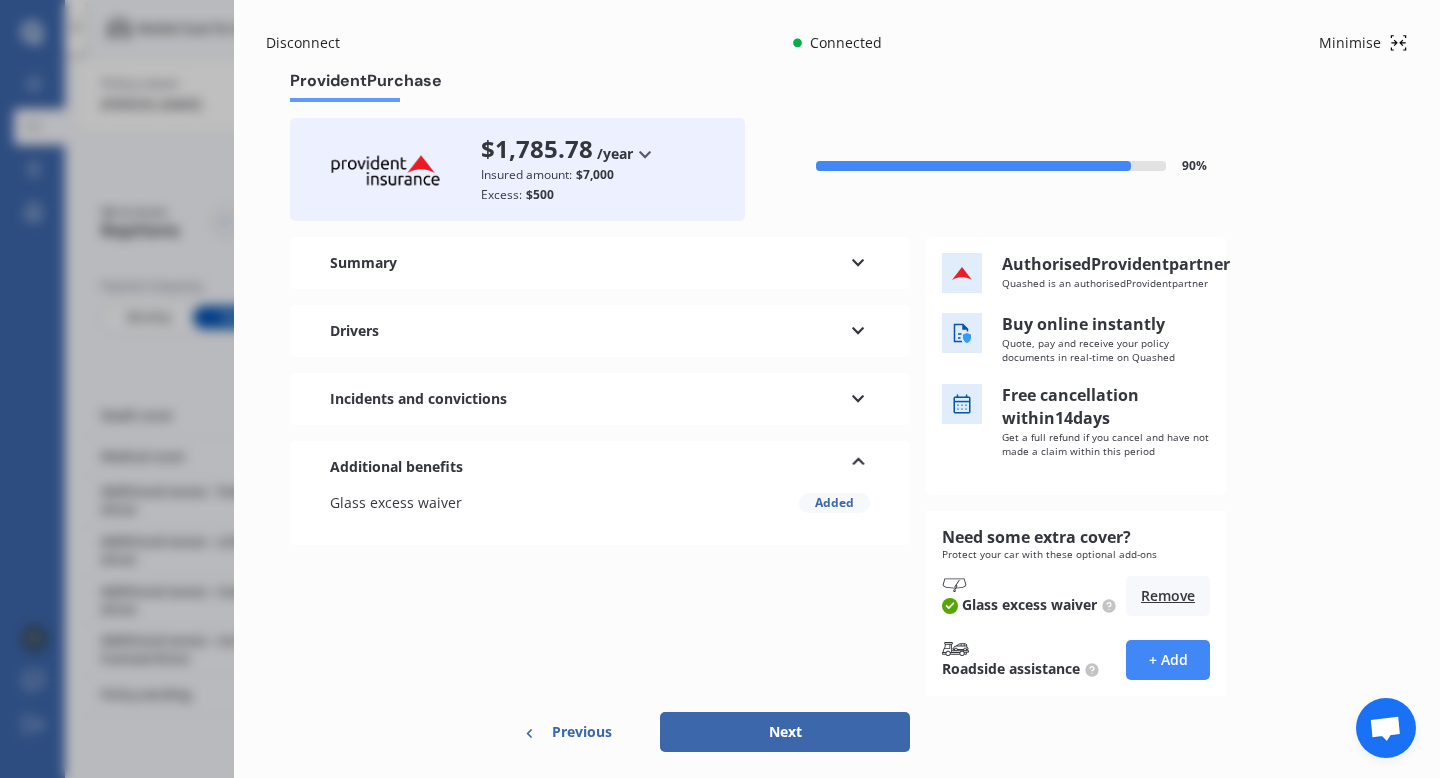 click at bounding box center [858, 328] 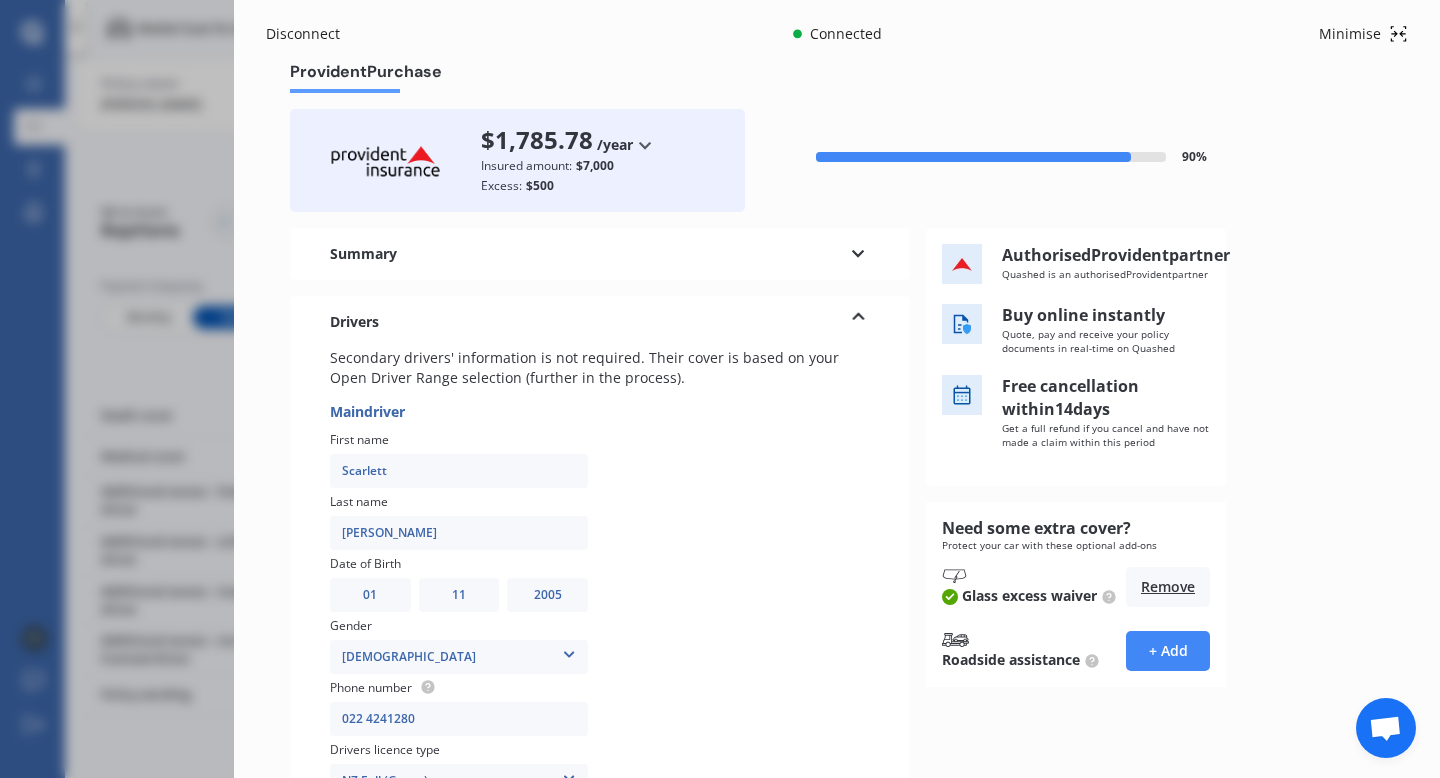 scroll, scrollTop: 0, scrollLeft: 0, axis: both 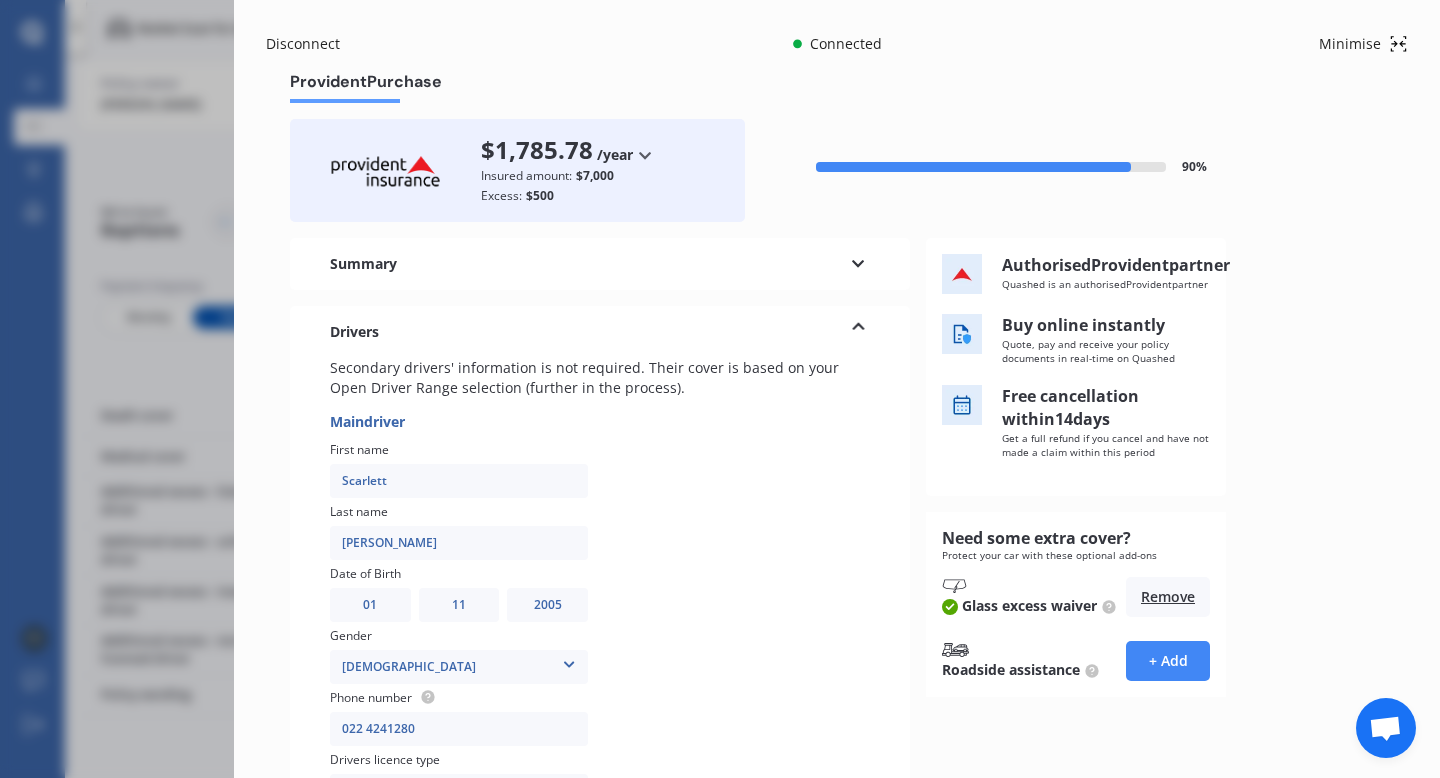 click at bounding box center (858, 261) 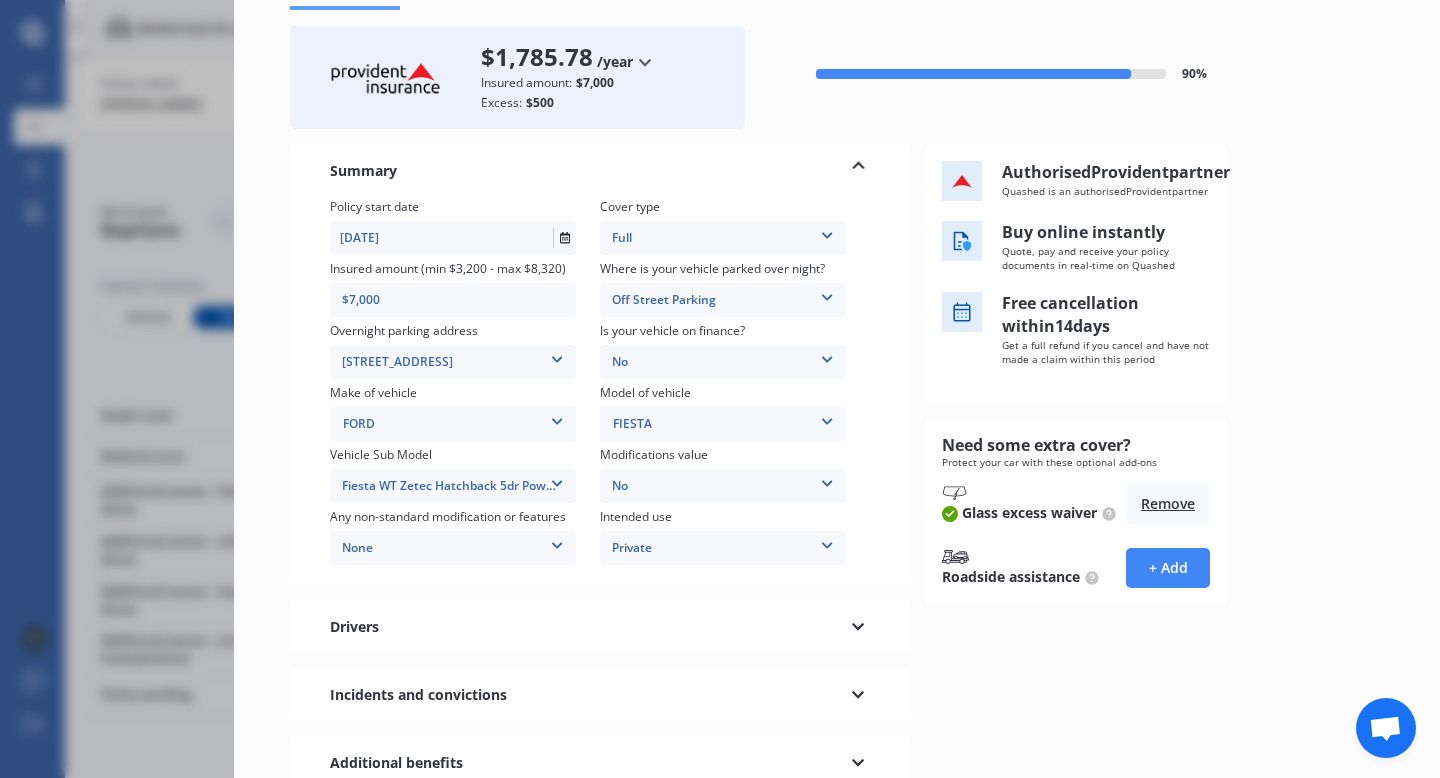 scroll, scrollTop: 240, scrollLeft: 0, axis: vertical 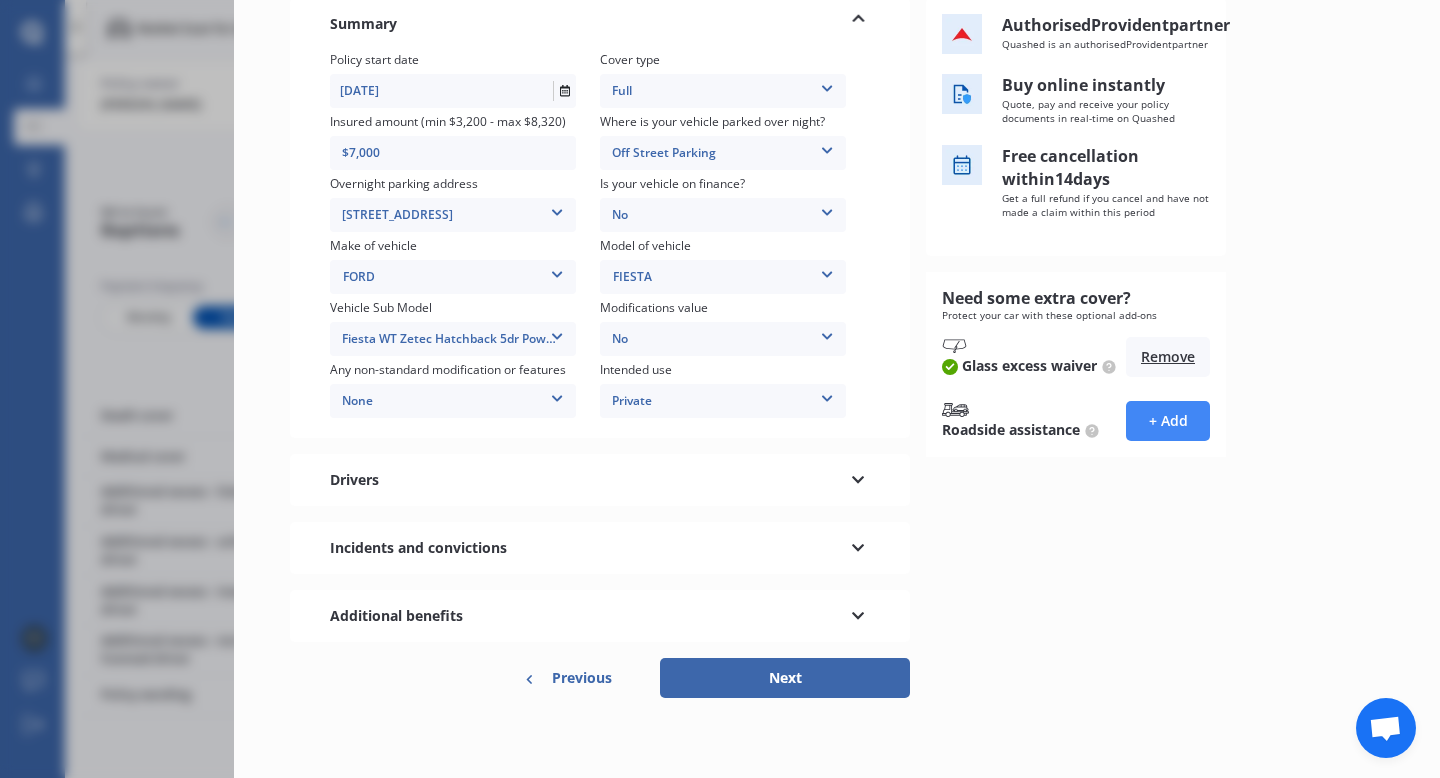 click on "Previous" at bounding box center (582, 678) 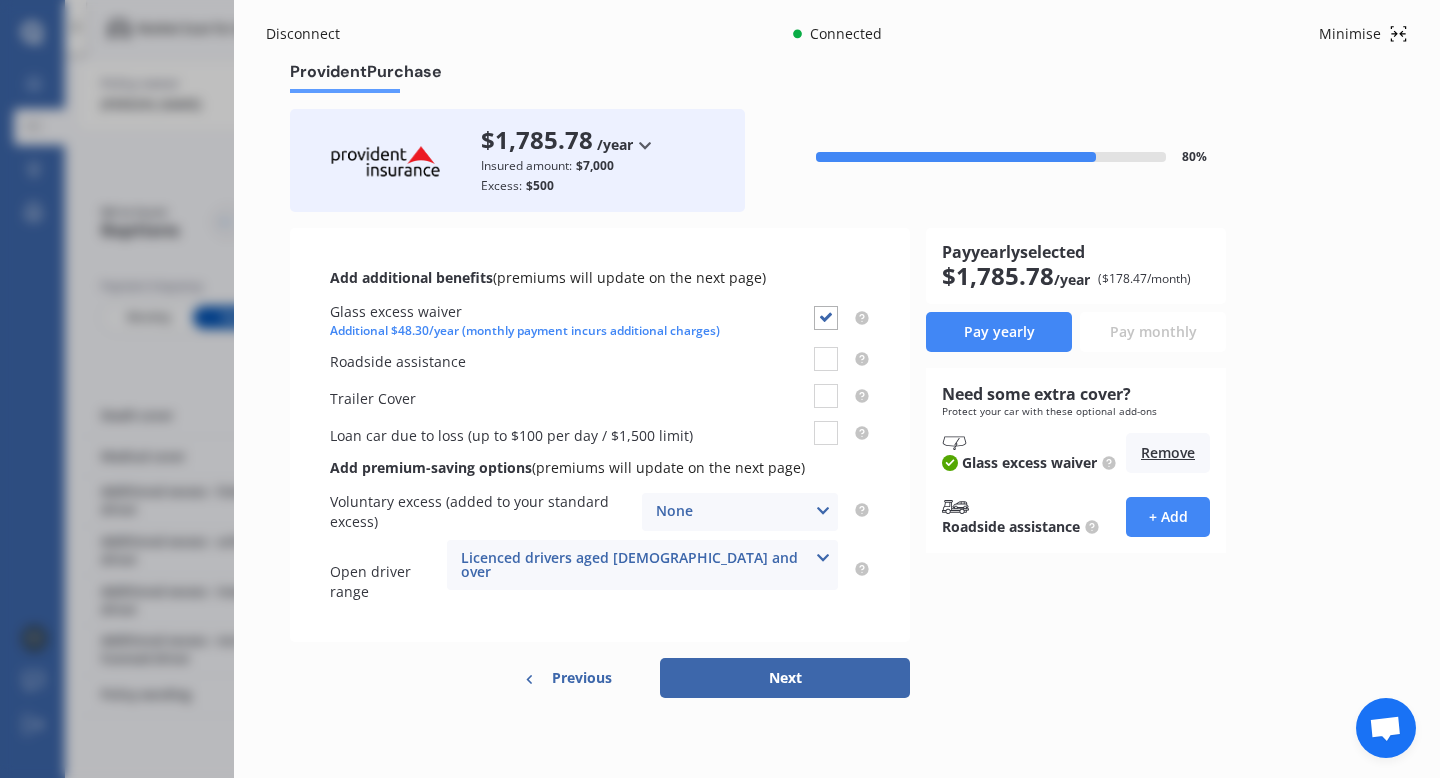 scroll, scrollTop: 0, scrollLeft: 0, axis: both 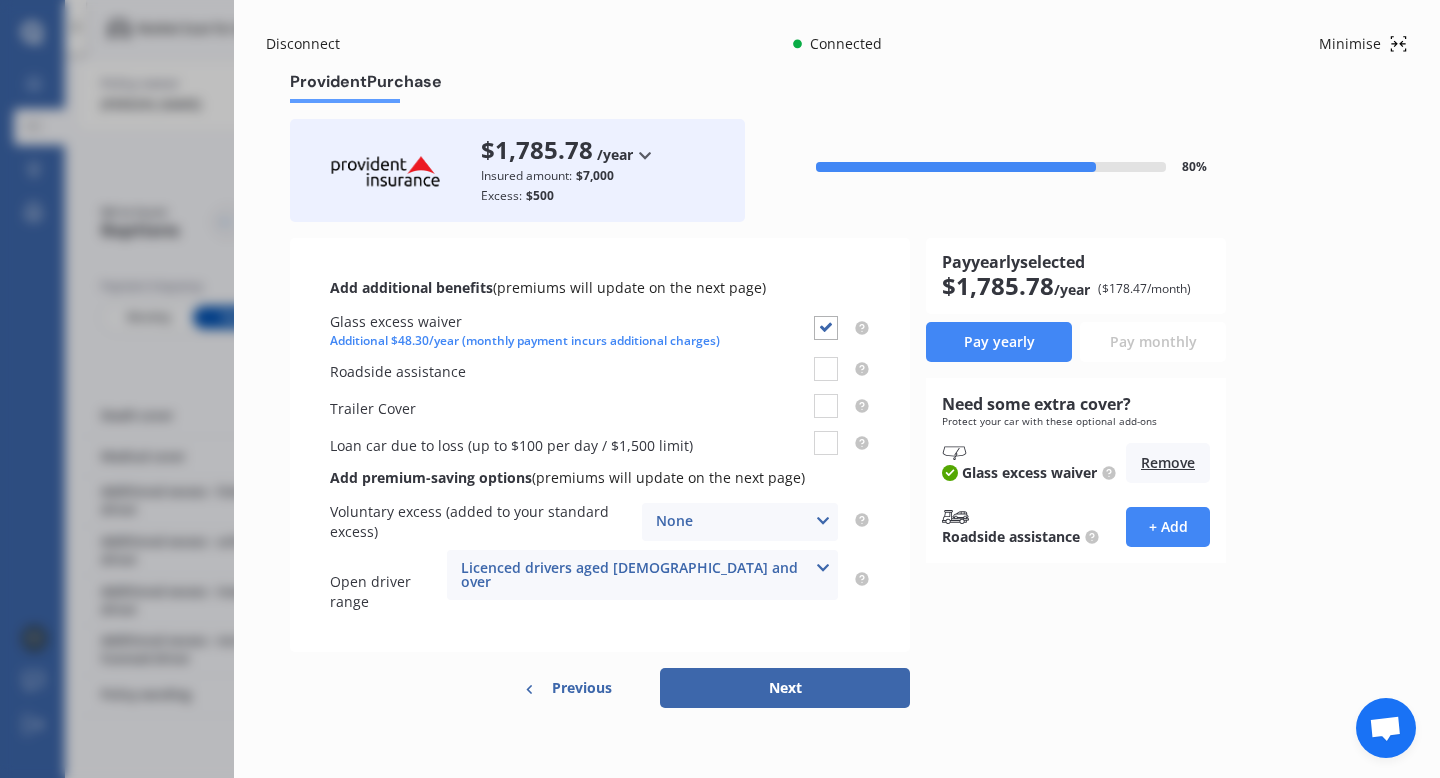 click at bounding box center [823, 568] 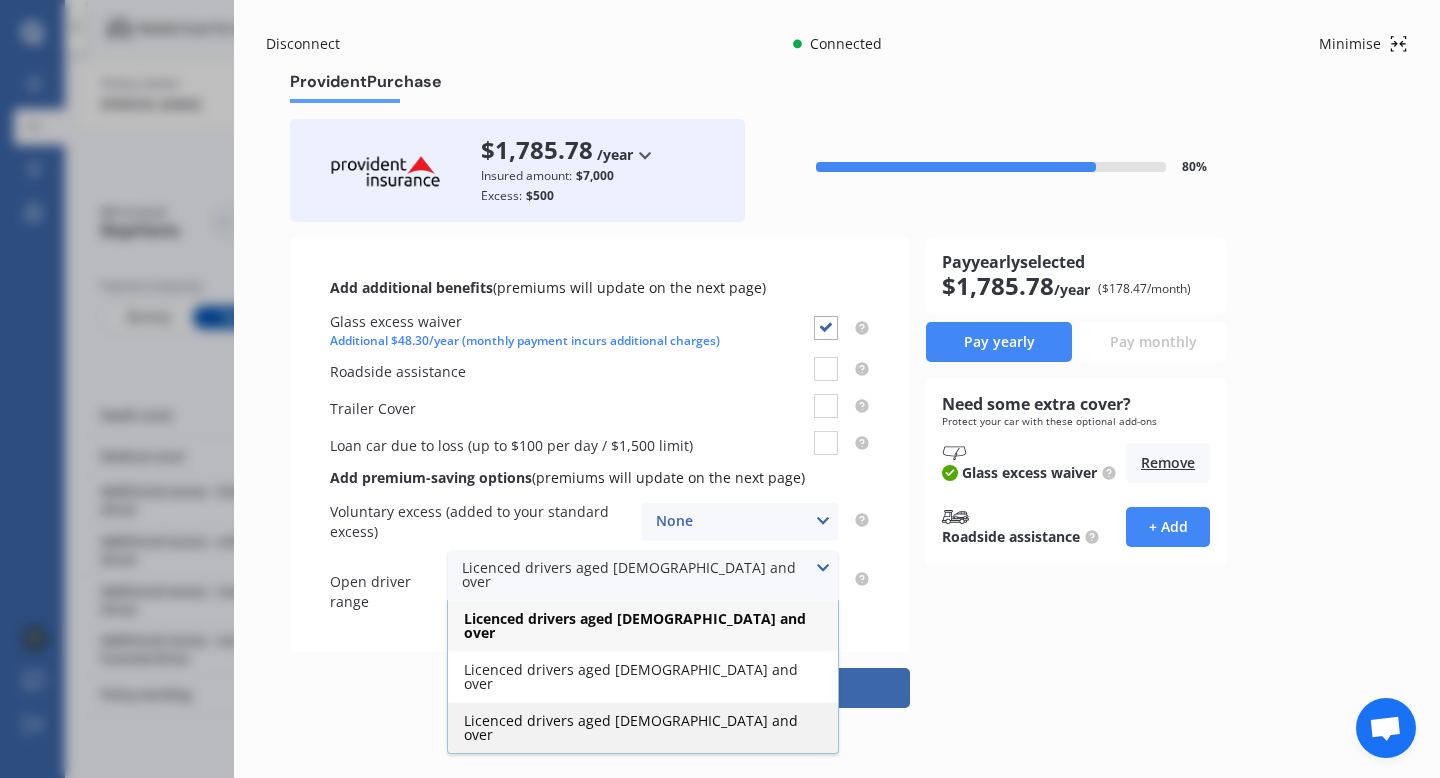 click on "Licenced drivers aged [DEMOGRAPHIC_DATA] and over" at bounding box center (631, 727) 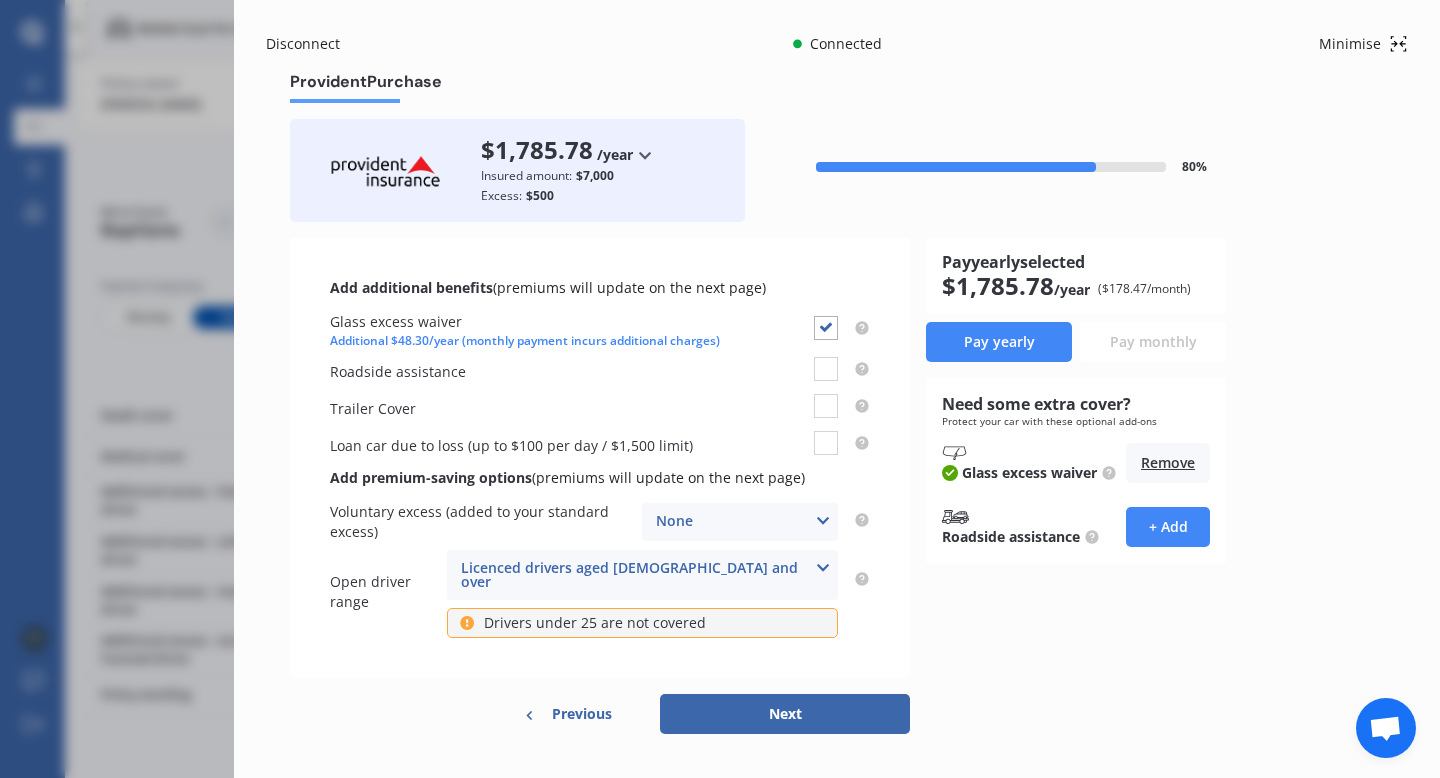 click on "Drivers under 25 are not covered" at bounding box center (595, 623) 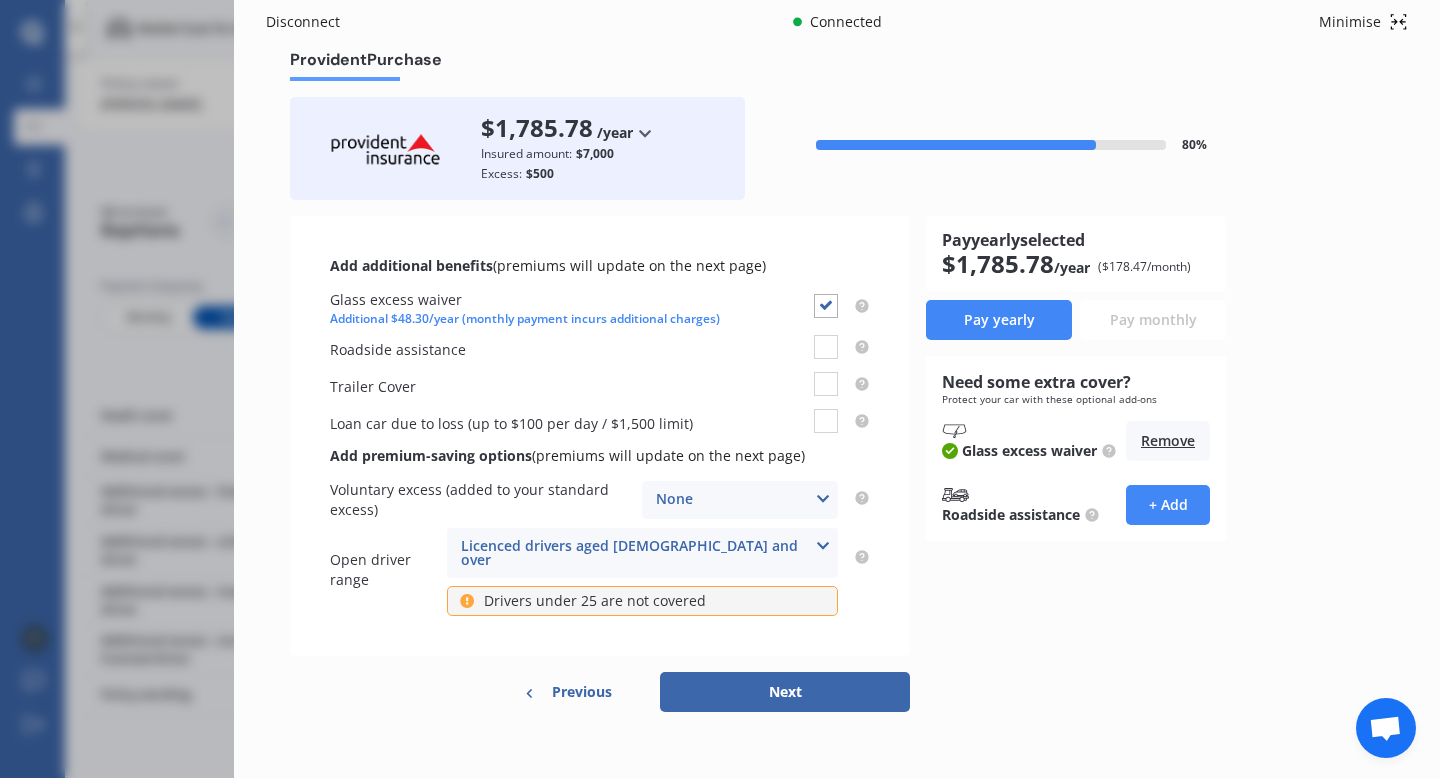 scroll, scrollTop: 0, scrollLeft: 0, axis: both 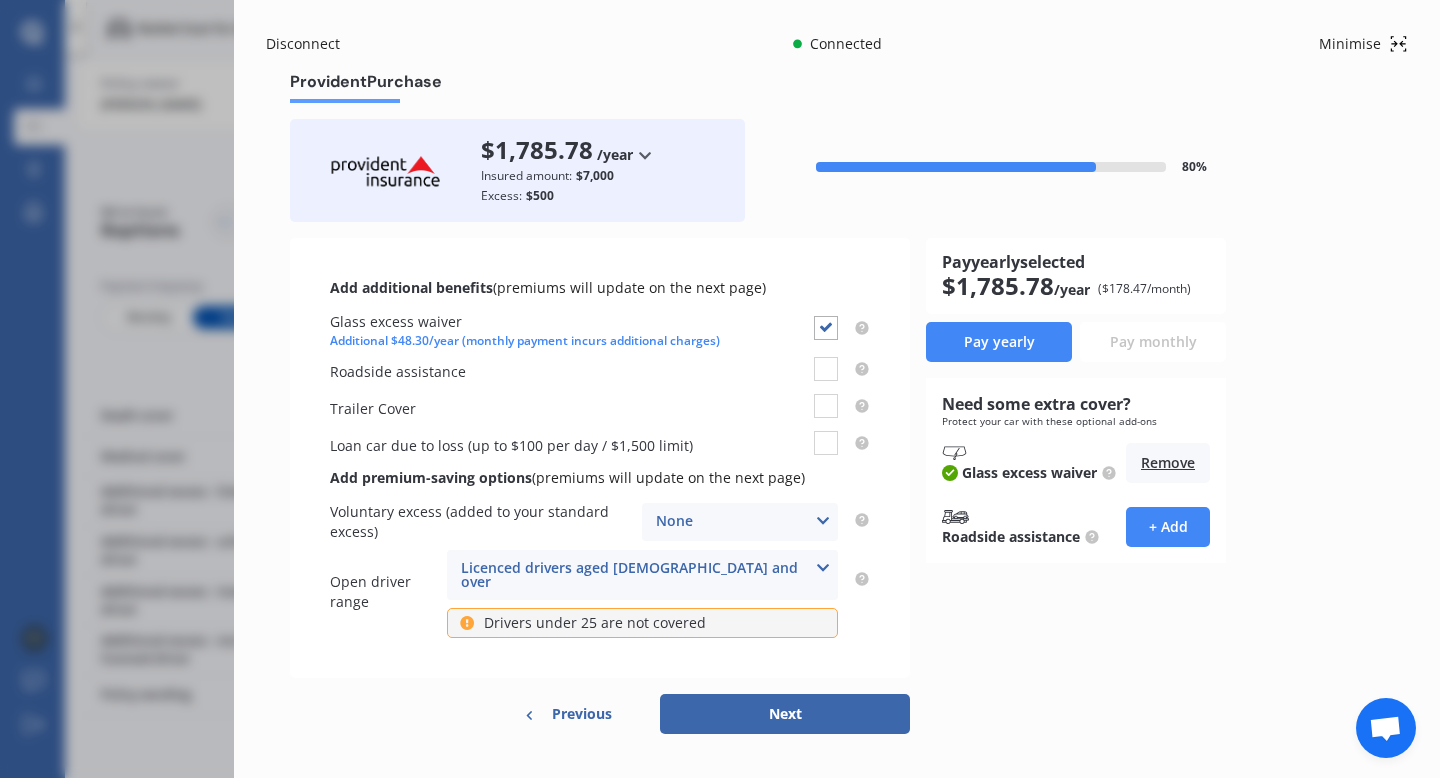 click on "Previous" at bounding box center [582, 714] 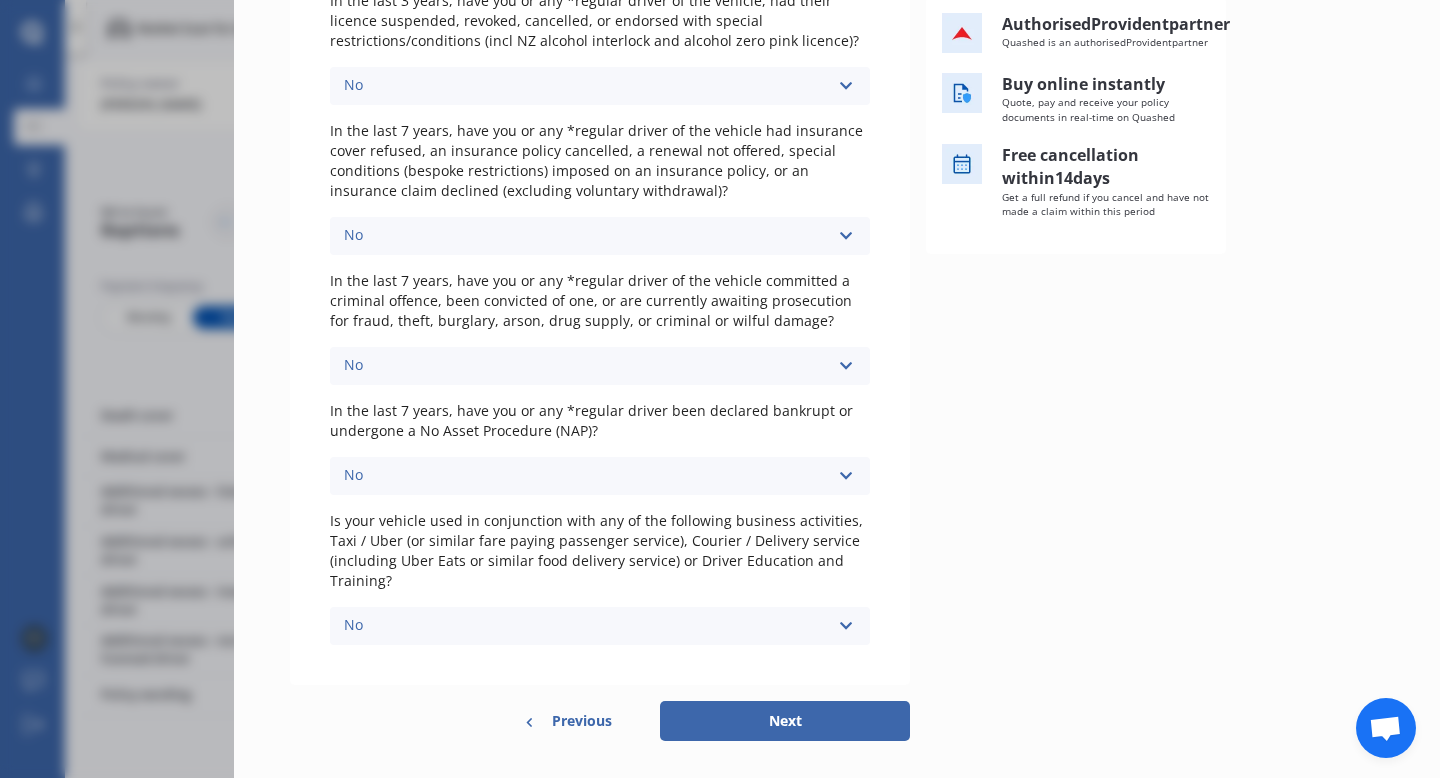 scroll, scrollTop: 428, scrollLeft: 0, axis: vertical 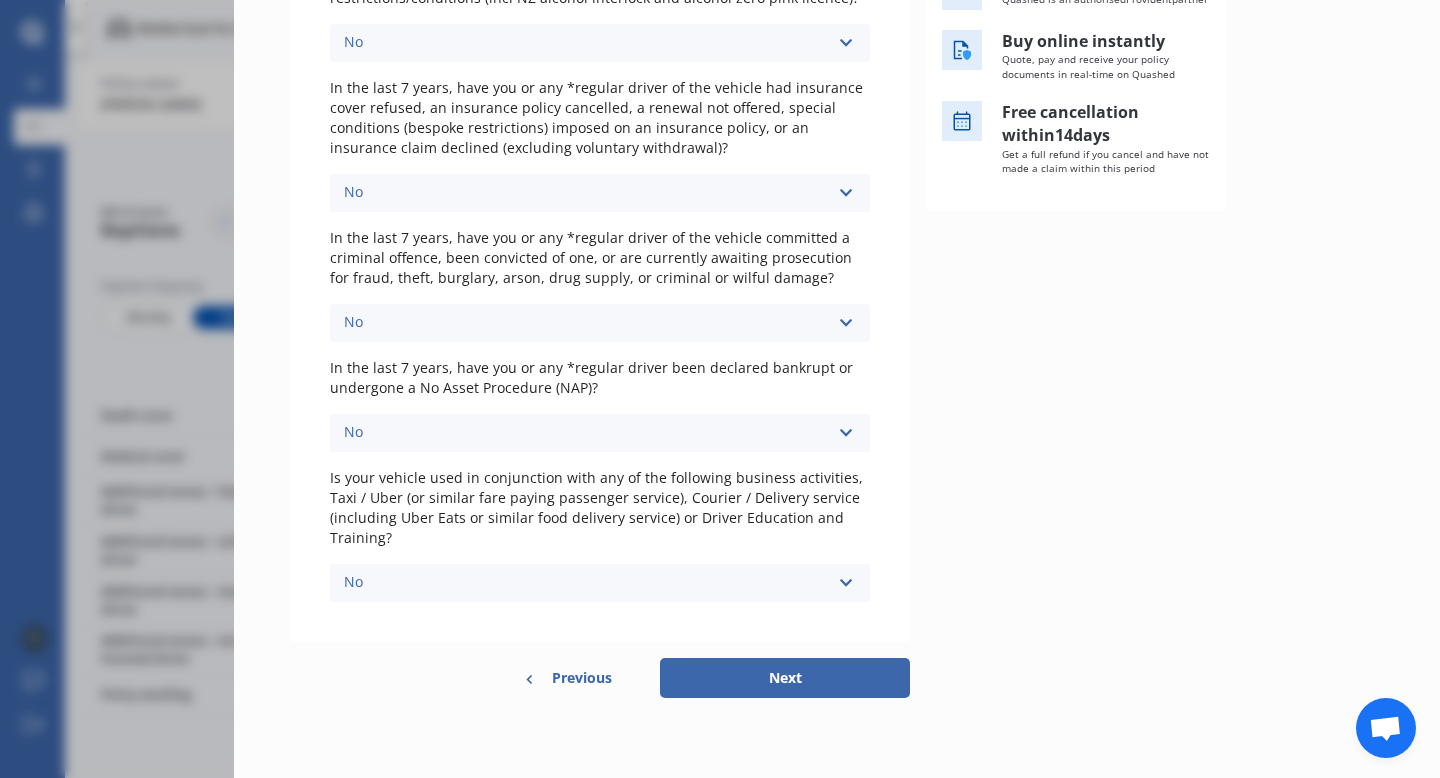 click on "Previous" at bounding box center (582, 678) 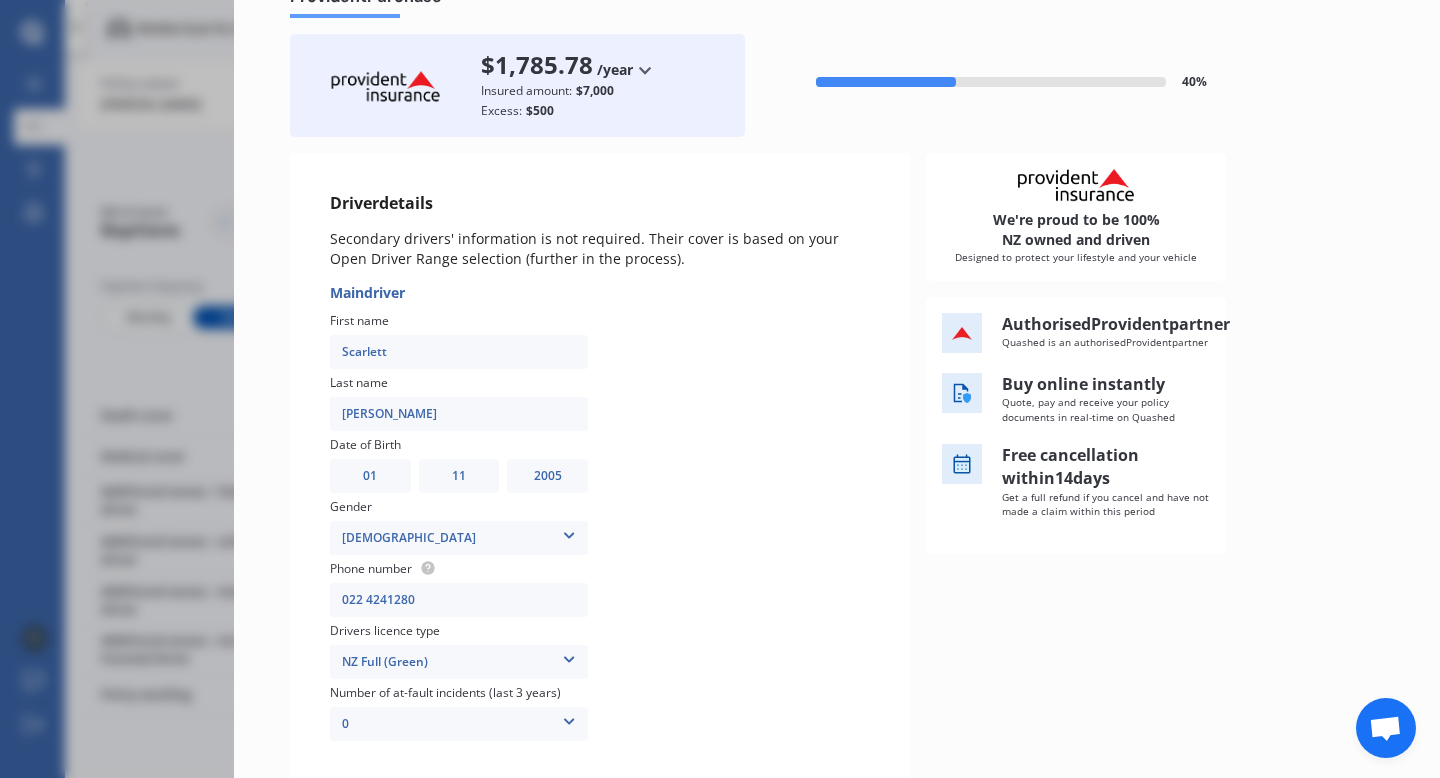 scroll, scrollTop: 0, scrollLeft: 0, axis: both 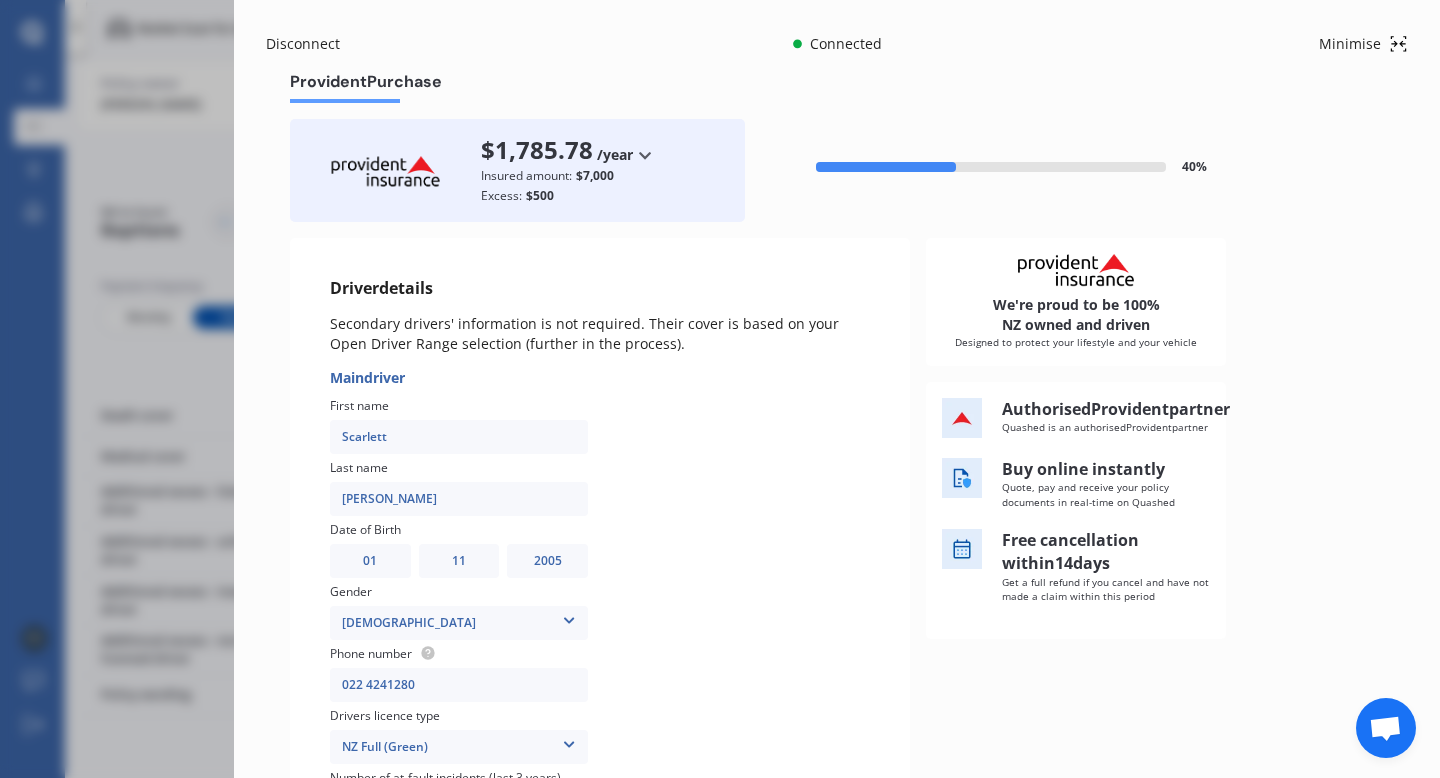 click on "Insured amount:" at bounding box center (526, 176) 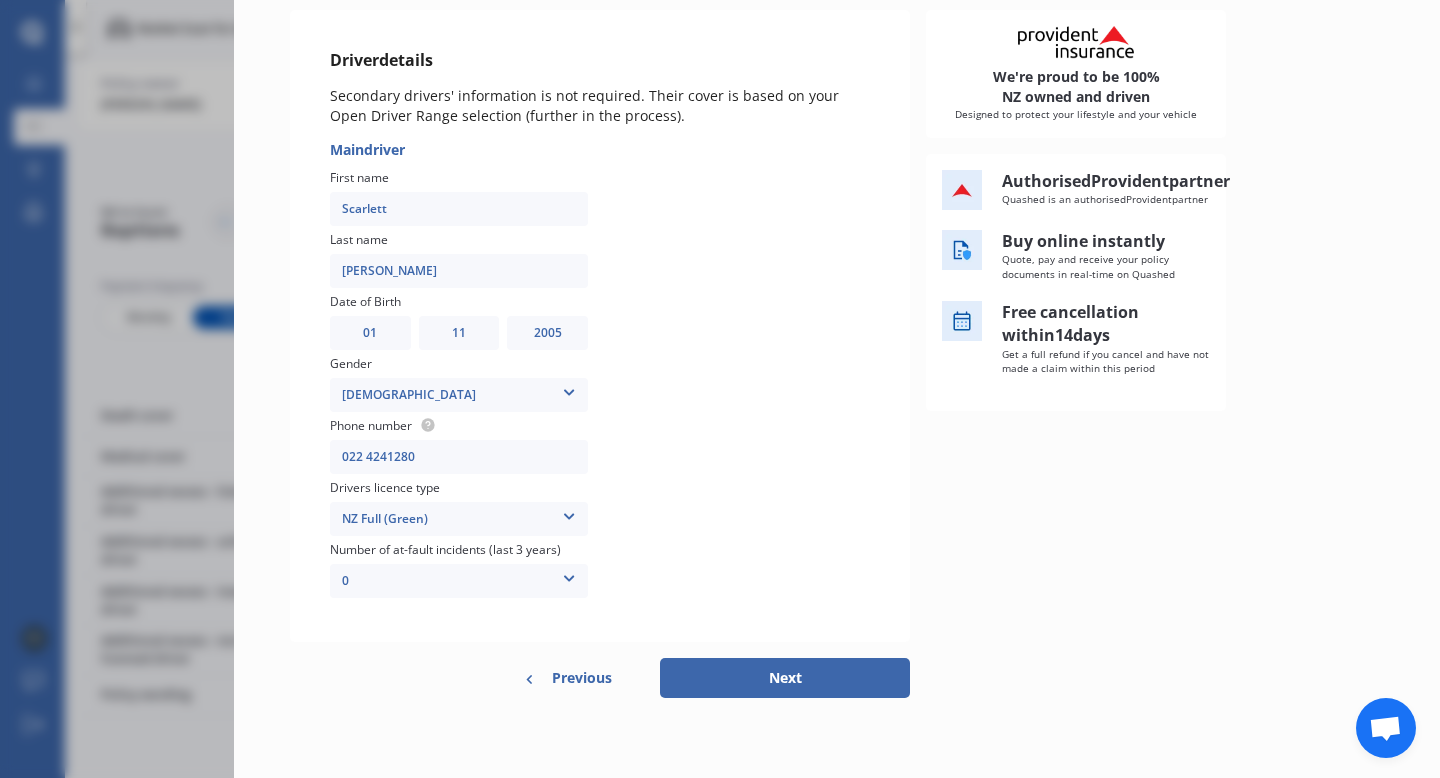 click on "Previous" at bounding box center (582, 678) 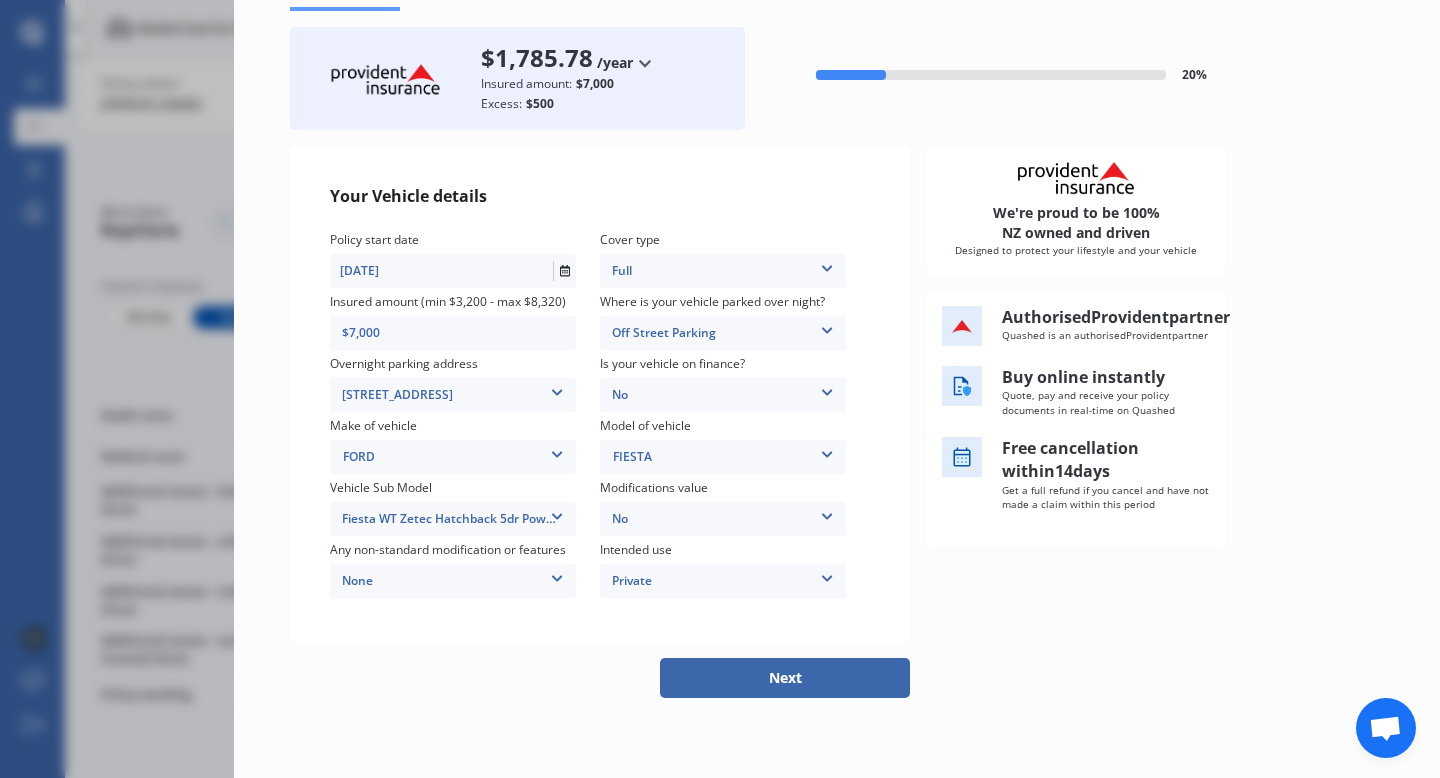 click on "Next" at bounding box center [785, 678] 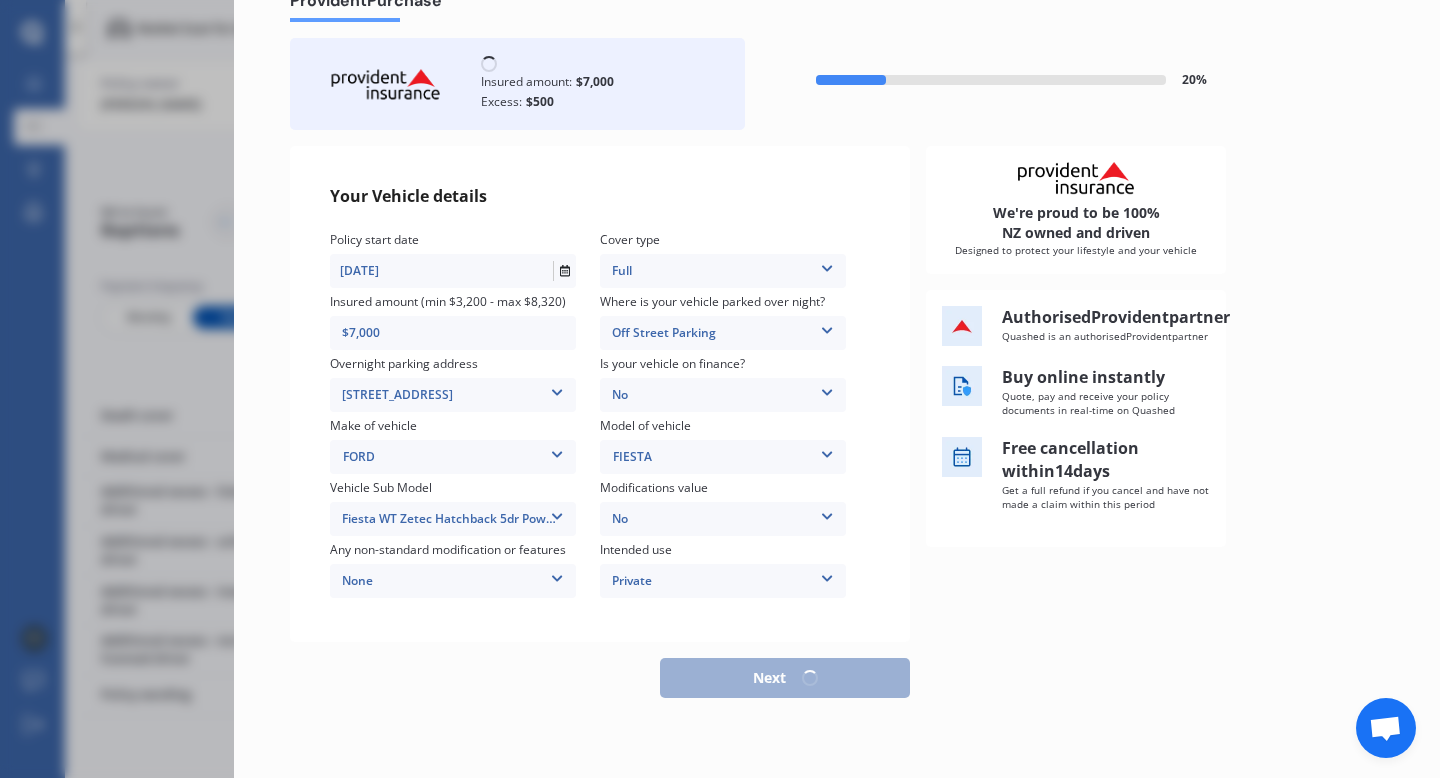 scroll, scrollTop: 81, scrollLeft: 0, axis: vertical 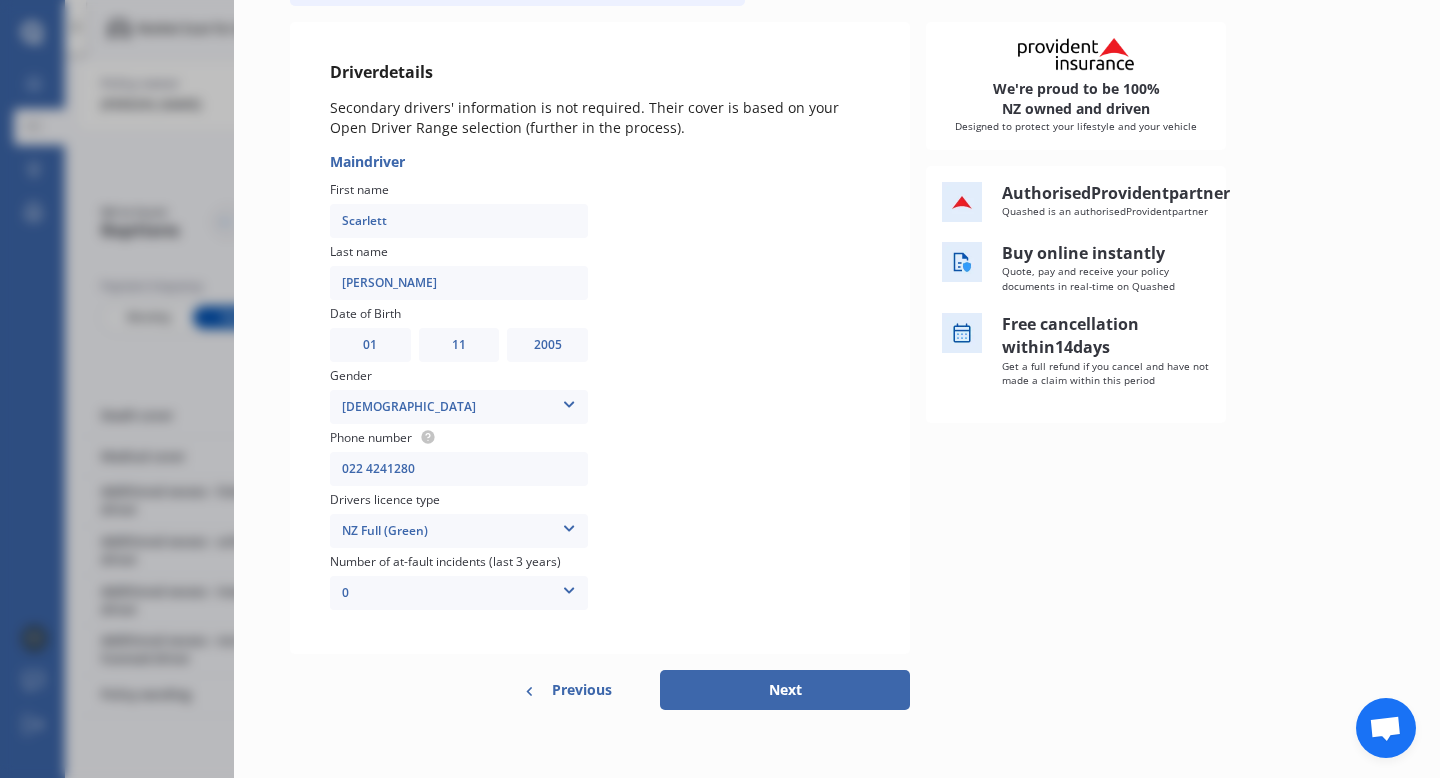 click on "Next" at bounding box center [785, 690] 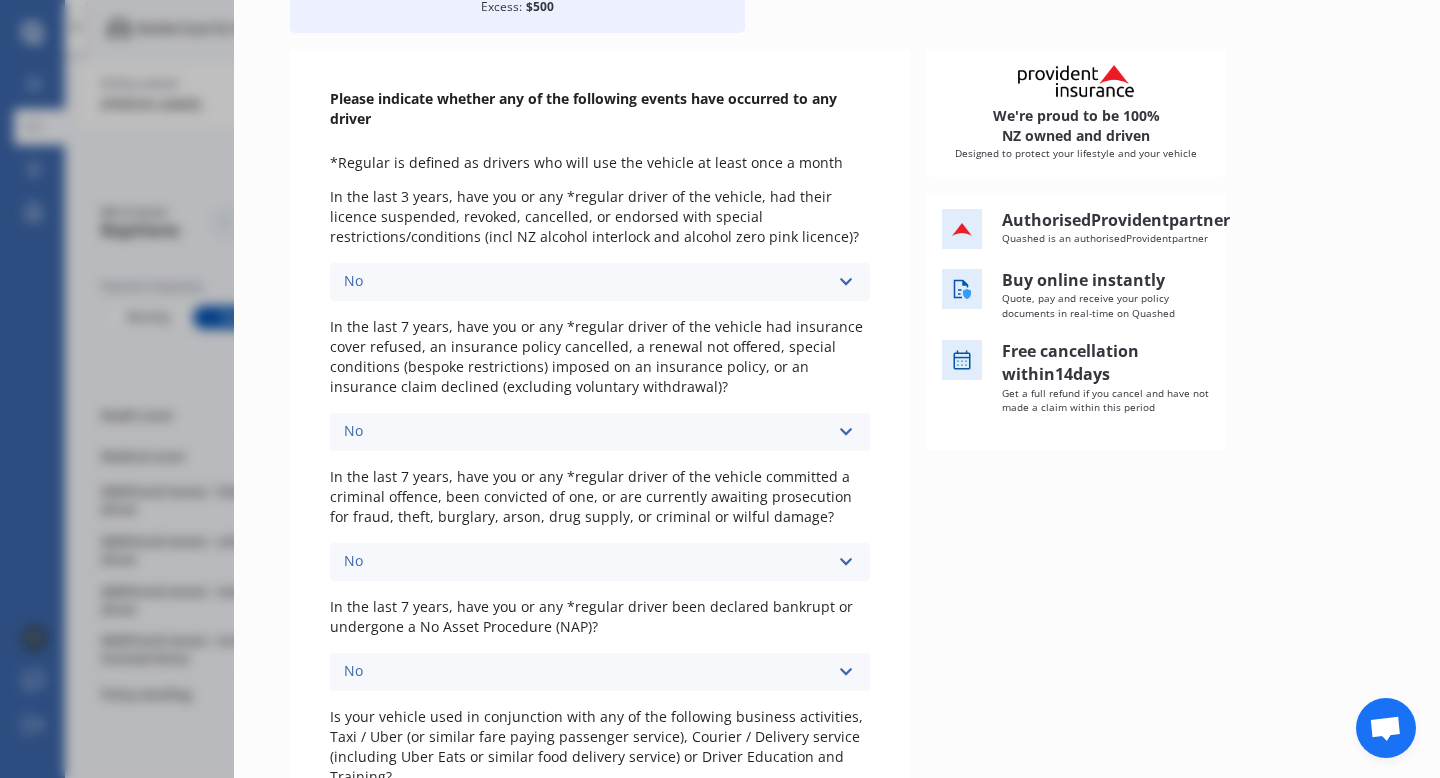 scroll, scrollTop: 428, scrollLeft: 0, axis: vertical 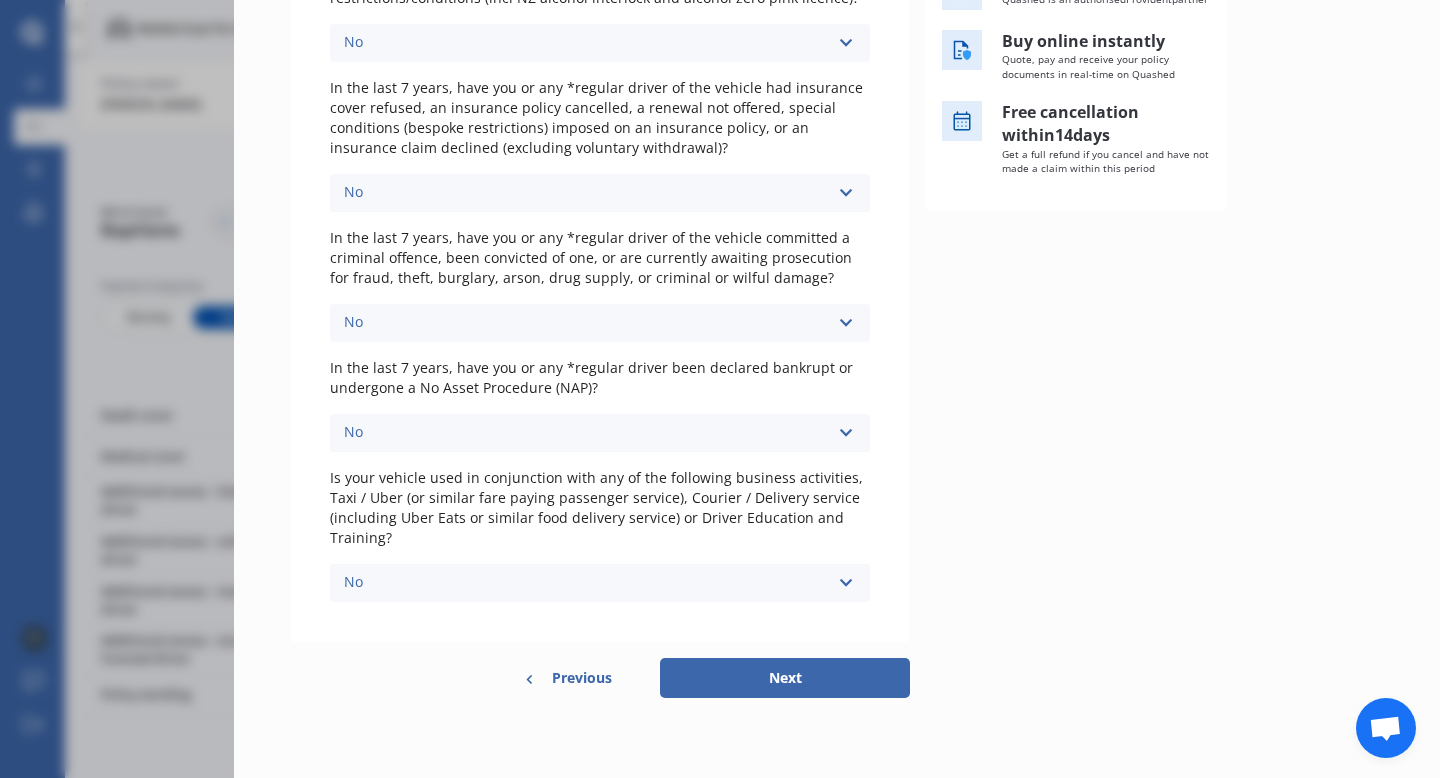 click on "Next" at bounding box center [785, 678] 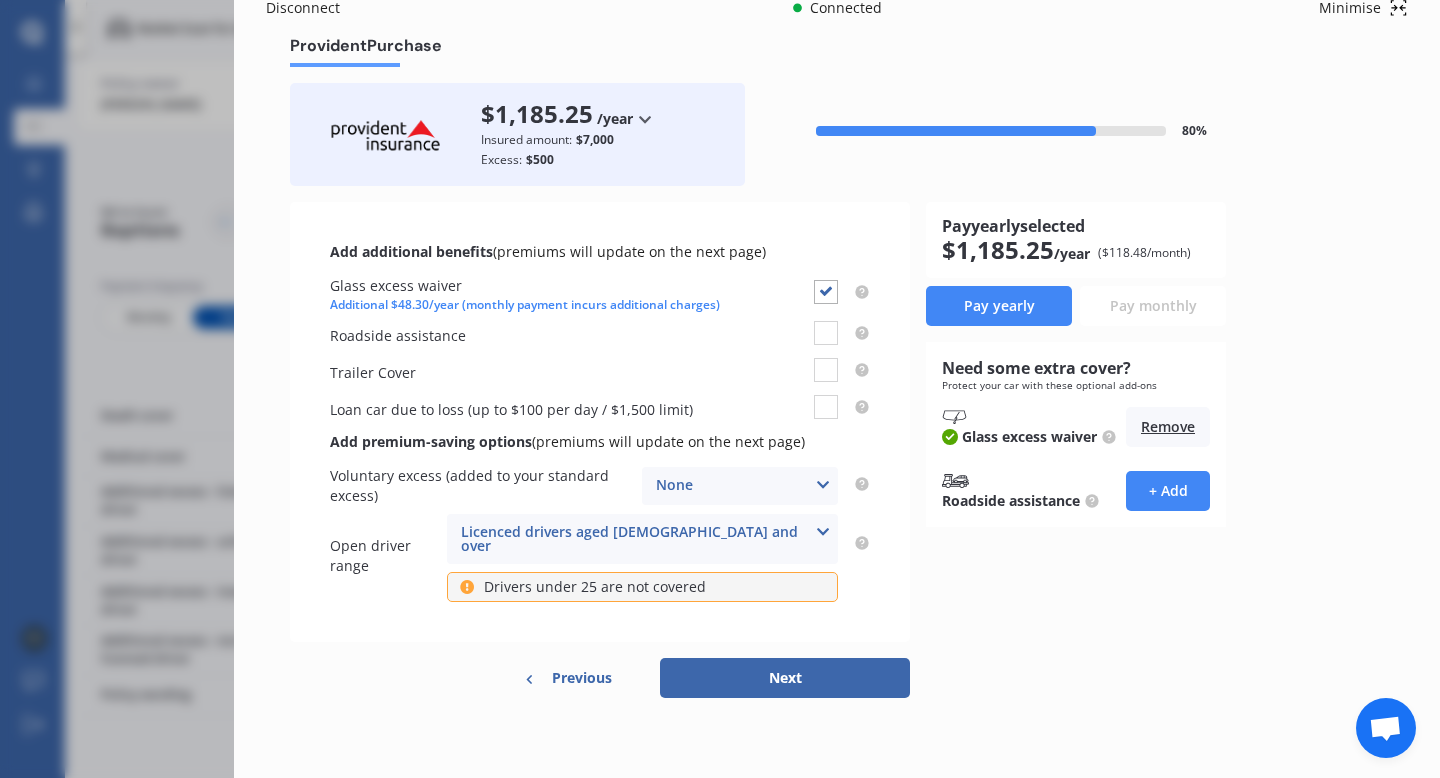 scroll, scrollTop: 0, scrollLeft: 0, axis: both 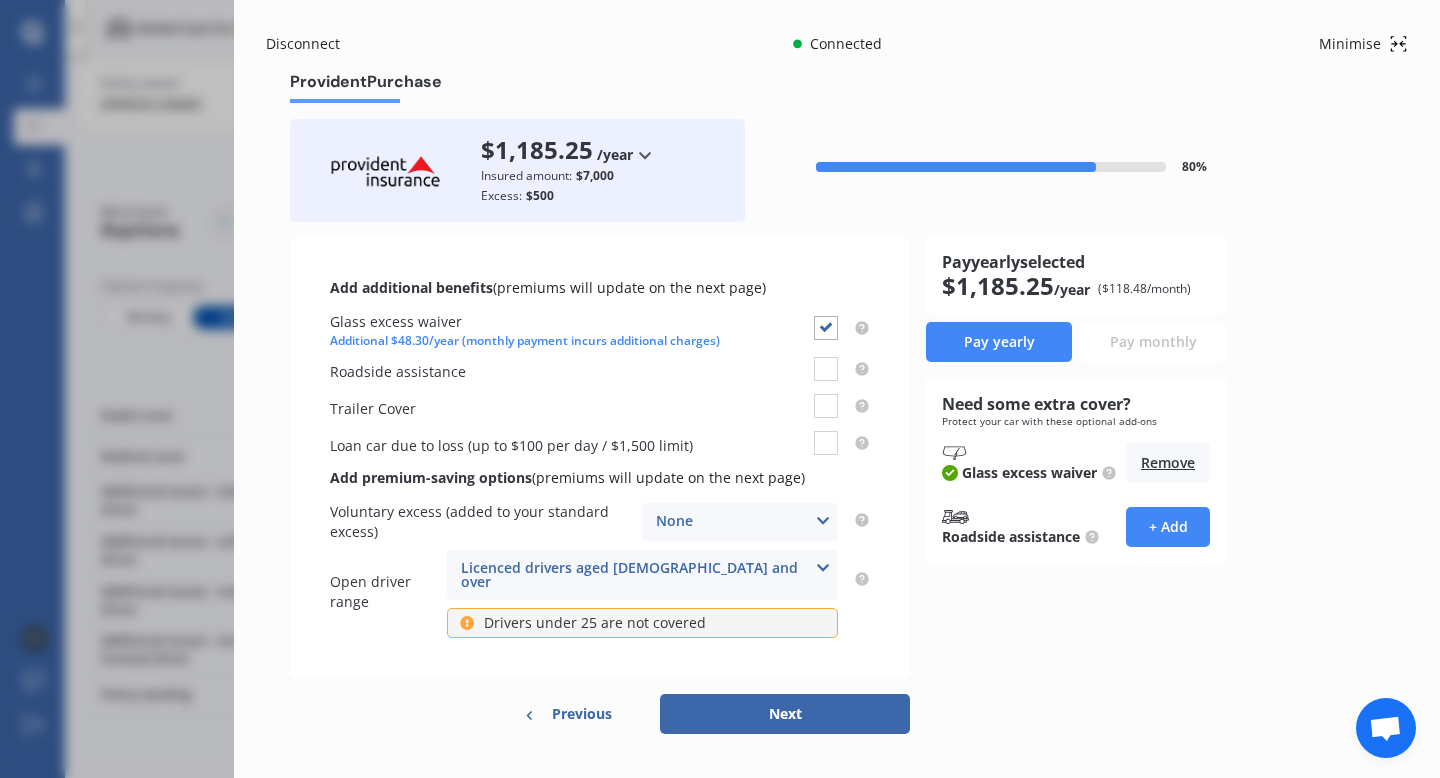 click on "Drivers under 25 are not covered" at bounding box center (595, 623) 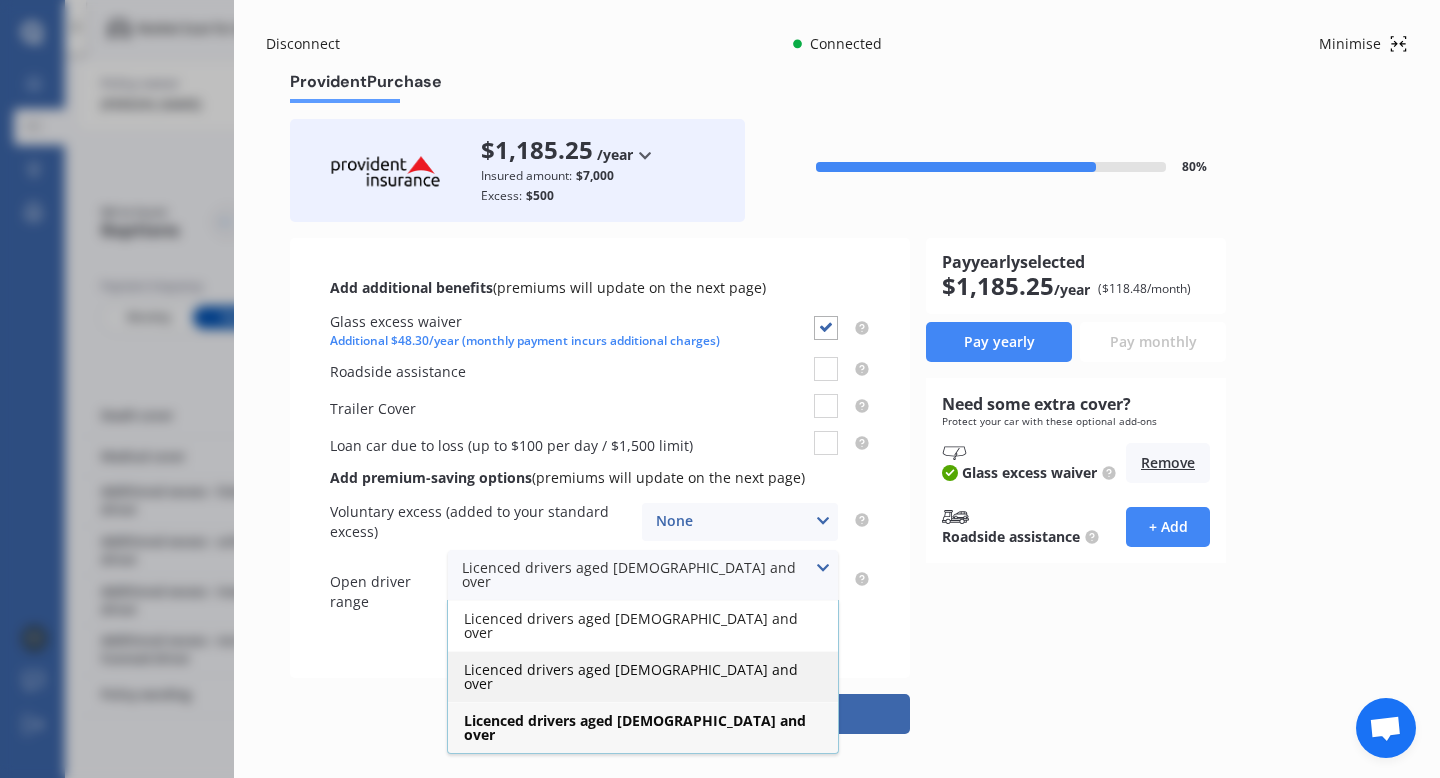 scroll, scrollTop: 22, scrollLeft: 0, axis: vertical 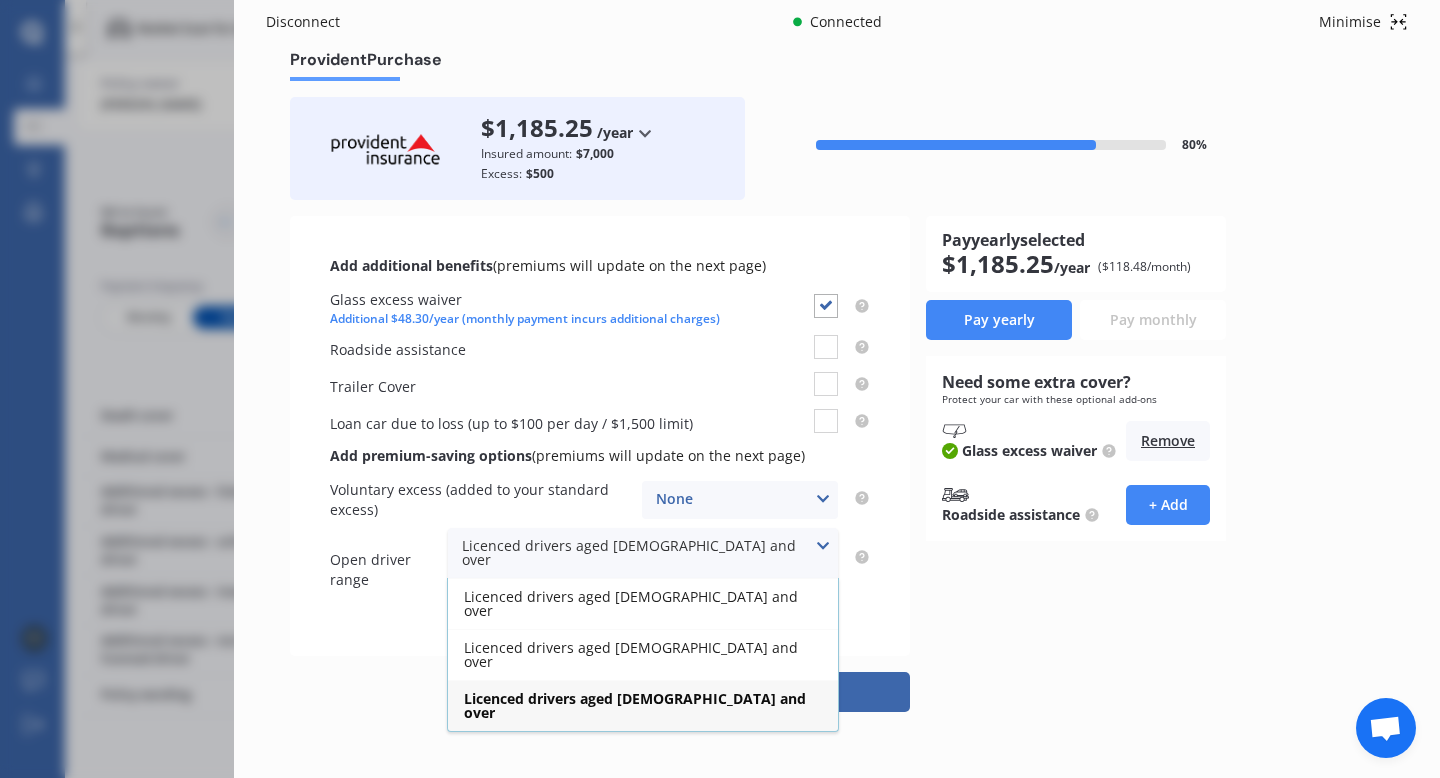 click on "Licenced drivers aged [DEMOGRAPHIC_DATA] and over" at bounding box center [635, 705] 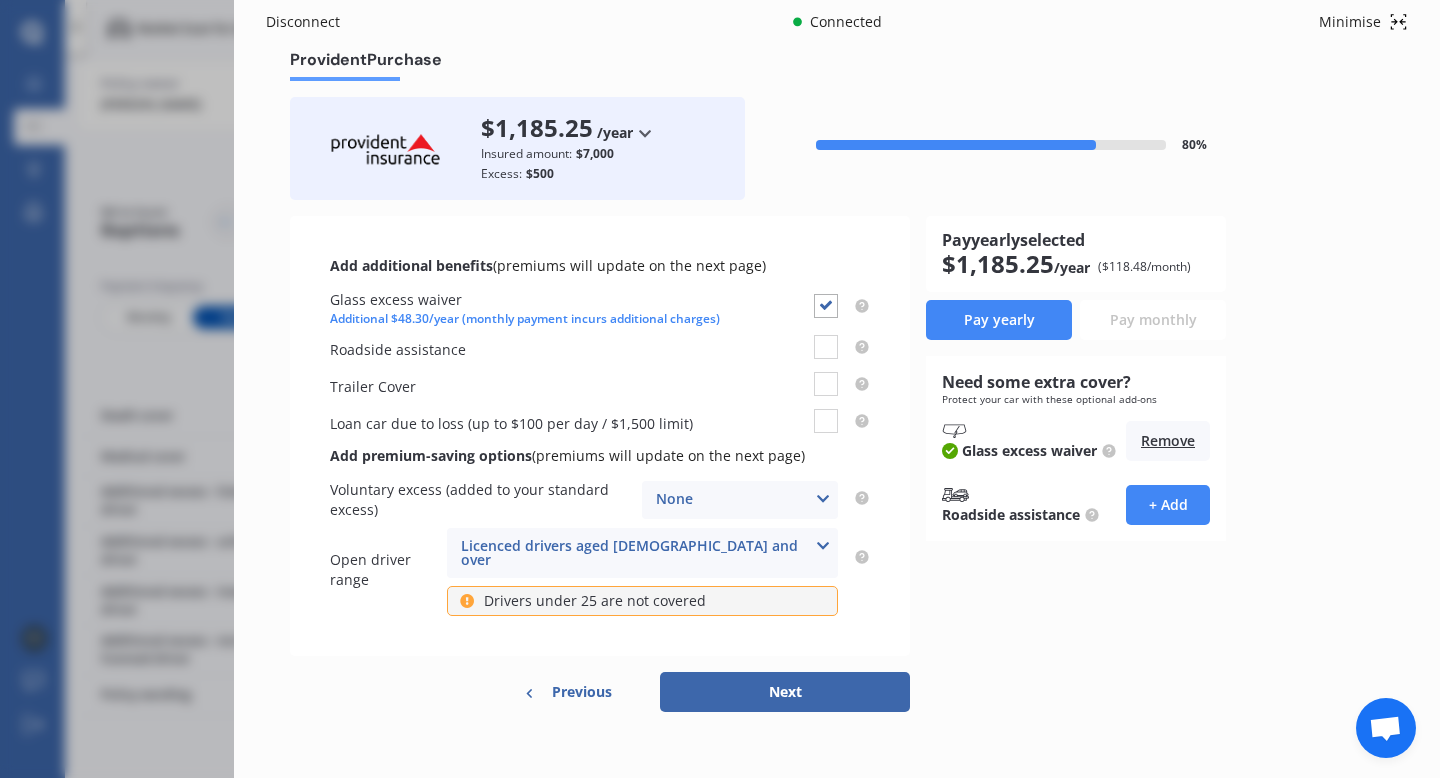 click on "Next" at bounding box center [785, 692] 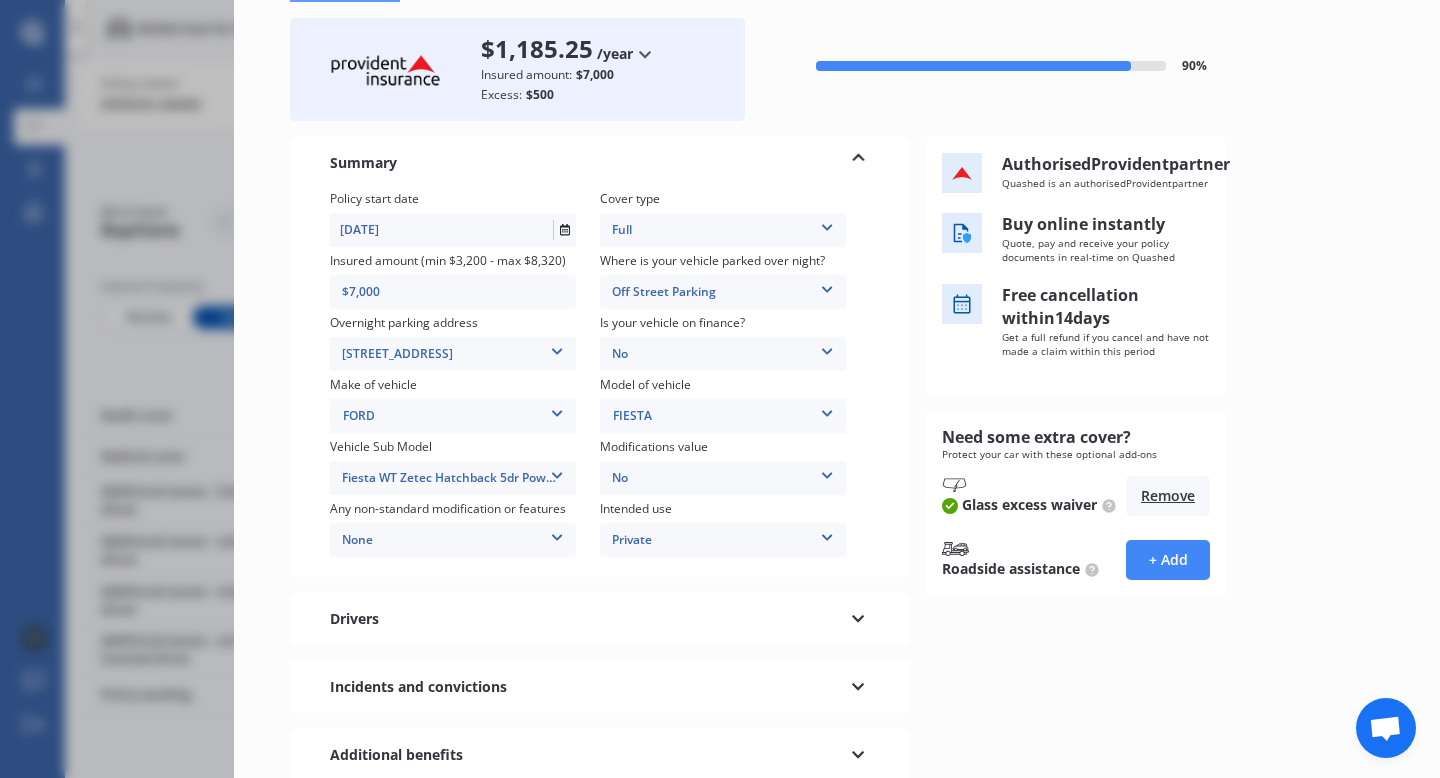 scroll, scrollTop: 240, scrollLeft: 0, axis: vertical 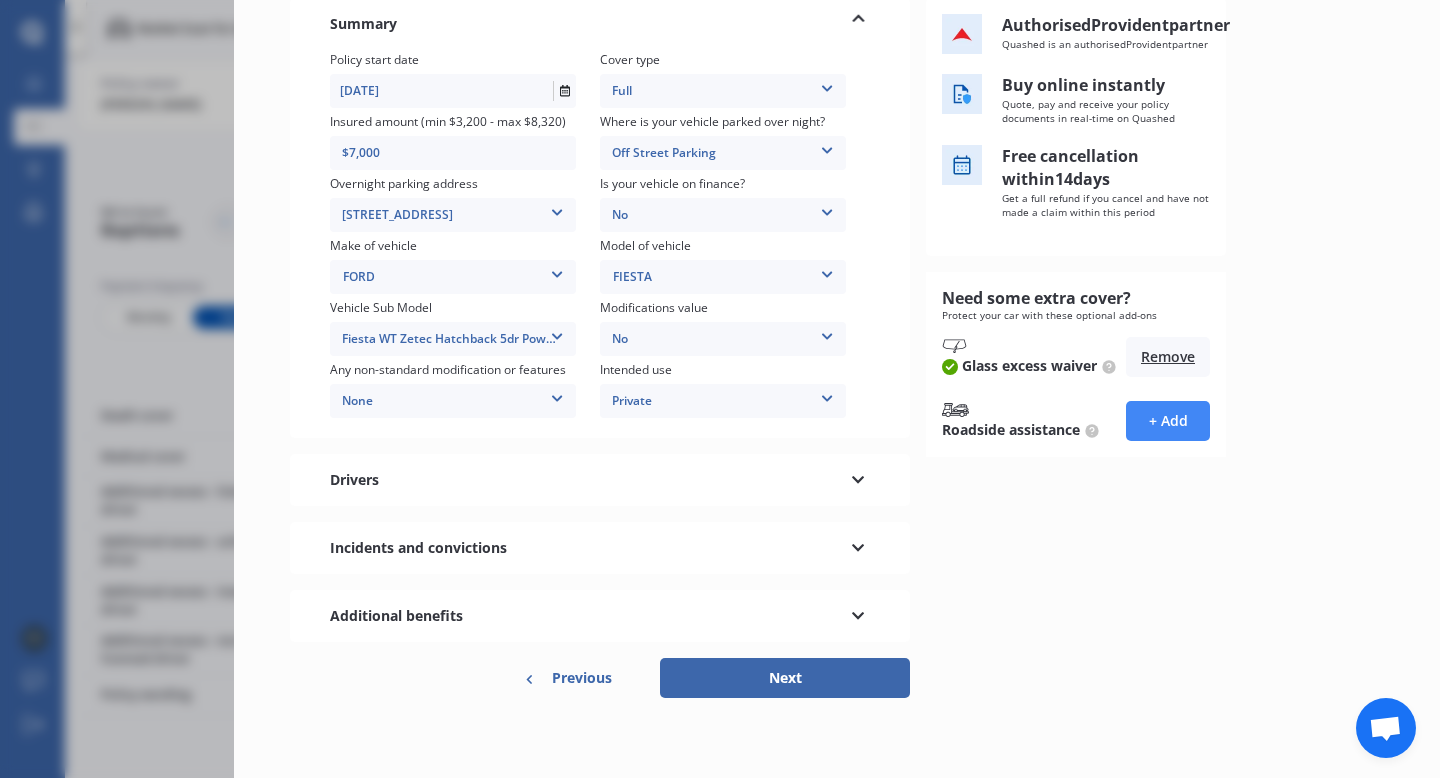 click on "Next" at bounding box center [785, 678] 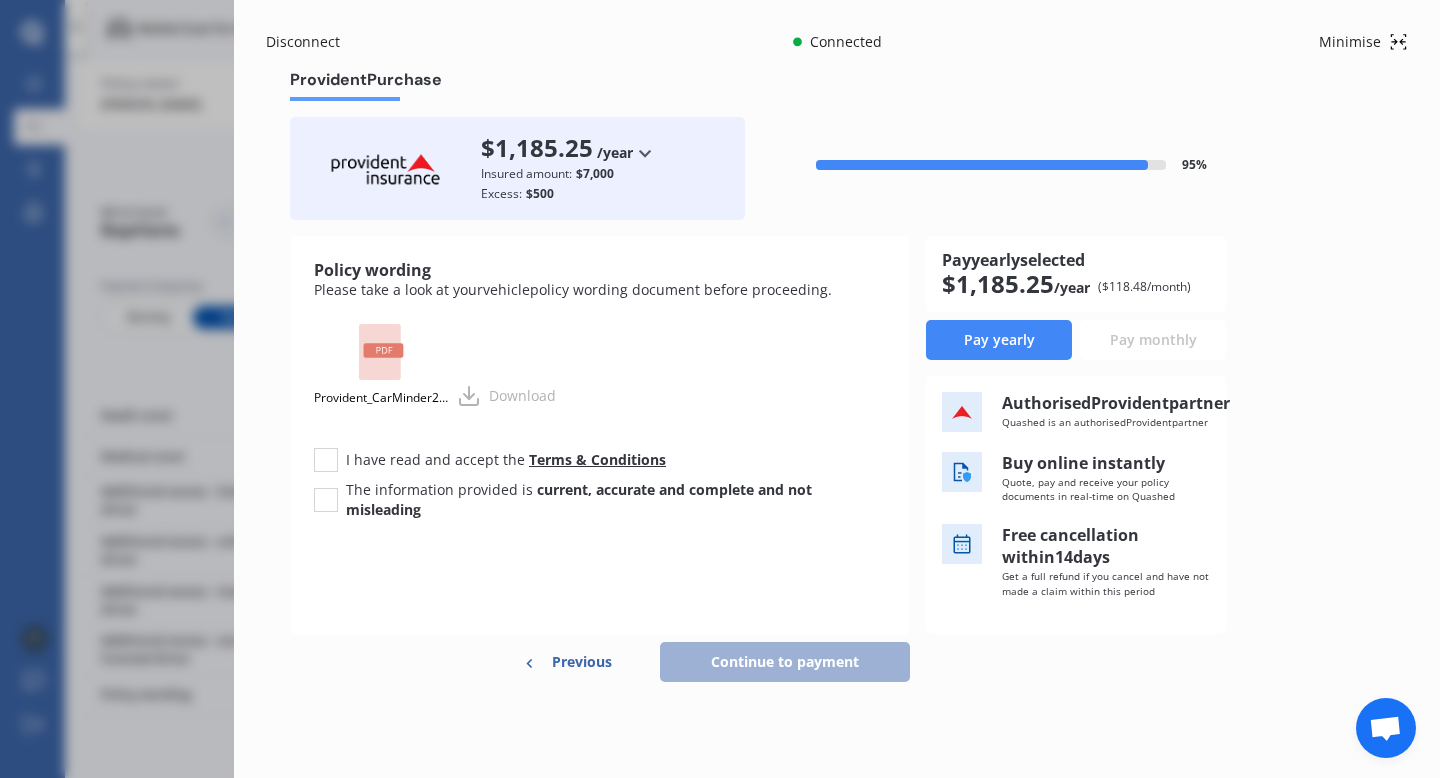 scroll, scrollTop: 0, scrollLeft: 0, axis: both 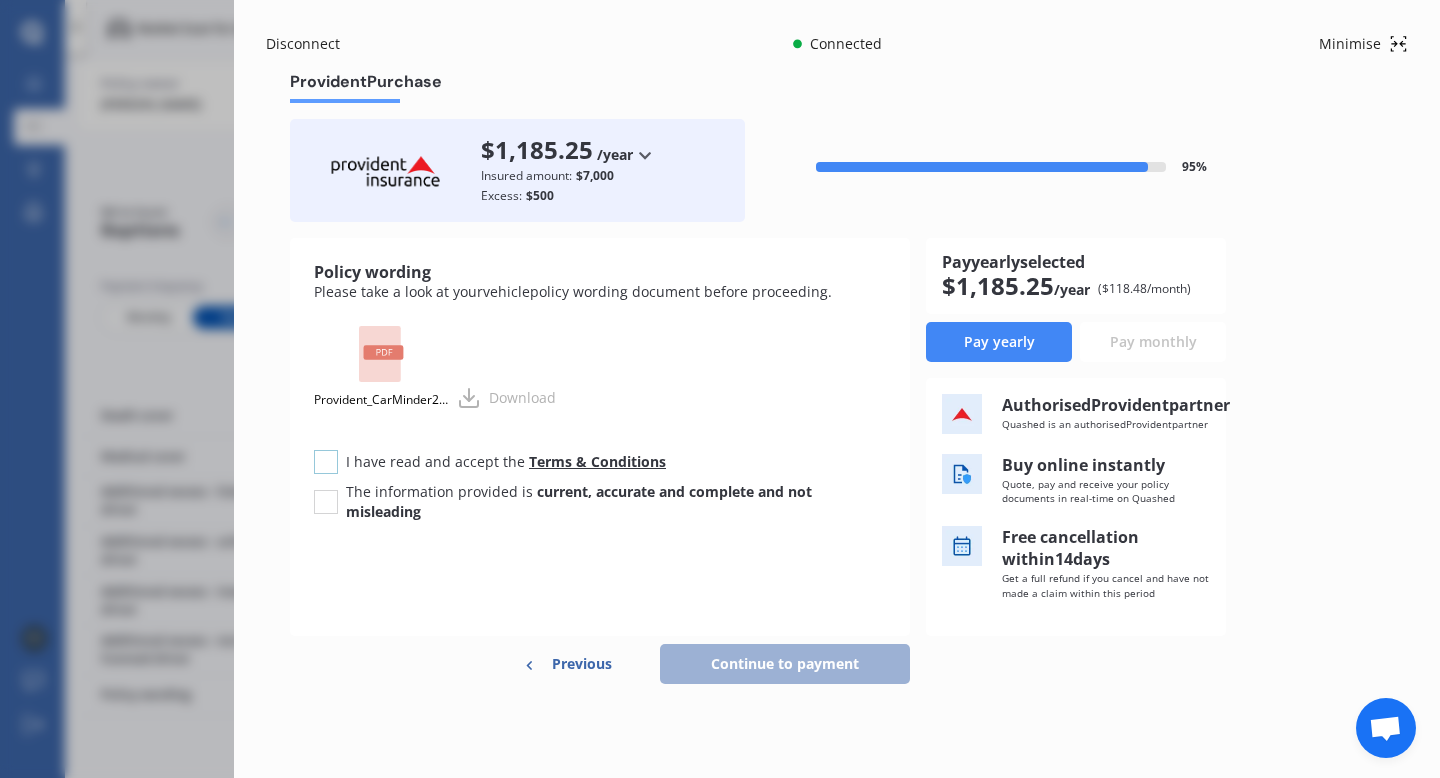 click at bounding box center [326, 450] 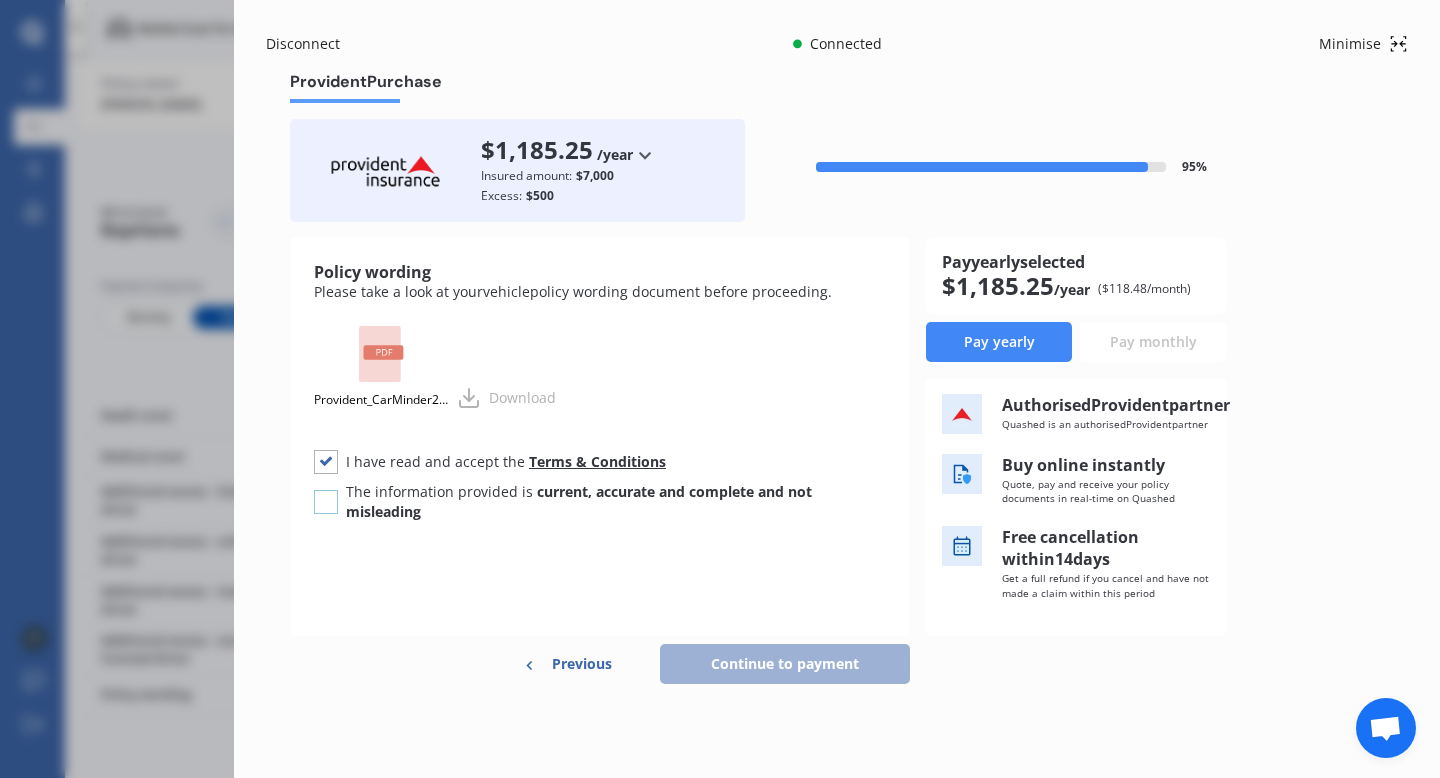 click at bounding box center (326, 490) 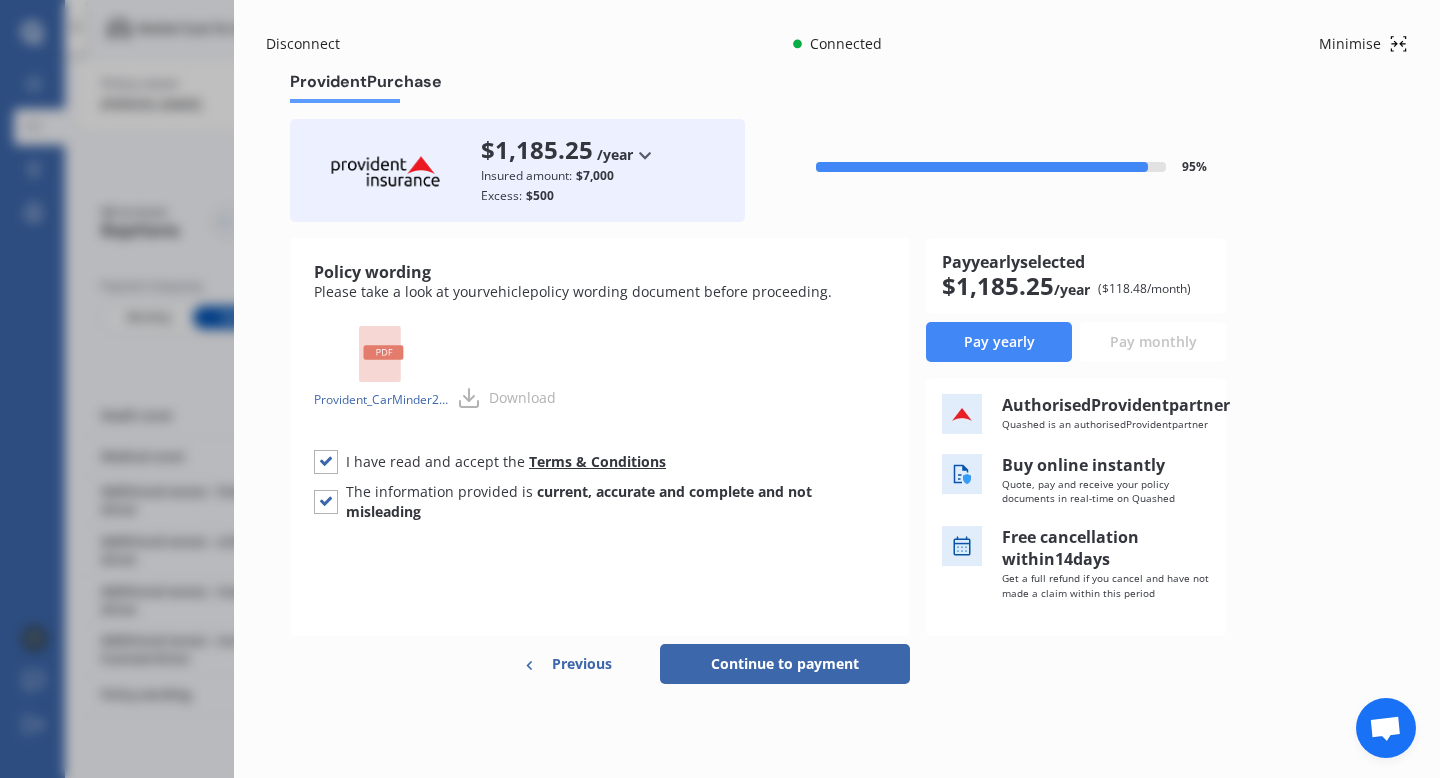click on "Provident_CarMinder2.0.pdf" at bounding box center (381, 364) 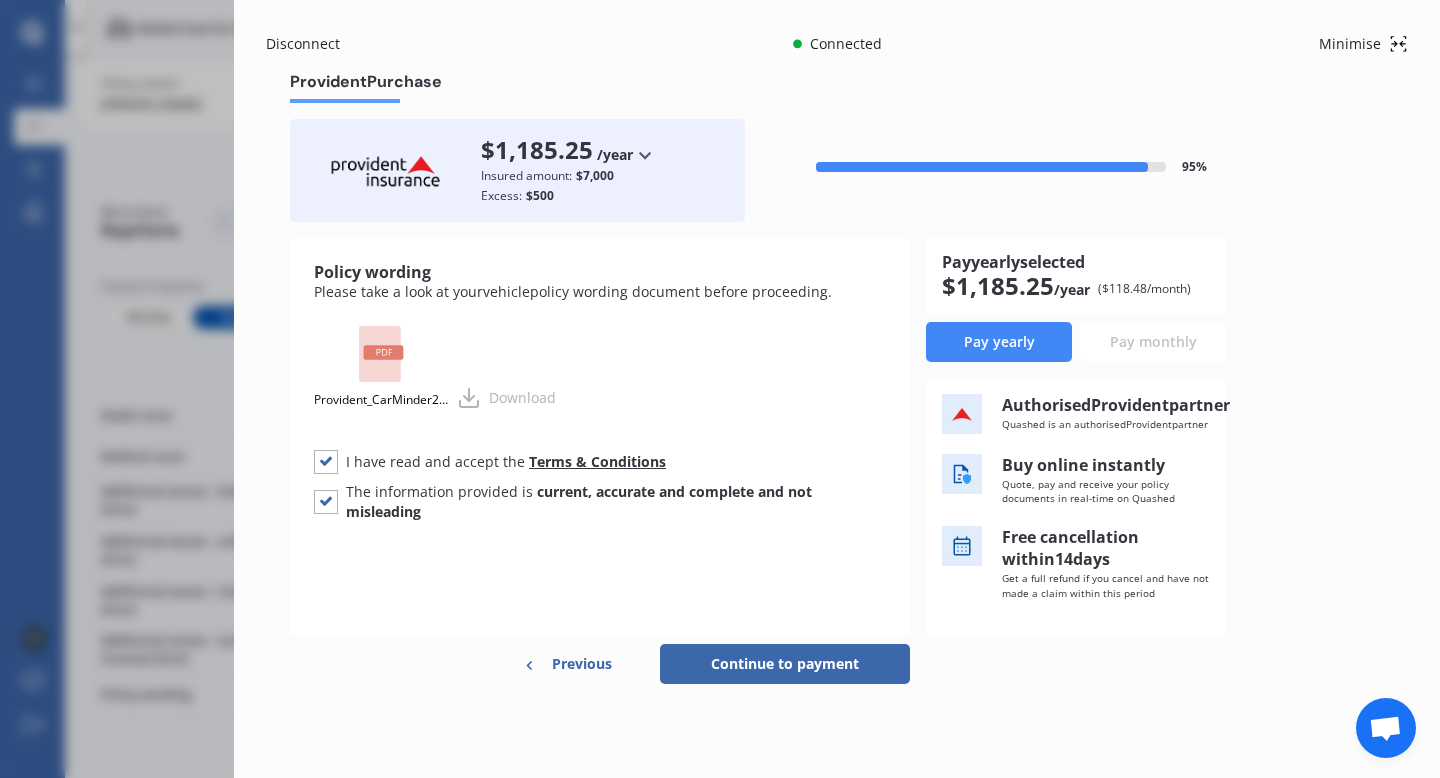 click on "Continue to payment" at bounding box center [785, 664] 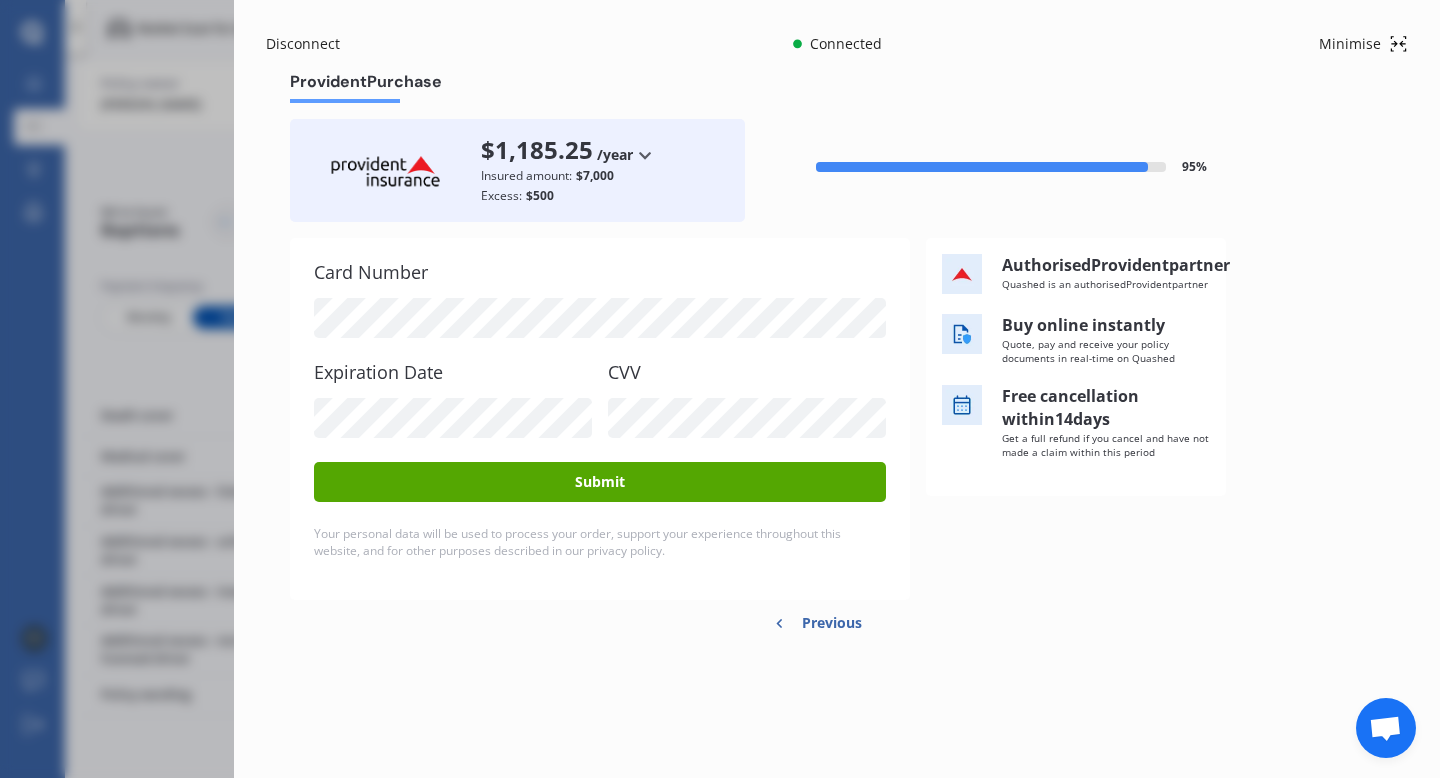 click on "Submit" at bounding box center (600, 482) 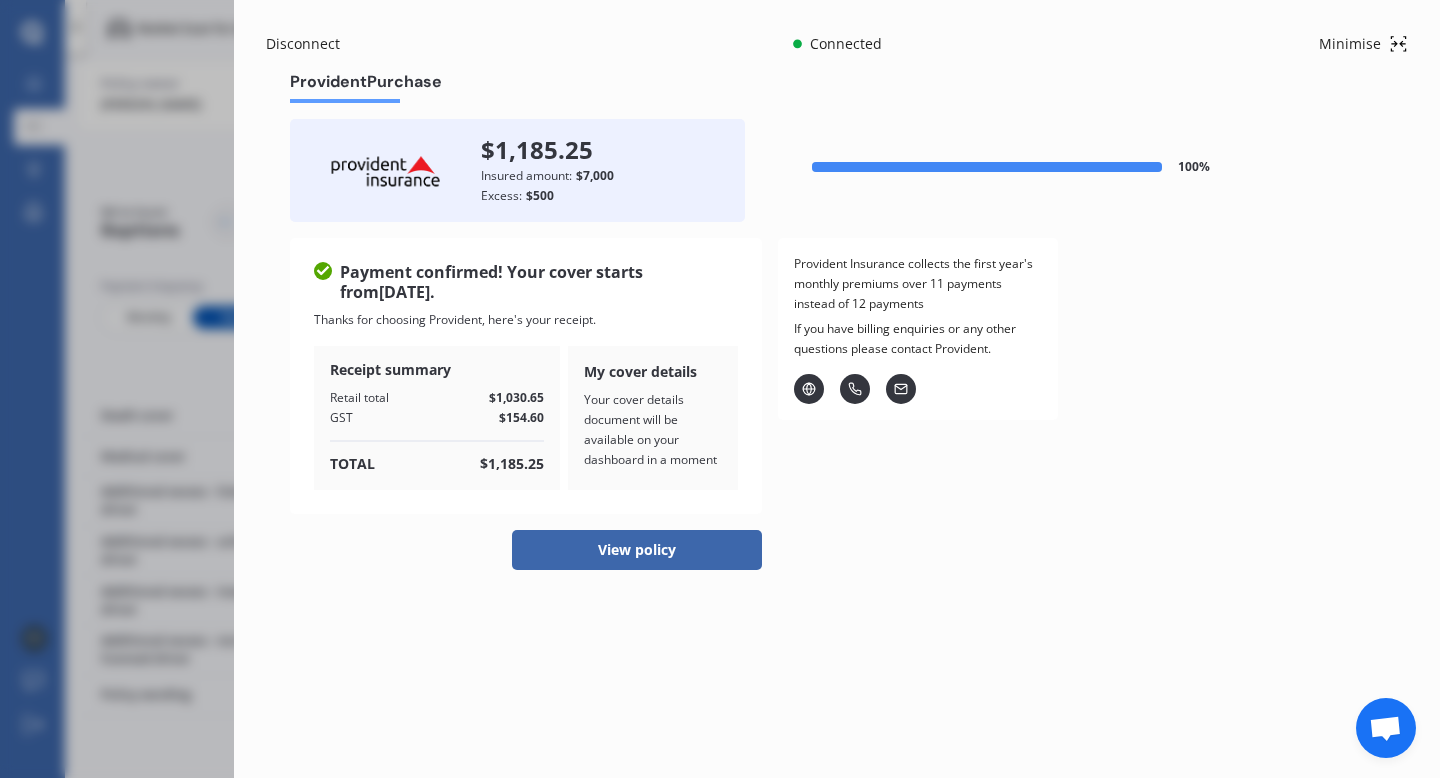 click on "View policy" at bounding box center (637, 550) 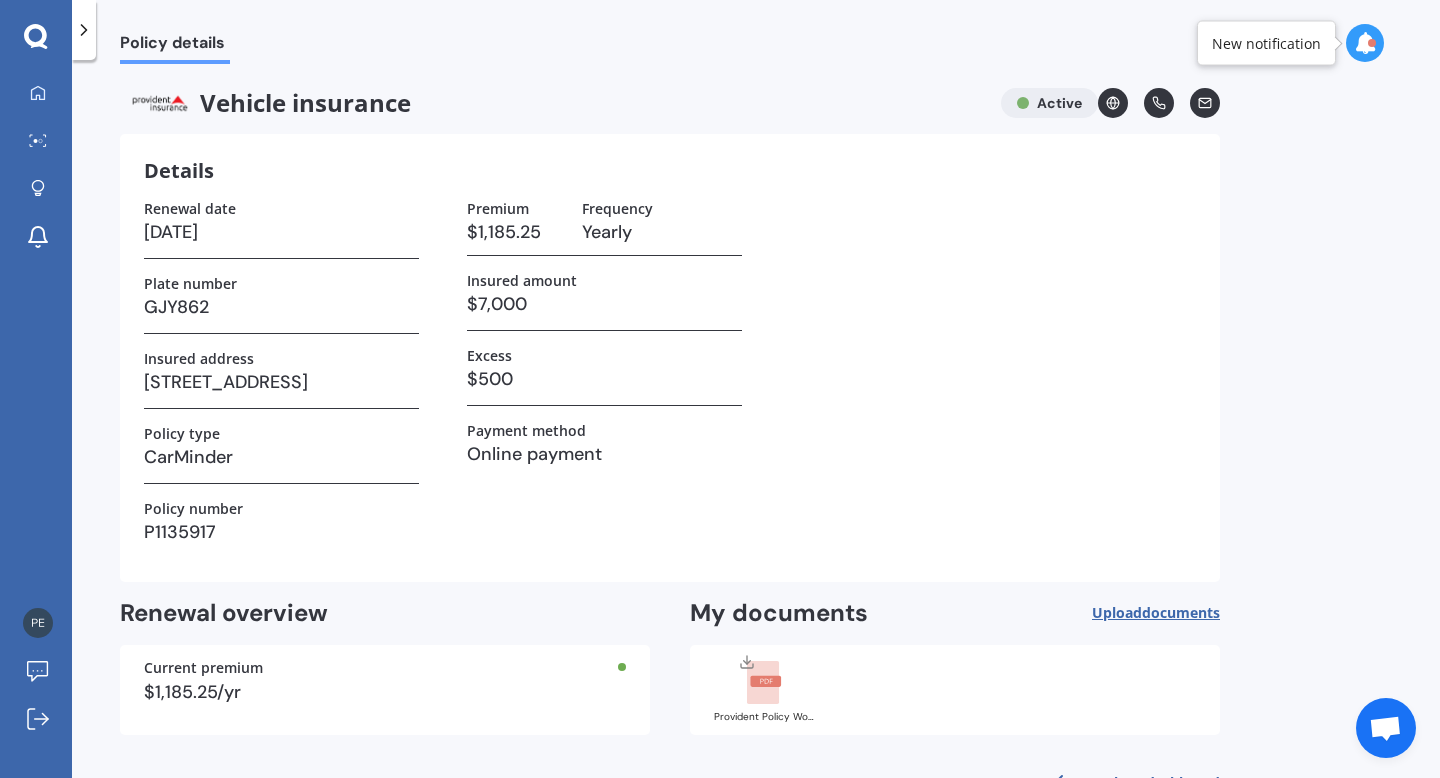 scroll, scrollTop: 64, scrollLeft: 0, axis: vertical 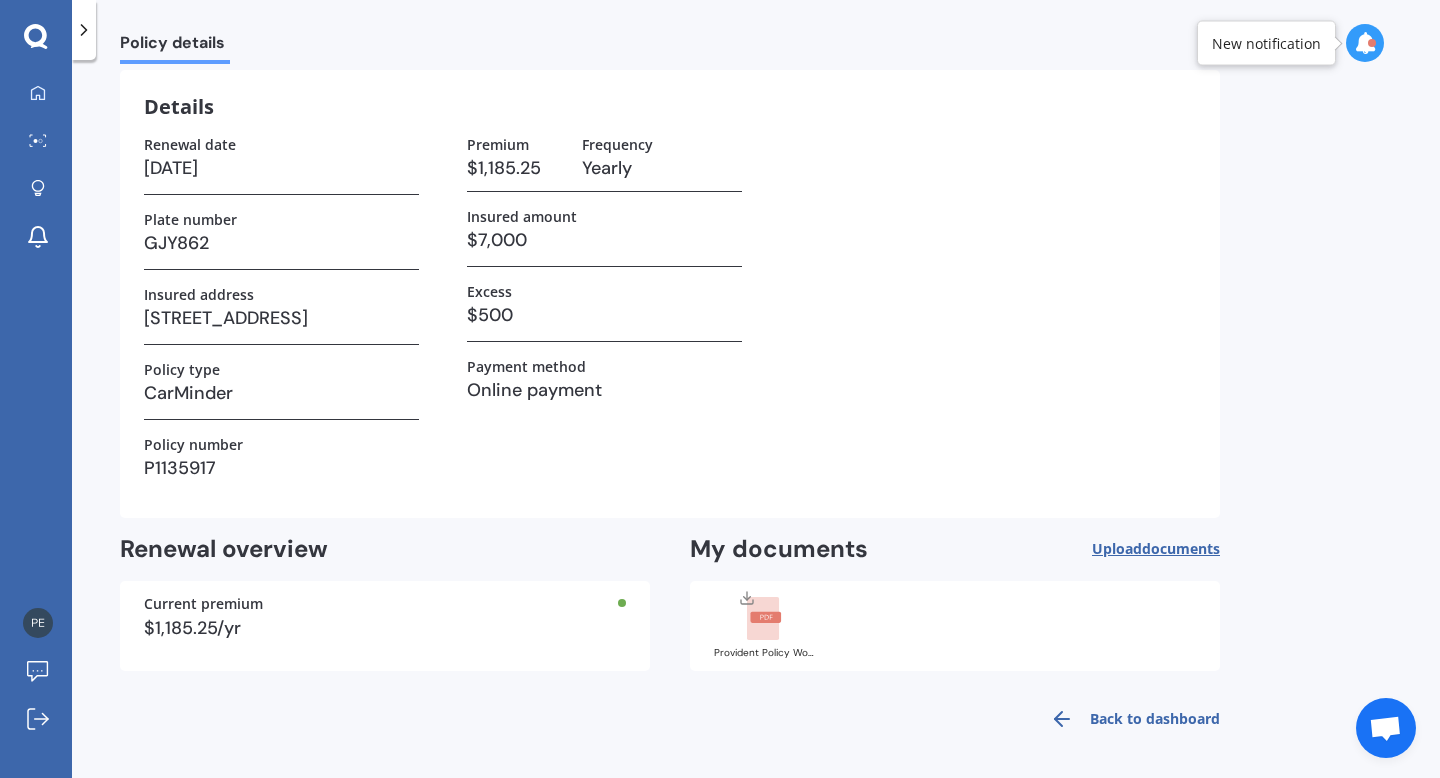 click 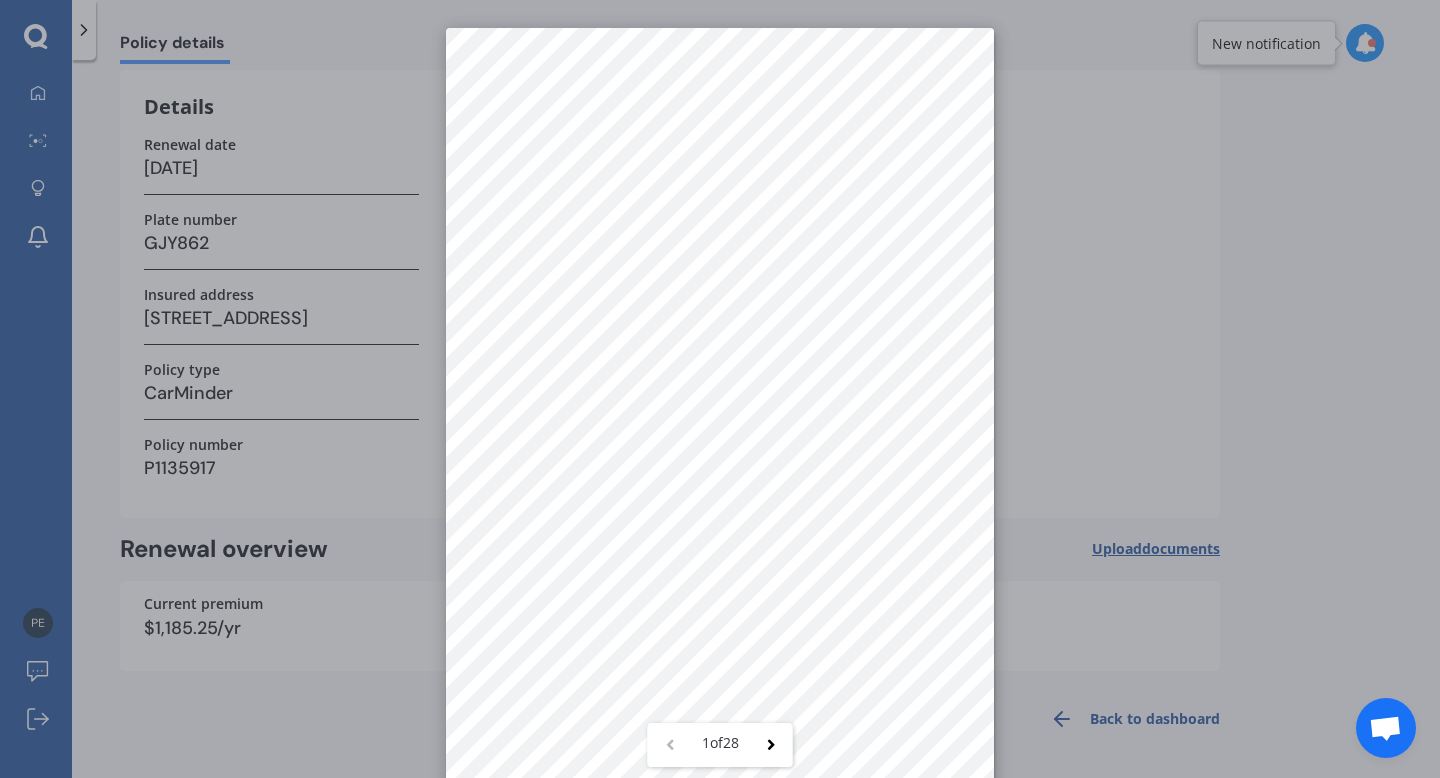scroll, scrollTop: 28, scrollLeft: 0, axis: vertical 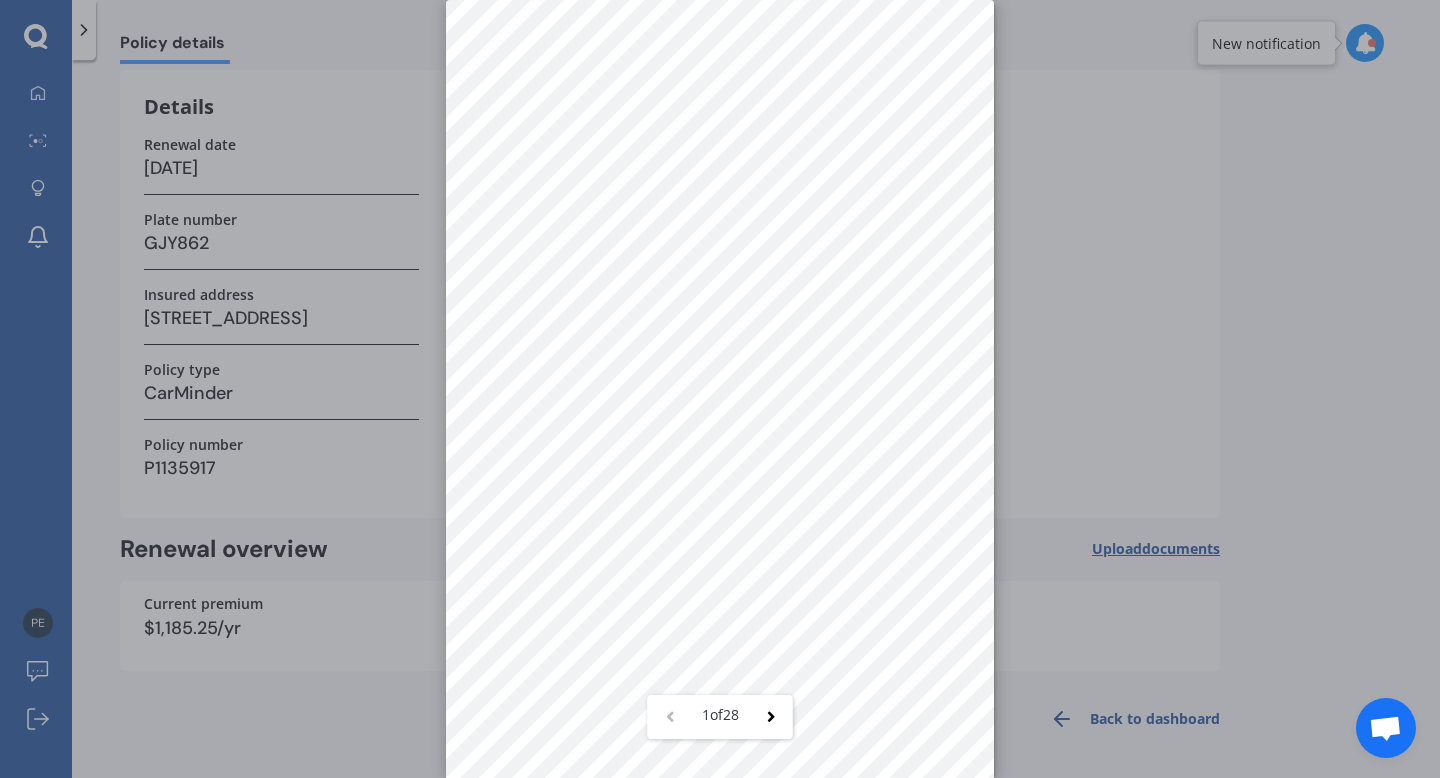click on "1  of  28" at bounding box center (720, 389) 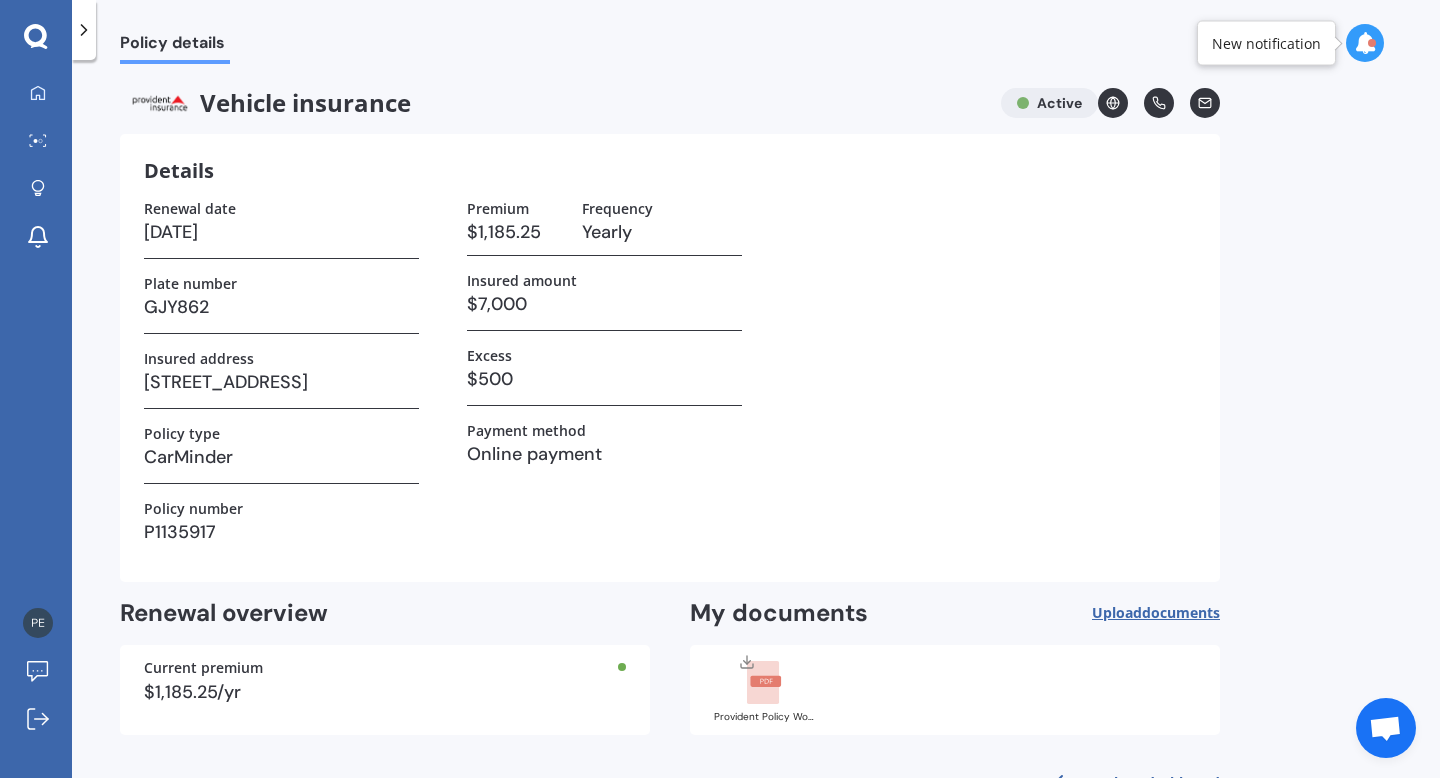 scroll, scrollTop: 64, scrollLeft: 0, axis: vertical 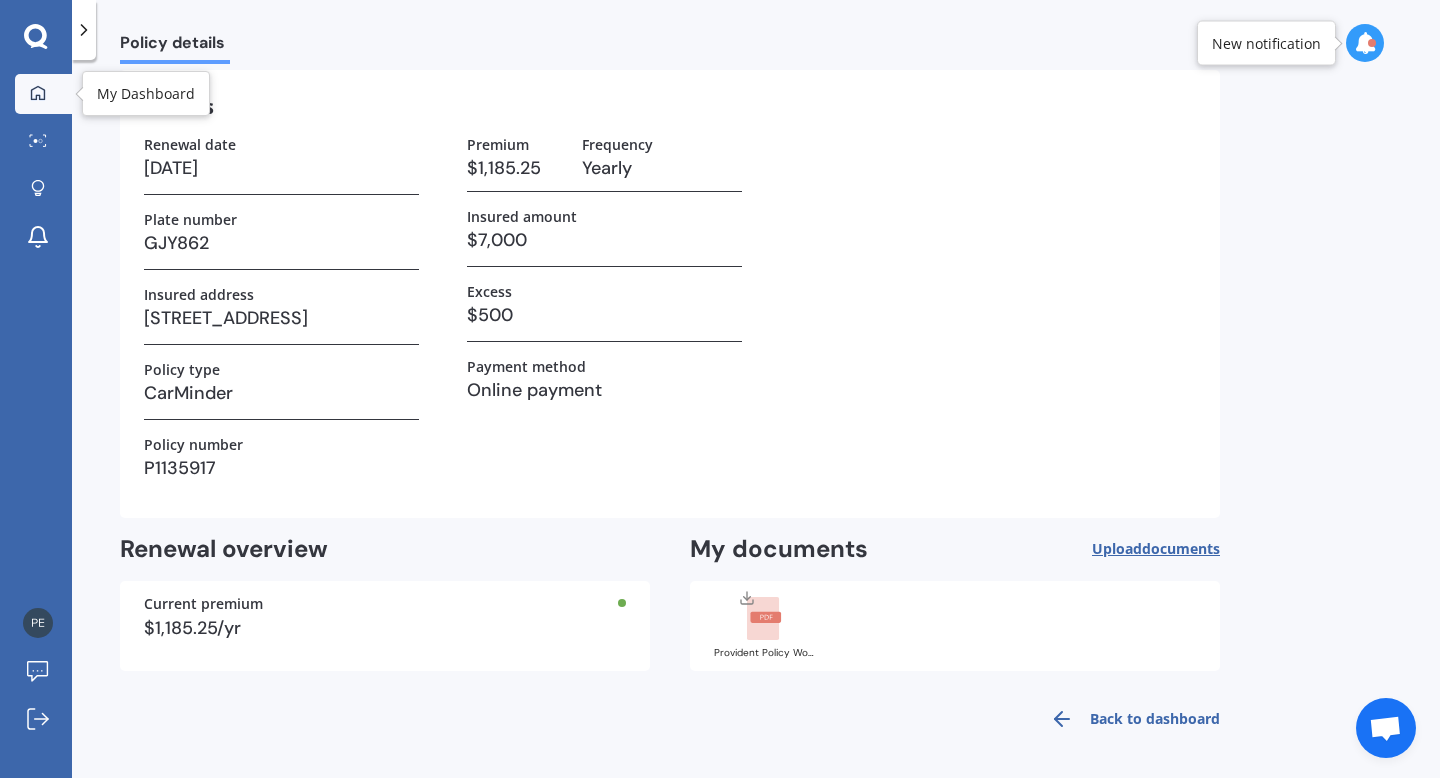 click 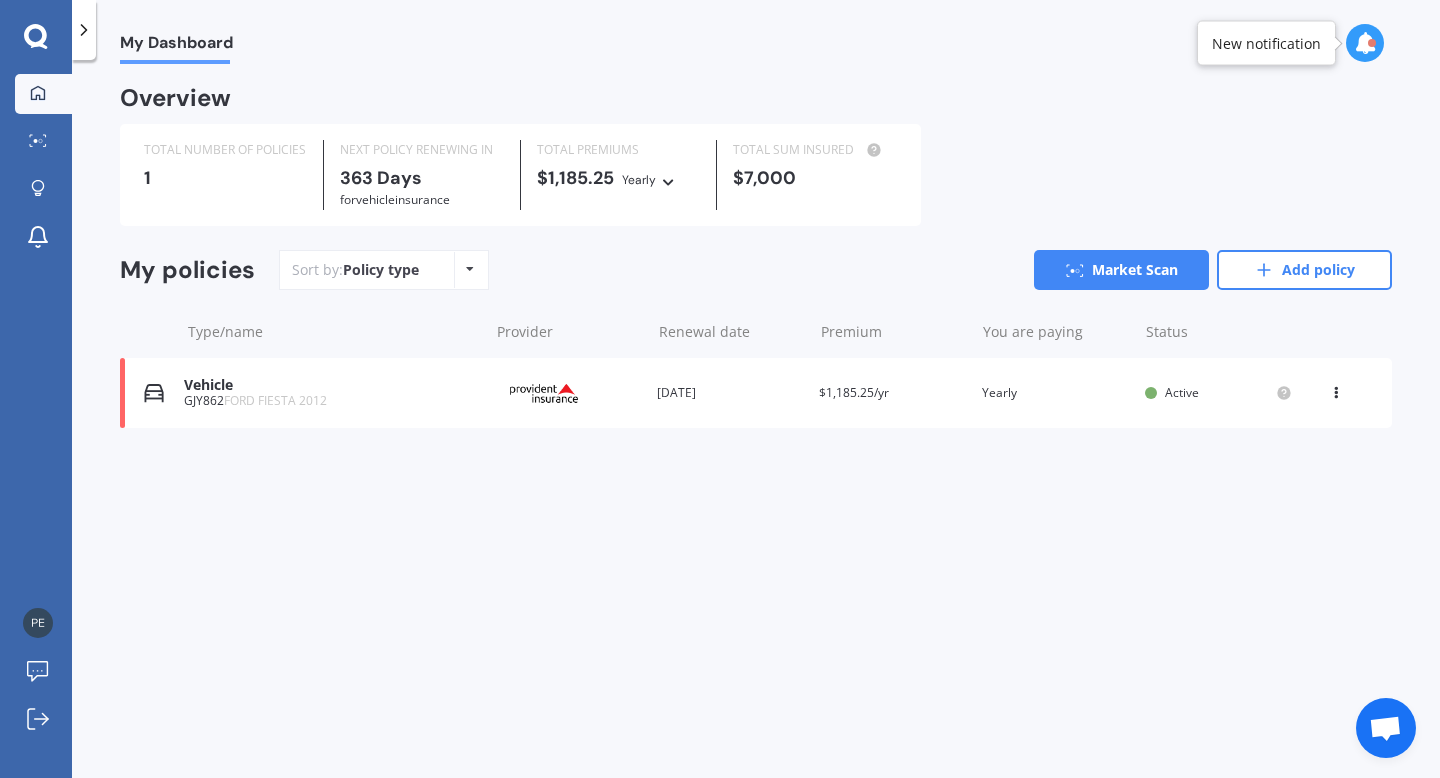 scroll, scrollTop: 0, scrollLeft: 0, axis: both 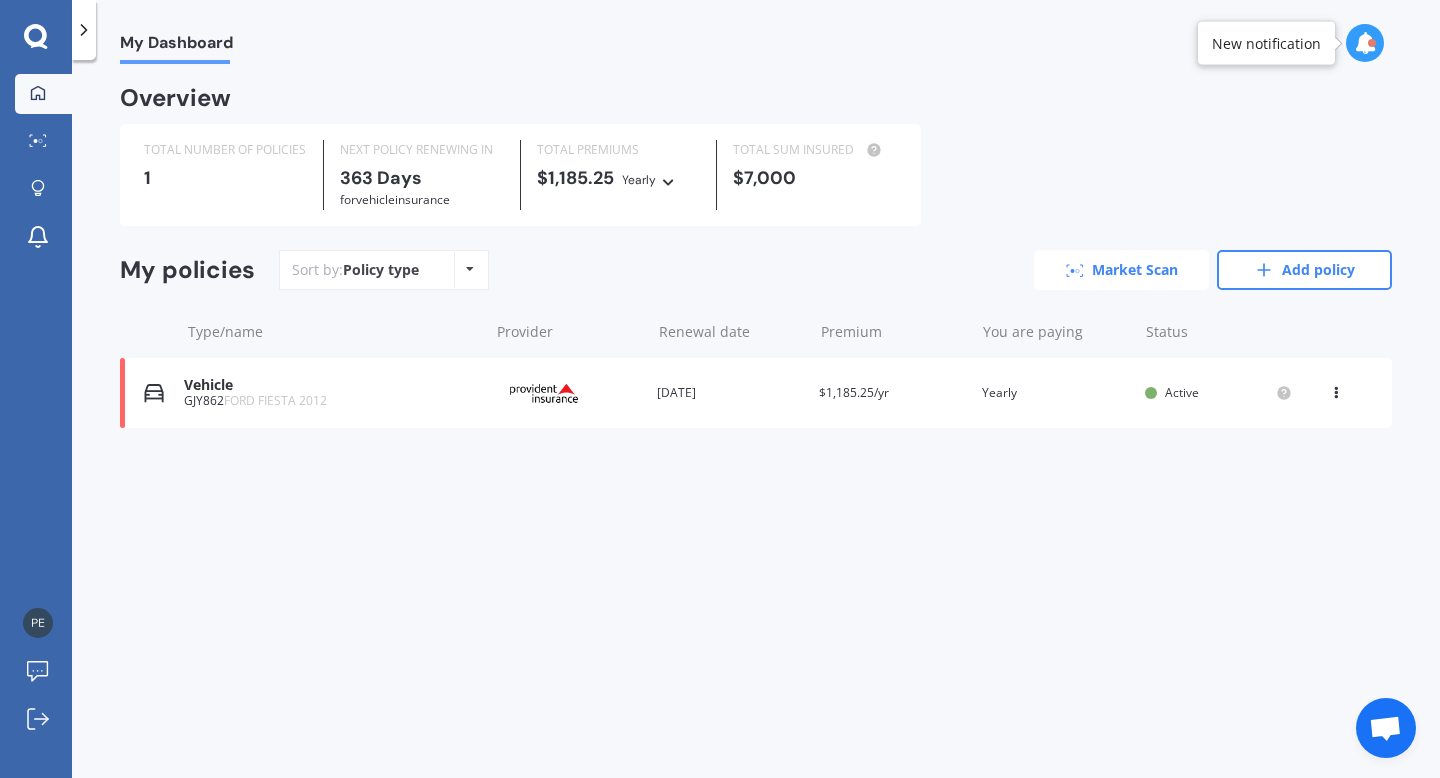 click on "Market Scan" at bounding box center [1121, 270] 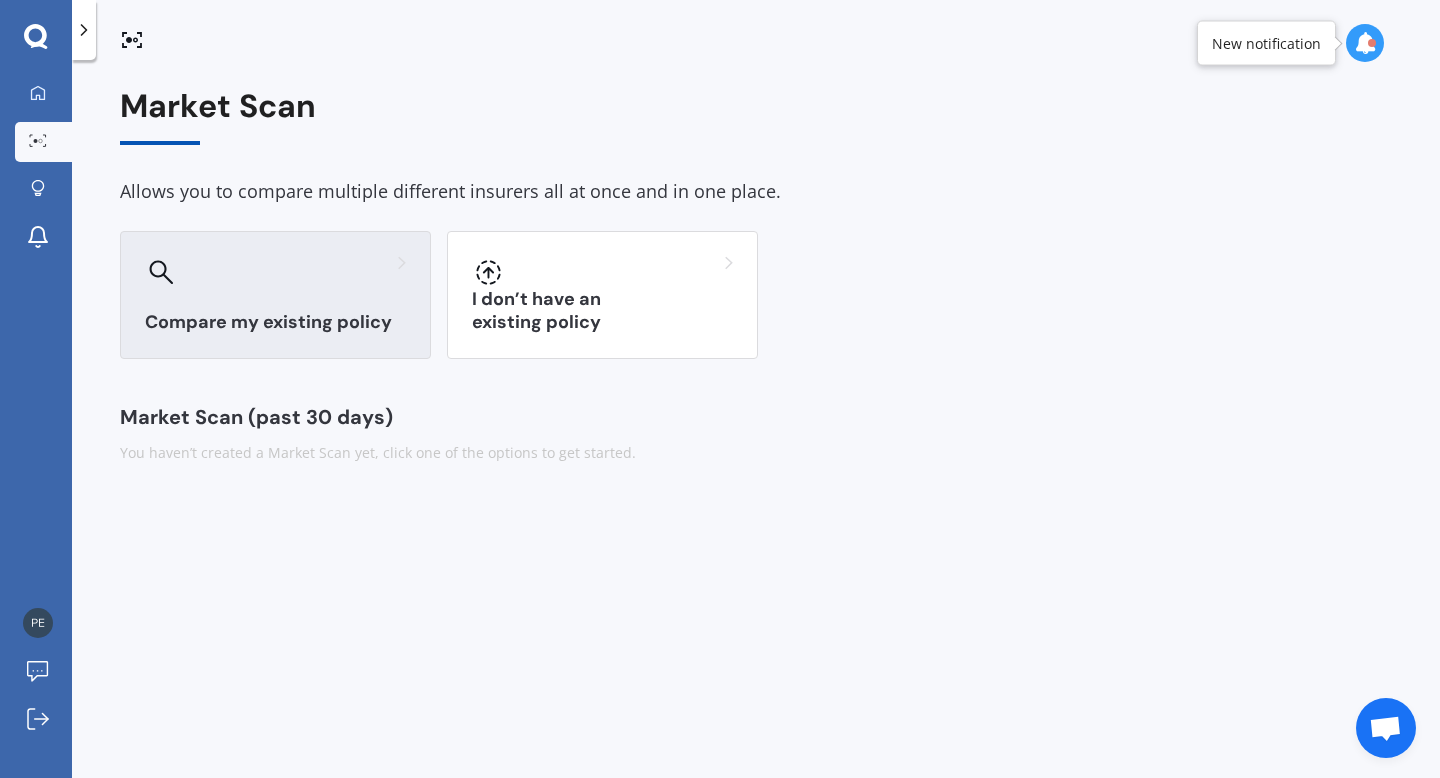 click at bounding box center (275, 272) 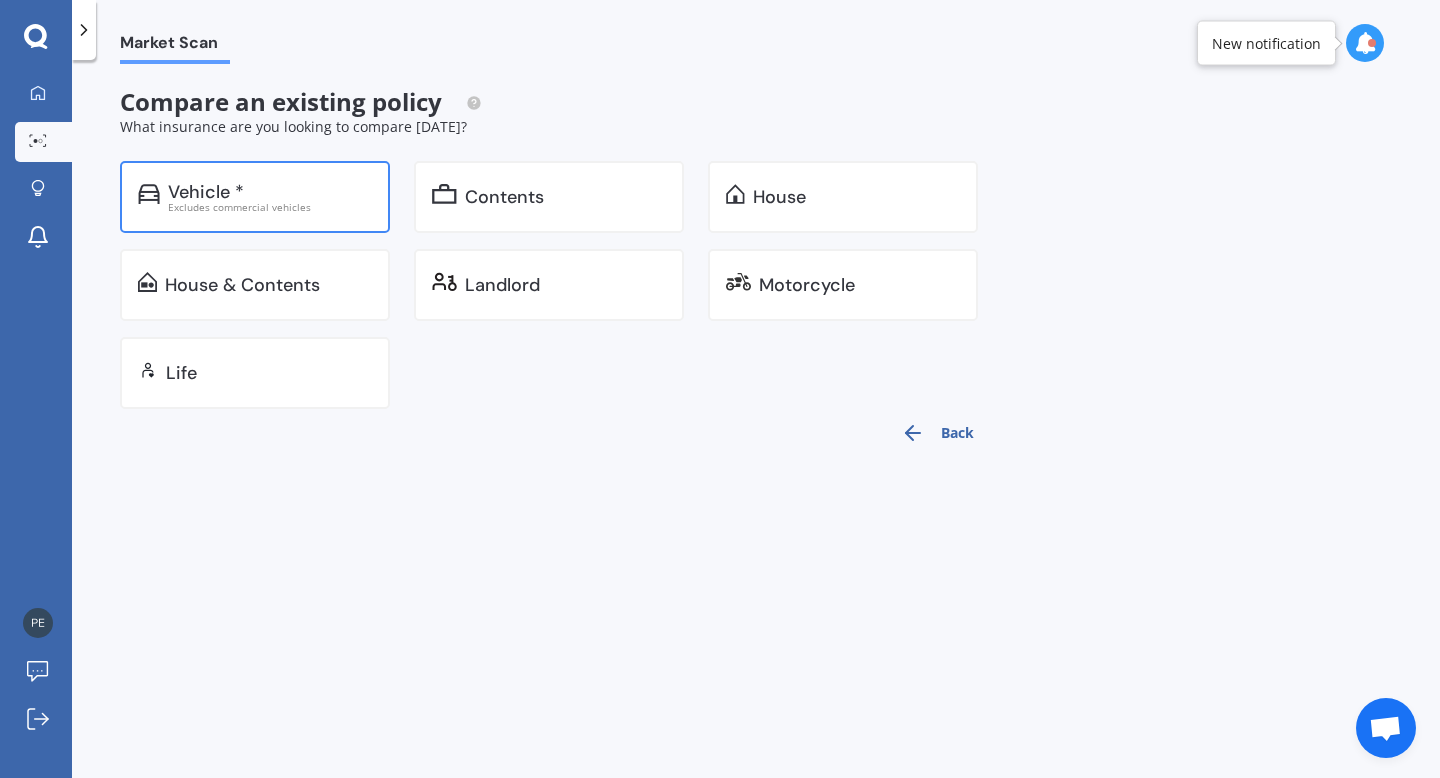 click on "Excludes commercial vehicles" at bounding box center [270, 207] 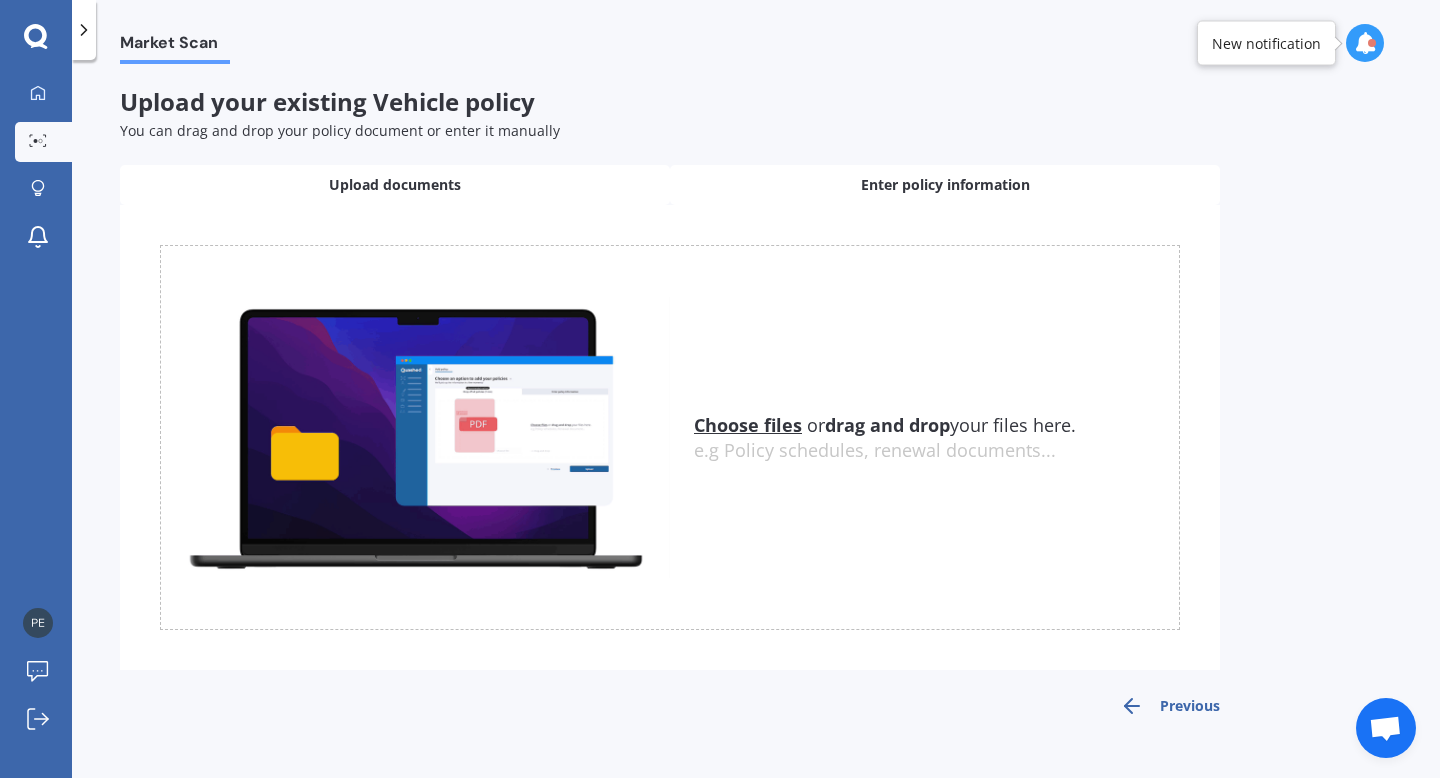 click on "Enter policy information" at bounding box center (945, 185) 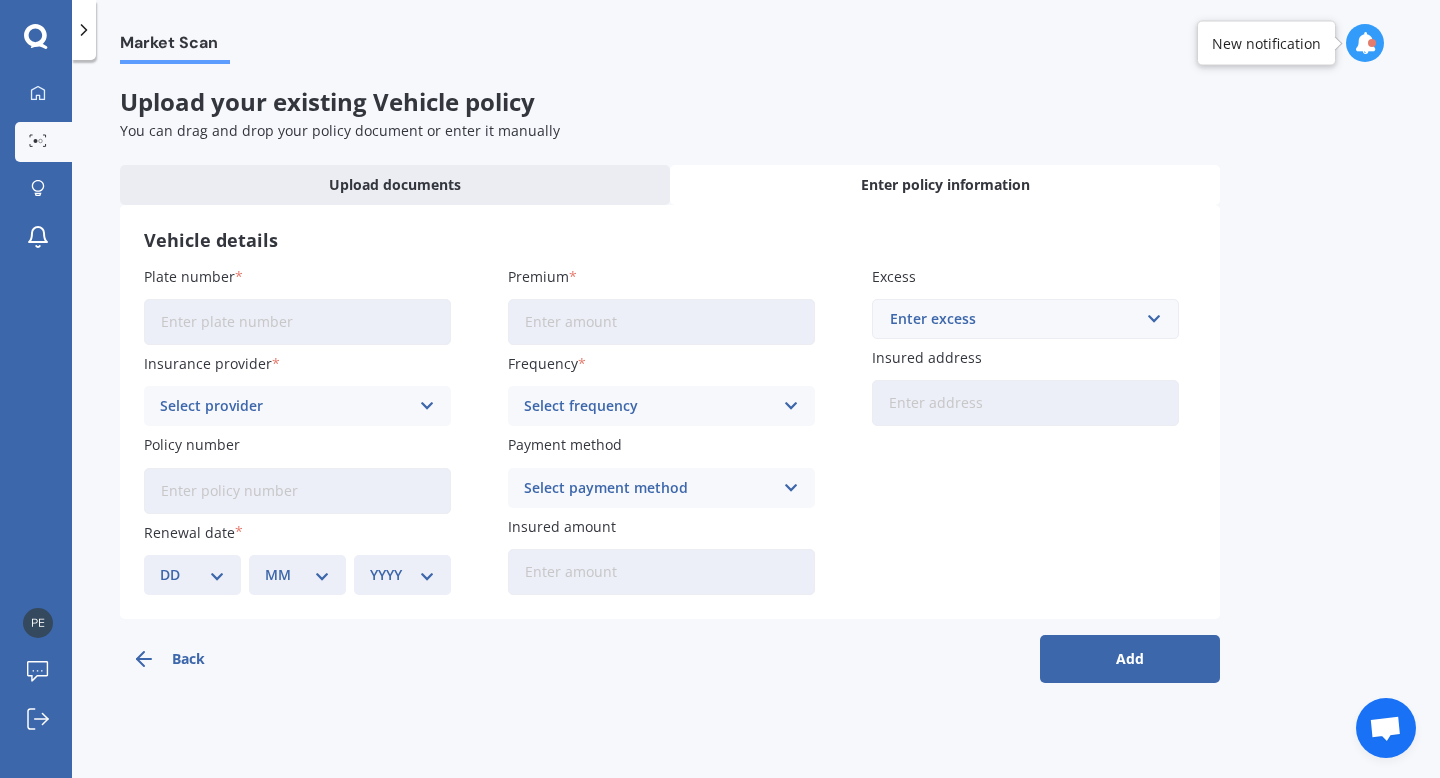 click on "Plate number" at bounding box center [297, 322] 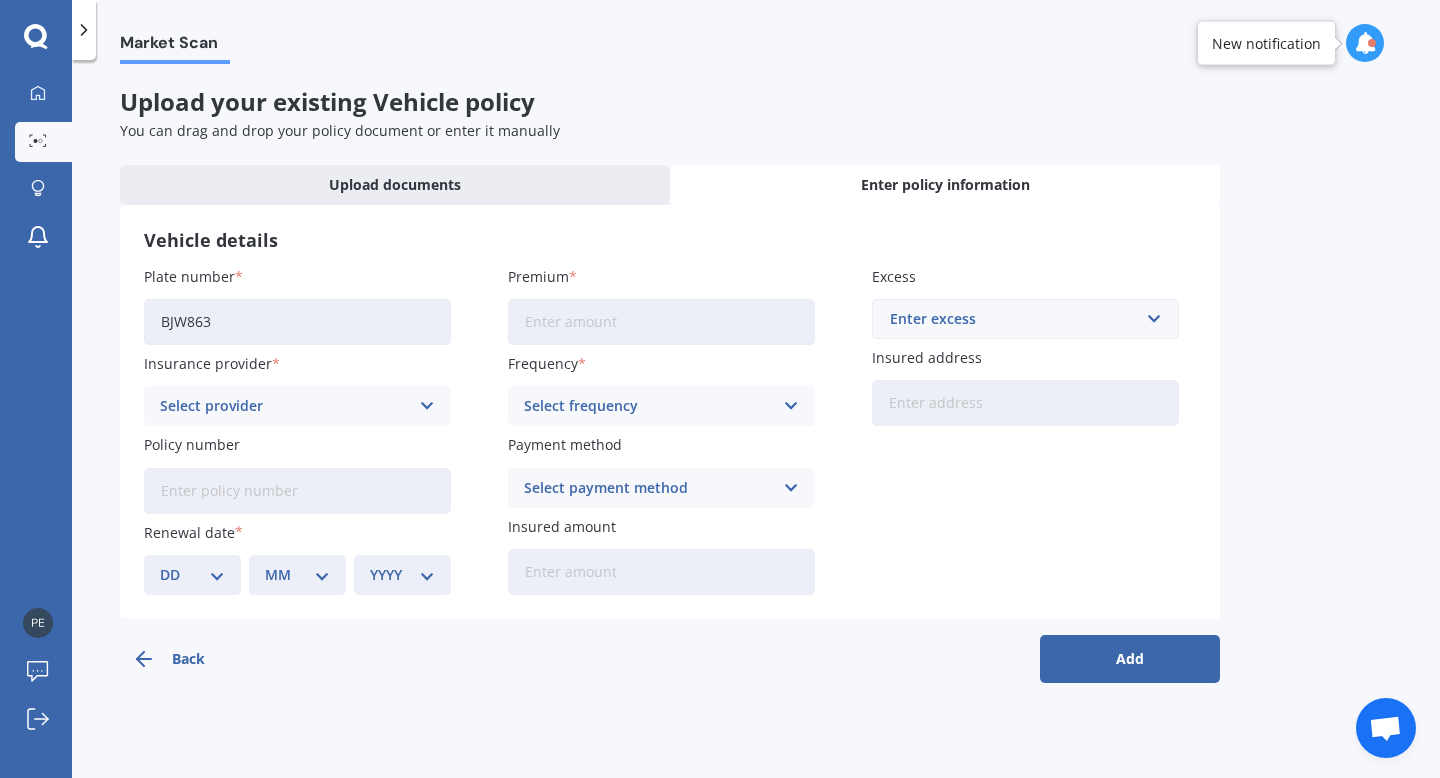 type on "BJW863" 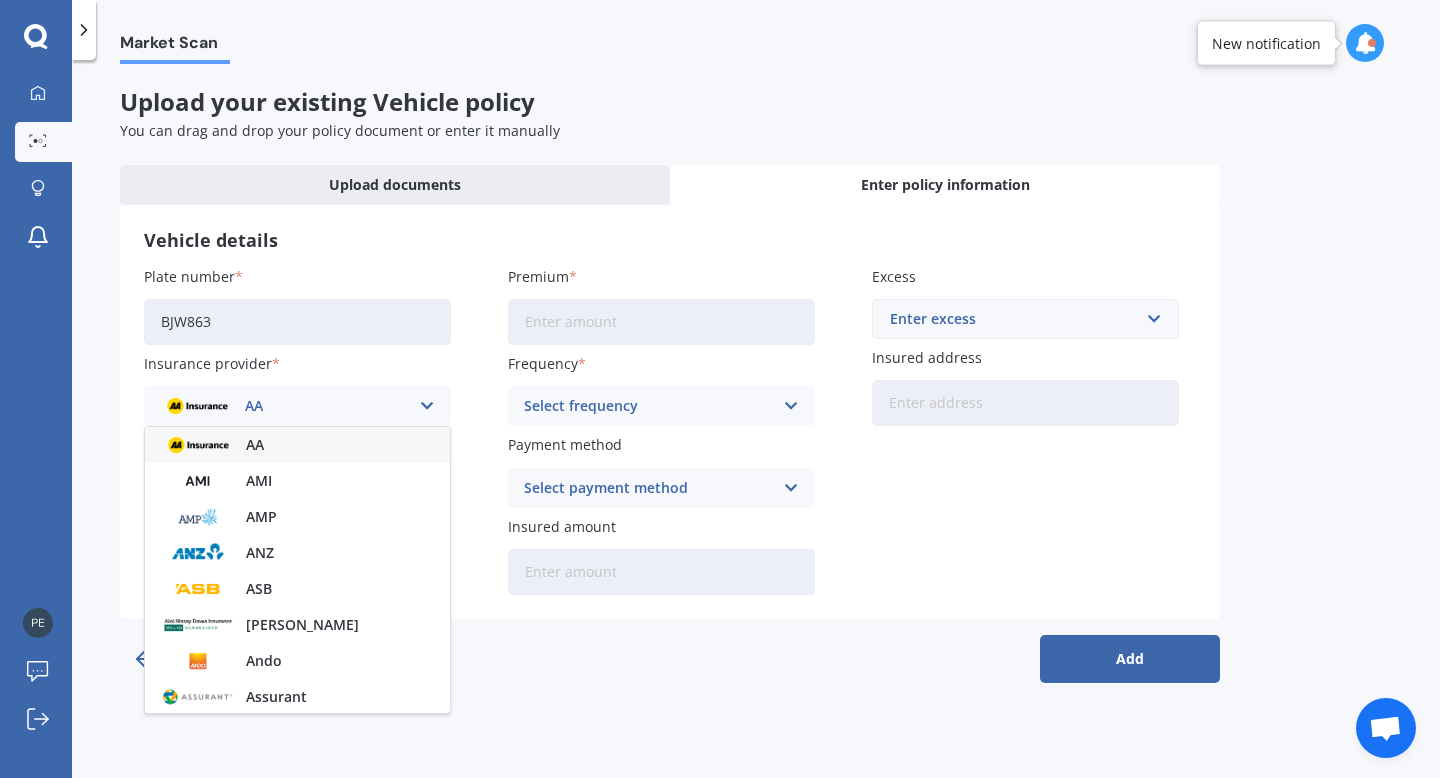 click on "Market Scan Upload your existing Vehicle policy You can drag and drop your policy document or enter it manually Upload documents Enter policy information Vehicle details Plate number BJW863 Insurance provider AA AA AMI AMP ANZ ASB Aioi Nissay Dowa Ando Assurant BNZ Co-Operative Bank Cove FMG Initio Kiwibank Lantern [PERSON_NAME] MAS NAC NZI Other Provident SBS Star Insure State [PERSON_NAME] TSB Tower Trade Me Insurance Vero Westpac YOUI Policy number Renewal date DD 01 02 03 04 05 06 07 08 09 10 11 12 13 14 15 16 17 18 19 20 21 22 23 24 25 26 27 28 29 30 31 MM 01 02 03 04 05 06 07 08 09 10 11 12 YYYY 2027 2026 2025 2024 2023 2022 2021 2020 2019 2018 2017 2016 2015 2014 2013 2012 2011 2010 2009 2008 2007 2006 2005 2004 2003 2002 2001 2000 1999 1998 1997 1996 1995 1994 1993 1992 1991 1990 1989 1988 1987 1986 1985 1984 1983 1982 1981 1980 1979 1978 1977 1976 1975 1974 1973 1972 1971 1970 1969 1968 1967 1966 1965 1964 1963 1962 1961 1960 1959 1958 1957 1956 1955 1954 1953 1952 1951 1950 1949 1948 1947 1946 1945 1944 1943 1942" at bounding box center [756, 423] 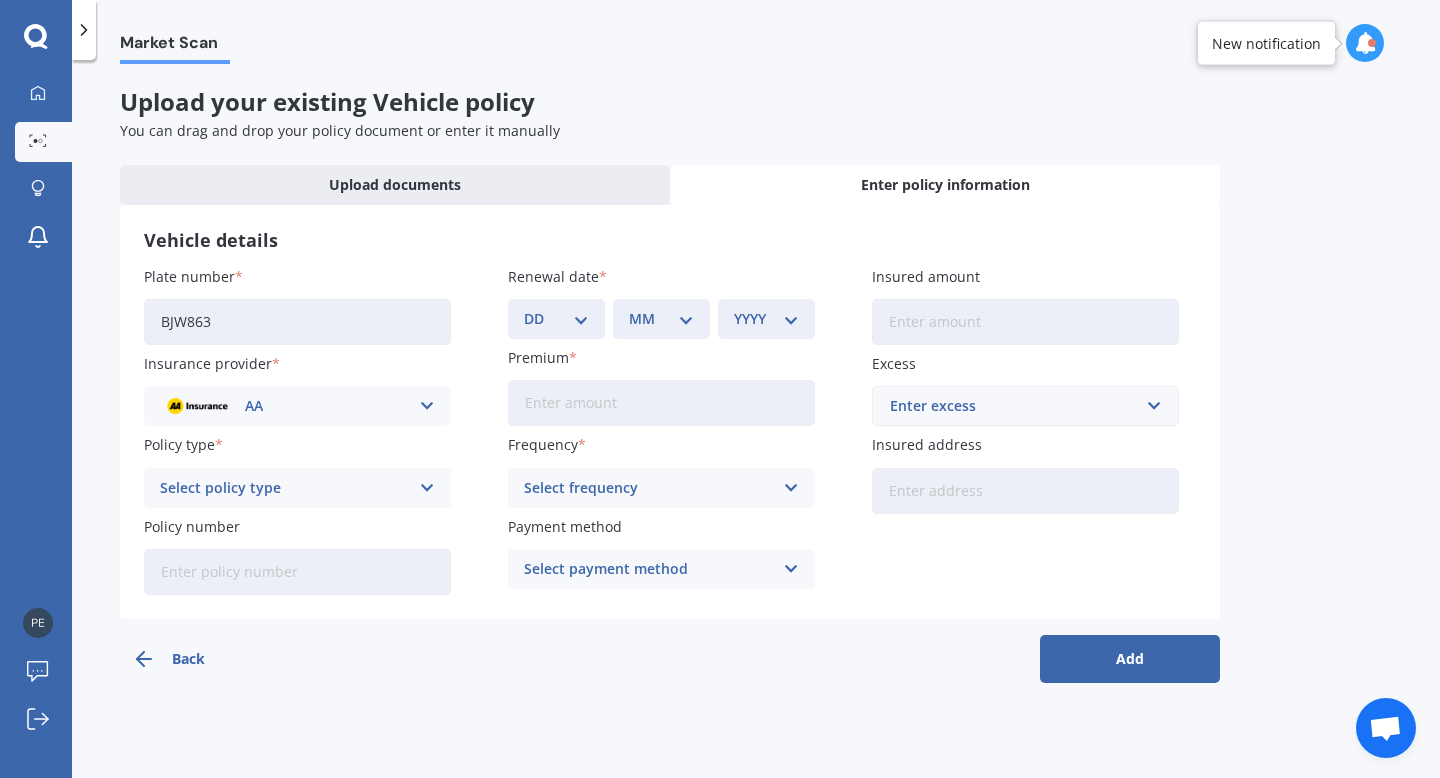 click on "Back" at bounding box center [210, 659] 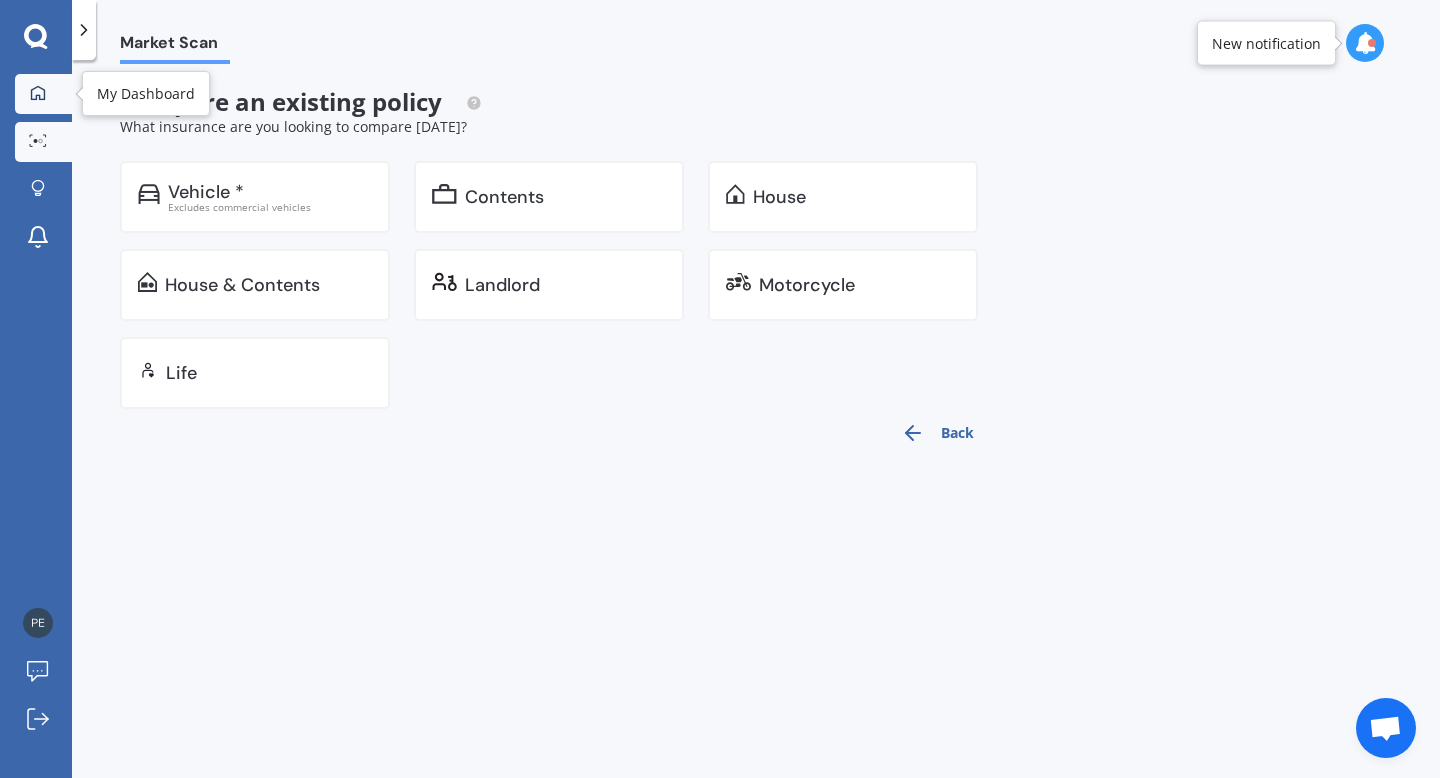 click 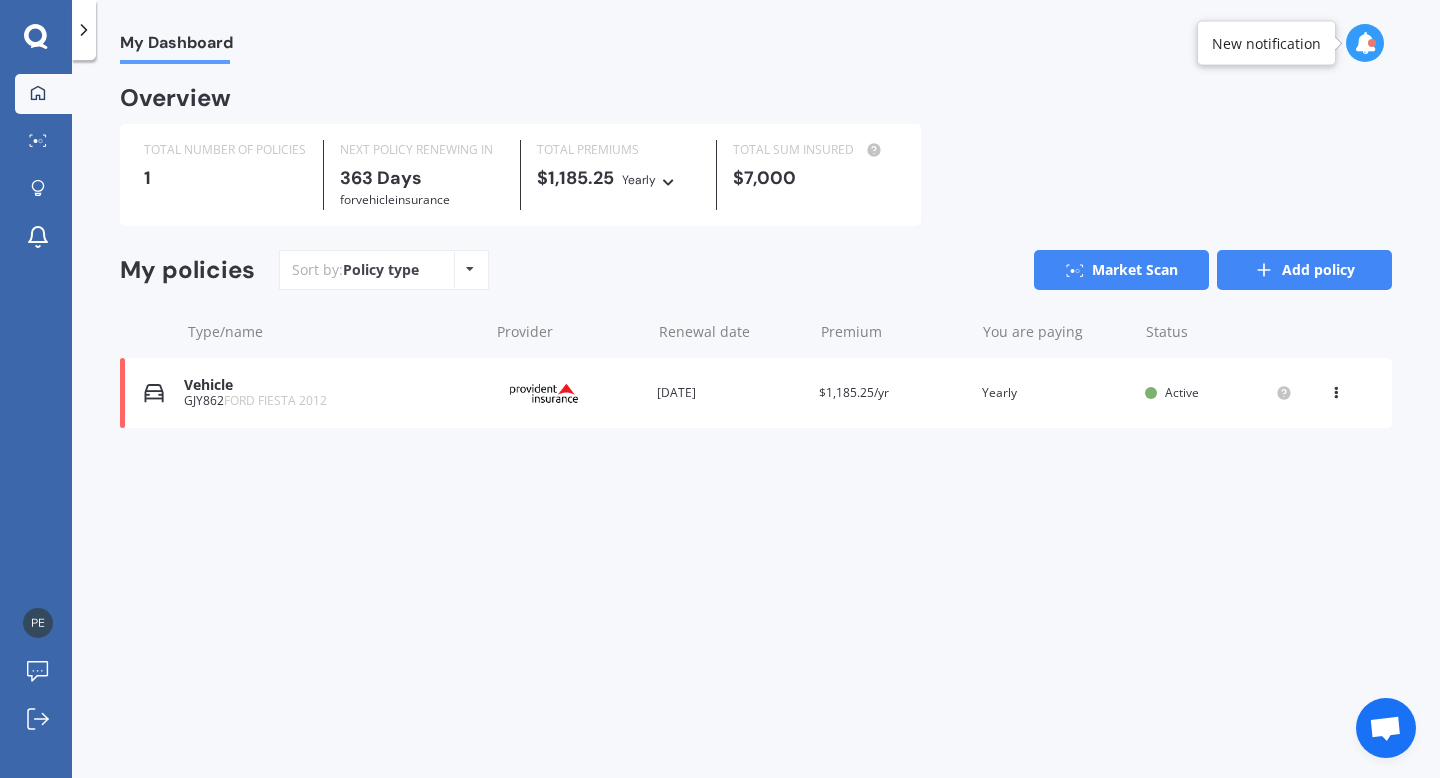 click on "Add policy" at bounding box center (1304, 270) 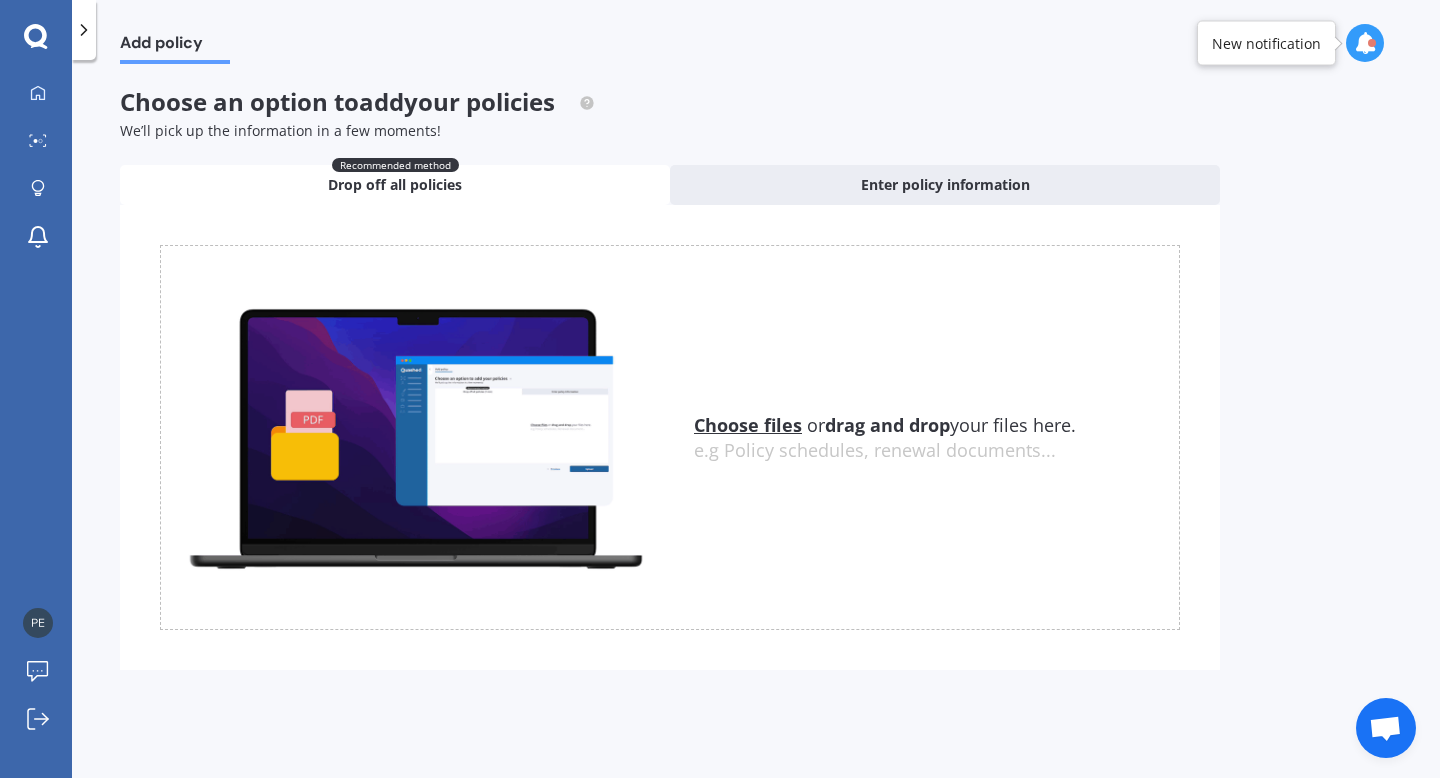 click 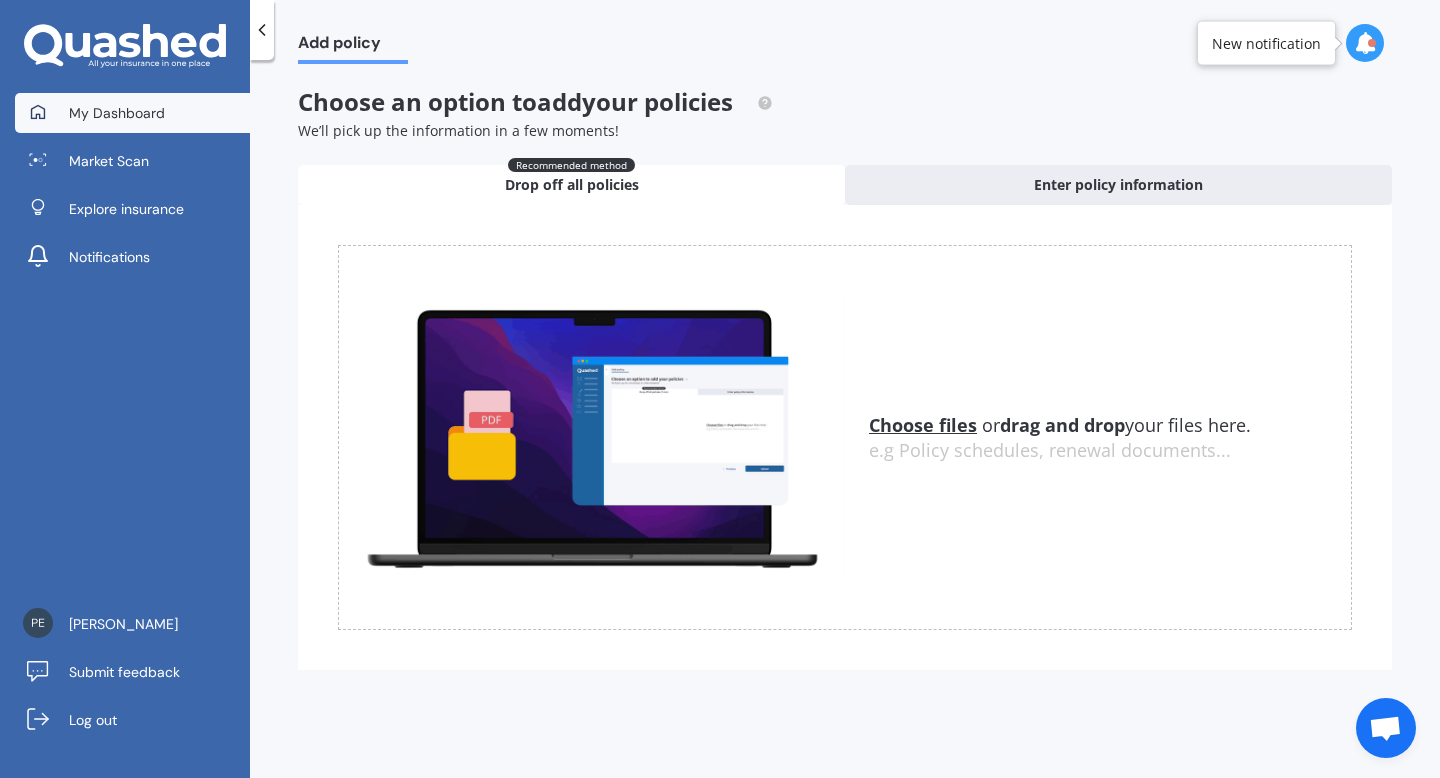 click on "My Dashboard" at bounding box center (117, 113) 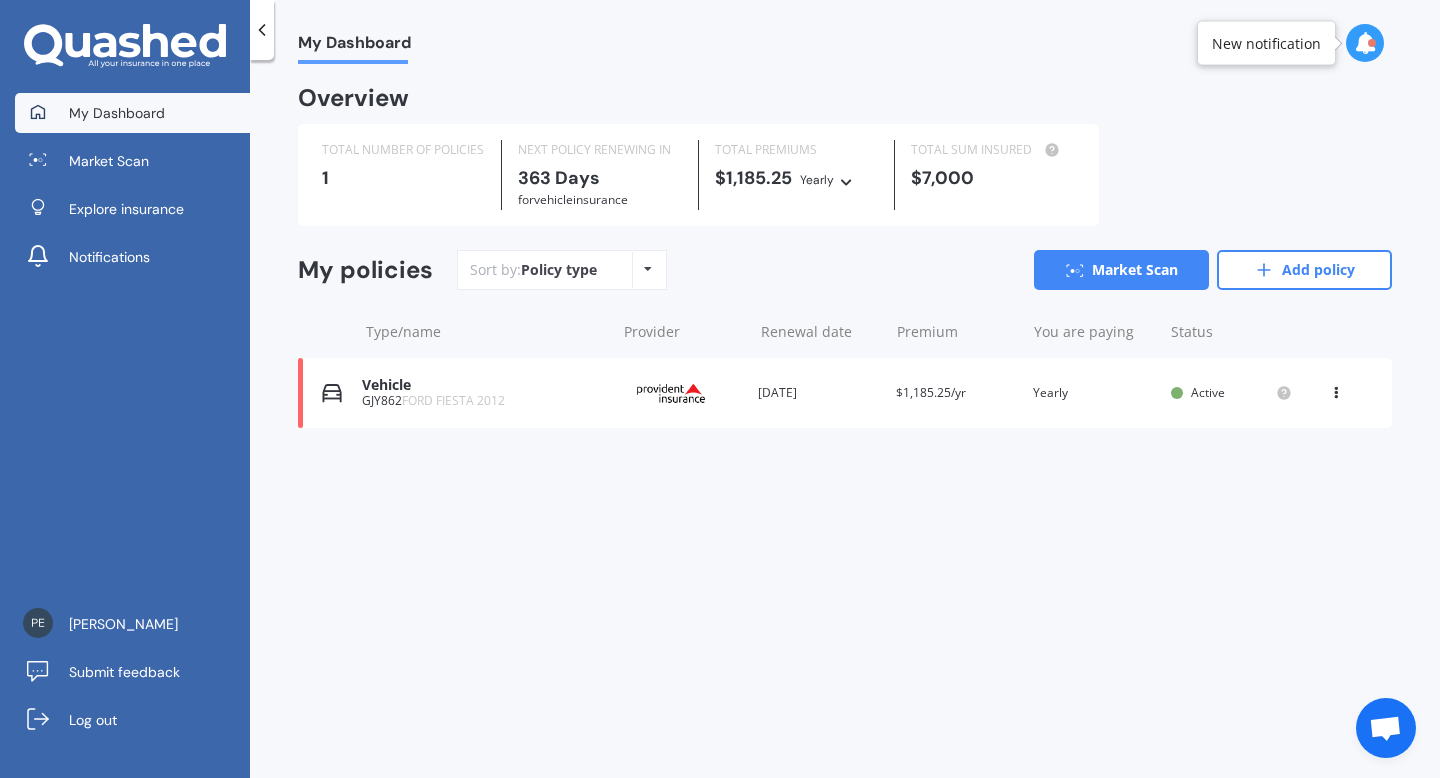 click on "Policy type Alphabetical Date added Renewing next" at bounding box center (647, 270) 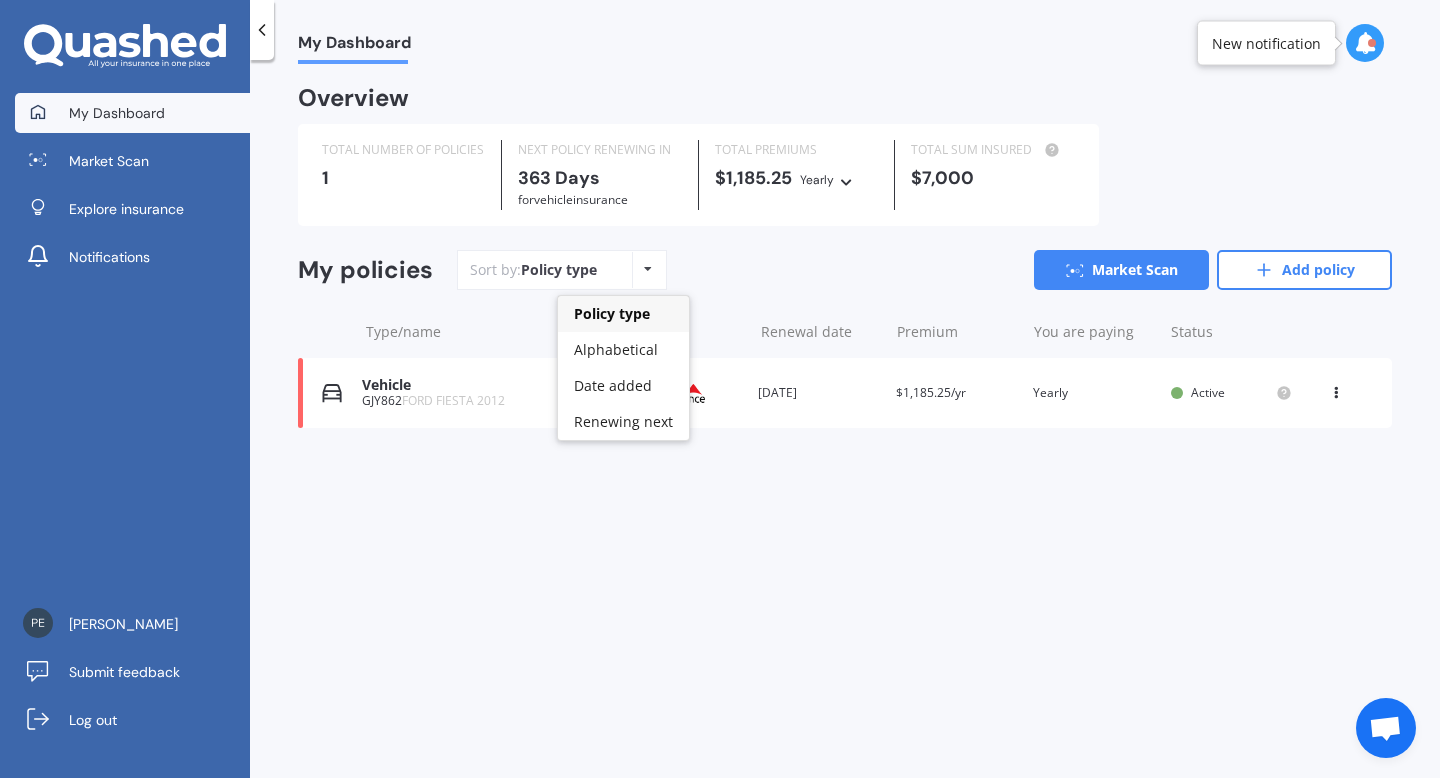 click at bounding box center (648, 269) 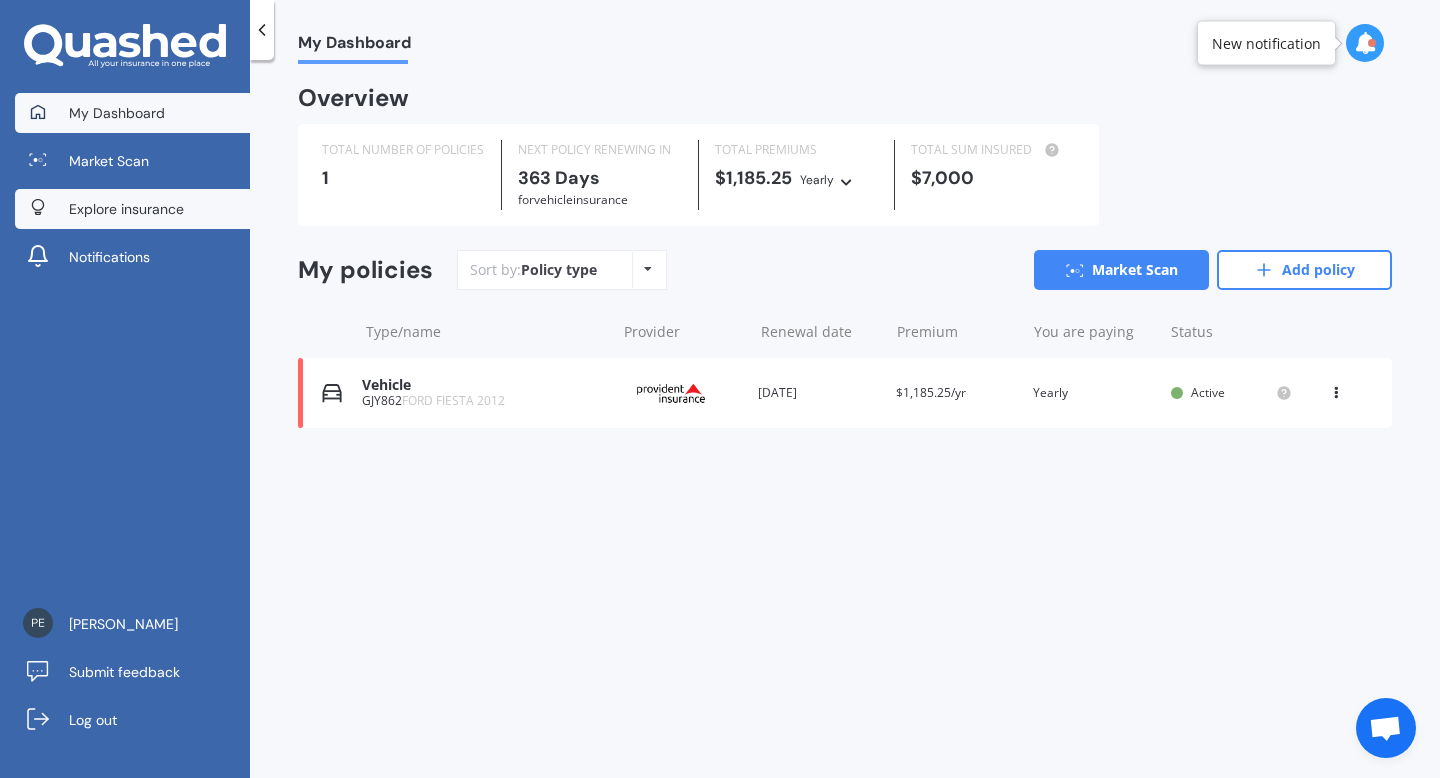 click on "Explore insurance" at bounding box center [126, 209] 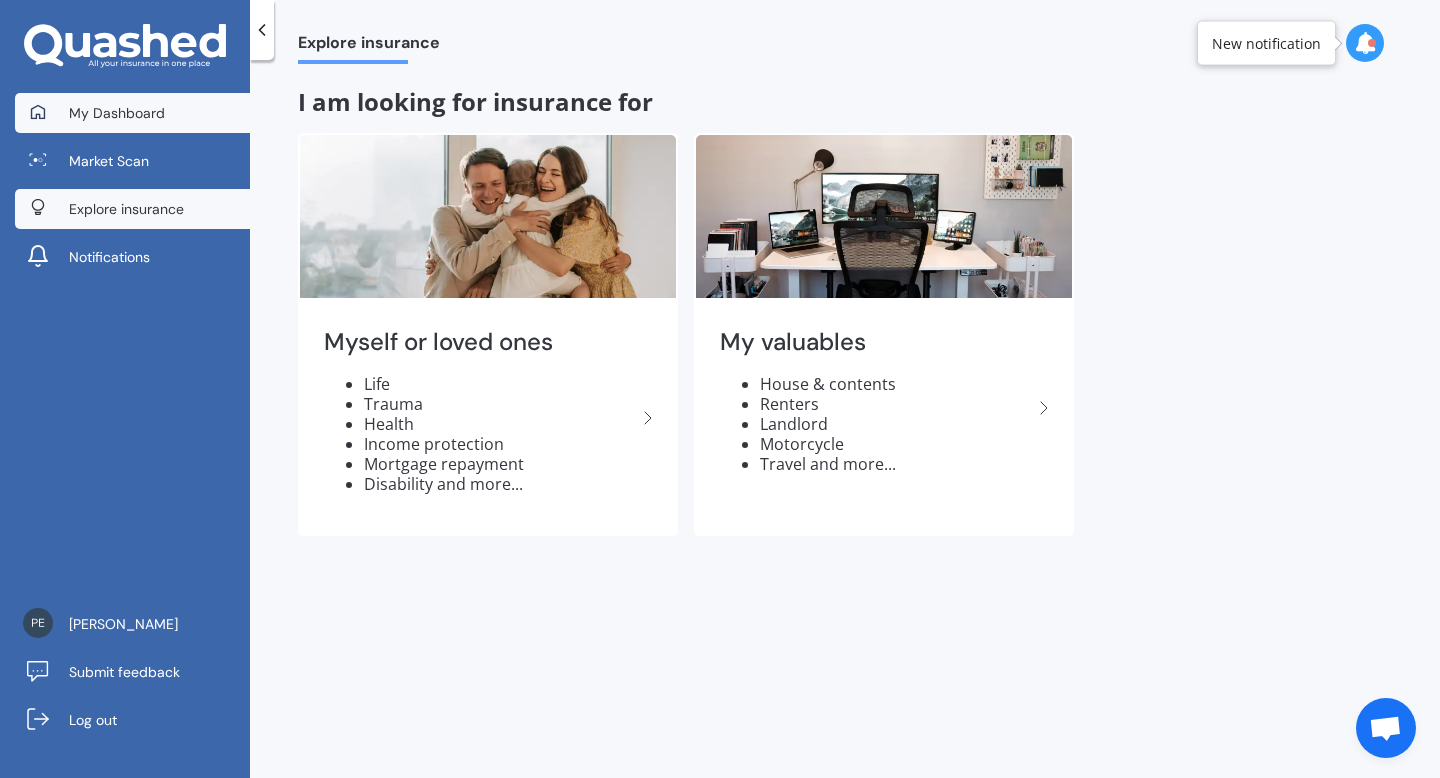 click on "My Dashboard" at bounding box center (117, 113) 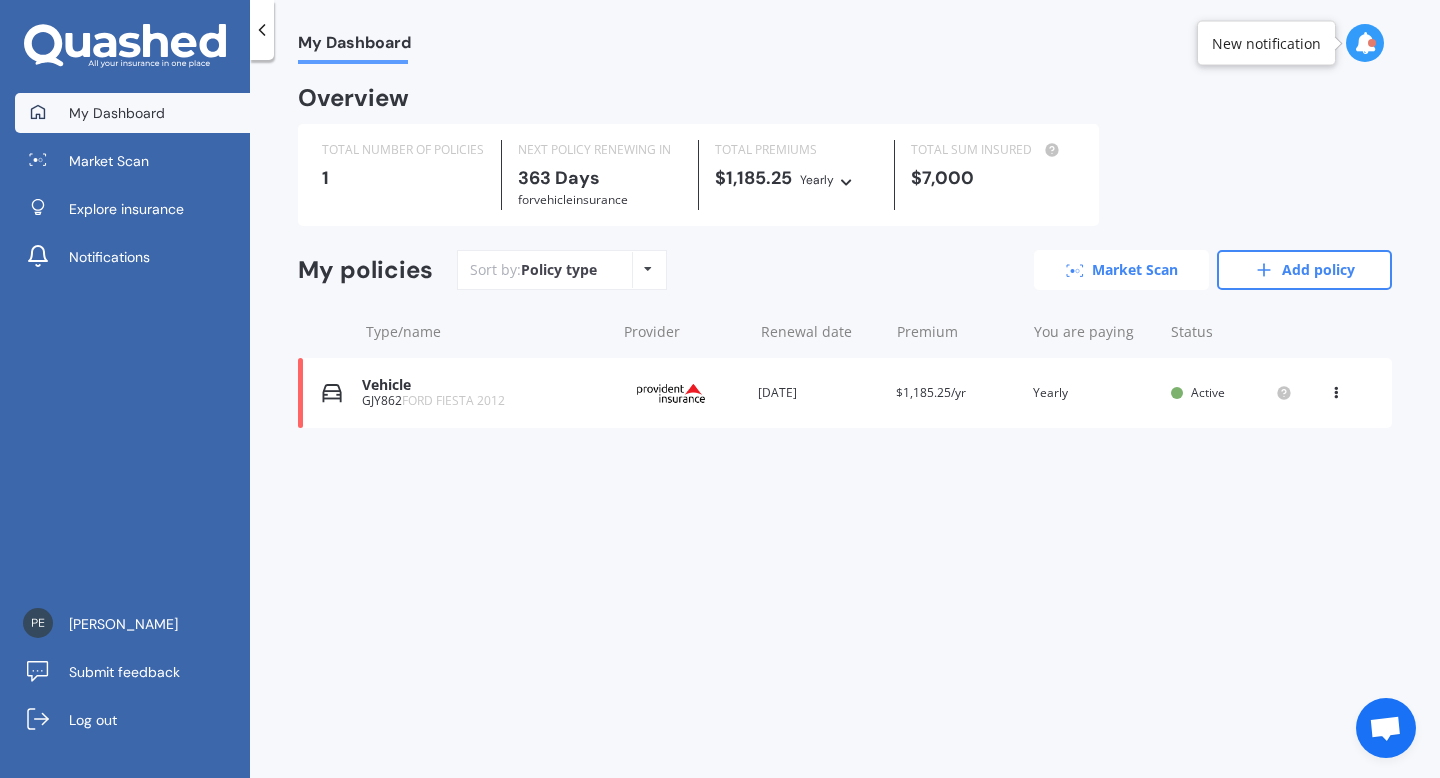 click on "Market Scan" at bounding box center [1121, 270] 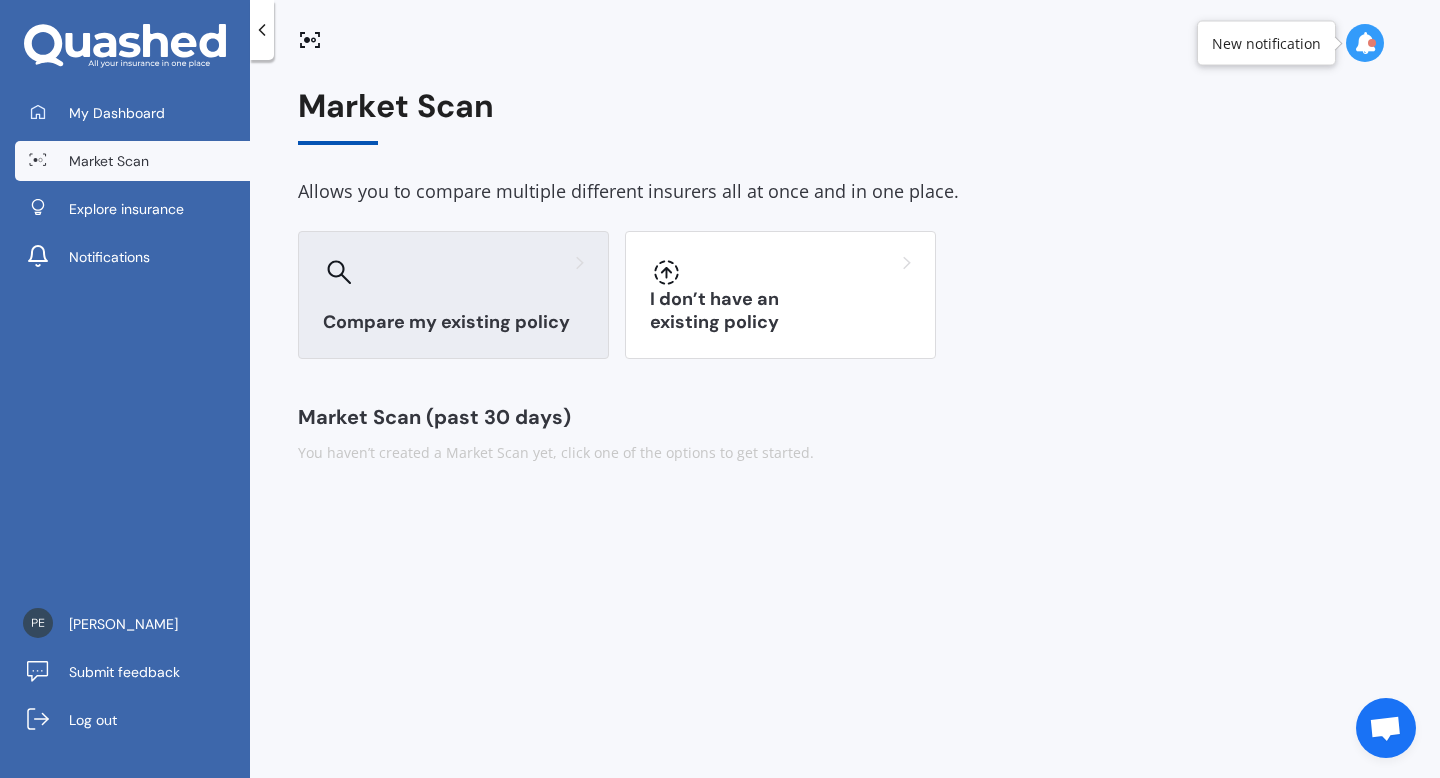 click at bounding box center (453, 272) 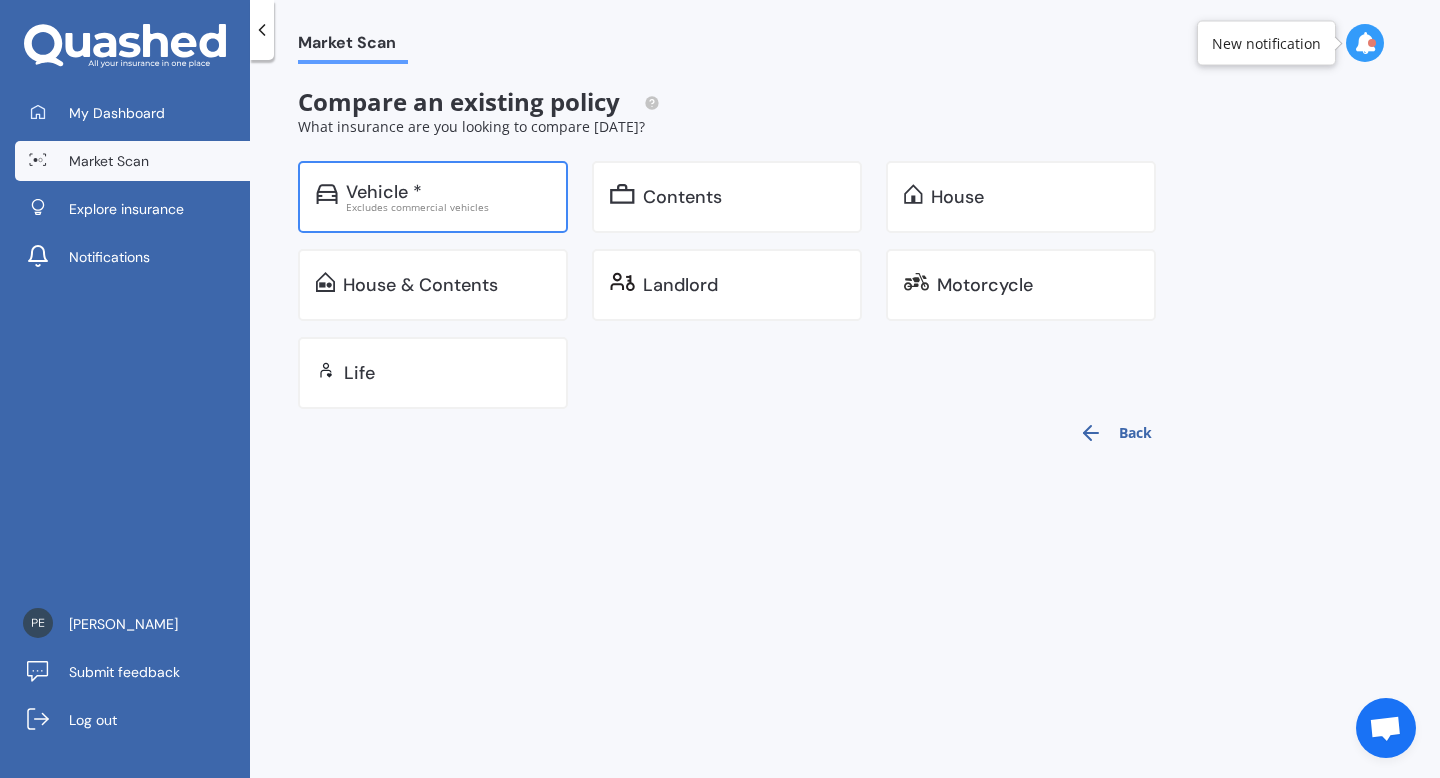 click on "Excludes commercial vehicles" at bounding box center (448, 207) 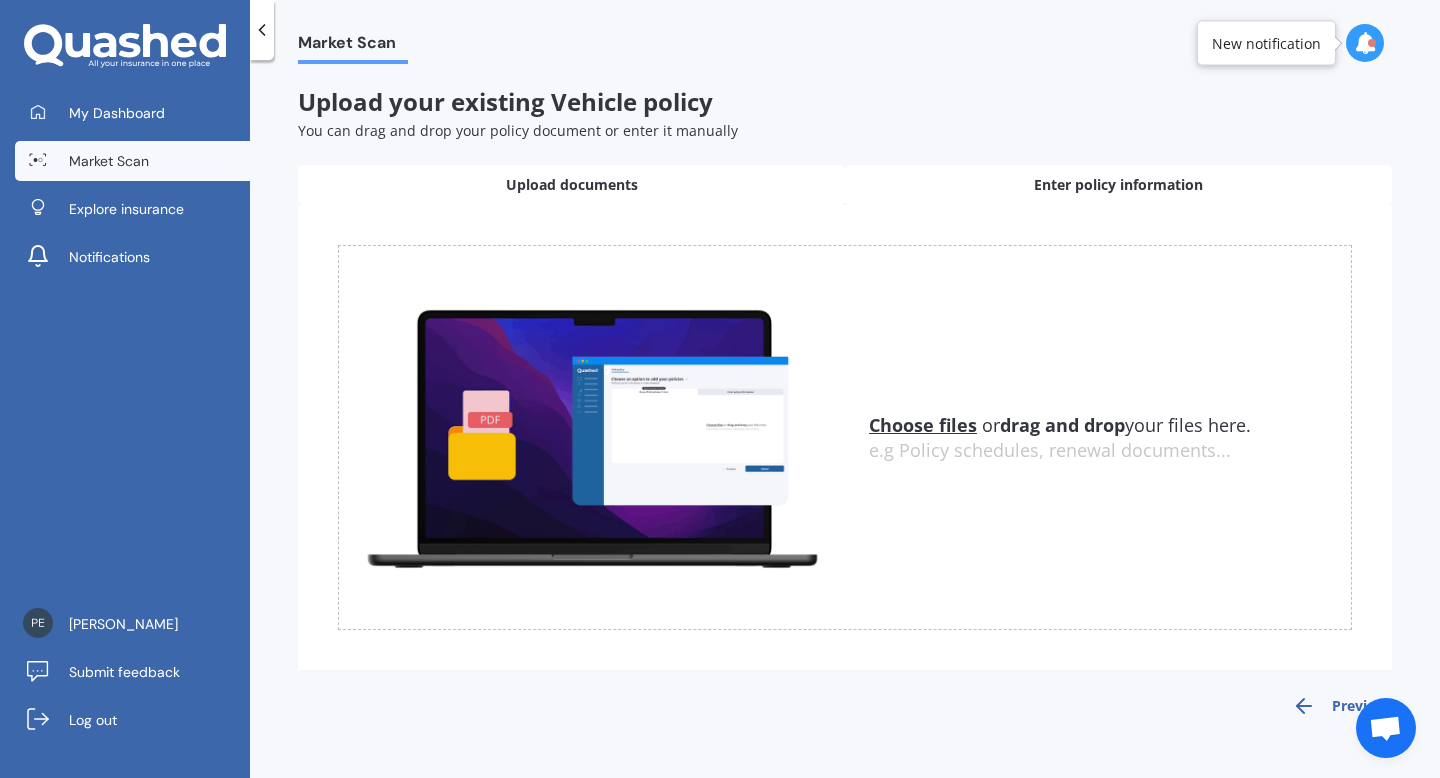 click on "Enter policy information" at bounding box center (1118, 185) 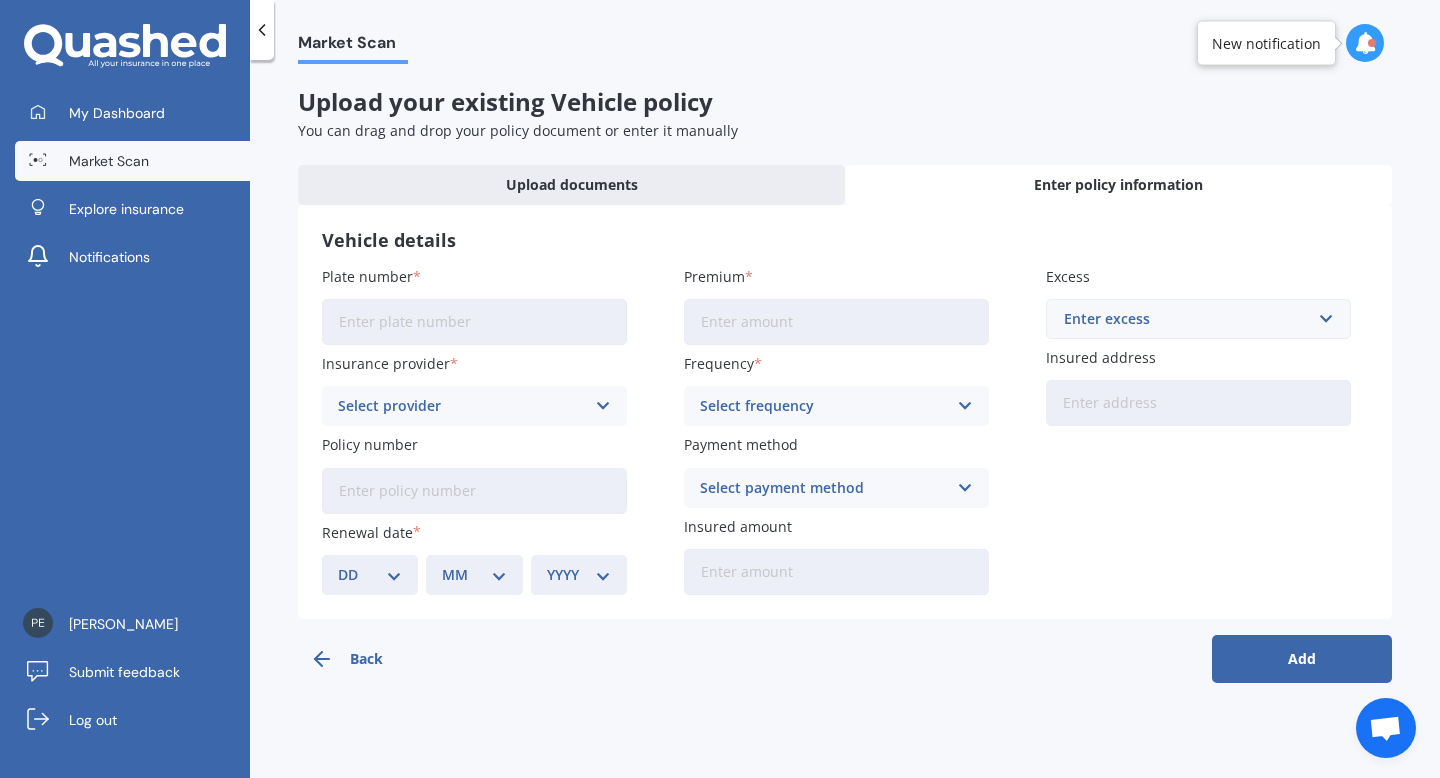 click on "Plate number" at bounding box center (474, 322) 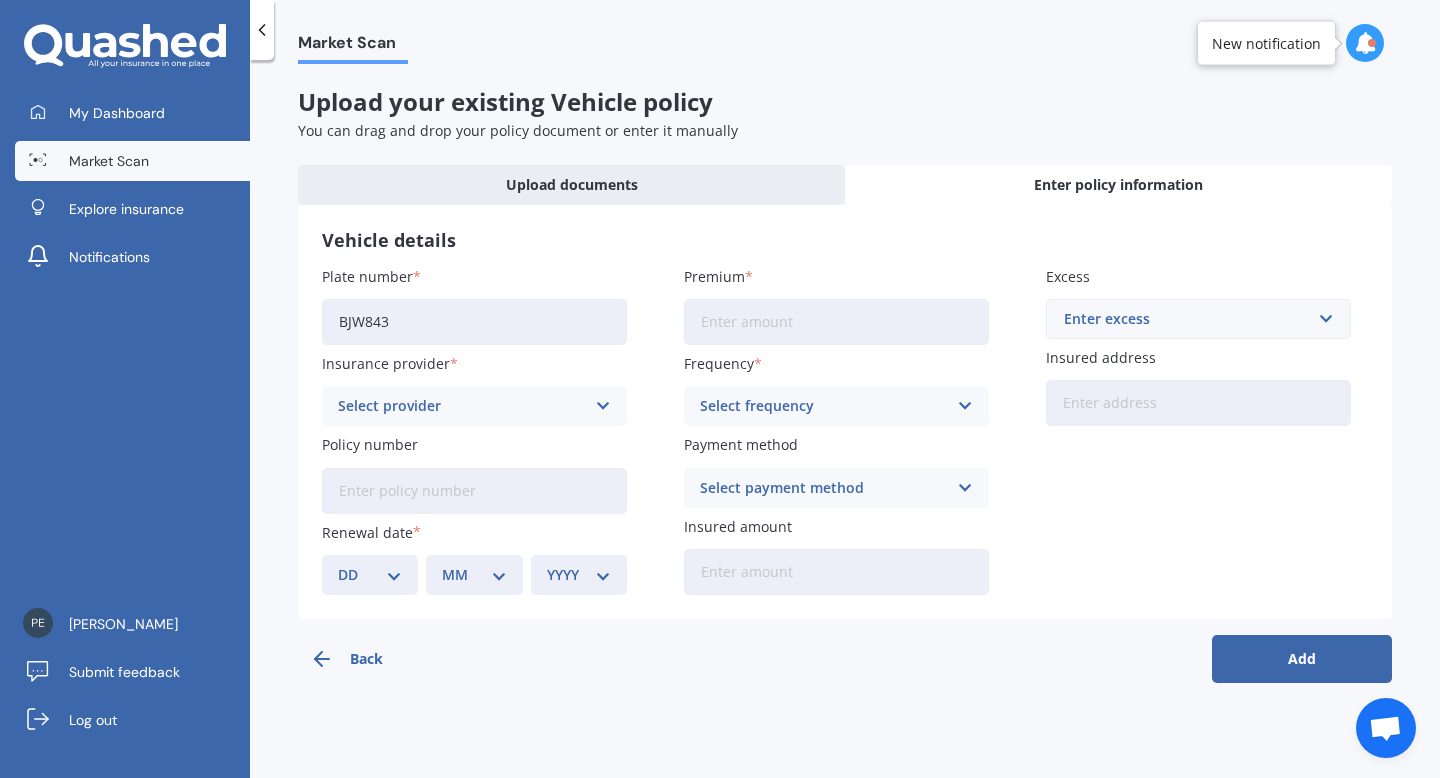 type on "BJW843" 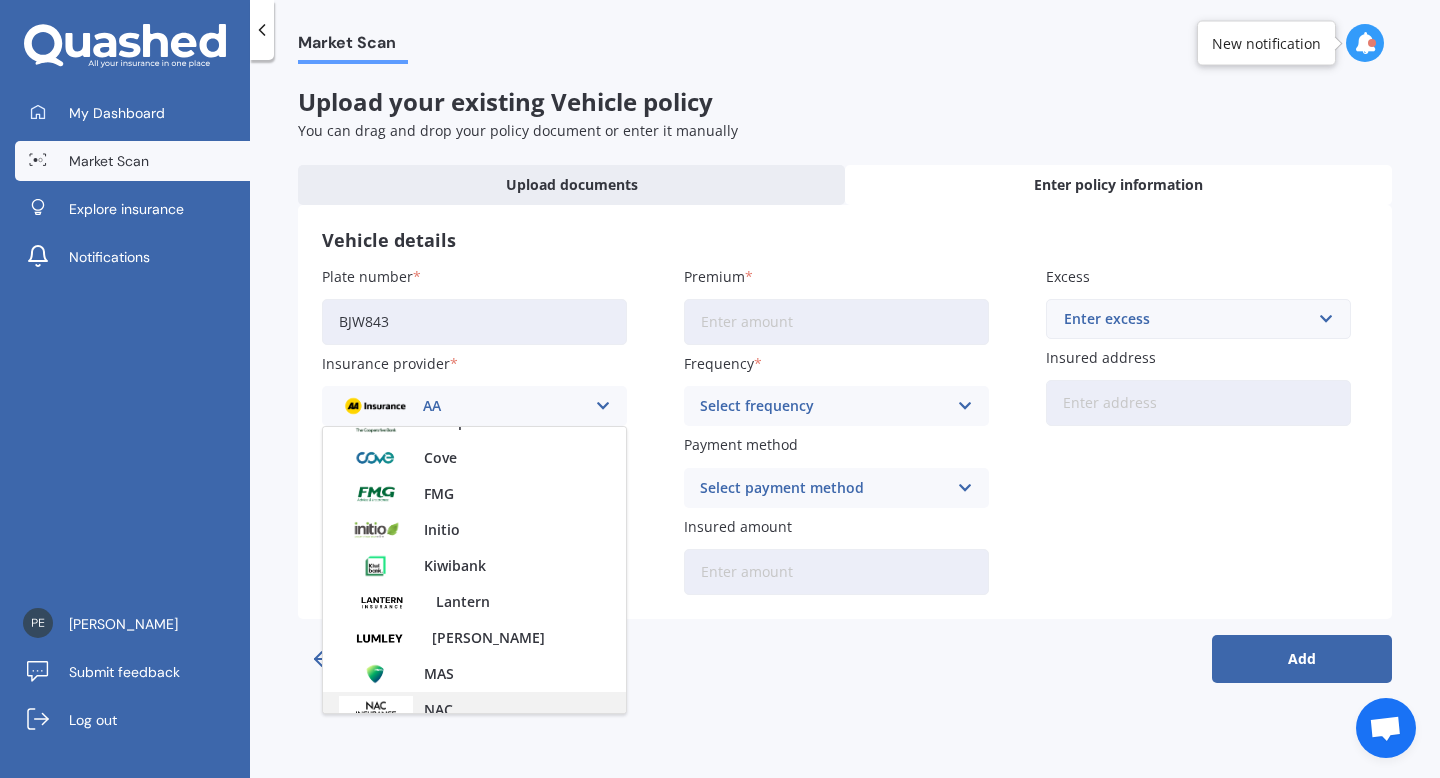 scroll, scrollTop: 0, scrollLeft: 0, axis: both 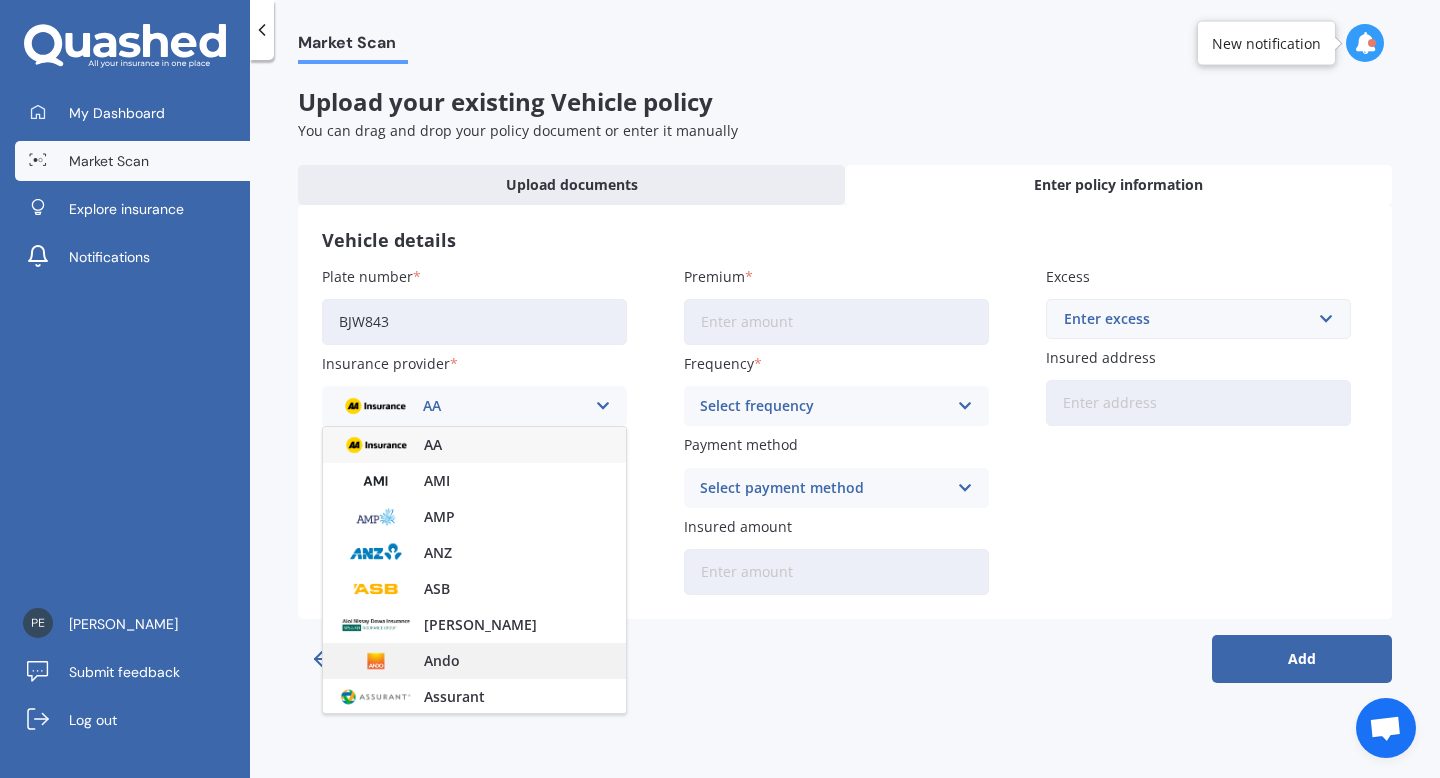 click on "Ando" at bounding box center (442, 661) 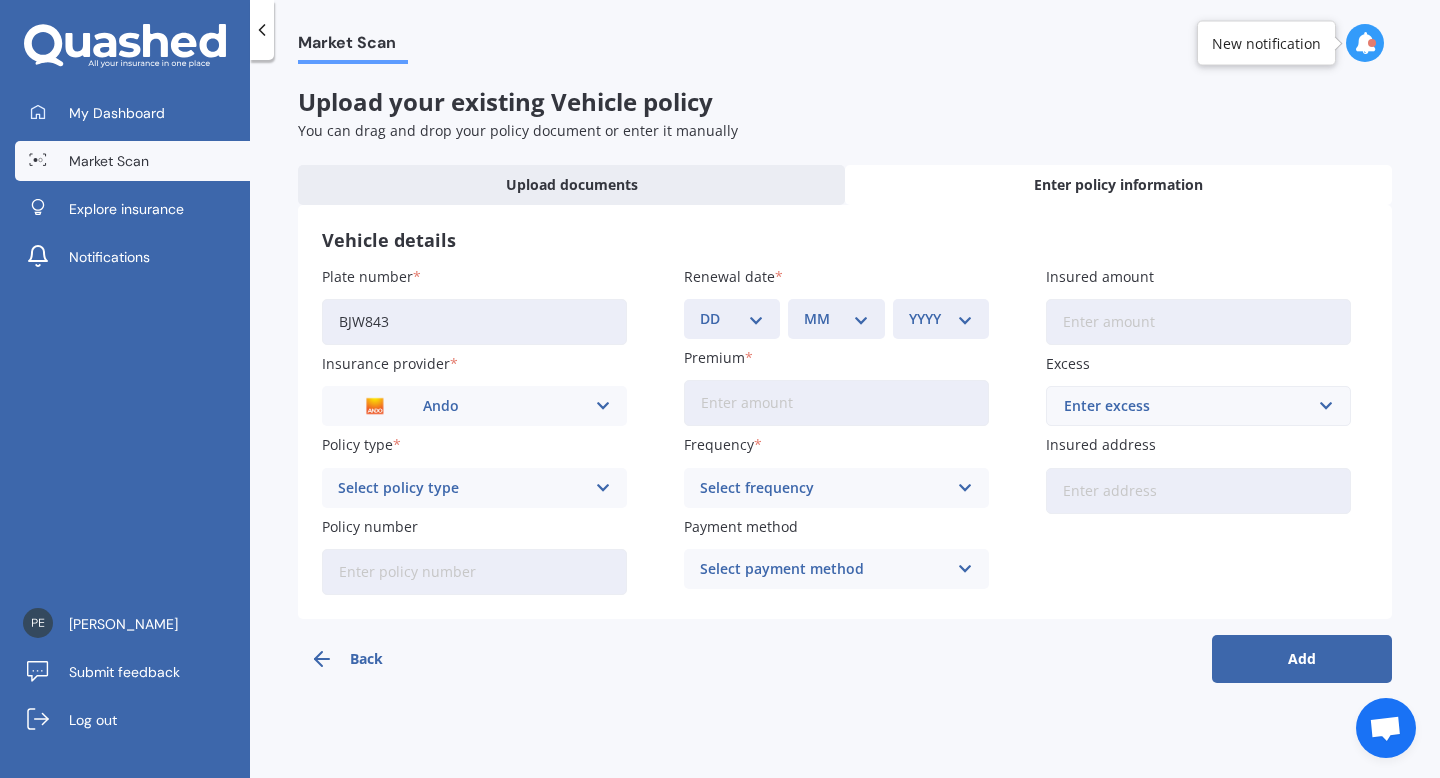 click at bounding box center (603, 488) 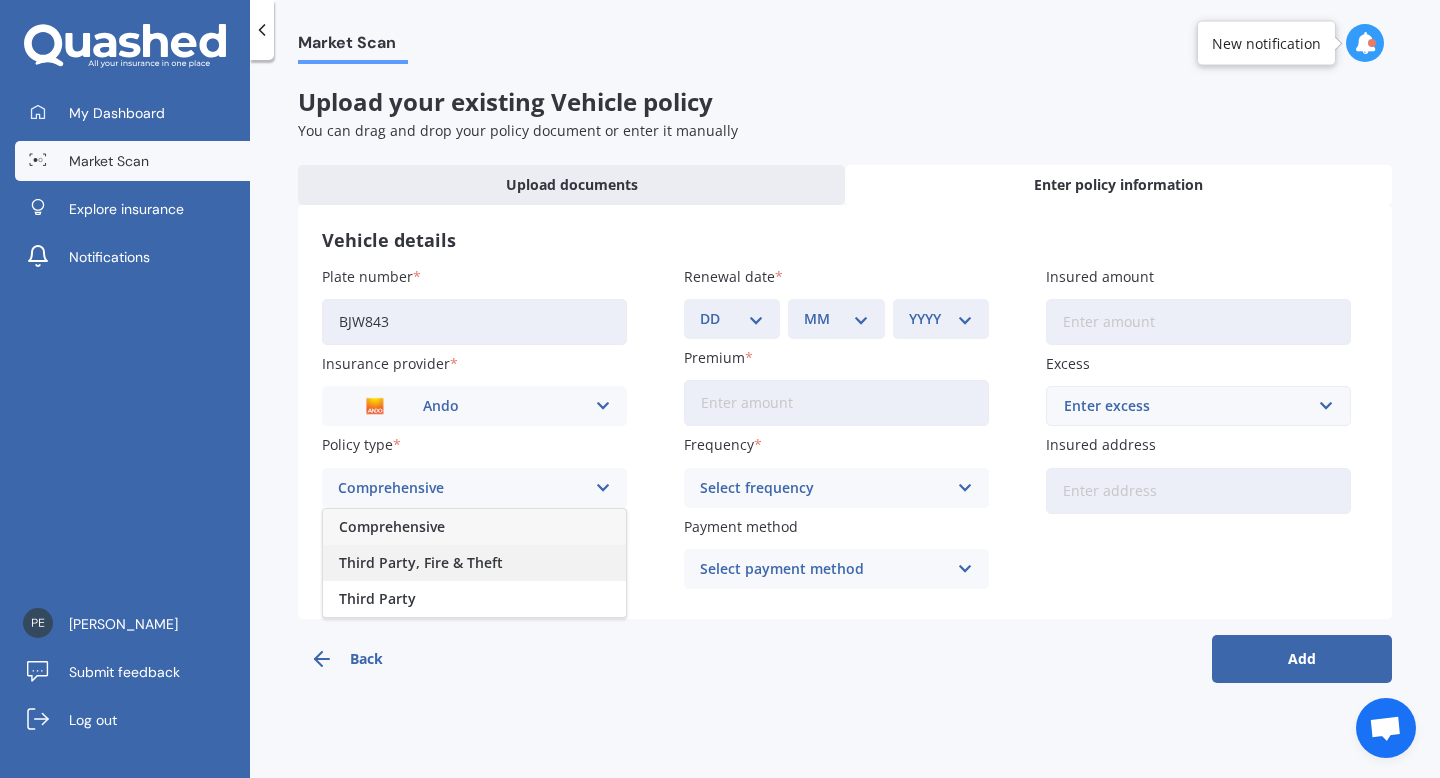 click on "Third Party, Fire & Theft" at bounding box center (474, 563) 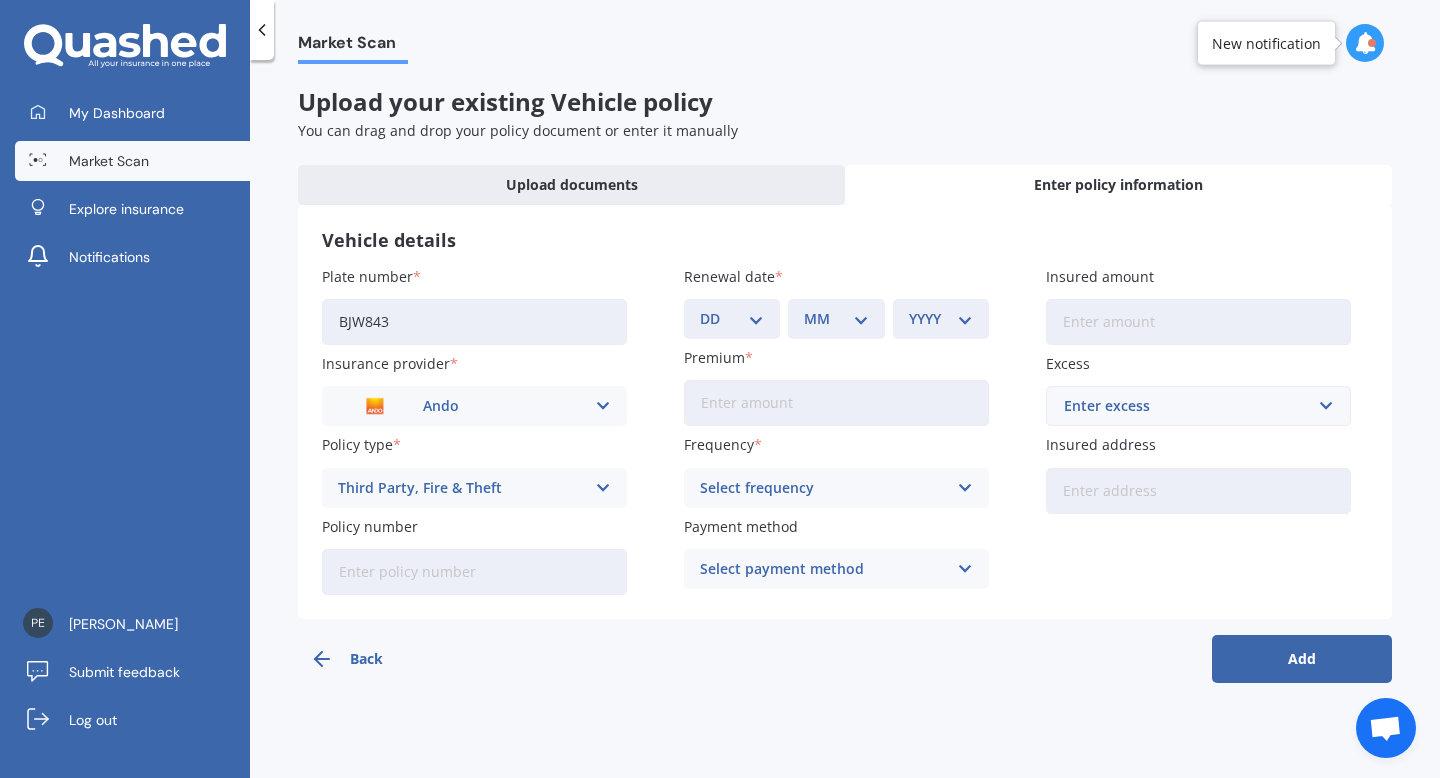 click on "Policy number" at bounding box center (474, 572) 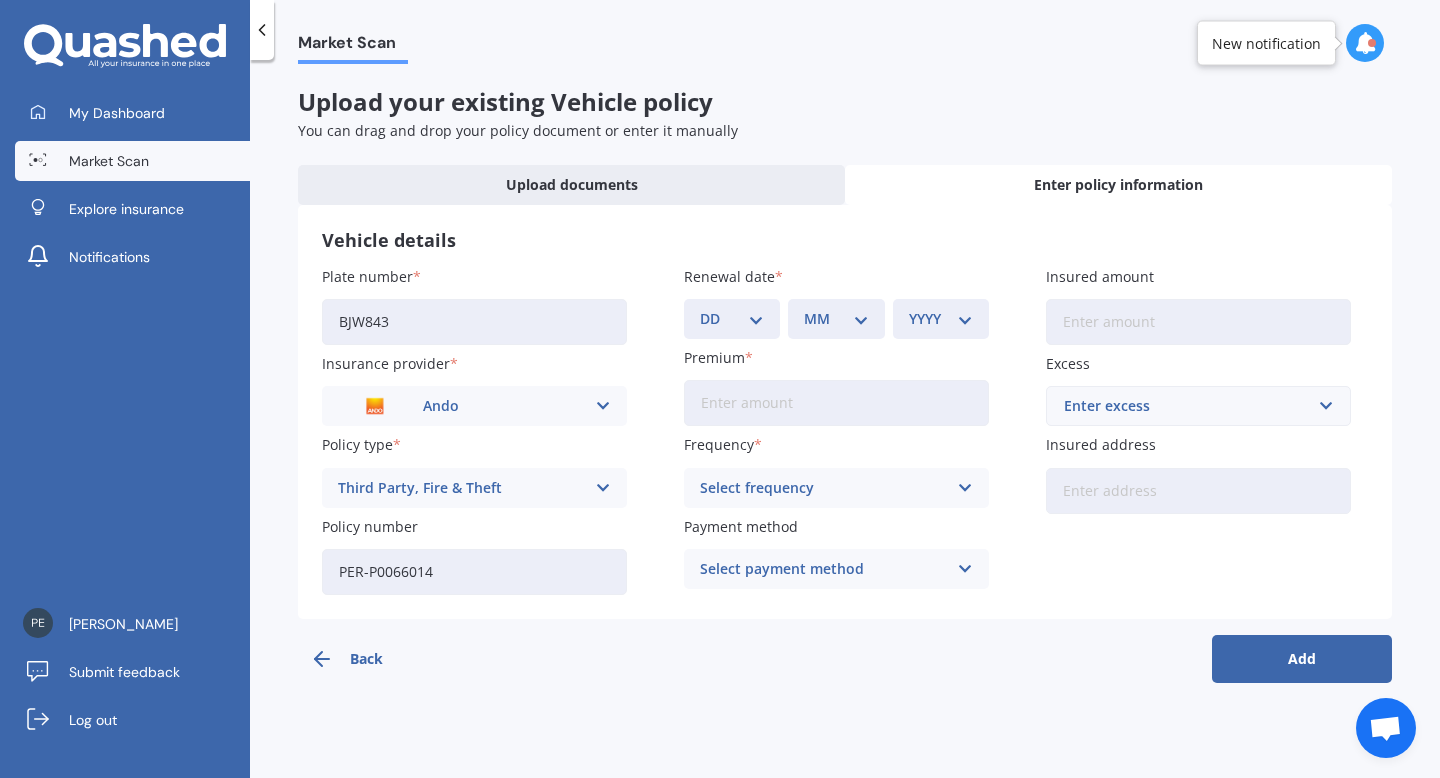 type on "PER-P0066014" 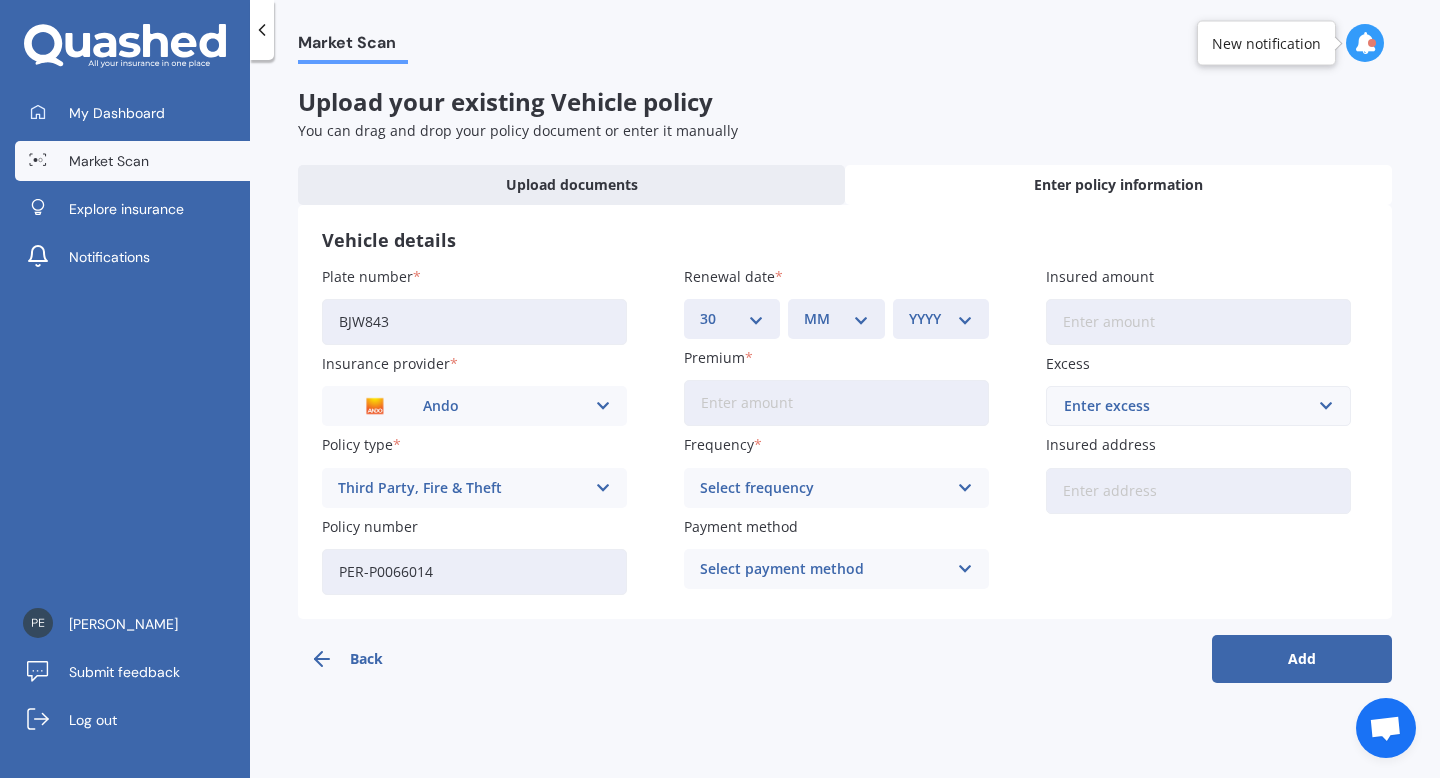 click on "MM 01 02 03 04 05 06 07 08 09 10 11 12" at bounding box center [836, 319] 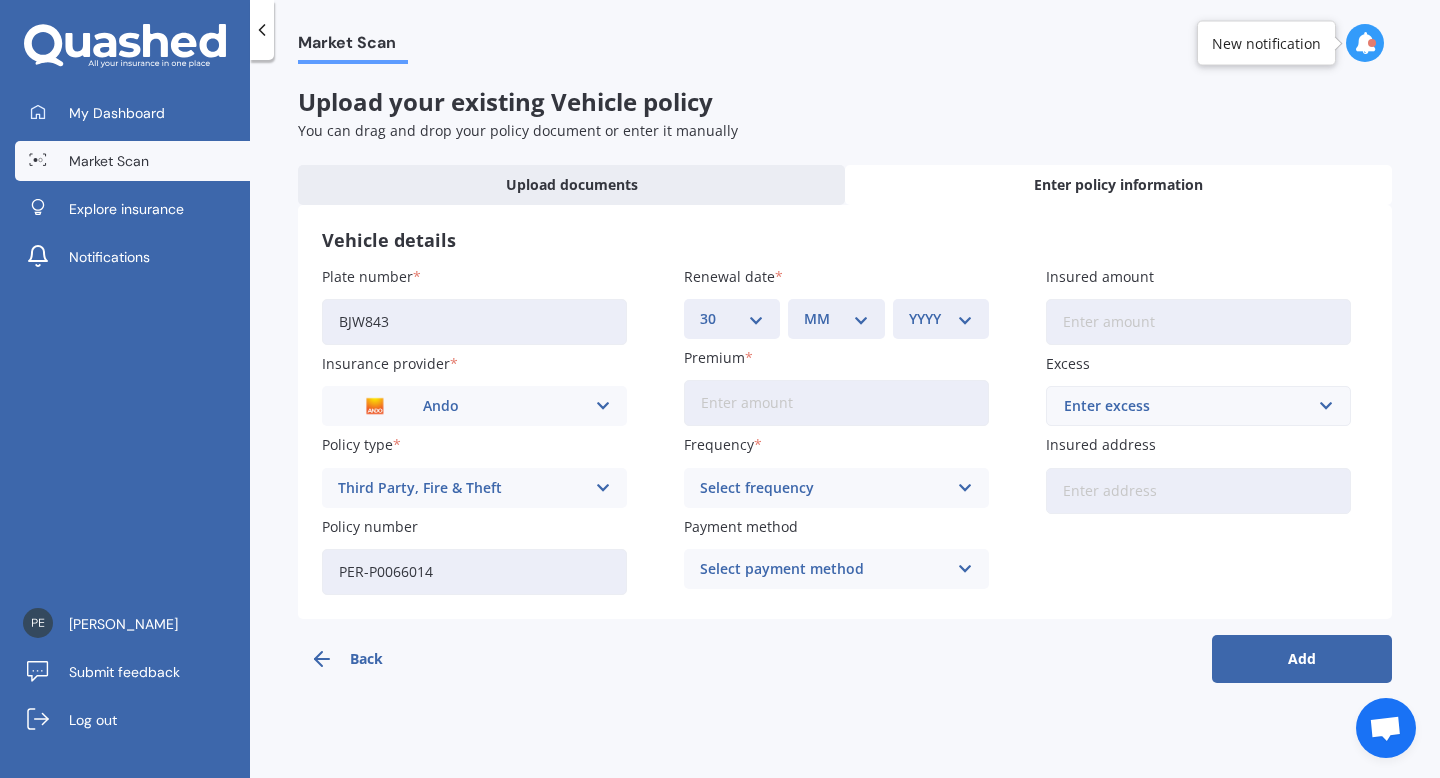 select on "06" 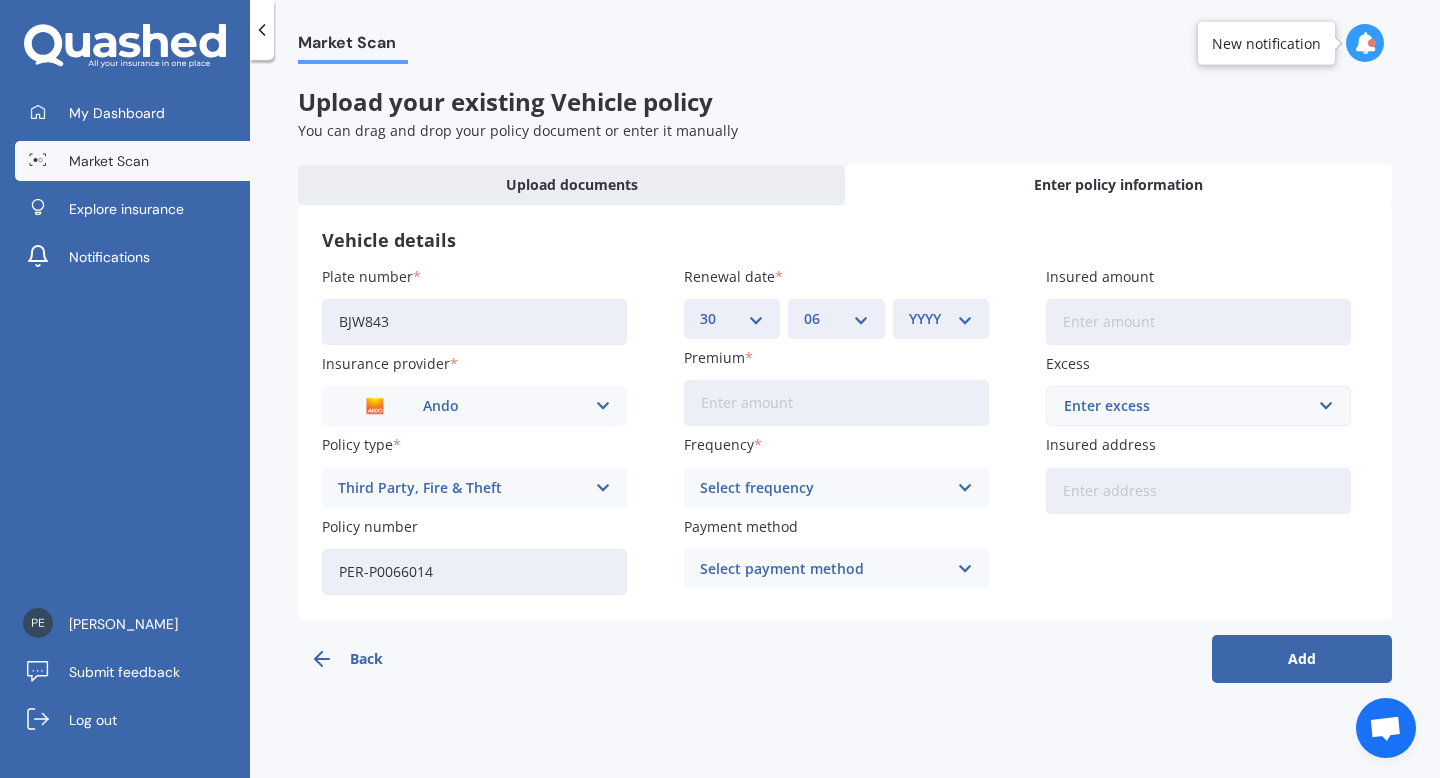 click on "YYYY 2027 2026 2025 2024 2023 2022 2021 2020 2019 2018 2017 2016 2015 2014 2013 2012 2011 2010 2009 2008 2007 2006 2005 2004 2003 2002 2001 2000 1999 1998 1997 1996 1995 1994 1993 1992 1991 1990 1989 1988 1987 1986 1985 1984 1983 1982 1981 1980 1979 1978 1977 1976 1975 1974 1973 1972 1971 1970 1969 1968 1967 1966 1965 1964 1963 1962 1961 1960 1959 1958 1957 1956 1955 1954 1953 1952 1951 1950 1949 1948 1947 1946 1945 1944 1943 1942 1941 1940 1939 1938 1937 1936 1935 1934 1933 1932 1931 1930 1929 1928" at bounding box center [941, 319] 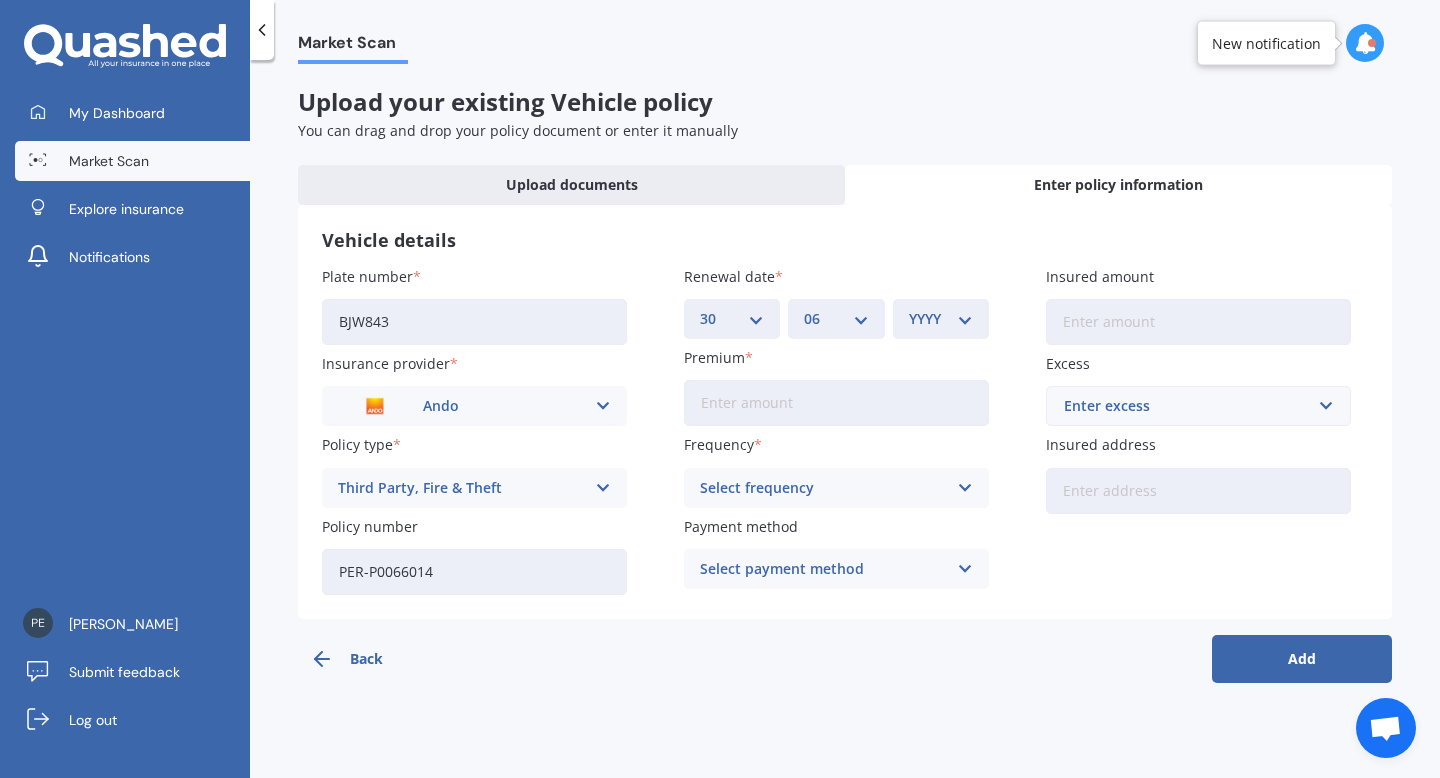 select on "2025" 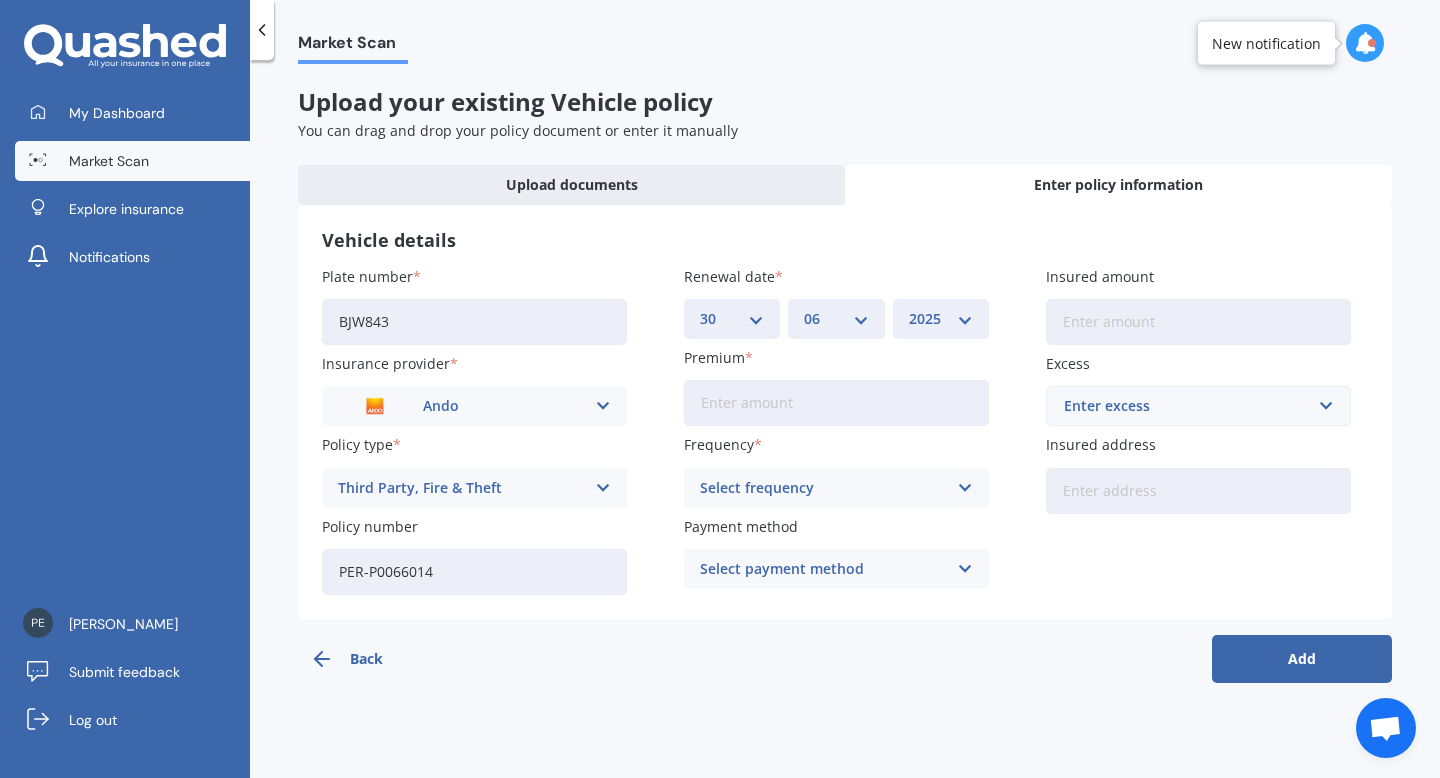 click on "Premium" at bounding box center [836, 403] 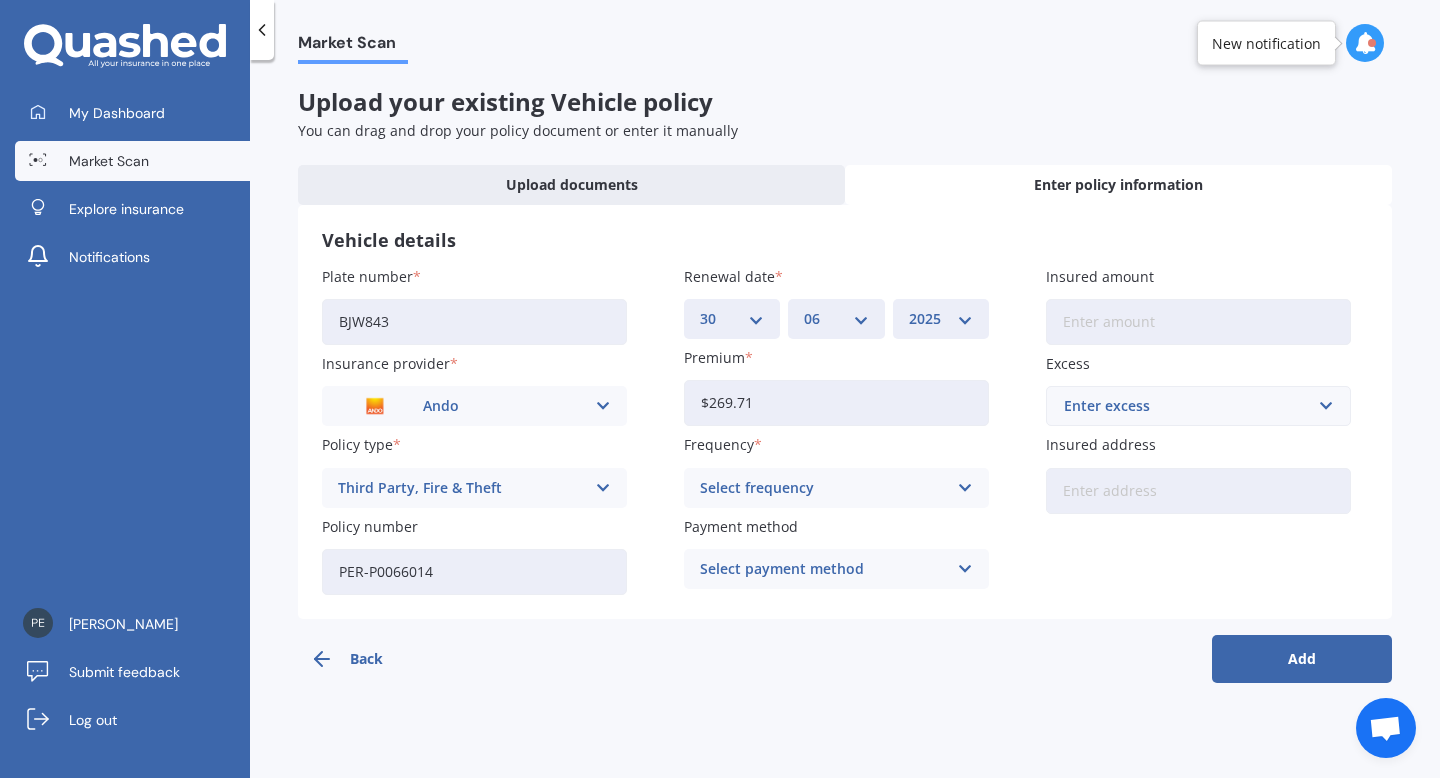 type on "$269.71" 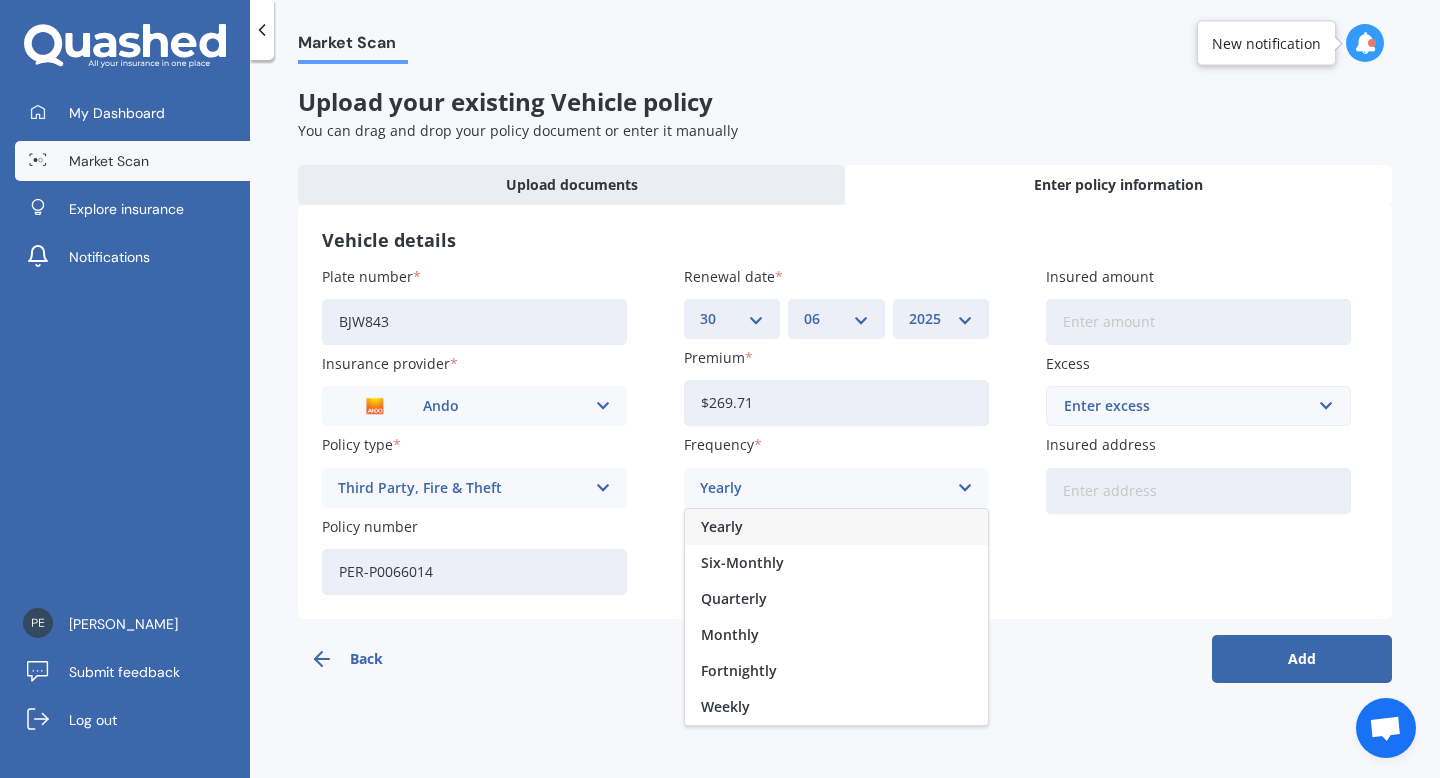 click on "Yearly" at bounding box center [836, 527] 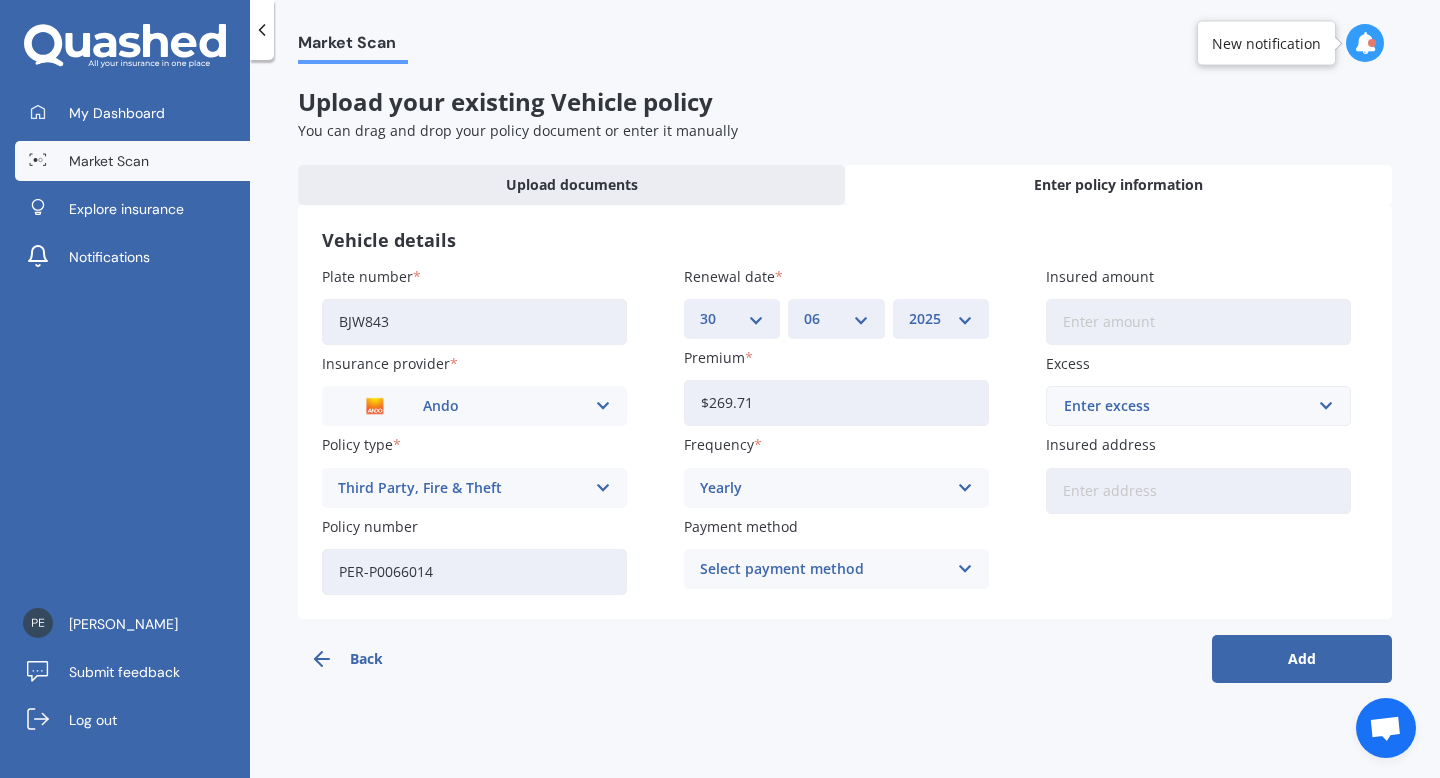 click on "Insured amount" at bounding box center (1198, 322) 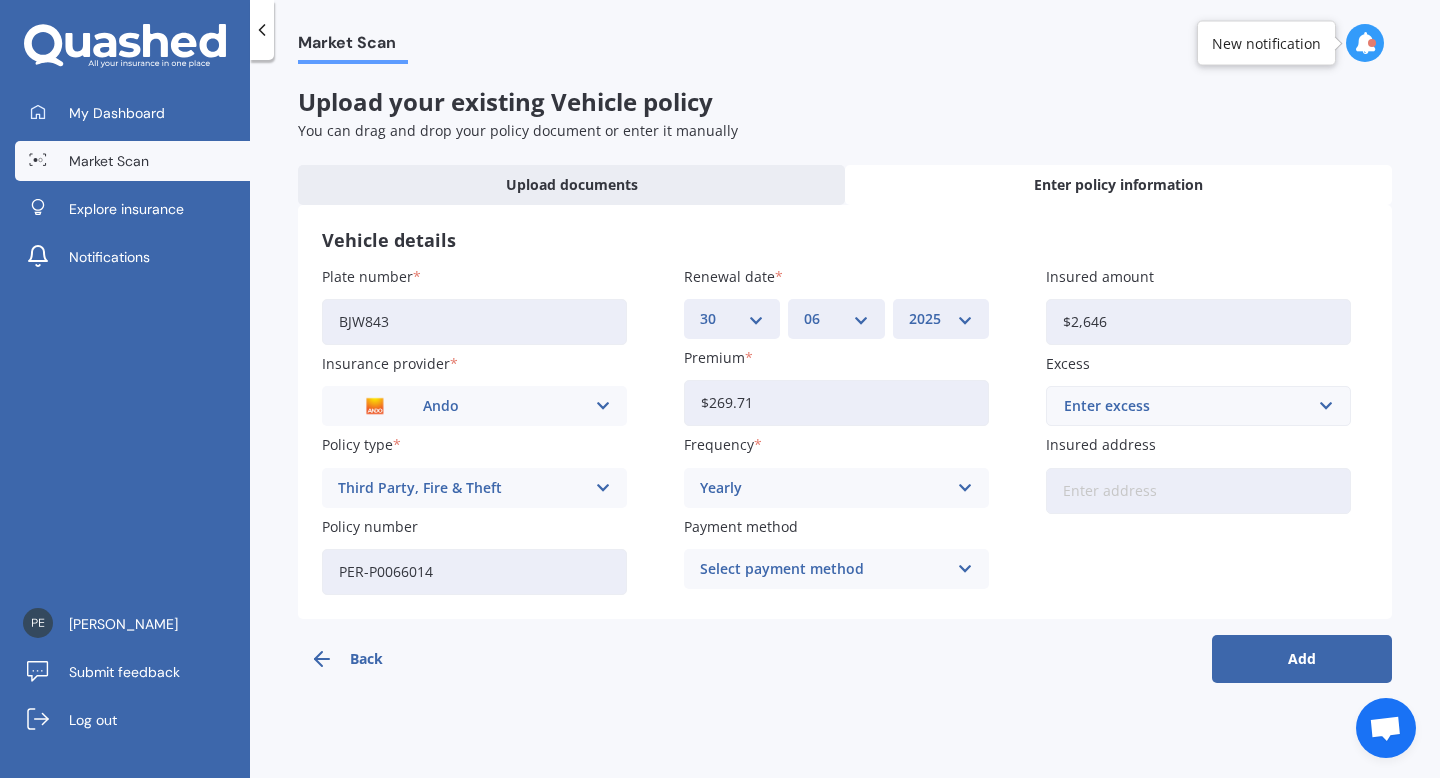 type on "$2,646" 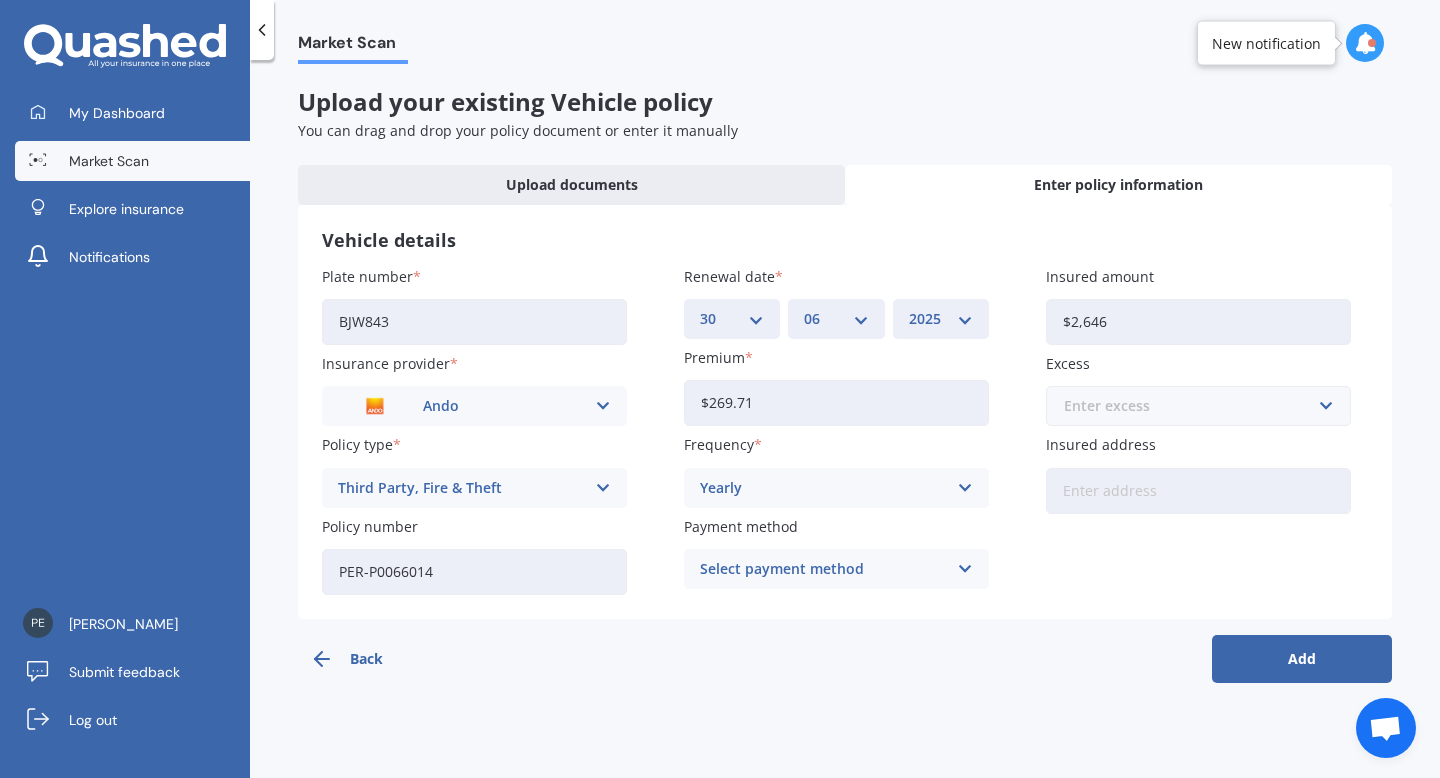 click at bounding box center [1191, 406] 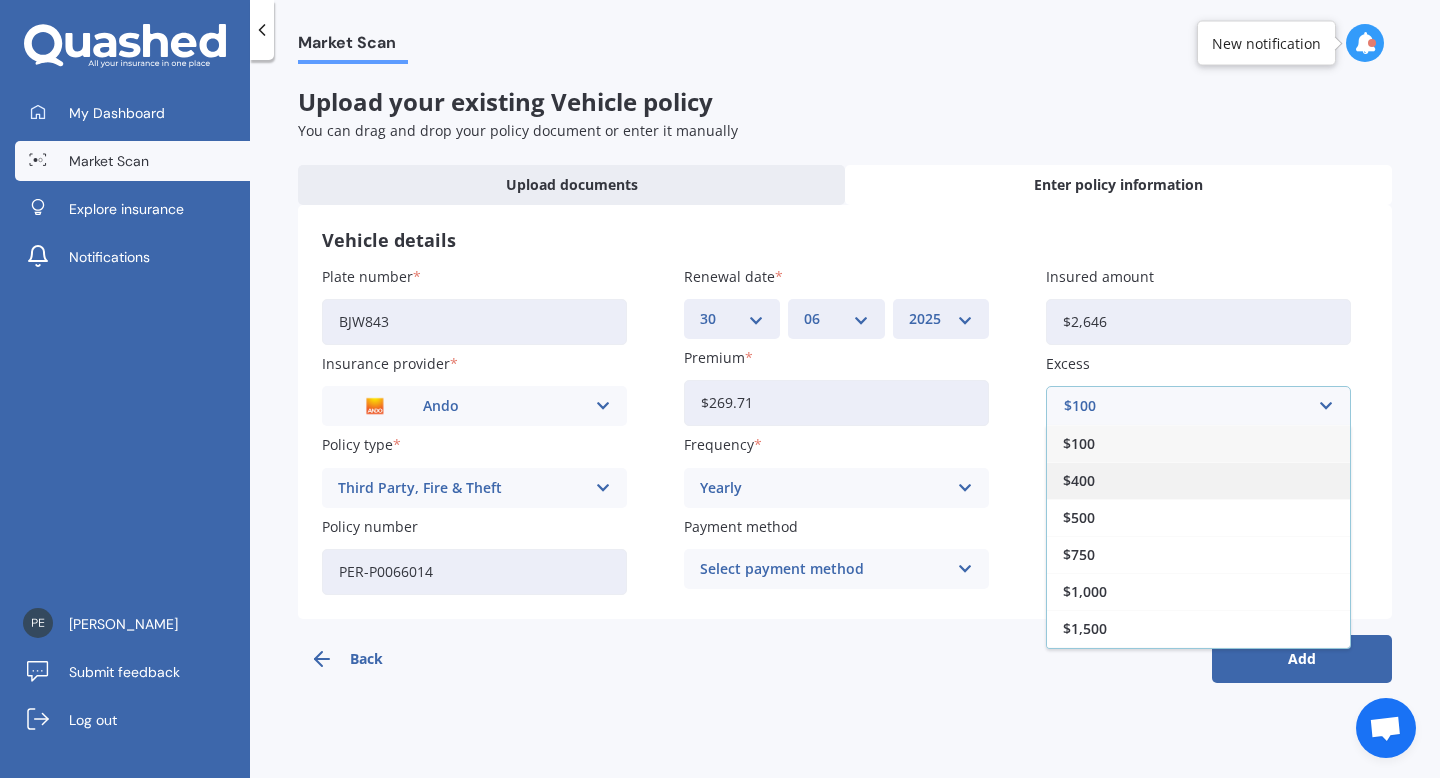 click on "$400" at bounding box center (1079, 481) 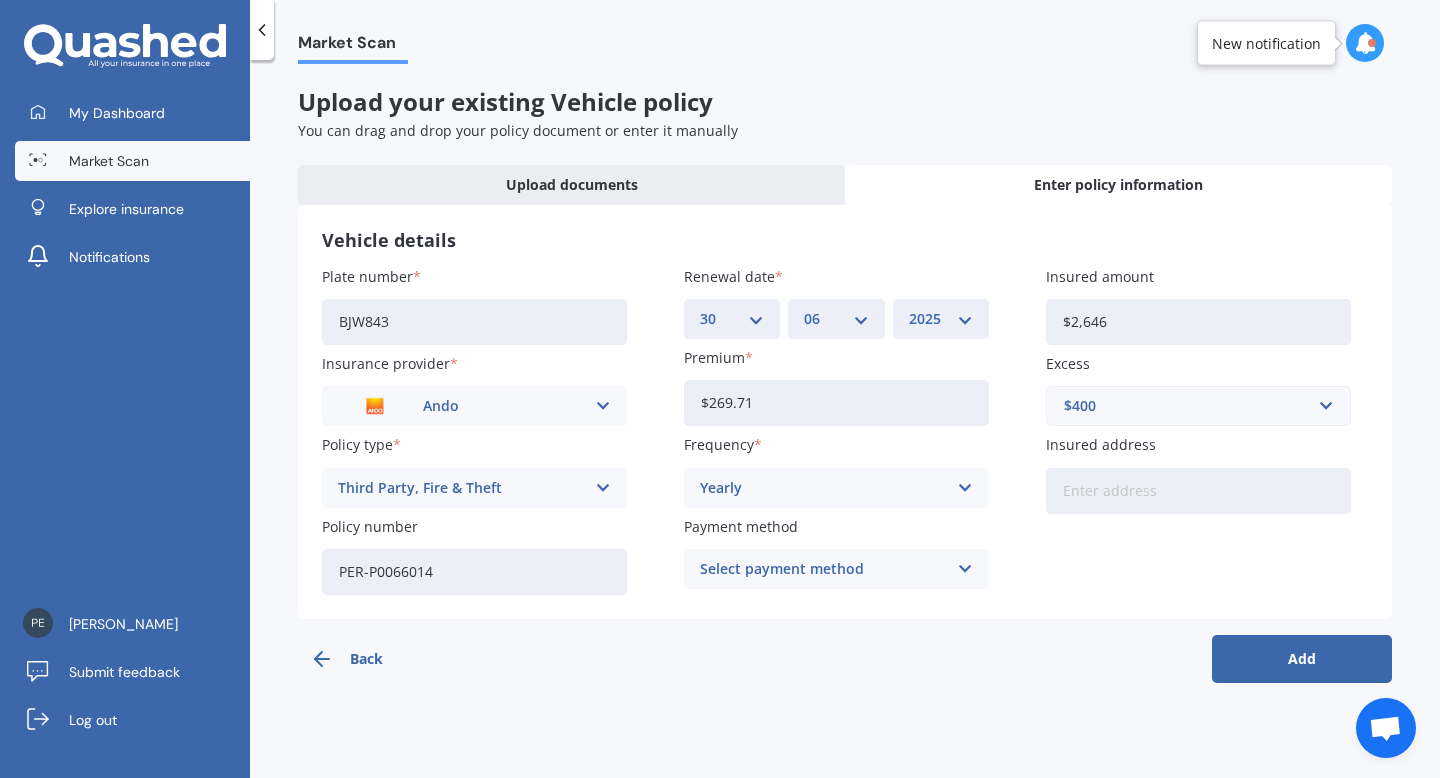 click on "$2,646" at bounding box center (1198, 322) 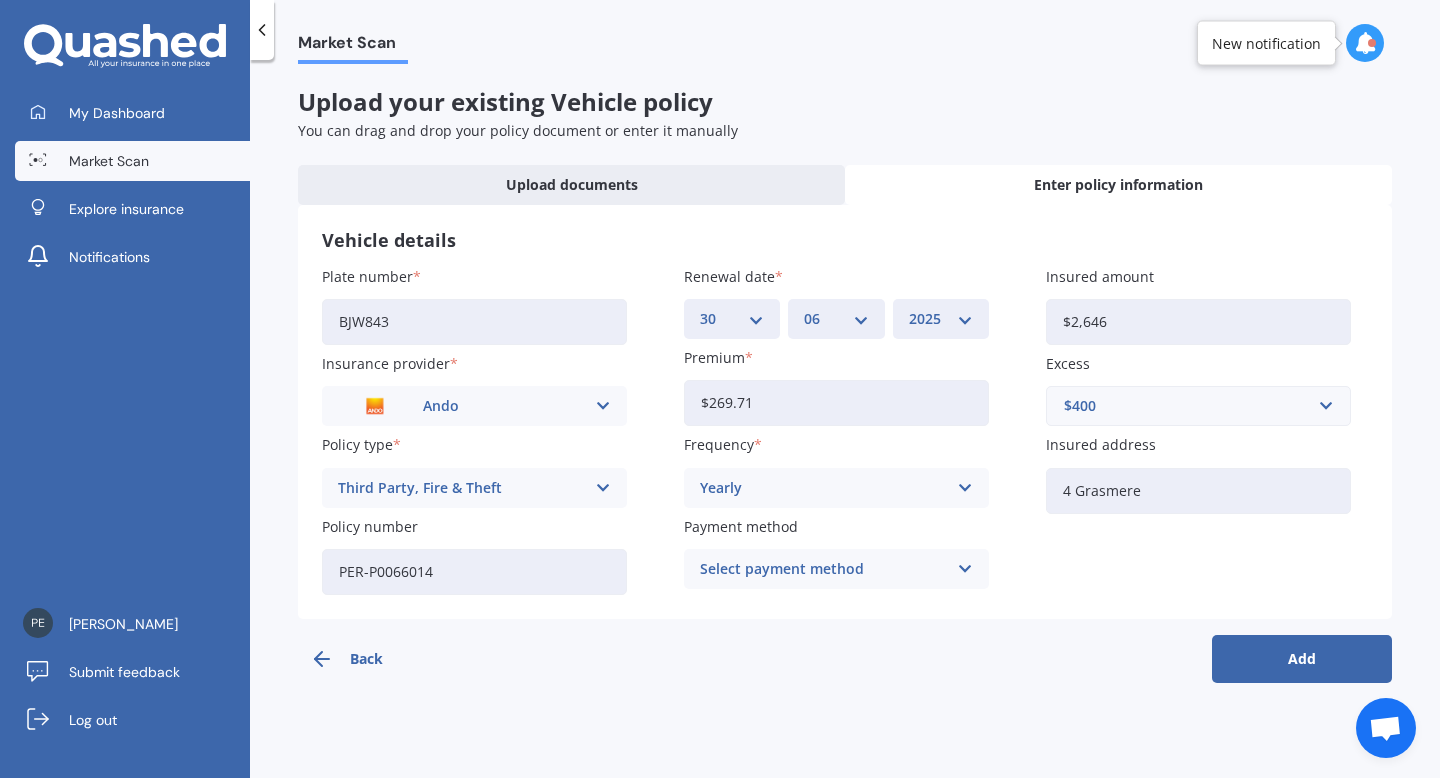 click on "Market Scan Upload your existing Vehicle policy You can drag and drop your policy document or enter it manually Upload documents Enter policy information Vehicle details Plate number BJW843 Insurance provider Ando AA AMI AMP ANZ ASB Aioi Nissay Dowa Ando Assurant BNZ Co-Operative Bank Cove FMG Initio Kiwibank Lantern [PERSON_NAME] MAS NAC NZI Other Provident SBS Star Insure State [PERSON_NAME] TSB Tower Trade Me Insurance Vero Westpac YOUI Policy type Third Party, Fire & Theft Comprehensive Third Party, Fire & Theft Third Party Policy number PER-P0066014 Renewal date DD 01 02 03 04 05 06 07 08 09 10 11 12 13 14 15 16 17 18 19 20 21 22 23 24 25 26 27 28 29 30 31 MM 01 02 03 04 05 06 07 08 09 10 11 12 YYYY 2027 2026 2025 2024 2023 2022 2021 2020 2019 2018 2017 2016 2015 2014 2013 2012 2011 2010 2009 2008 2007 2006 2005 2004 2003 2002 2001 2000 1999 1998 1997 1996 1995 1994 1993 1992 1991 1990 1989 1988 1987 1986 1985 1984 1983 1982 1981 1980 1979 1978 1977 1976 1975 1974 1973 1972 1971 1970 1969 1968 1967 1966 1965 1964 1963" at bounding box center (845, 423) 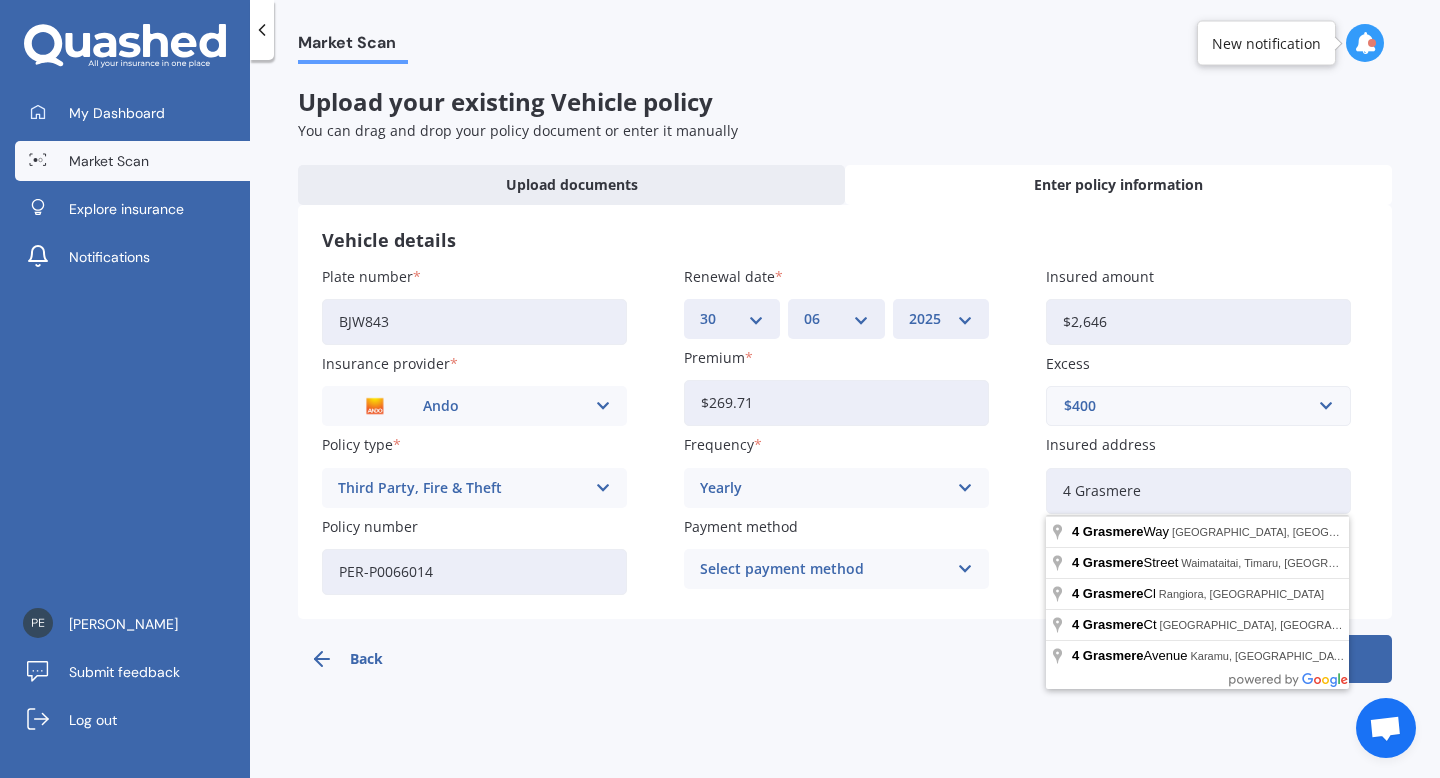 click on "4 Grasmere" at bounding box center (1198, 491) 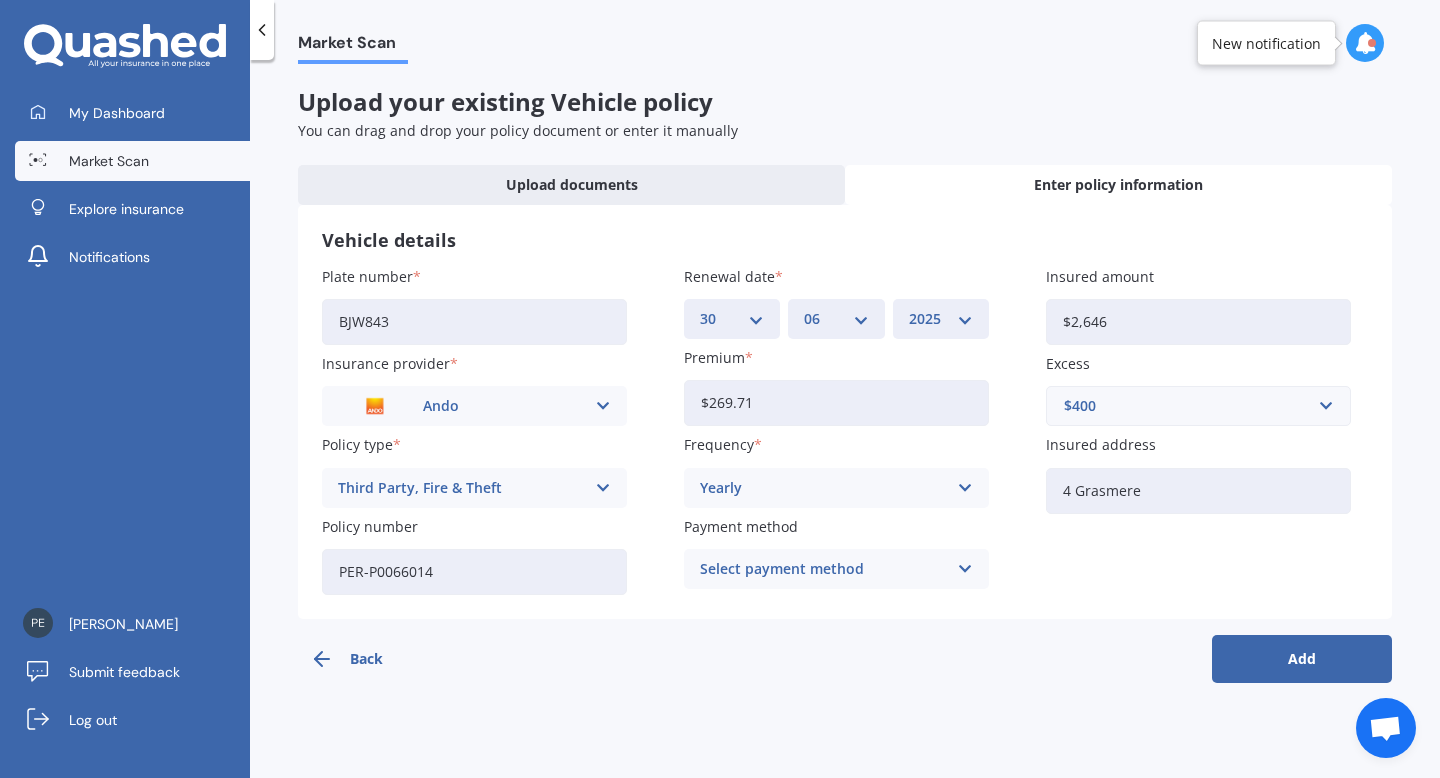 click on "Market Scan Upload your existing Vehicle policy You can drag and drop your policy document or enter it manually Upload documents Enter policy information Vehicle details Plate number BJW843 Insurance provider Ando AA AMI AMP ANZ ASB Aioi Nissay Dowa Ando Assurant BNZ Co-Operative Bank Cove FMG Initio Kiwibank Lantern [PERSON_NAME] MAS NAC NZI Other Provident SBS Star Insure State [PERSON_NAME] TSB Tower Trade Me Insurance Vero Westpac YOUI Policy type Third Party, Fire & Theft Comprehensive Third Party, Fire & Theft Third Party Policy number PER-P0066014 Renewal date DD 01 02 03 04 05 06 07 08 09 10 11 12 13 14 15 16 17 18 19 20 21 22 23 24 25 26 27 28 29 30 31 MM 01 02 03 04 05 06 07 08 09 10 11 12 YYYY 2027 2026 2025 2024 2023 2022 2021 2020 2019 2018 2017 2016 2015 2014 2013 2012 2011 2010 2009 2008 2007 2006 2005 2004 2003 2002 2001 2000 1999 1998 1997 1996 1995 1994 1993 1992 1991 1990 1989 1988 1987 1986 1985 1984 1983 1982 1981 1980 1979 1978 1977 1976 1975 1974 1973 1972 1971 1970 1969 1968 1967 1966 1965 1964 1963" at bounding box center [845, 423] 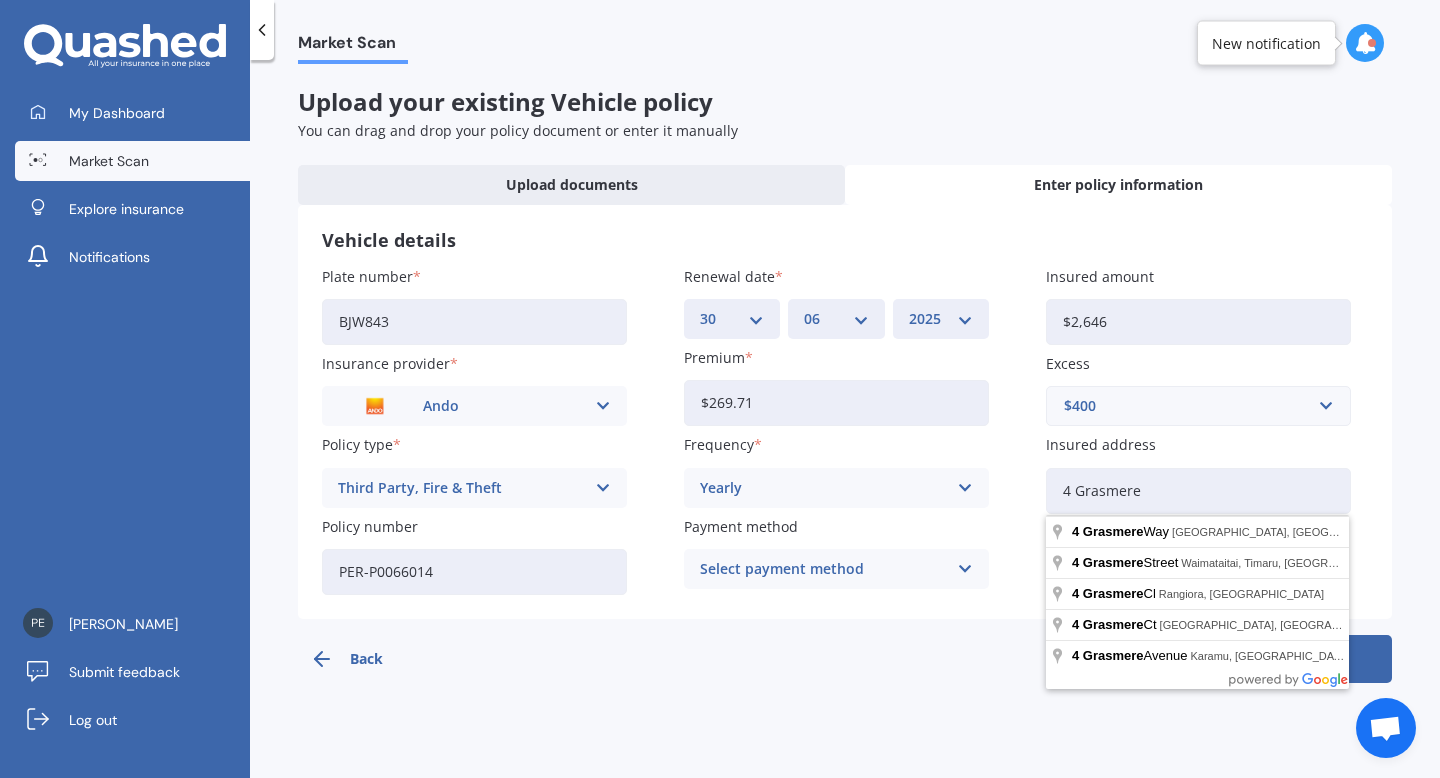 click on "4 Grasmere" at bounding box center [1198, 491] 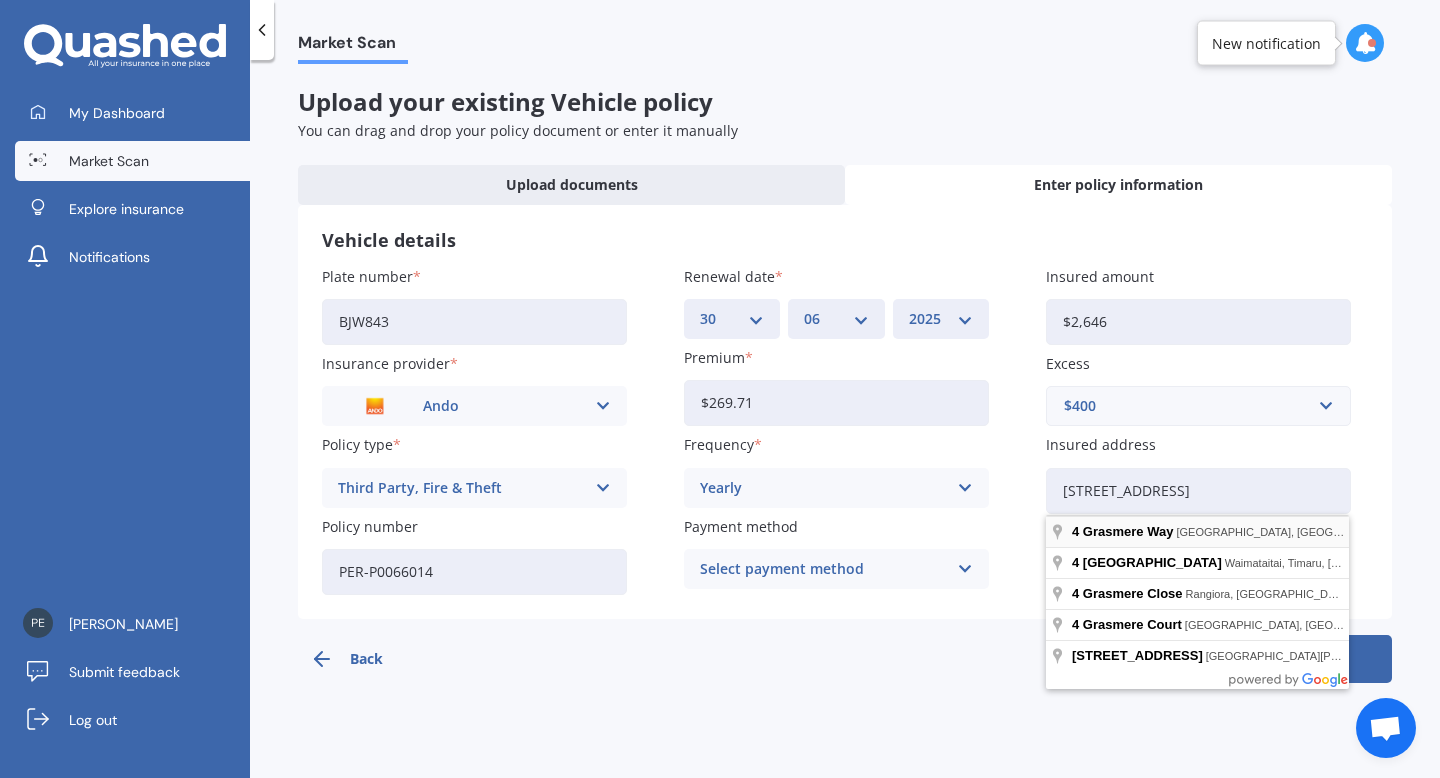 type on "[STREET_ADDRESS]" 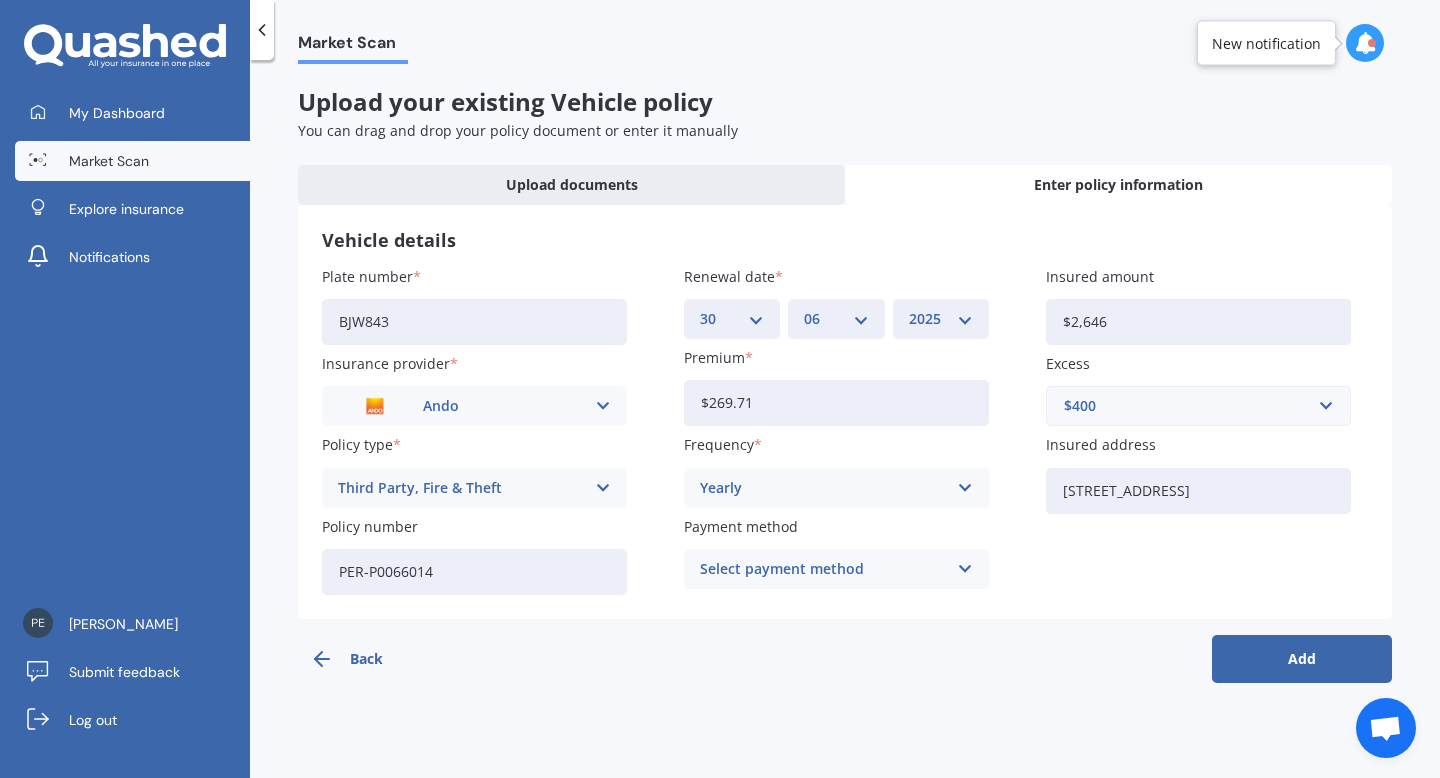 click on "Add" at bounding box center [1302, 659] 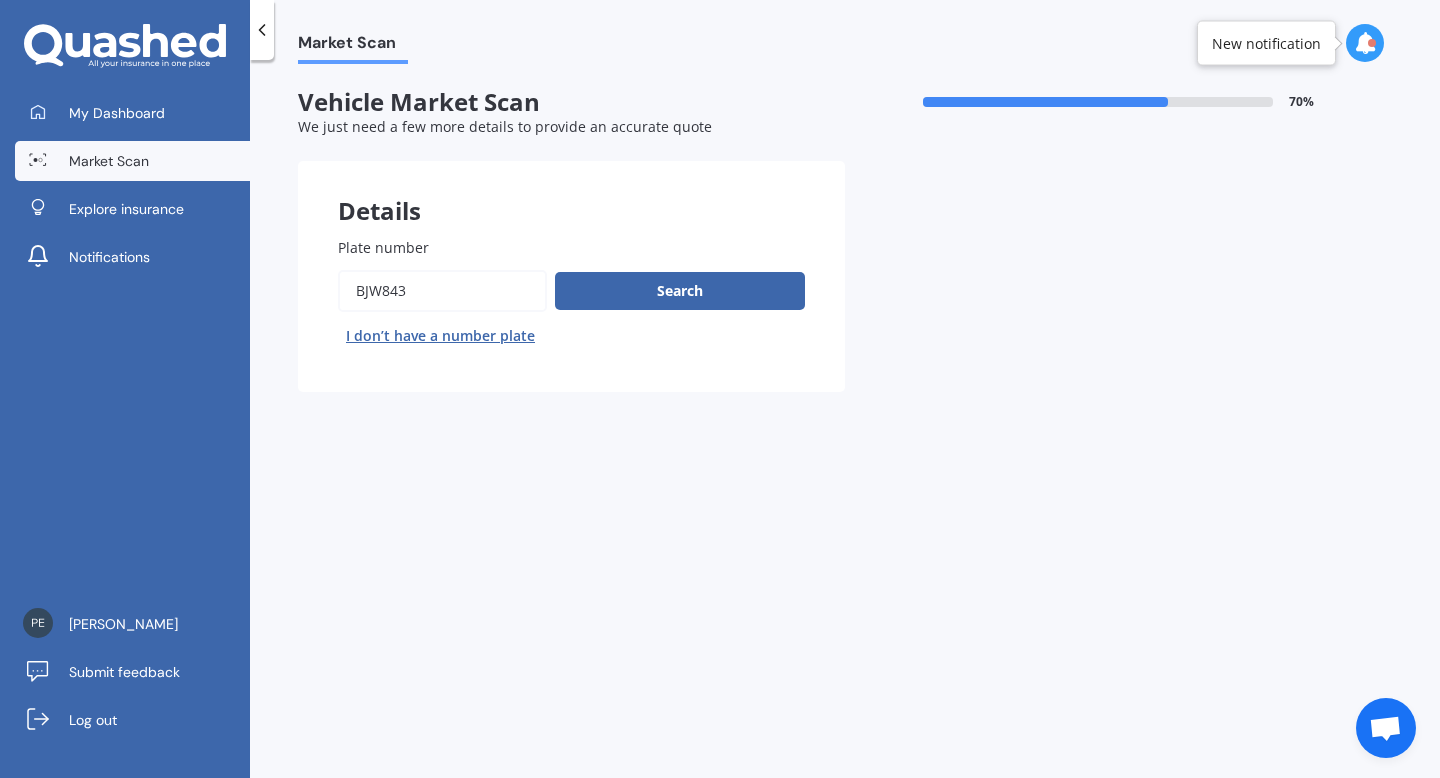 click on "Plate number" at bounding box center (442, 291) 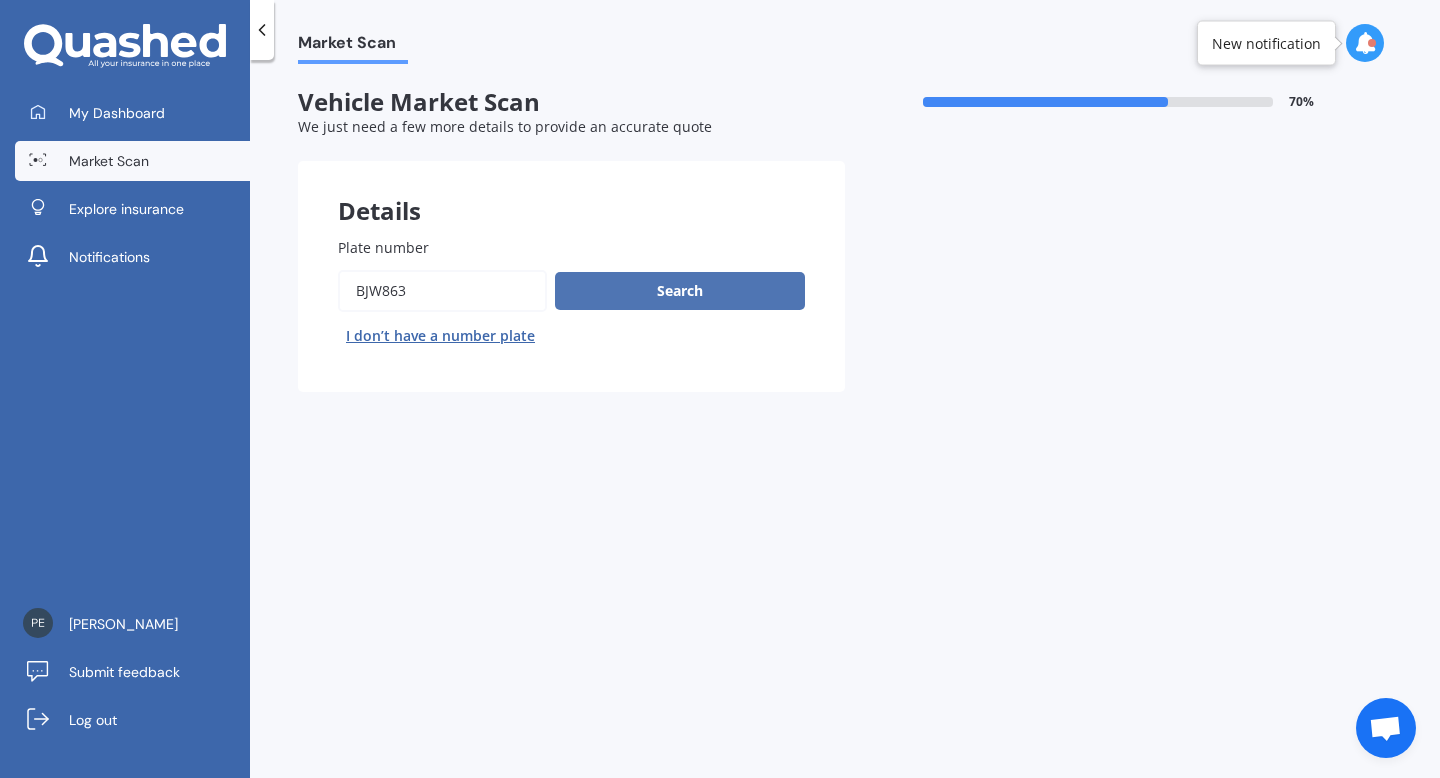 type on "BJW863" 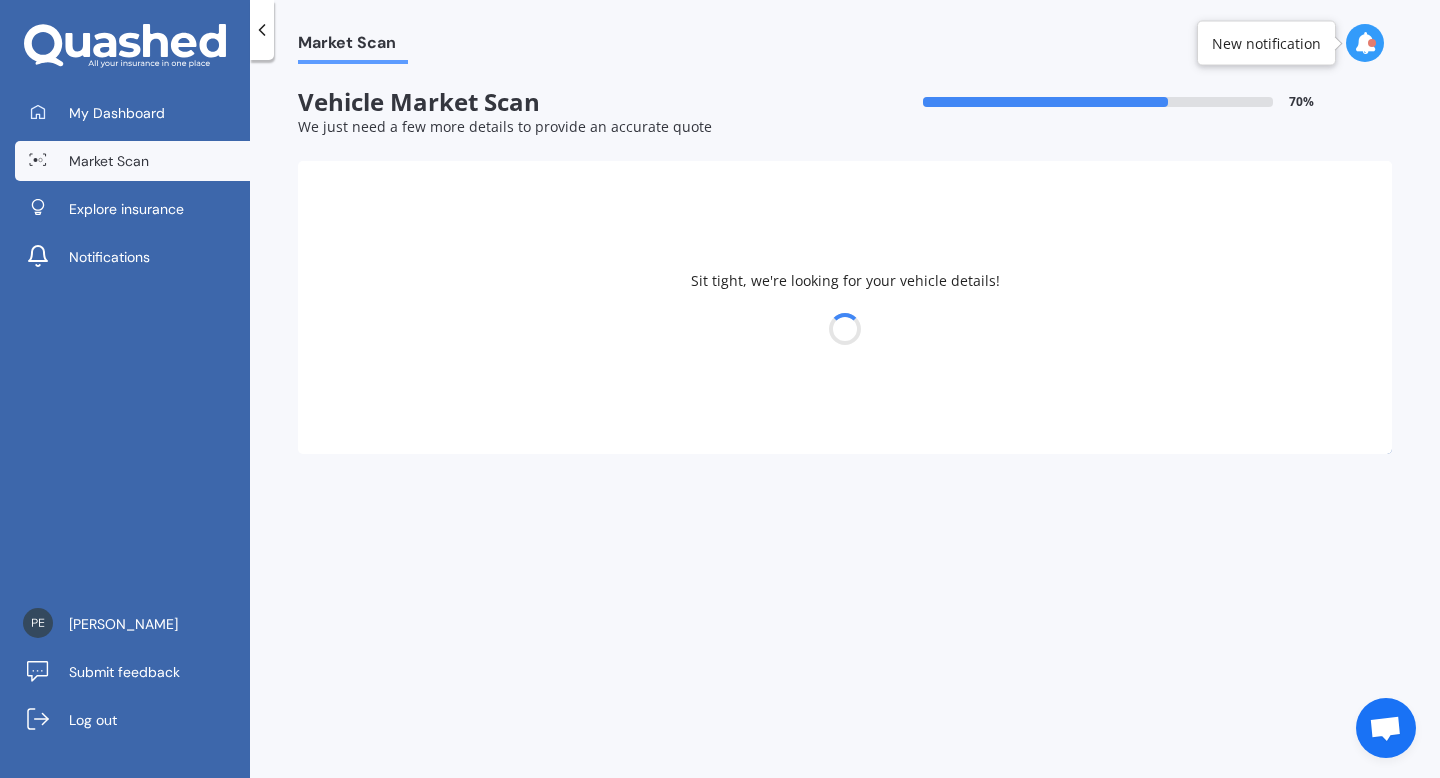 select on "01" 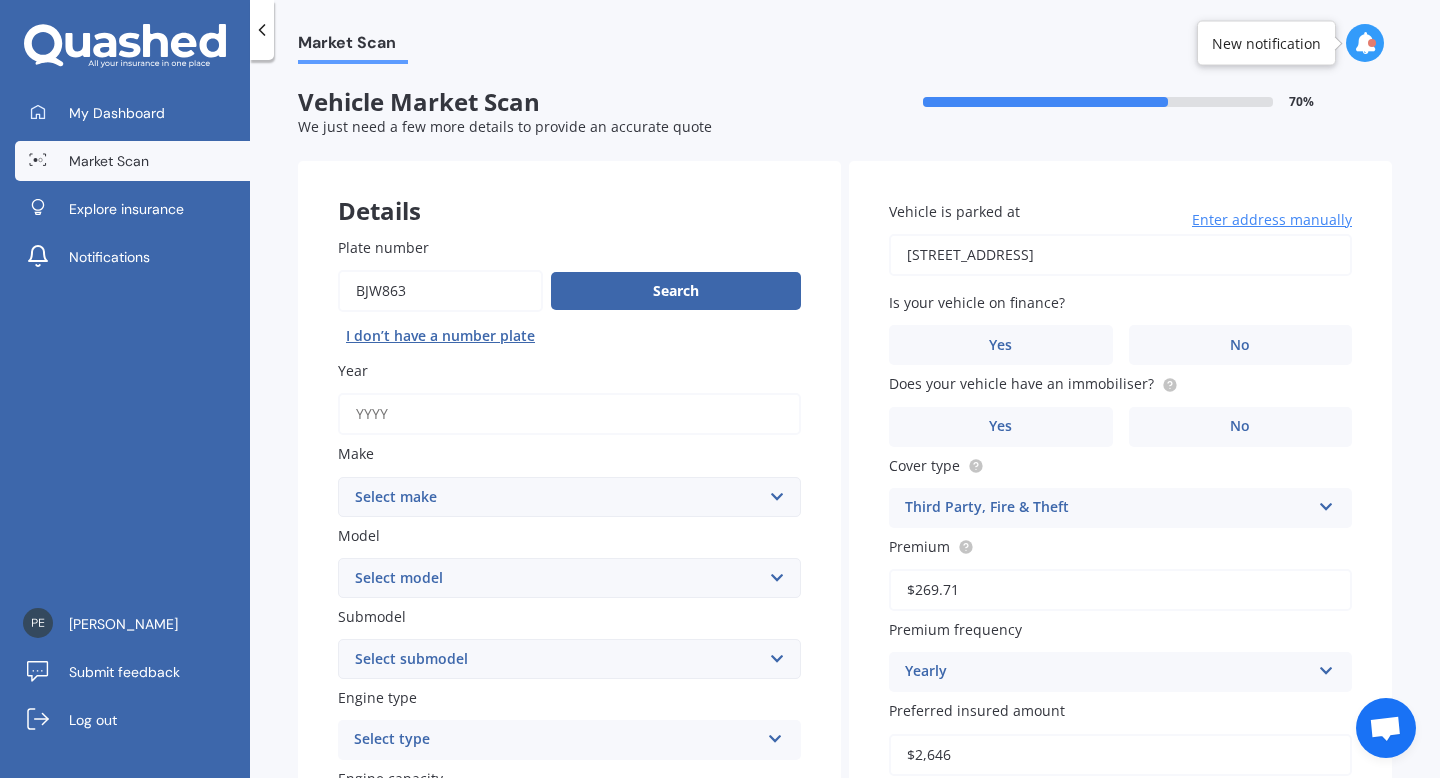 click on "Plate number" at bounding box center (440, 291) 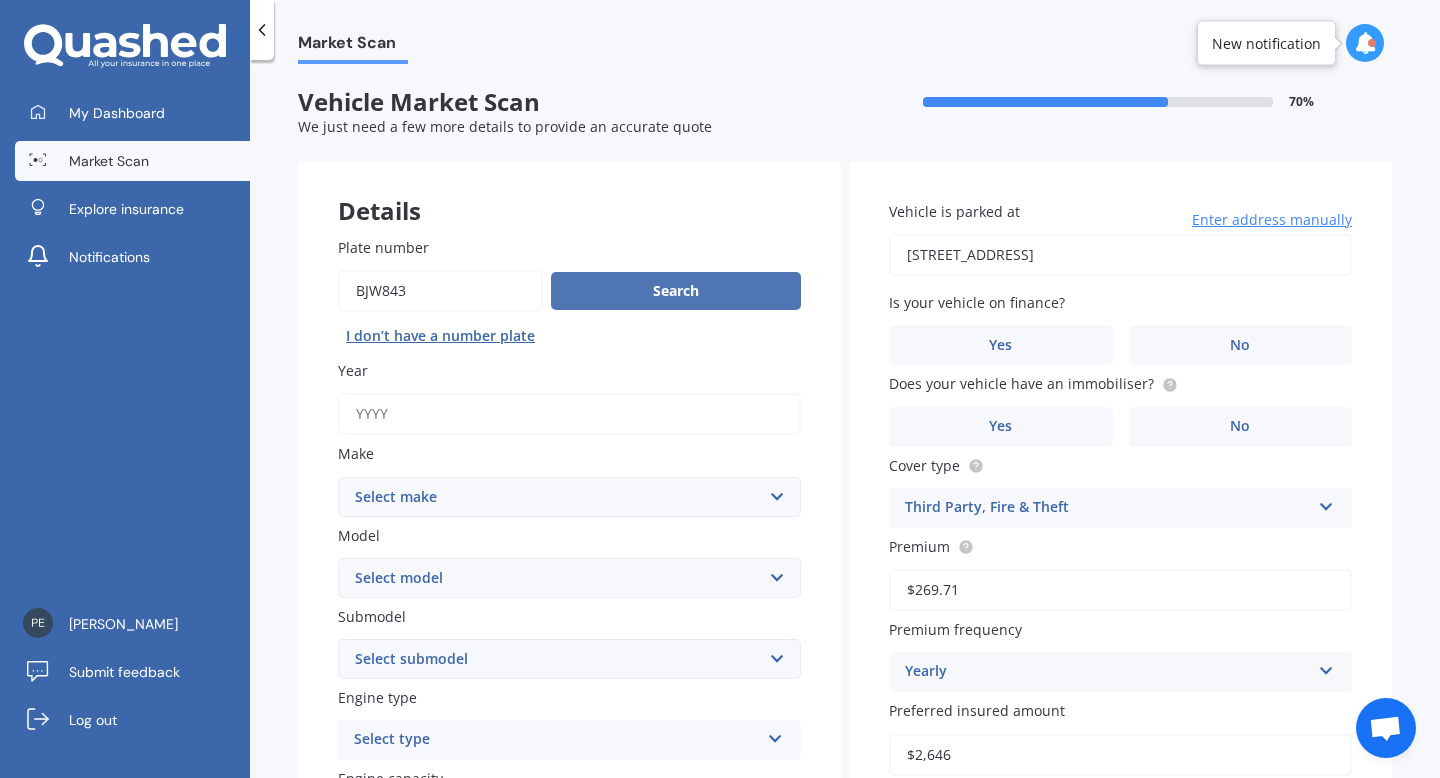 type on "BJW843" 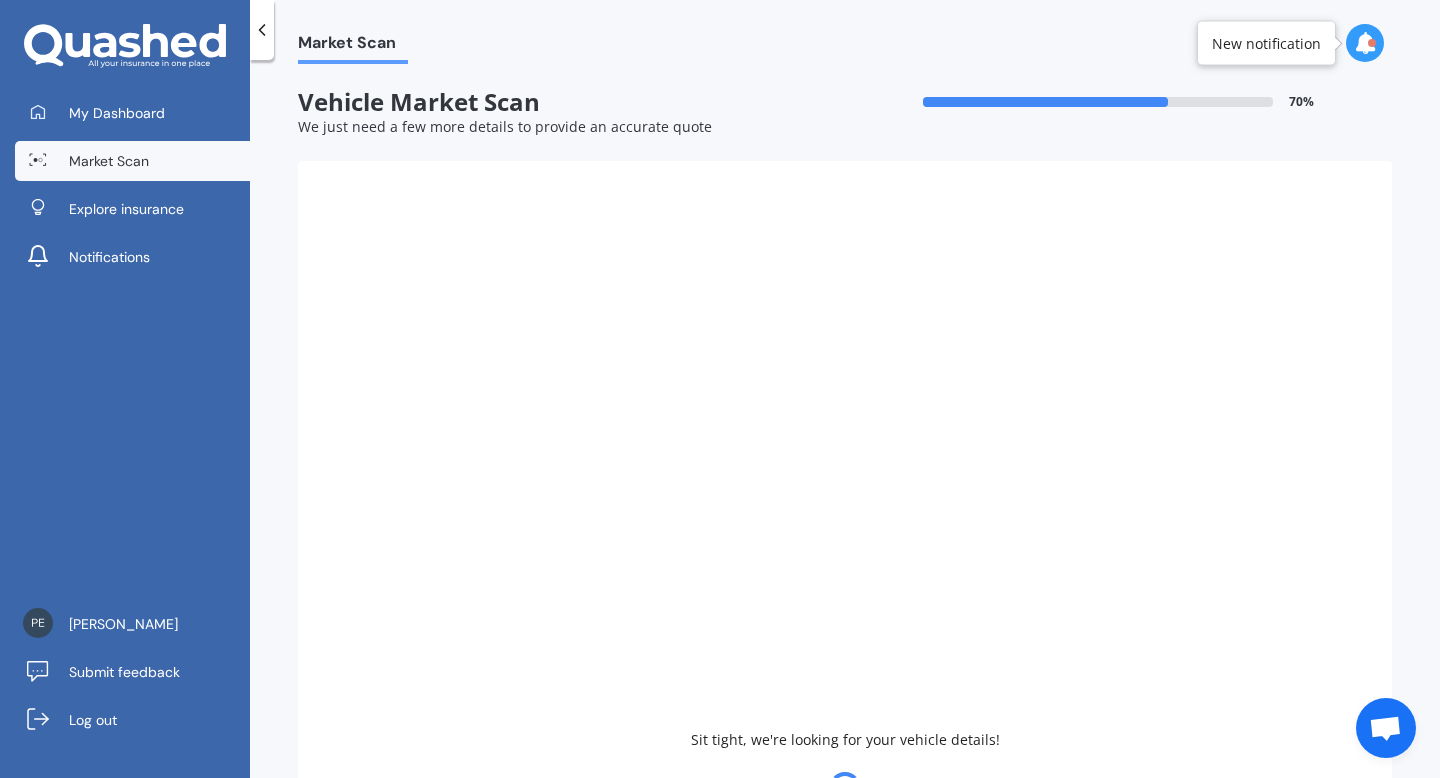 type on "2003" 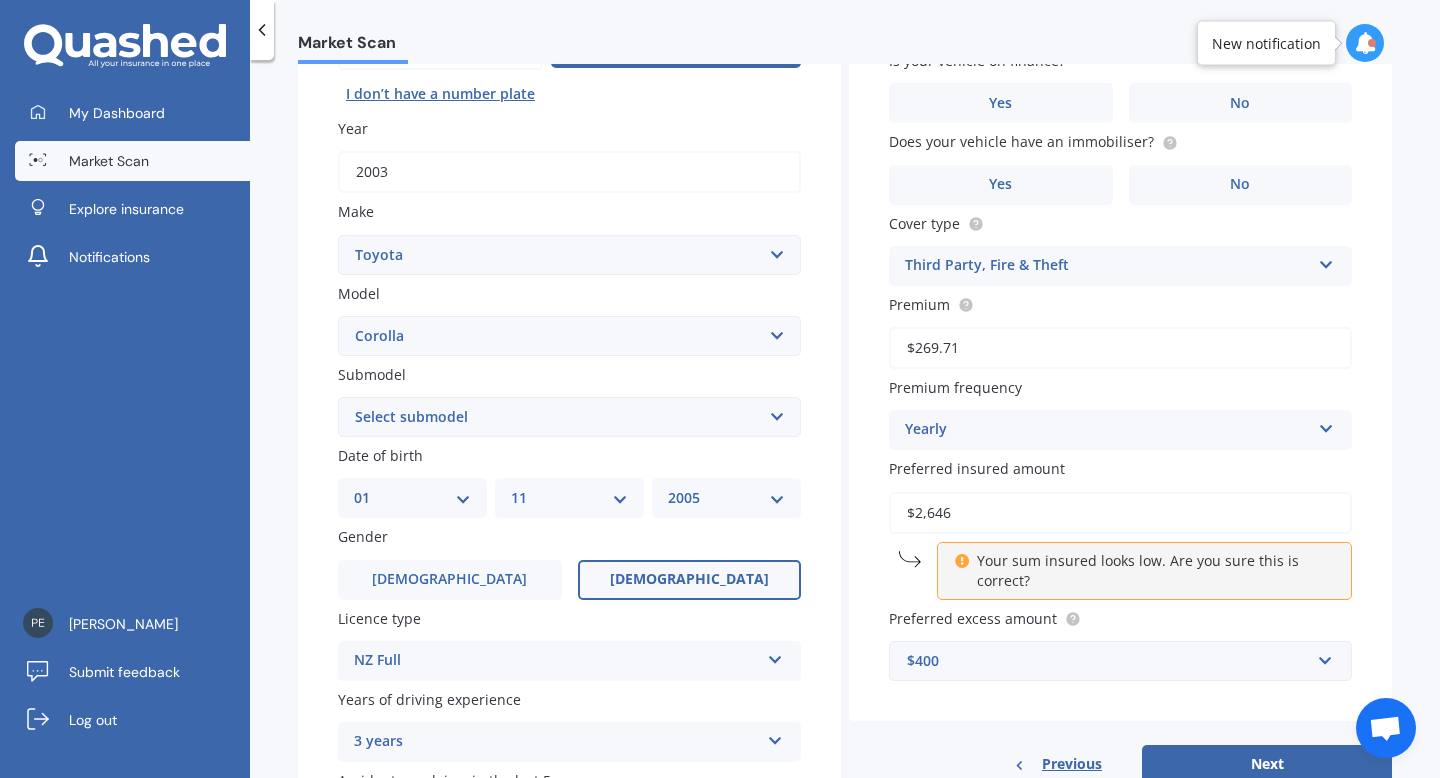 scroll, scrollTop: 404, scrollLeft: 0, axis: vertical 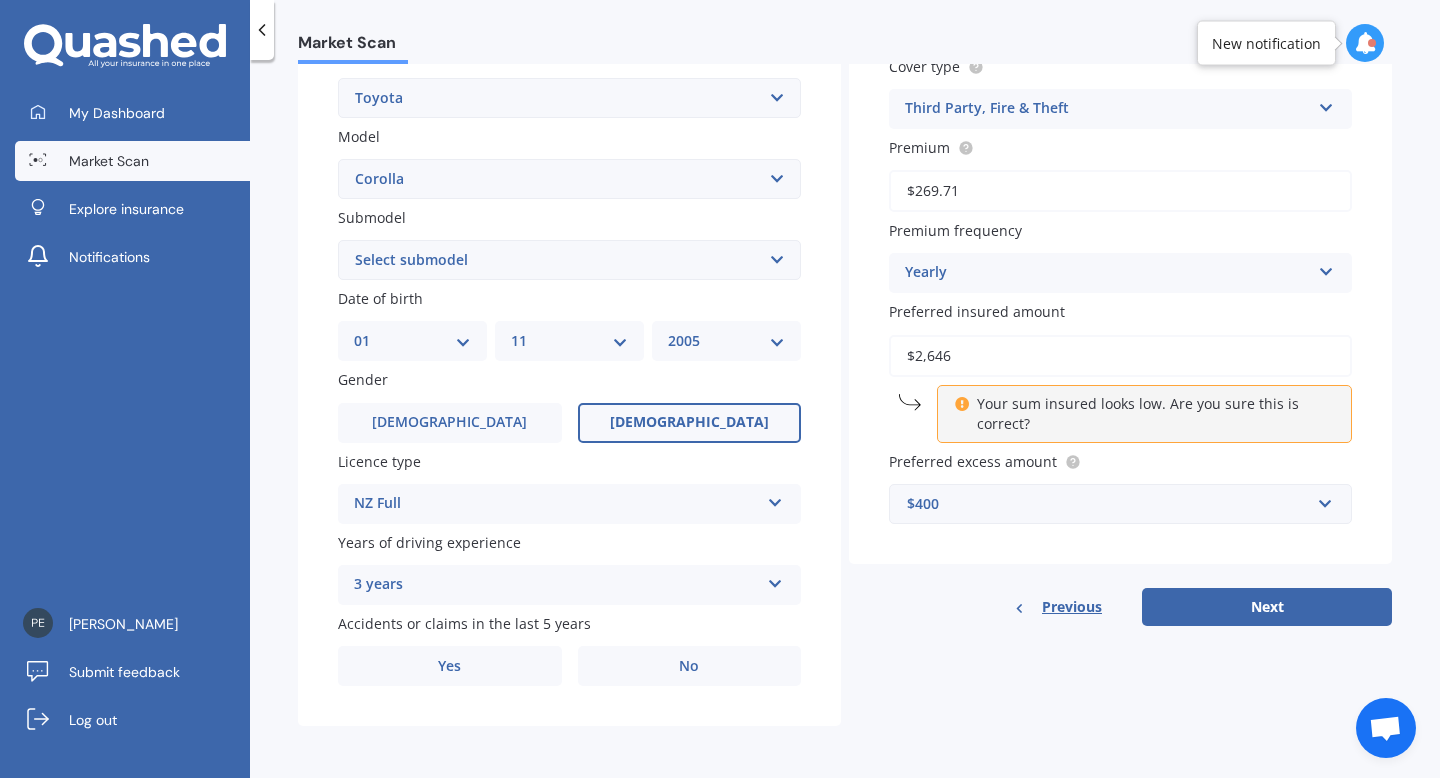 click on "DD 01 02 03 04 05 06 07 08 09 10 11 12 13 14 15 16 17 18 19 20 21 22 23 24 25 26 27 28 29 30 31" at bounding box center (412, 341) 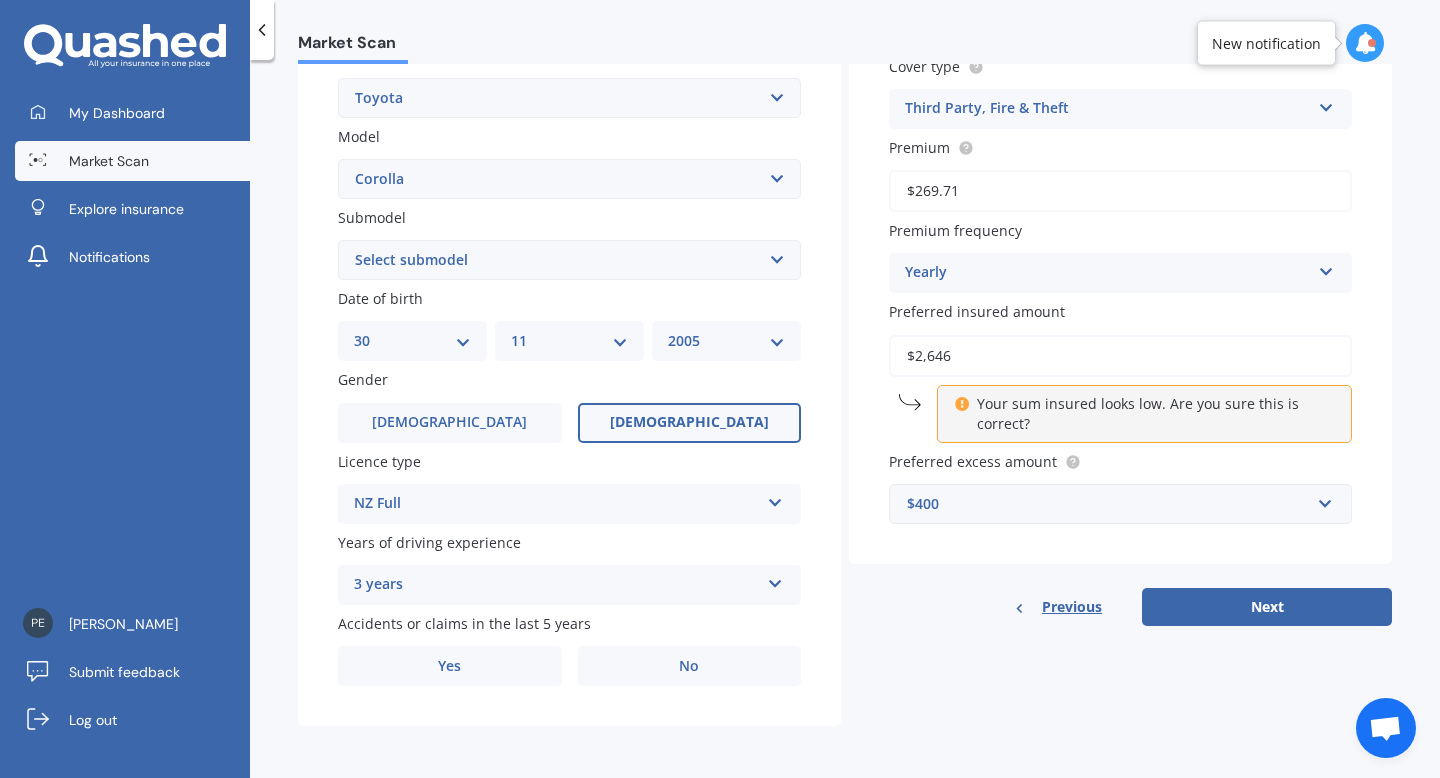 click on "YYYY 2025 2024 2023 2022 2021 2020 2019 2018 2017 2016 2015 2014 2013 2012 2011 2010 2009 2008 2007 2006 2005 2004 2003 2002 2001 2000 1999 1998 1997 1996 1995 1994 1993 1992 1991 1990 1989 1988 1987 1986 1985 1984 1983 1982 1981 1980 1979 1978 1977 1976 1975 1974 1973 1972 1971 1970 1969 1968 1967 1966 1965 1964 1963 1962 1961 1960 1959 1958 1957 1956 1955 1954 1953 1952 1951 1950 1949 1948 1947 1946 1945 1944 1943 1942 1941 1940 1939 1938 1937 1936 1935 1934 1933 1932 1931 1930 1929 1928 1927 1926" at bounding box center (726, 341) 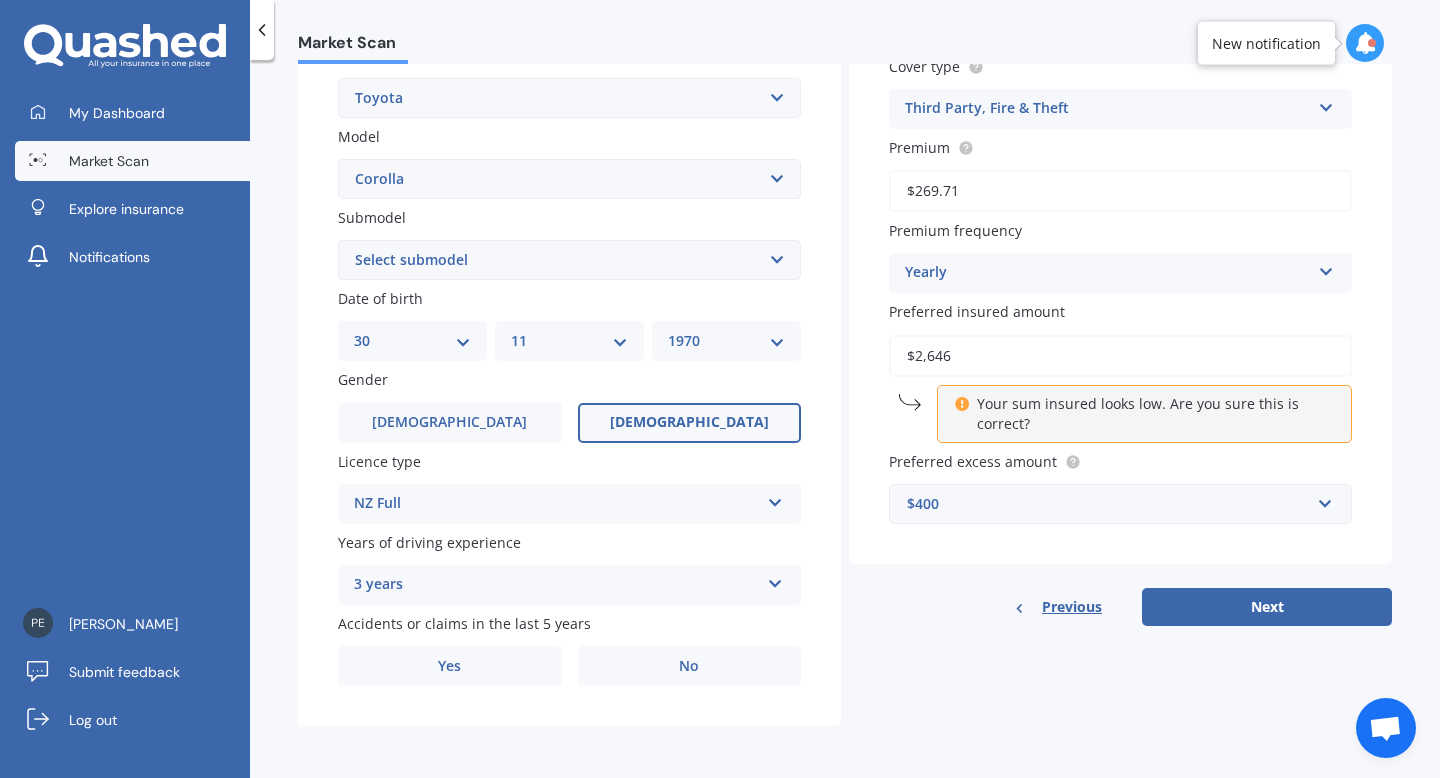 click at bounding box center [775, 580] 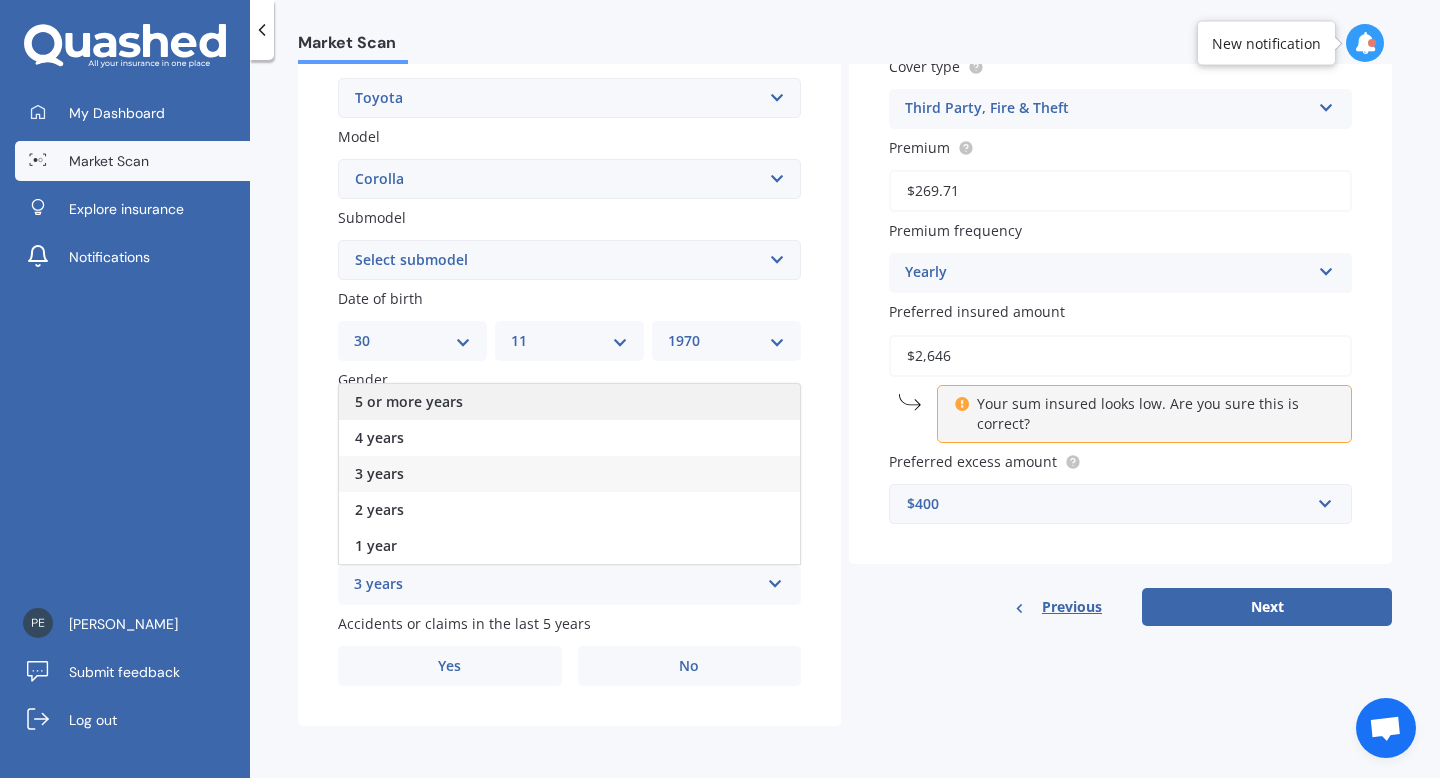 click on "5 or more years" at bounding box center (569, 402) 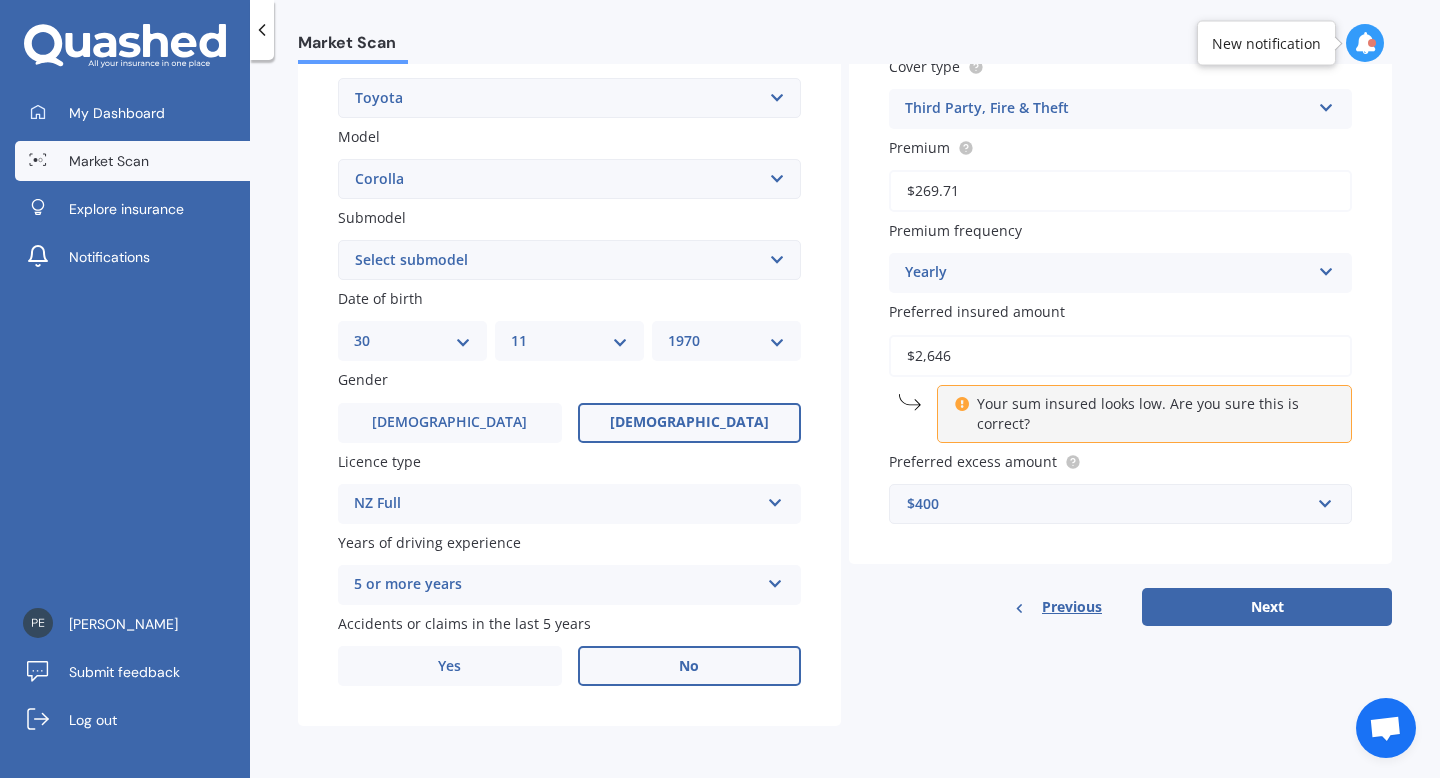 click on "No" at bounding box center (689, 666) 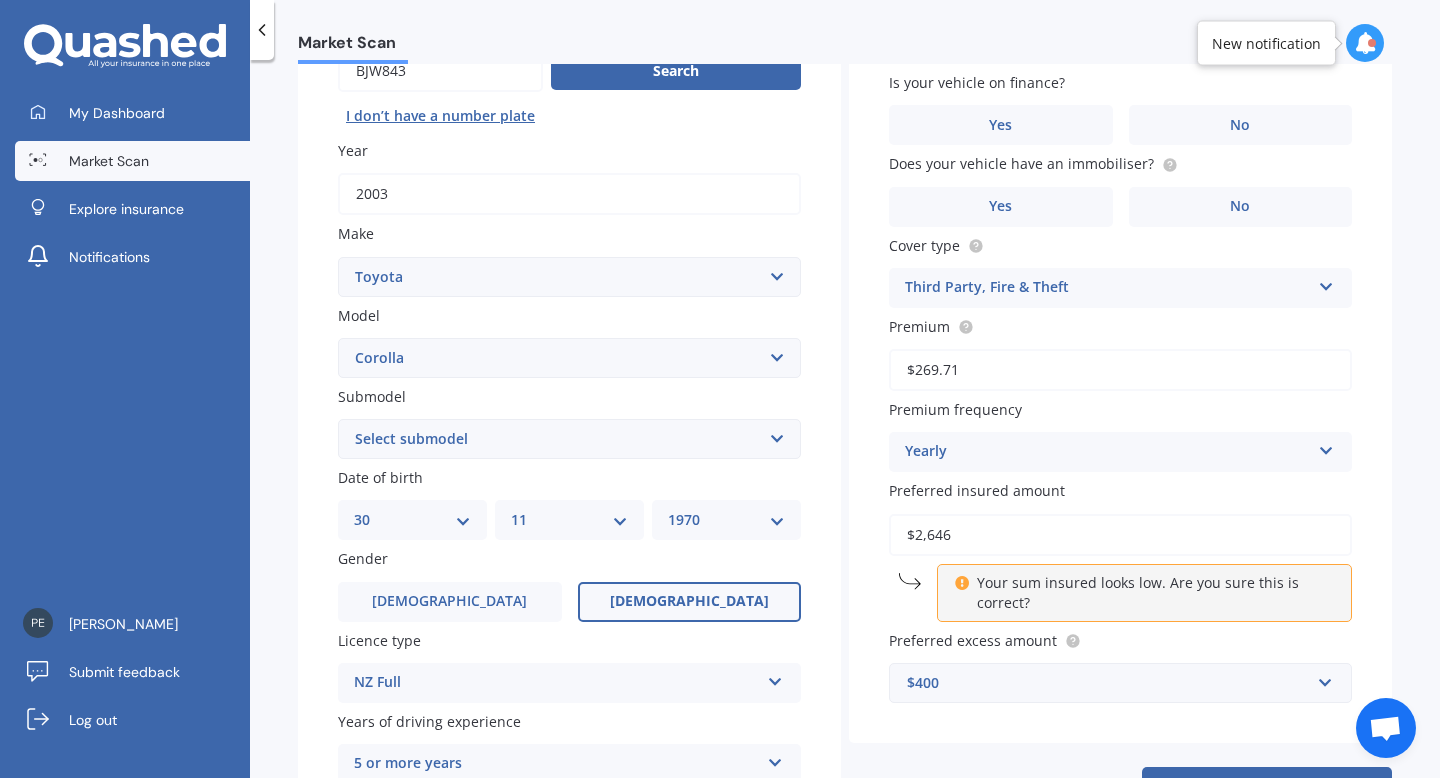 scroll, scrollTop: 132, scrollLeft: 0, axis: vertical 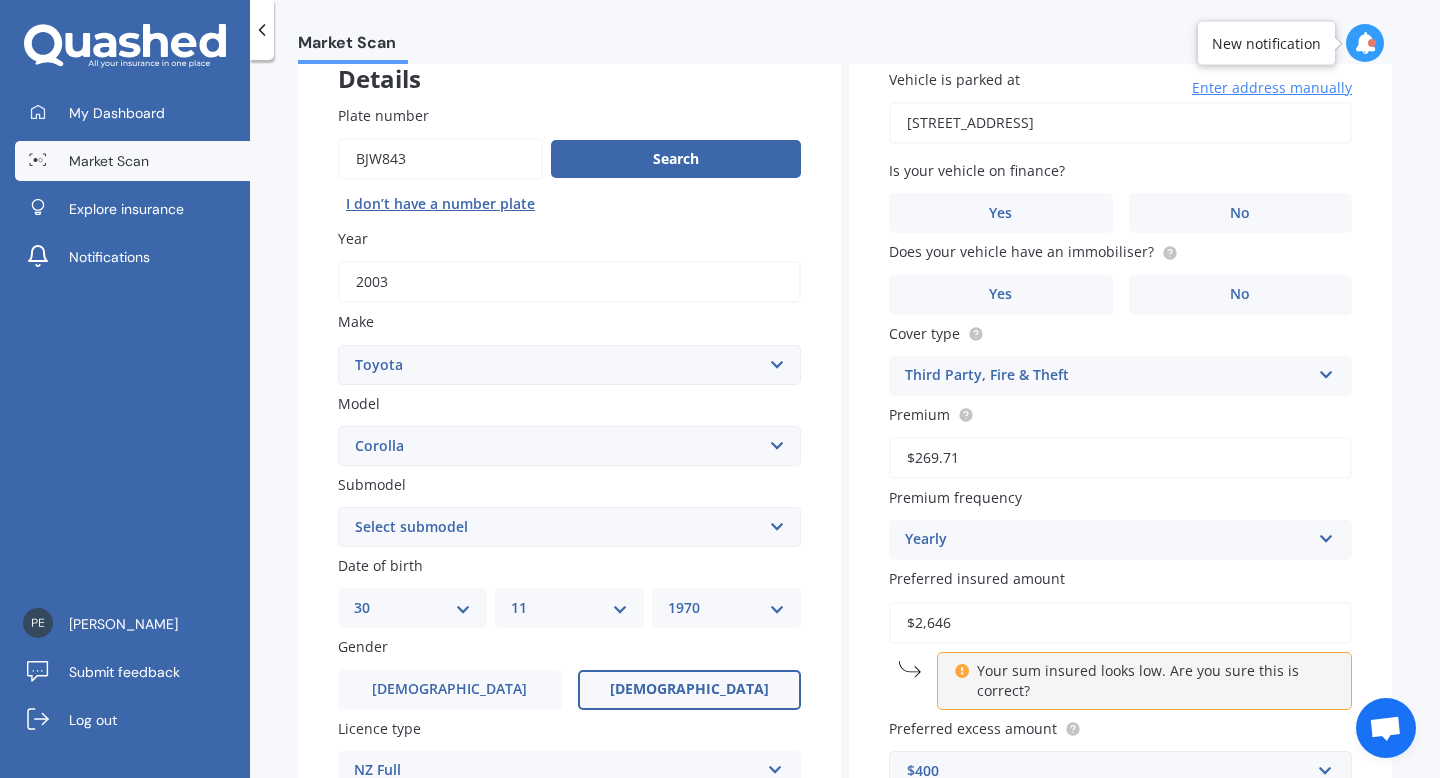 click on "$2,646" at bounding box center [1120, 623] 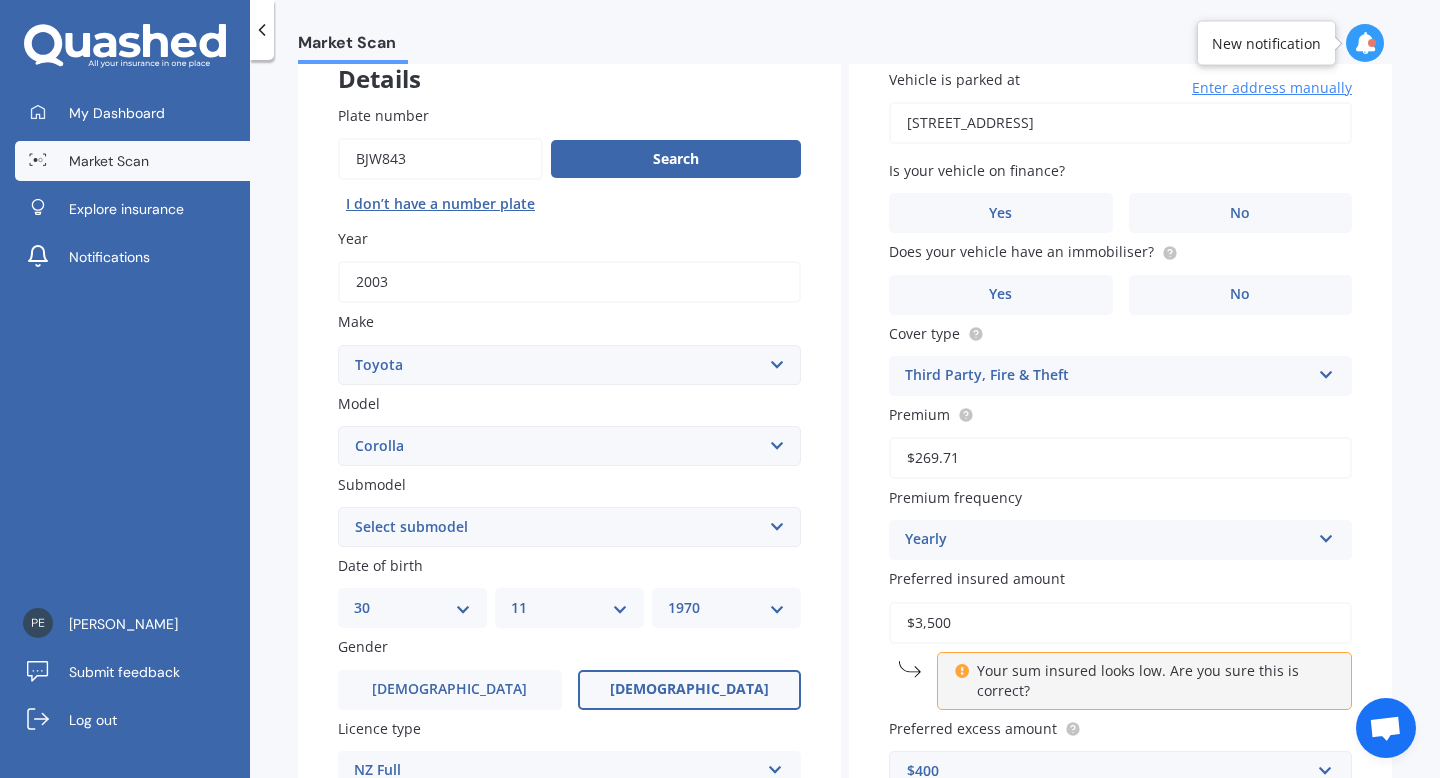 click on "$3,500" at bounding box center (1120, 623) 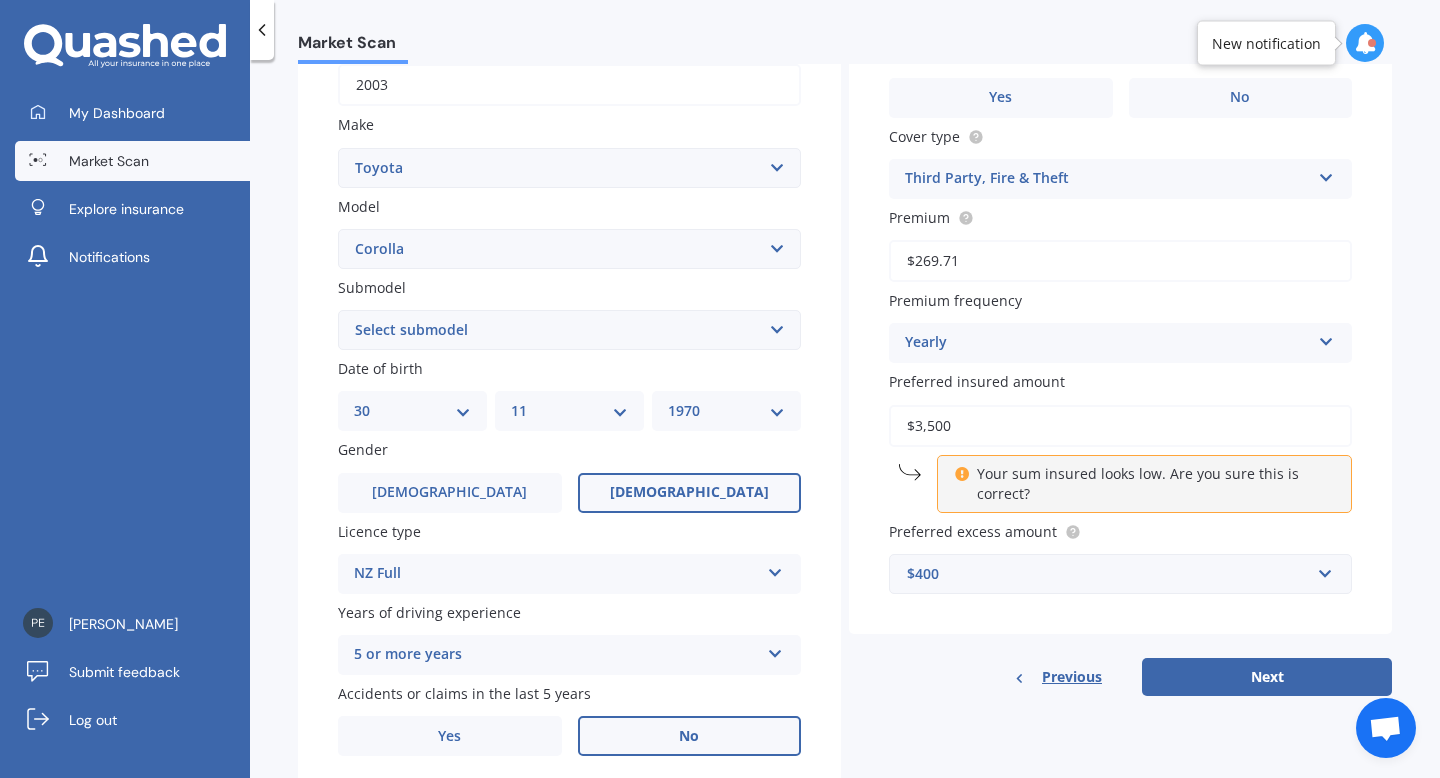 scroll, scrollTop: 355, scrollLeft: 0, axis: vertical 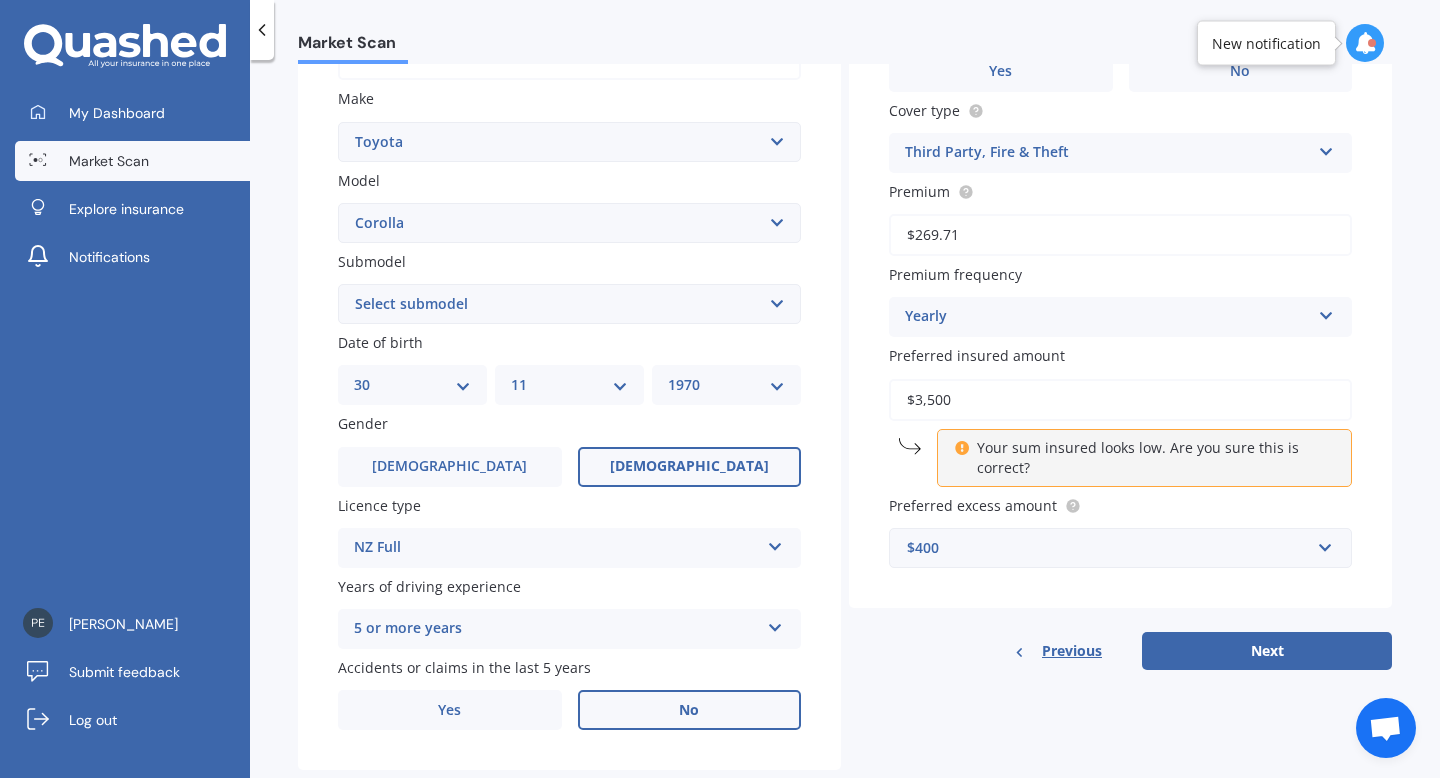 type on "$3,500" 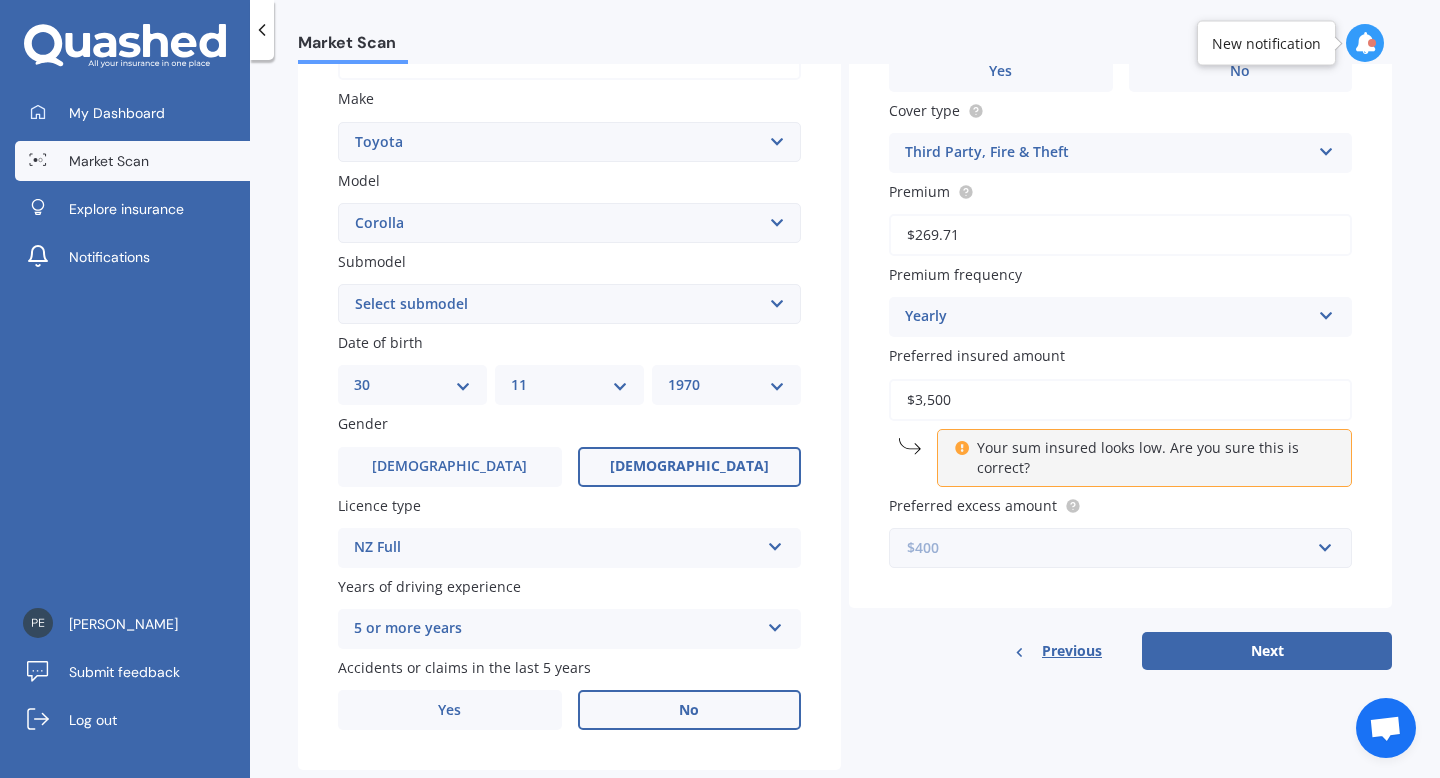 click at bounding box center [1113, 548] 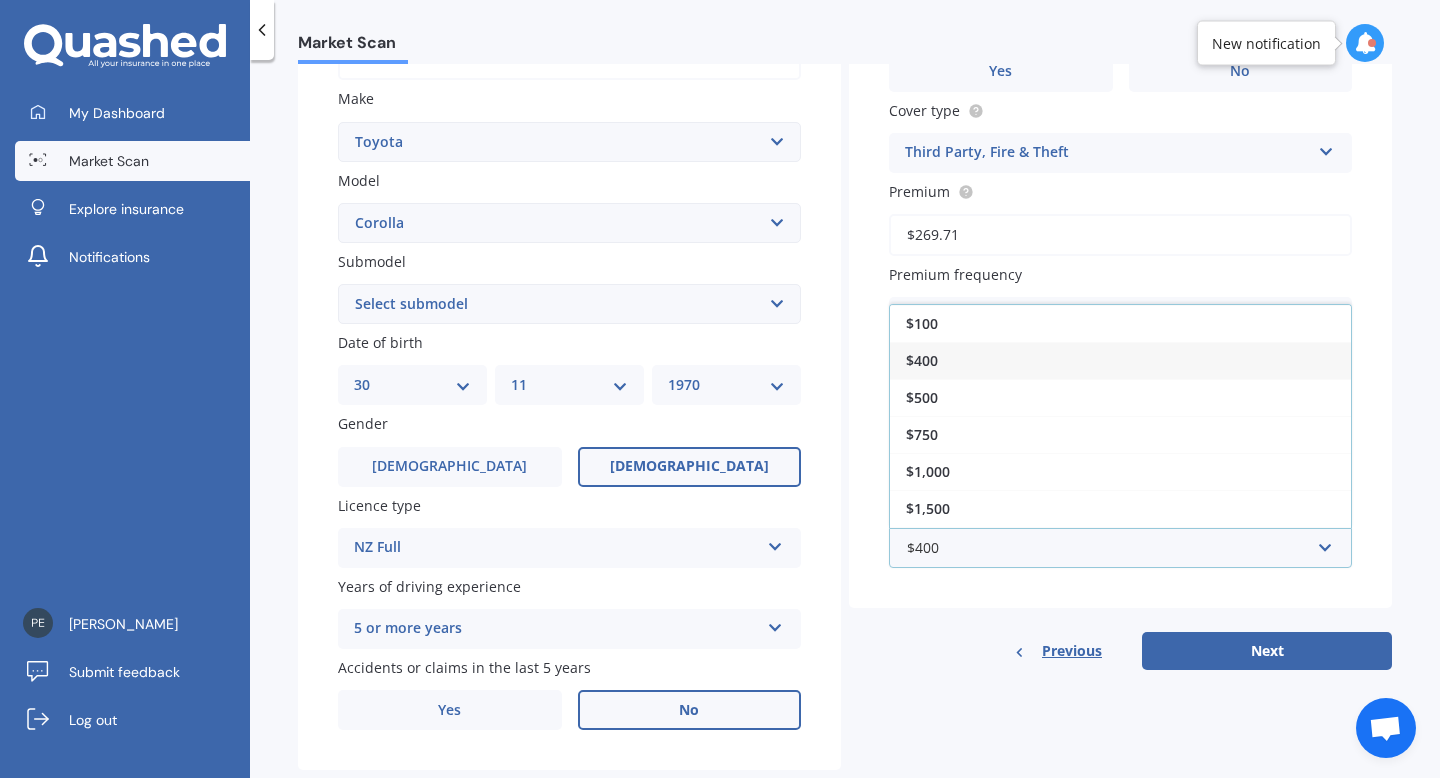 click on "$400" at bounding box center (1120, 360) 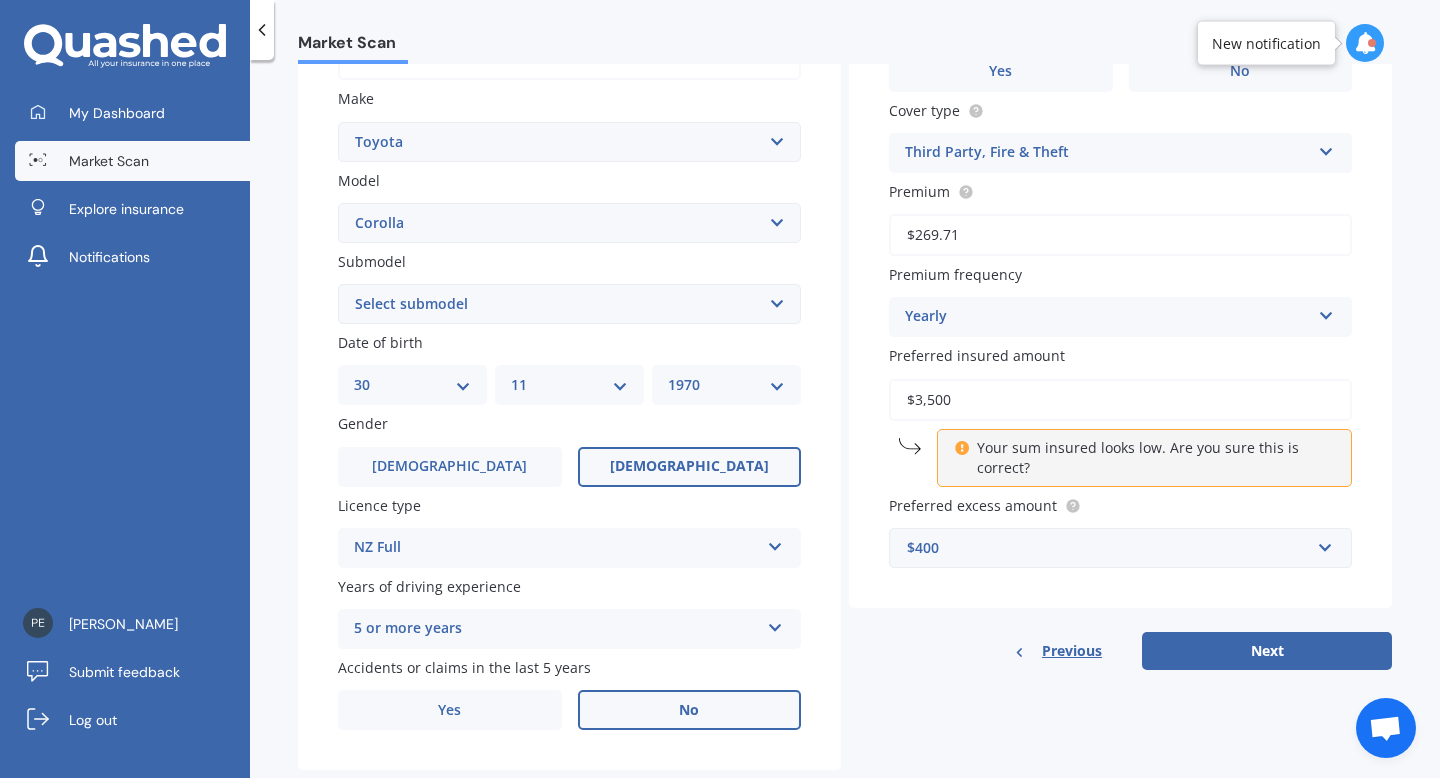 click on "$3,500" at bounding box center (1120, 400) 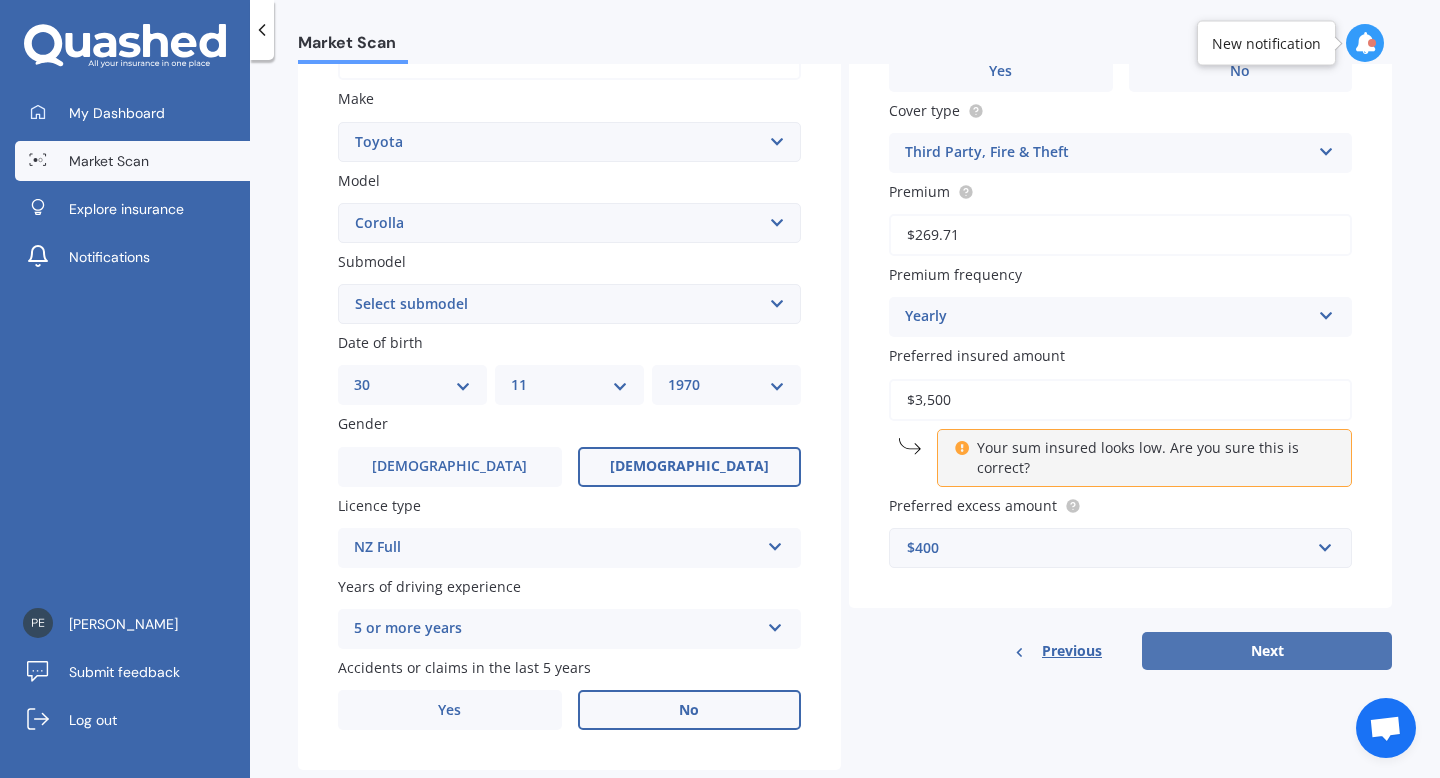 click on "Next" at bounding box center [1267, 651] 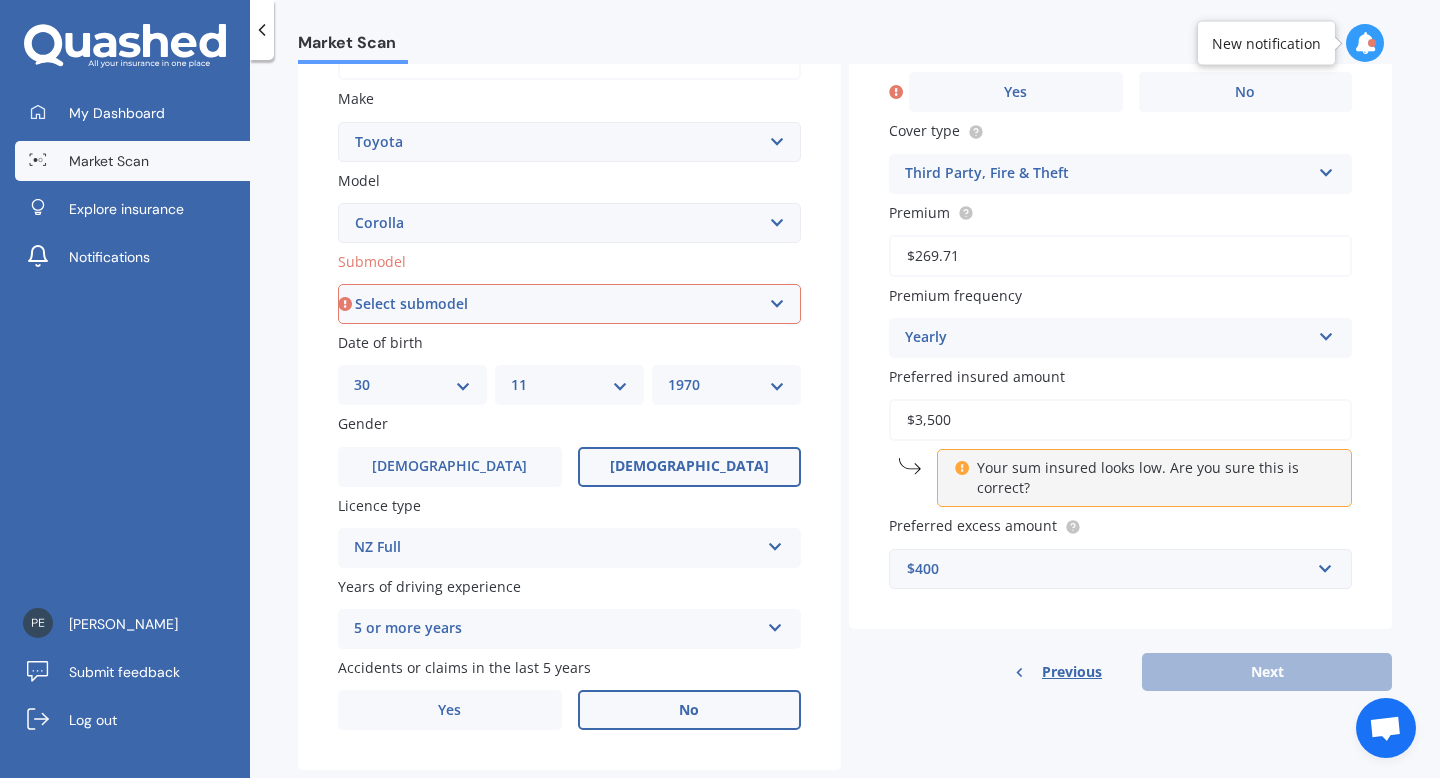 click on "Select submodel (All other) Axio Diesel [PERSON_NAME] 2WD [PERSON_NAME] 4WD FXGT GL GLX 1.8 GLX Sedan GS GTI GTI Sports GX 1.6 GX 1.8 GX CVT Hatch GX Sedan GX Wagon auto GX Wagon manual Hatch Hybrid Hybrid [PERSON_NAME] 1.6 [PERSON_NAME] SX [PERSON_NAME] [PERSON_NAME] ZR [PERSON_NAME] Runx SE 1.5 Sportivo Non Turbo 1.8 Litre Sportivo Turbo 1.8 Litre Sprinter Sprinter GT Touring 4WD wagon Touring S/W Touring Wagon Hybrid TS 1.8 Van XL ZR Sedan" at bounding box center [569, 304] 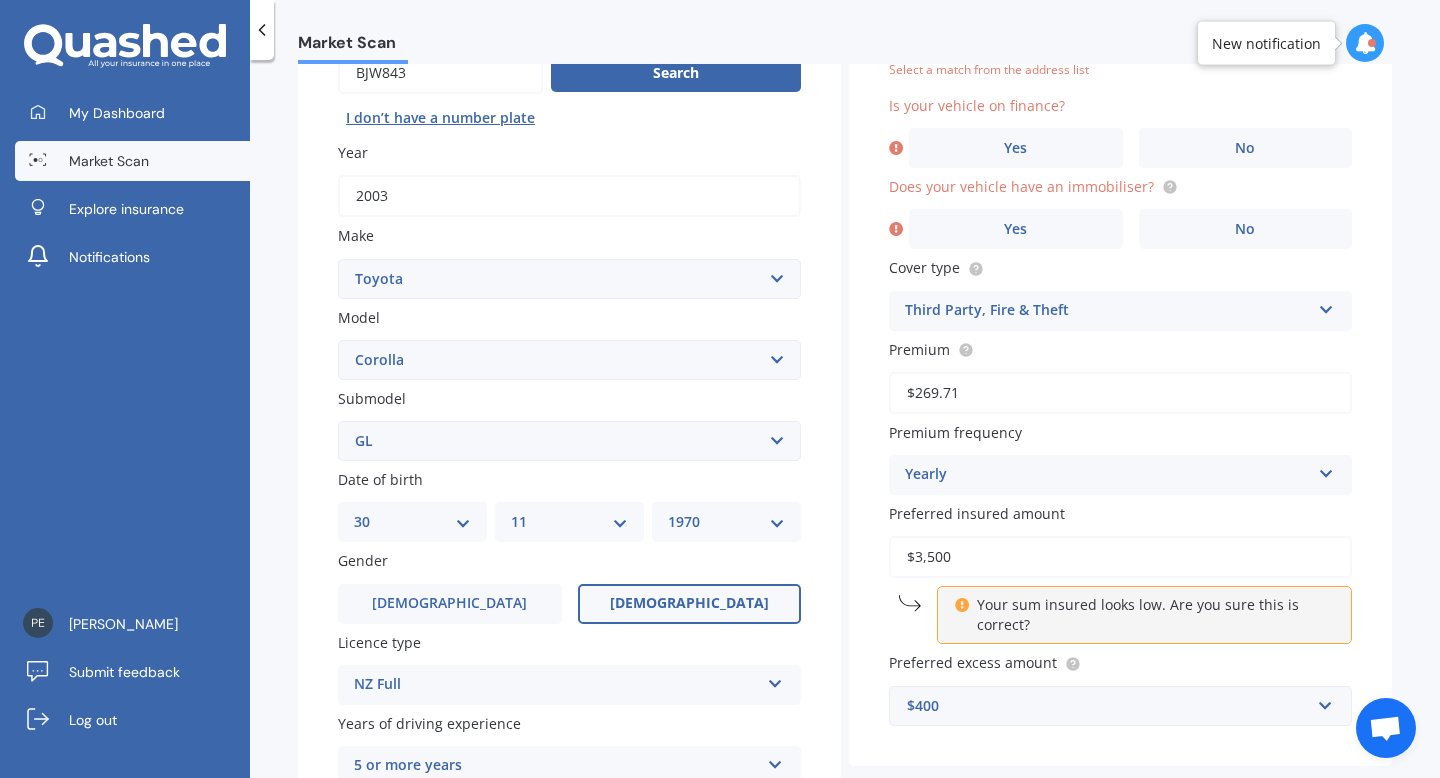 scroll, scrollTop: 137, scrollLeft: 0, axis: vertical 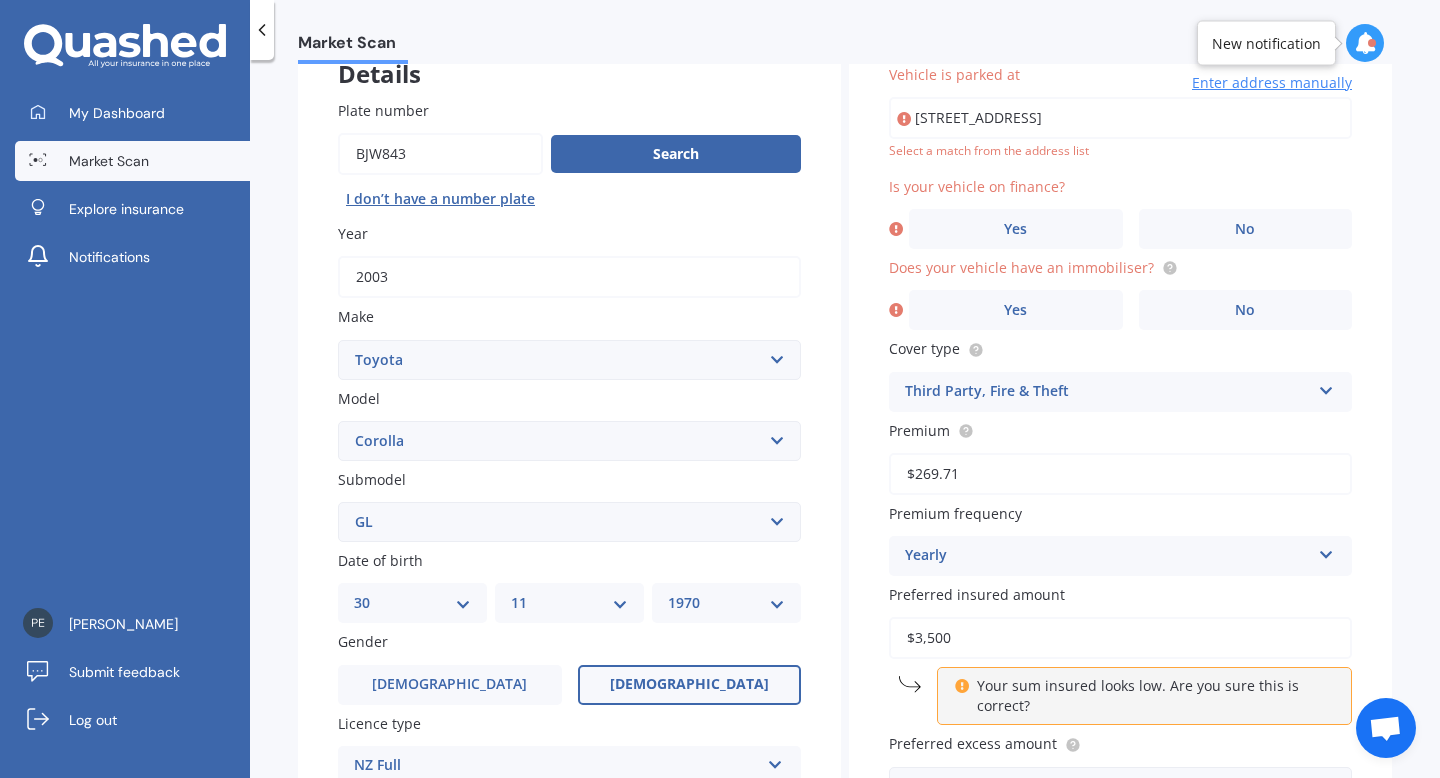 type on "[STREET_ADDRESS]" 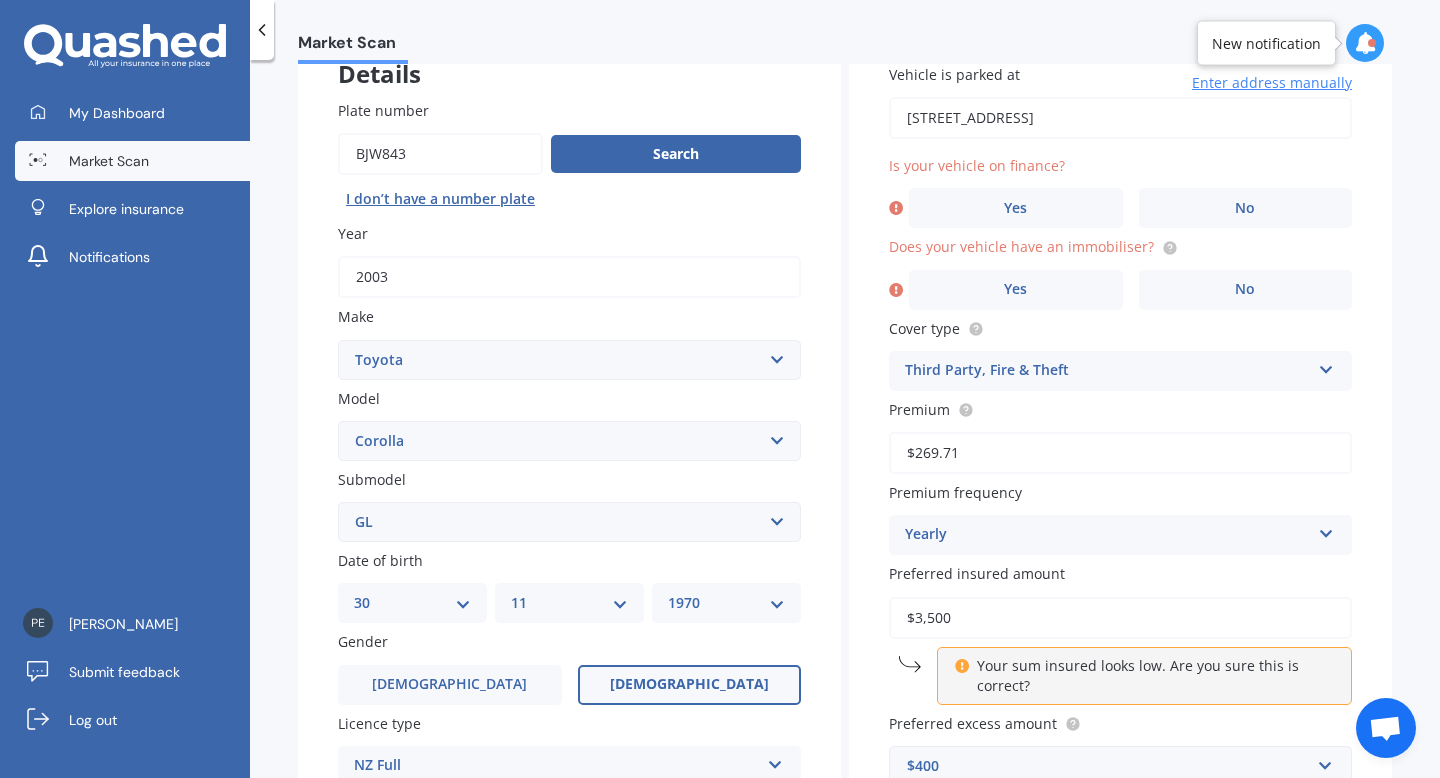 scroll, scrollTop: 236, scrollLeft: 0, axis: vertical 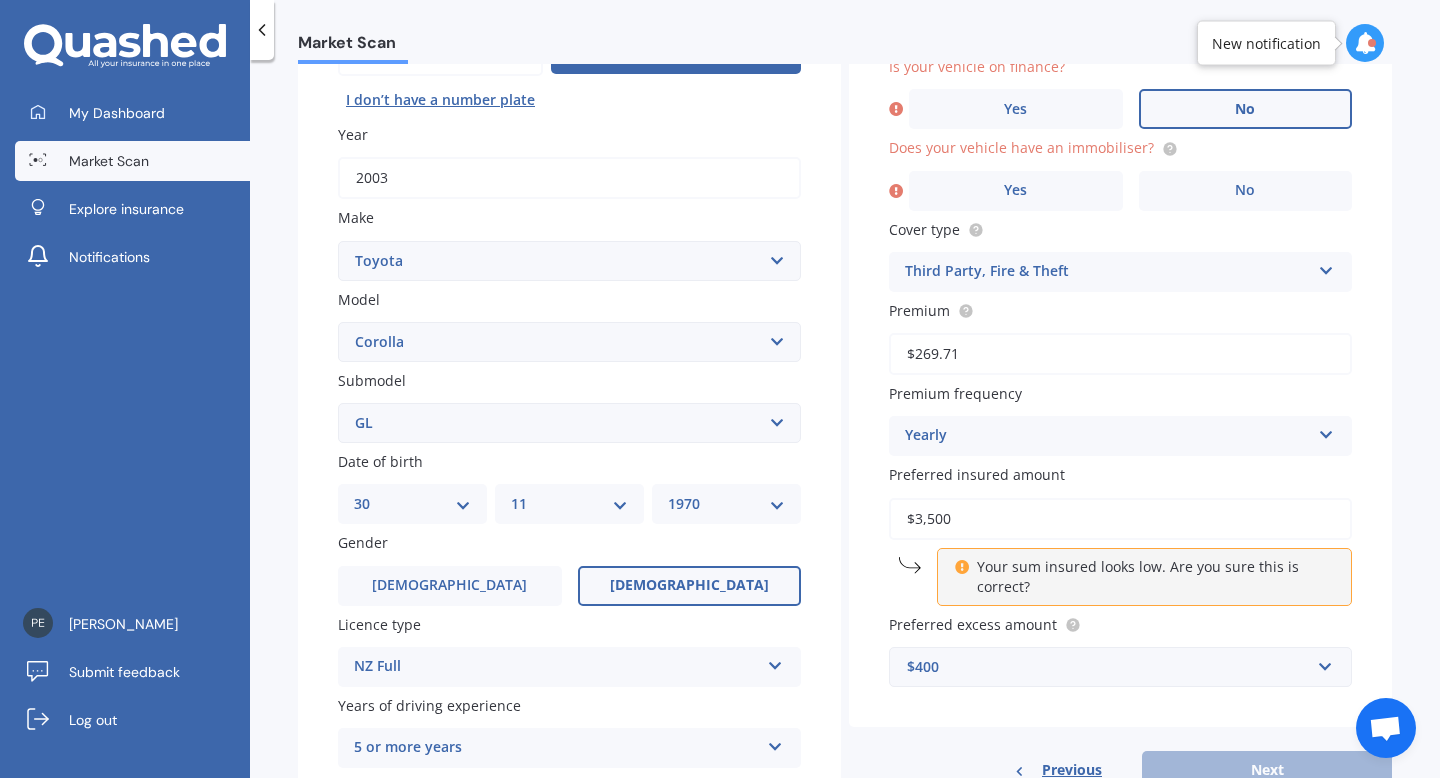 click on "No" at bounding box center (1245, 109) 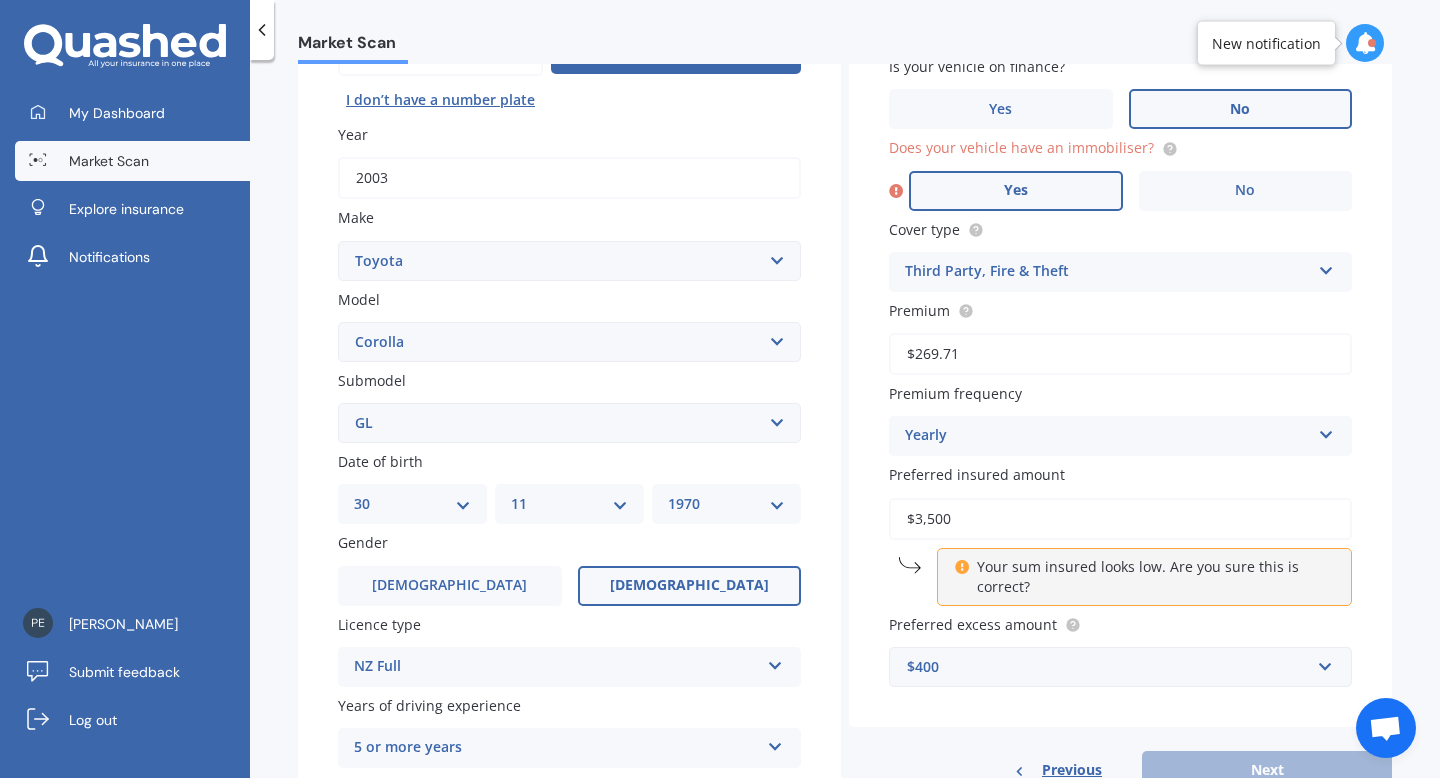 click on "Yes" at bounding box center [1016, 191] 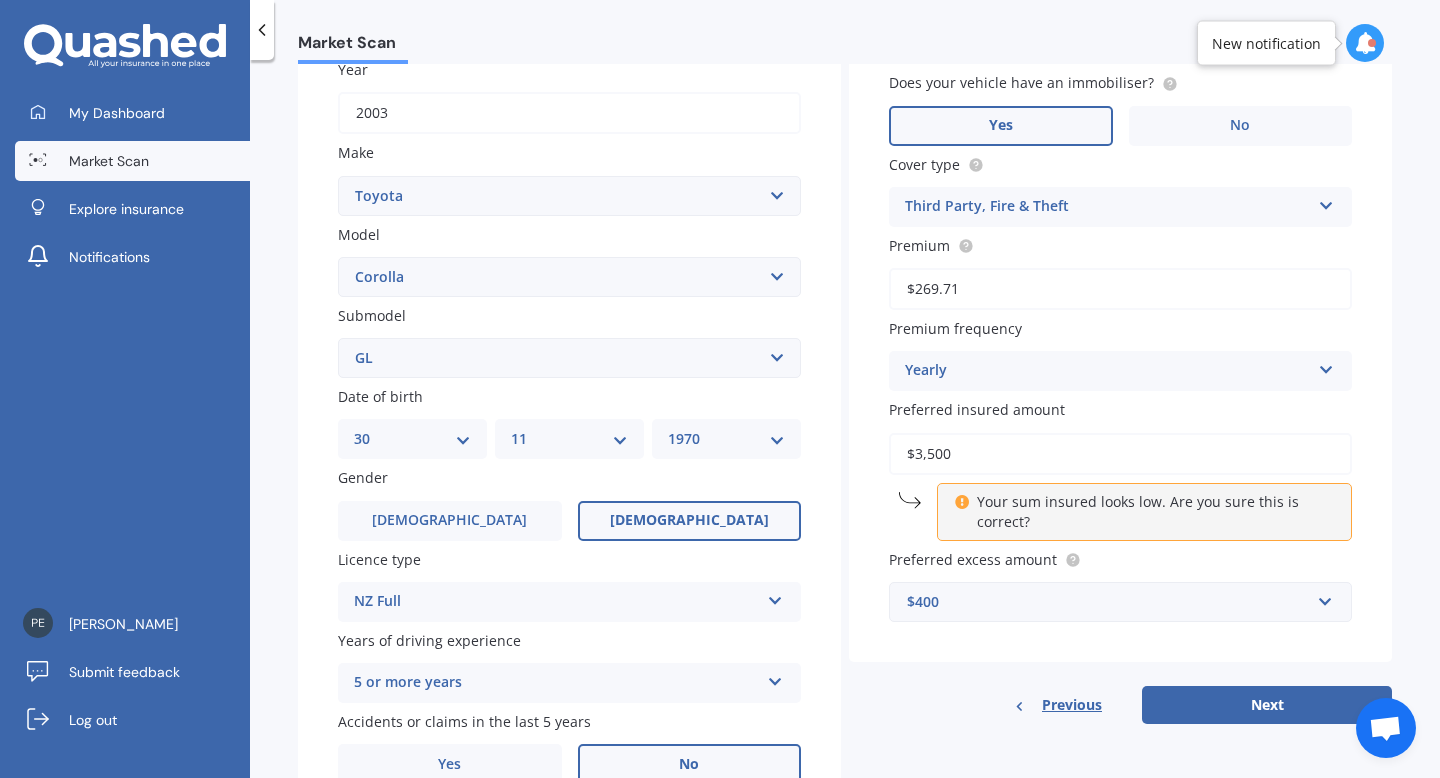 scroll, scrollTop: 404, scrollLeft: 0, axis: vertical 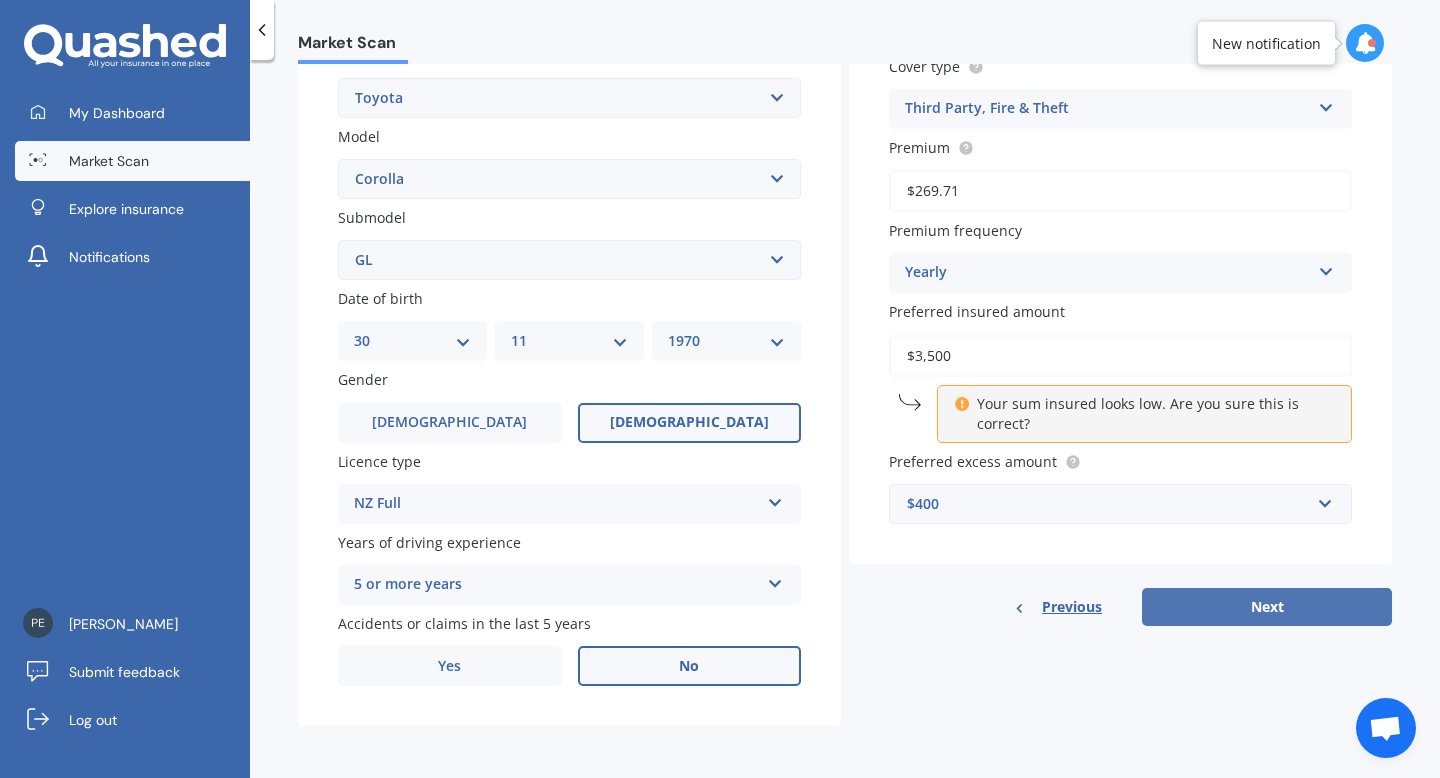click on "Next" at bounding box center (1267, 607) 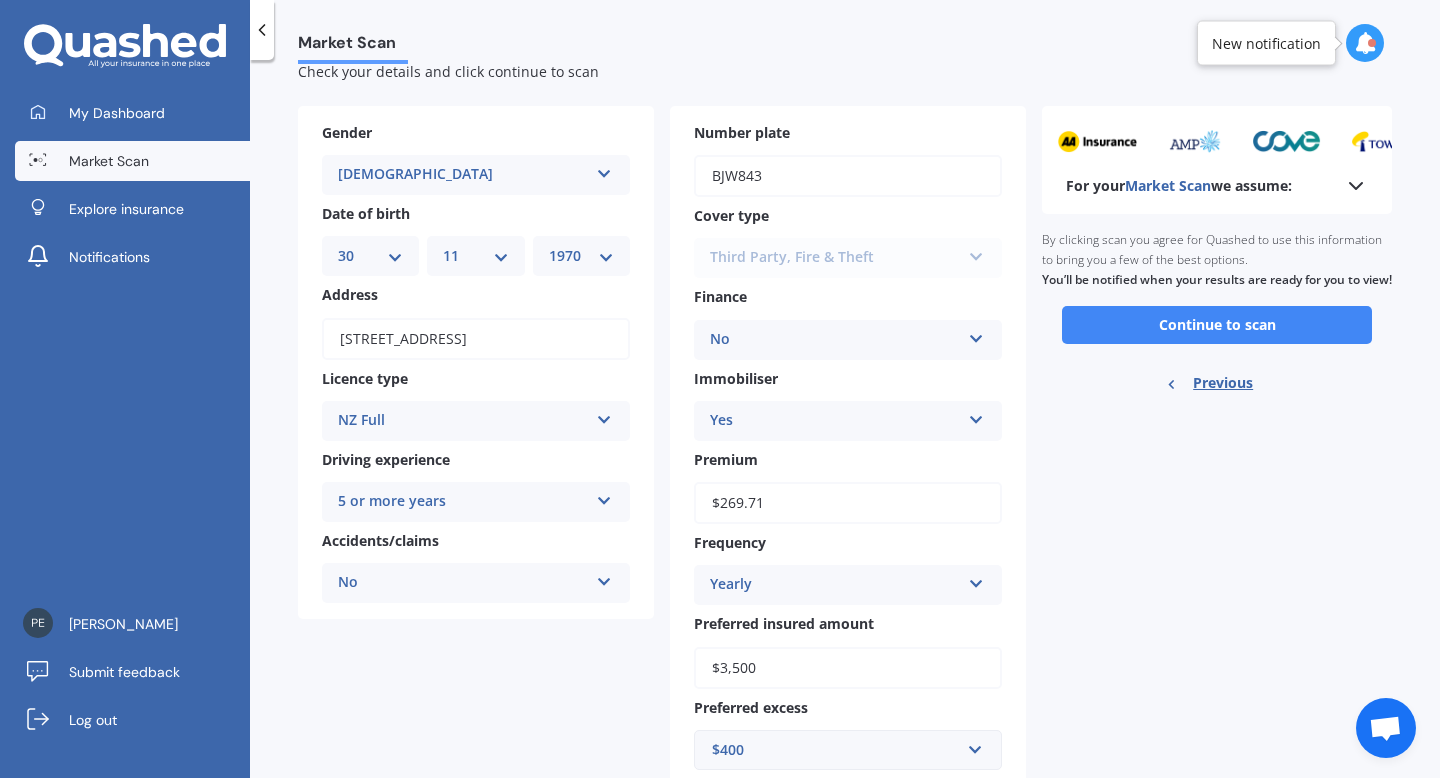 scroll, scrollTop: 0, scrollLeft: 0, axis: both 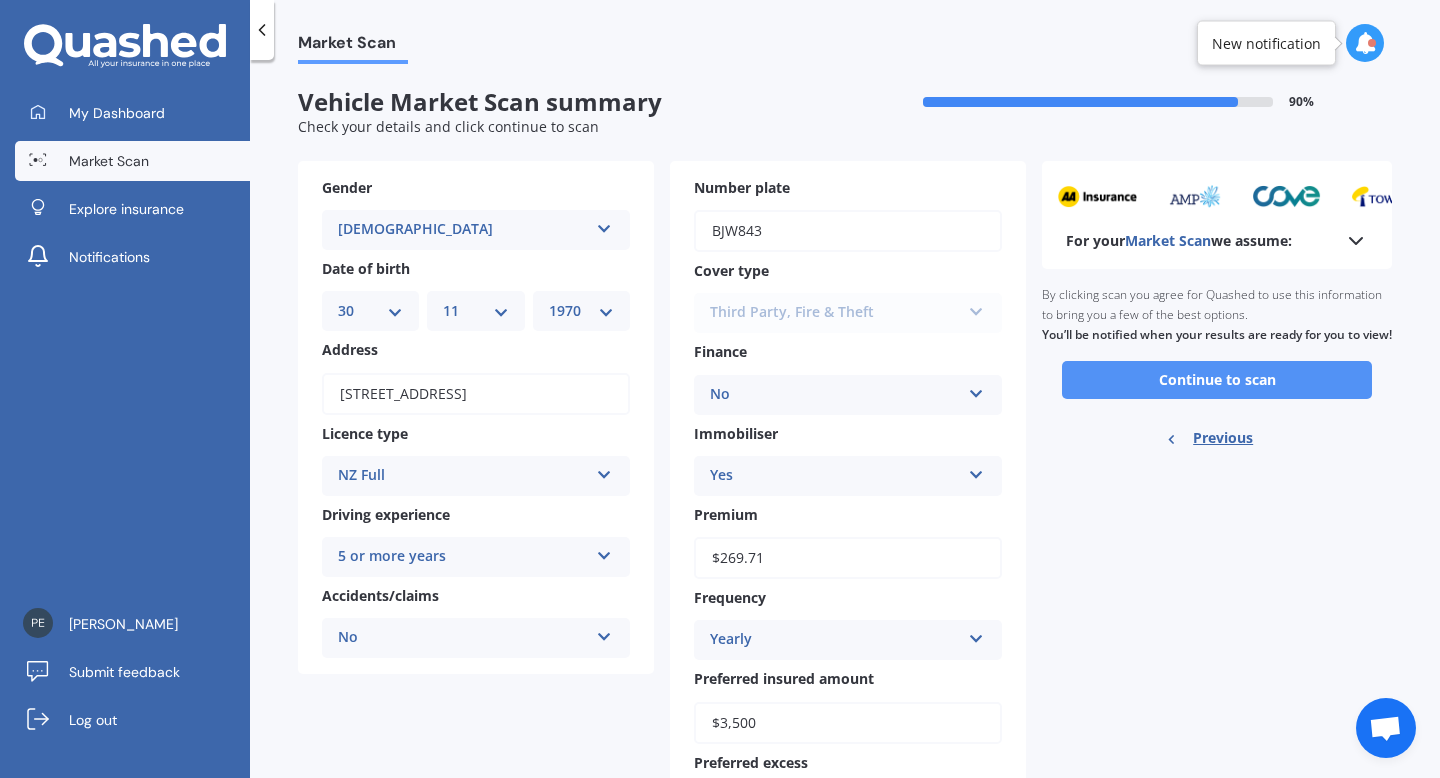 click on "Continue to scan" at bounding box center (1217, 380) 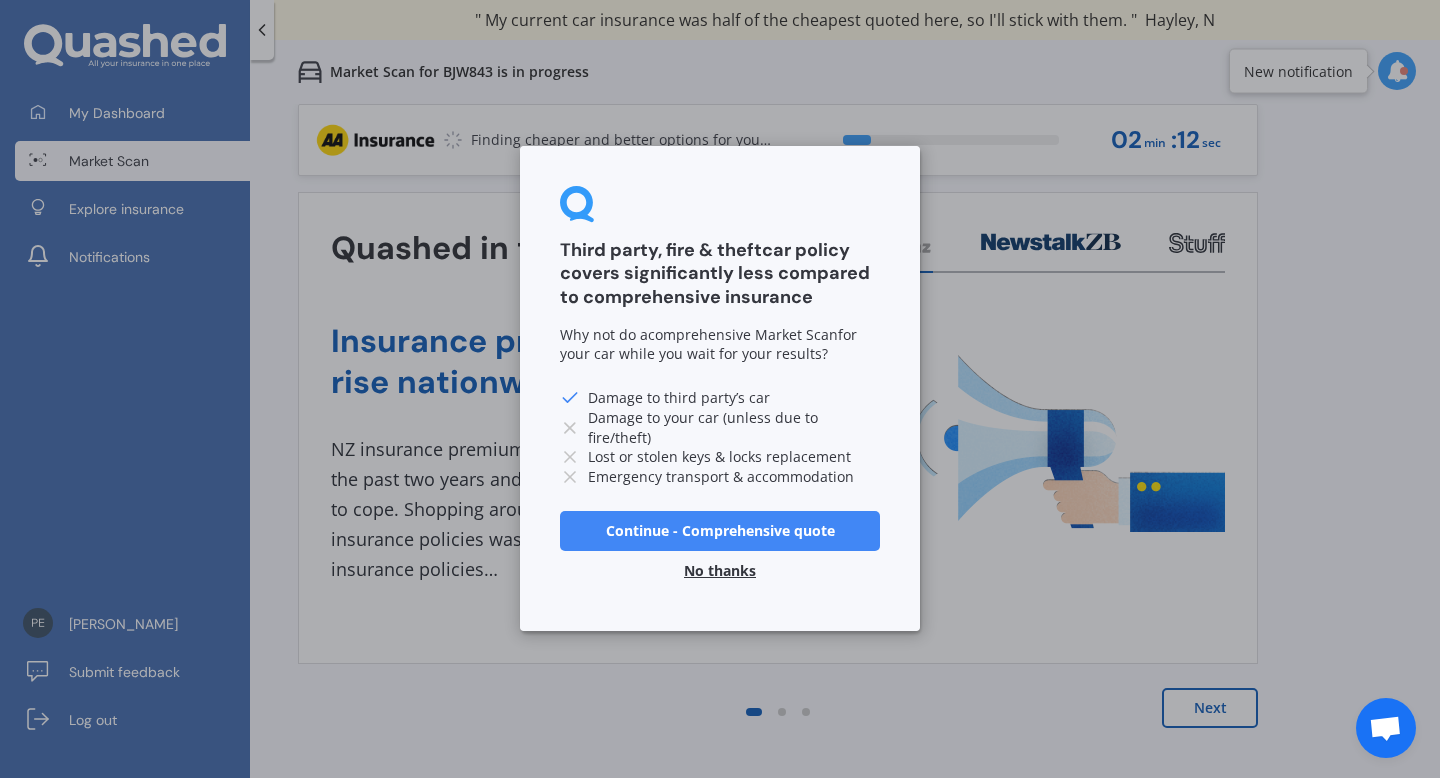 click on "No thanks" at bounding box center (720, 572) 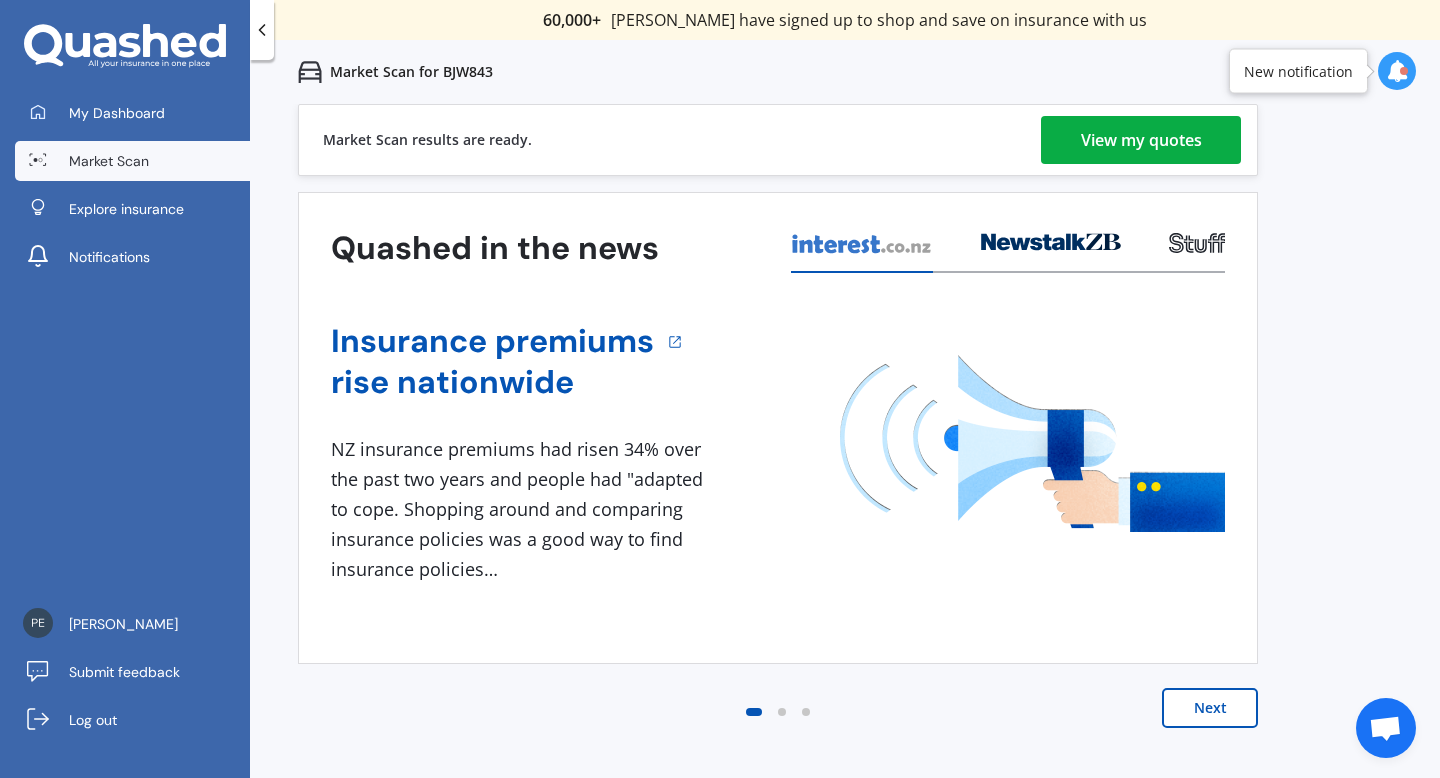 click on "View my quotes" at bounding box center [1141, 140] 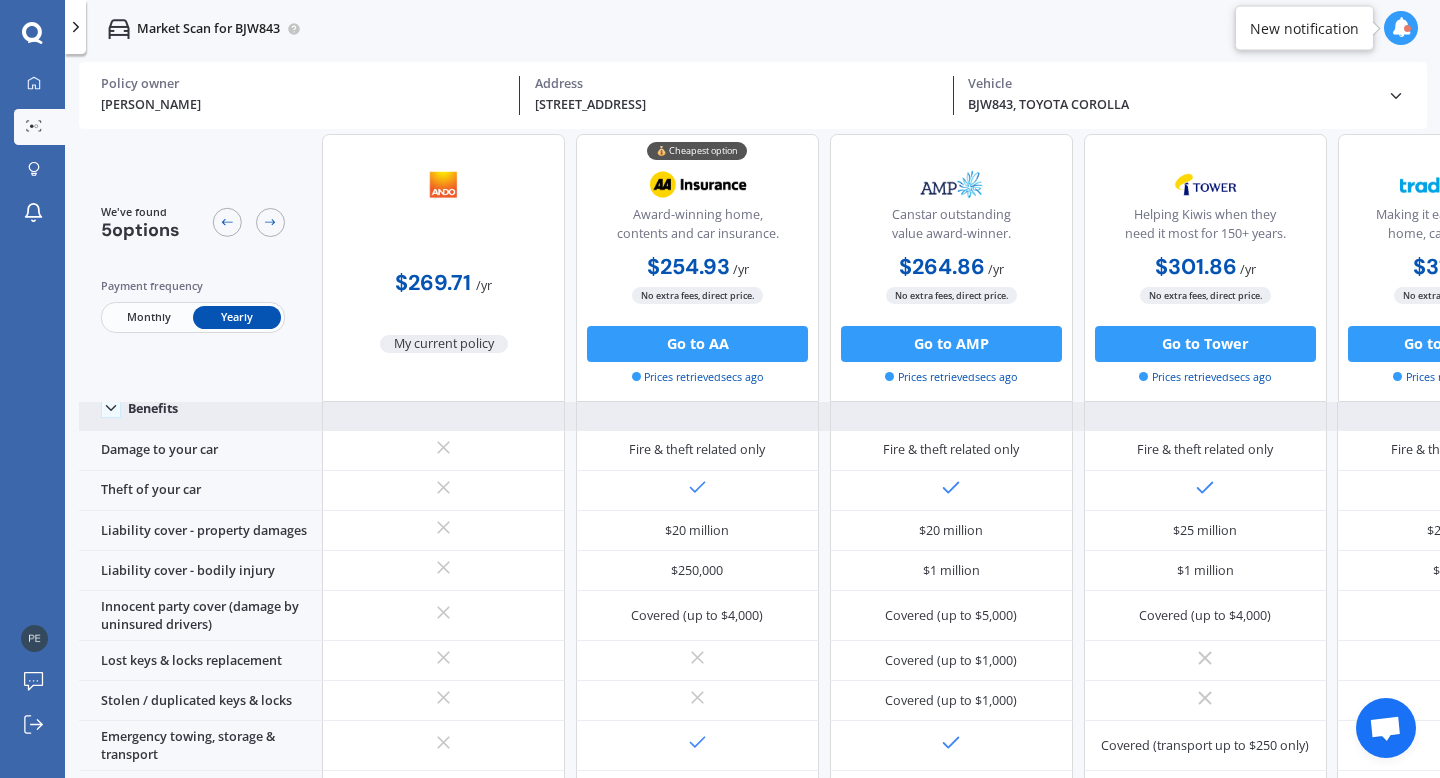 scroll, scrollTop: 0, scrollLeft: 0, axis: both 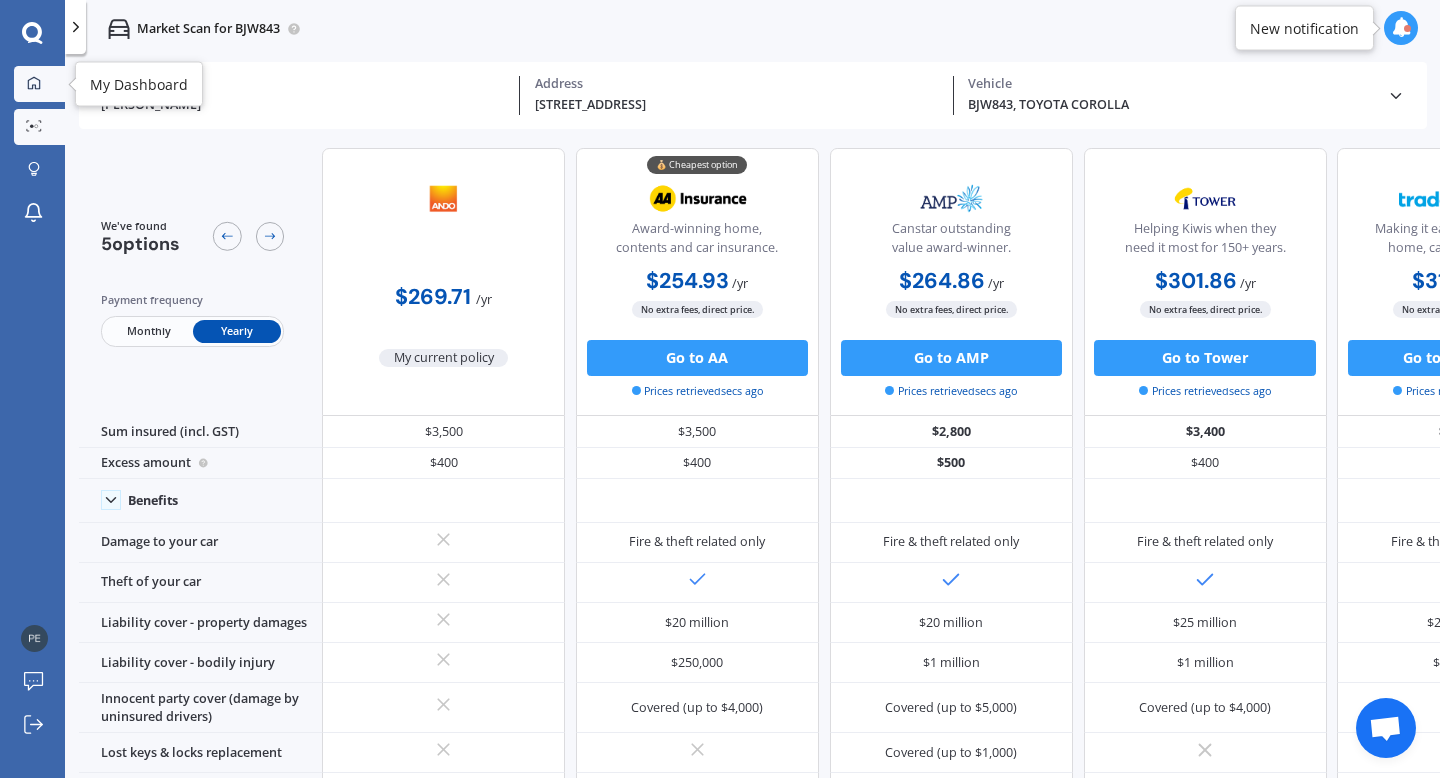 click 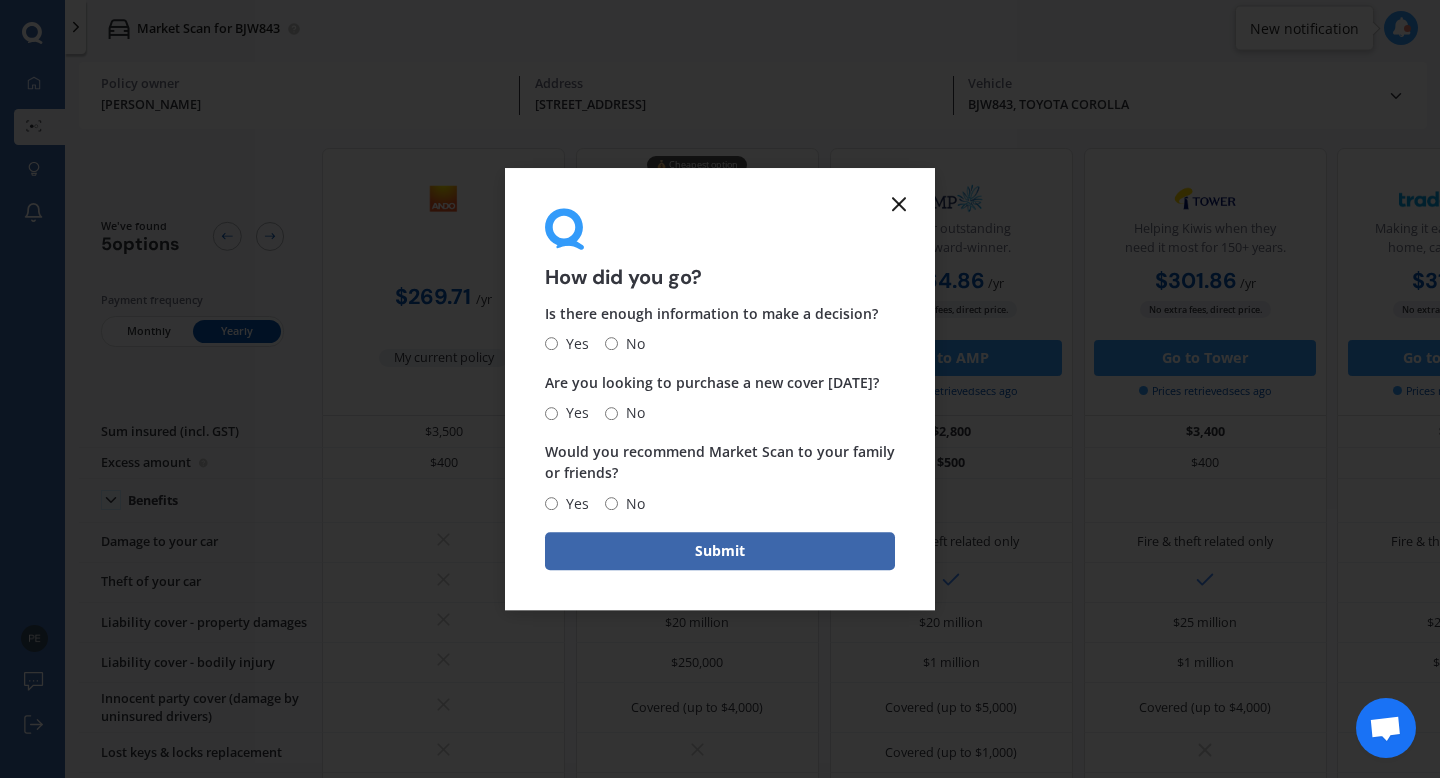 click 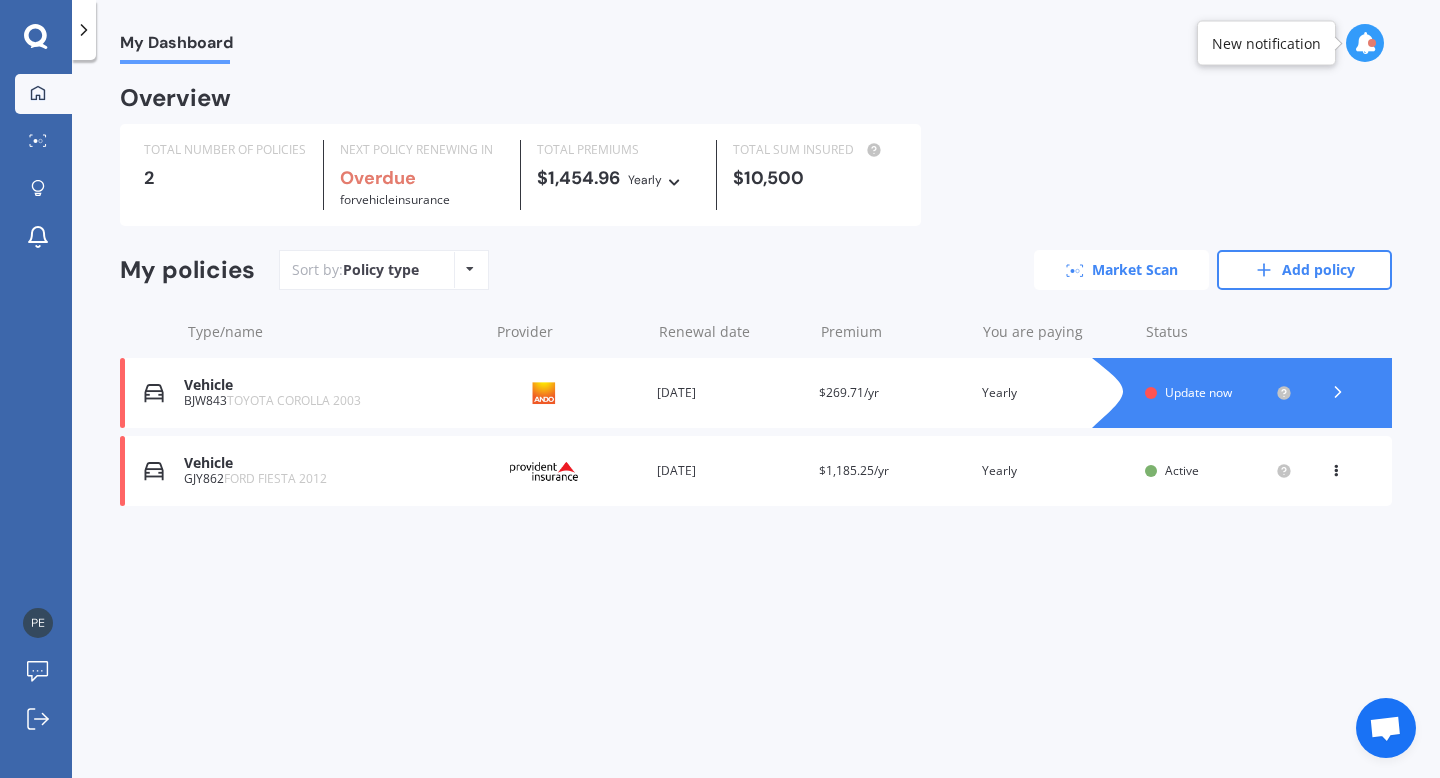 click on "Market Scan" at bounding box center (1121, 270) 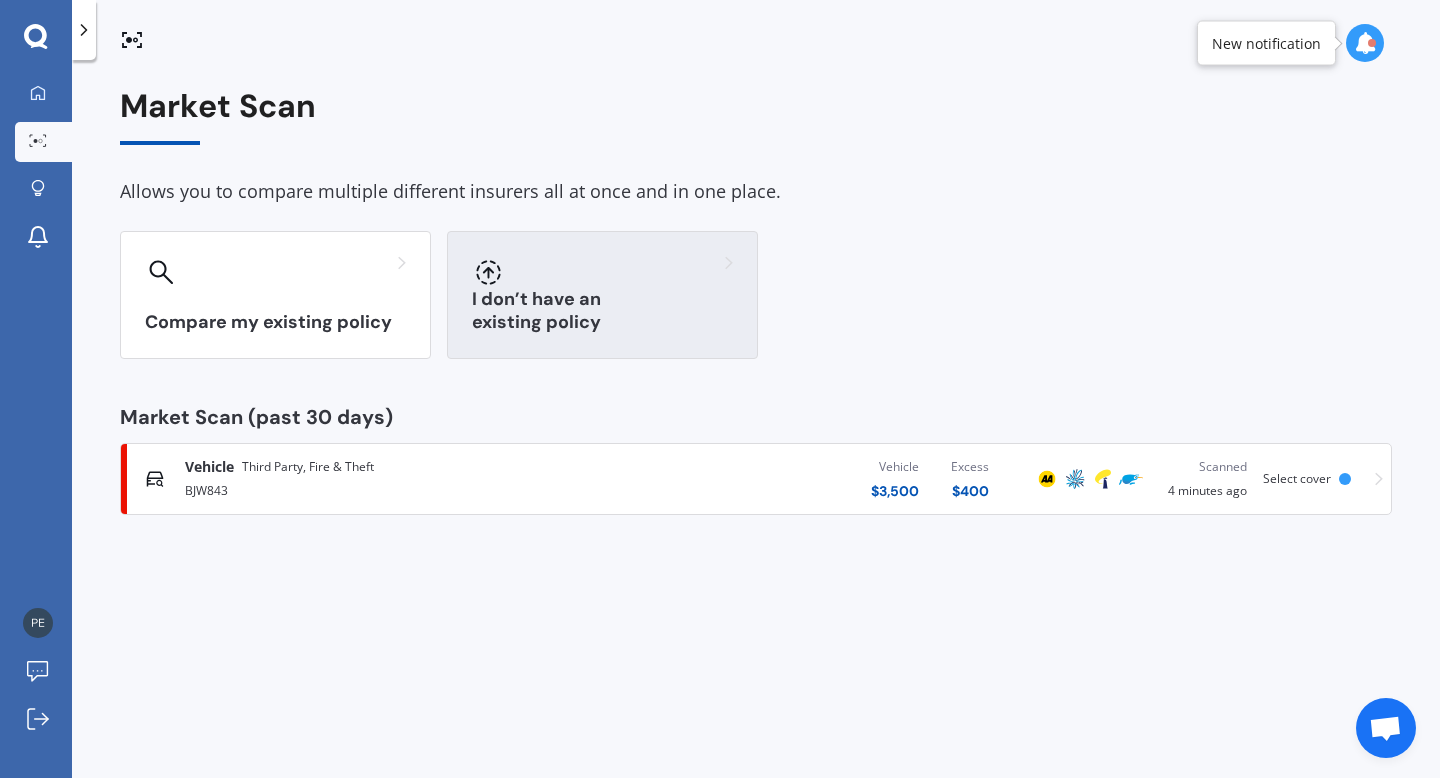 click on "I don’t have an existing policy" at bounding box center (602, 295) 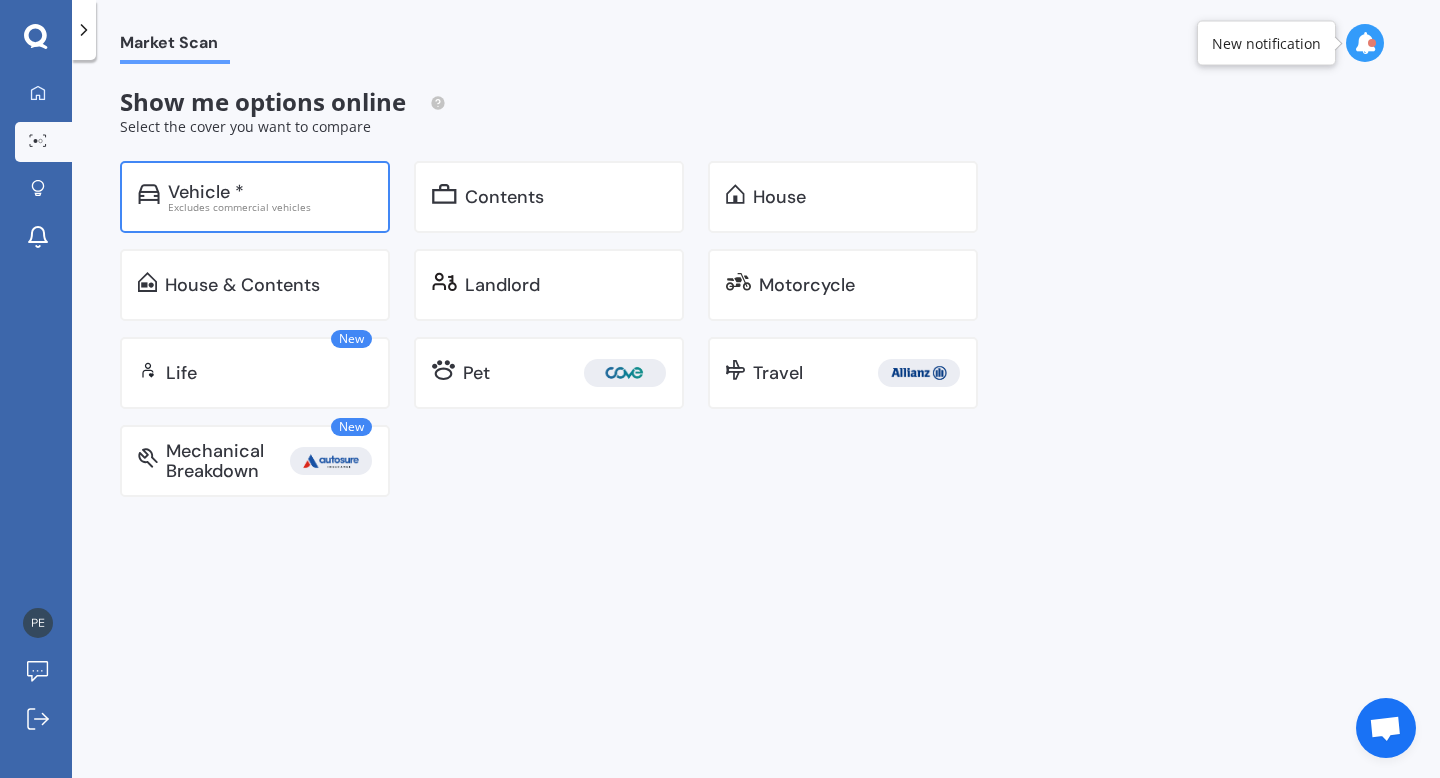 click on "Vehicle *" at bounding box center (270, 192) 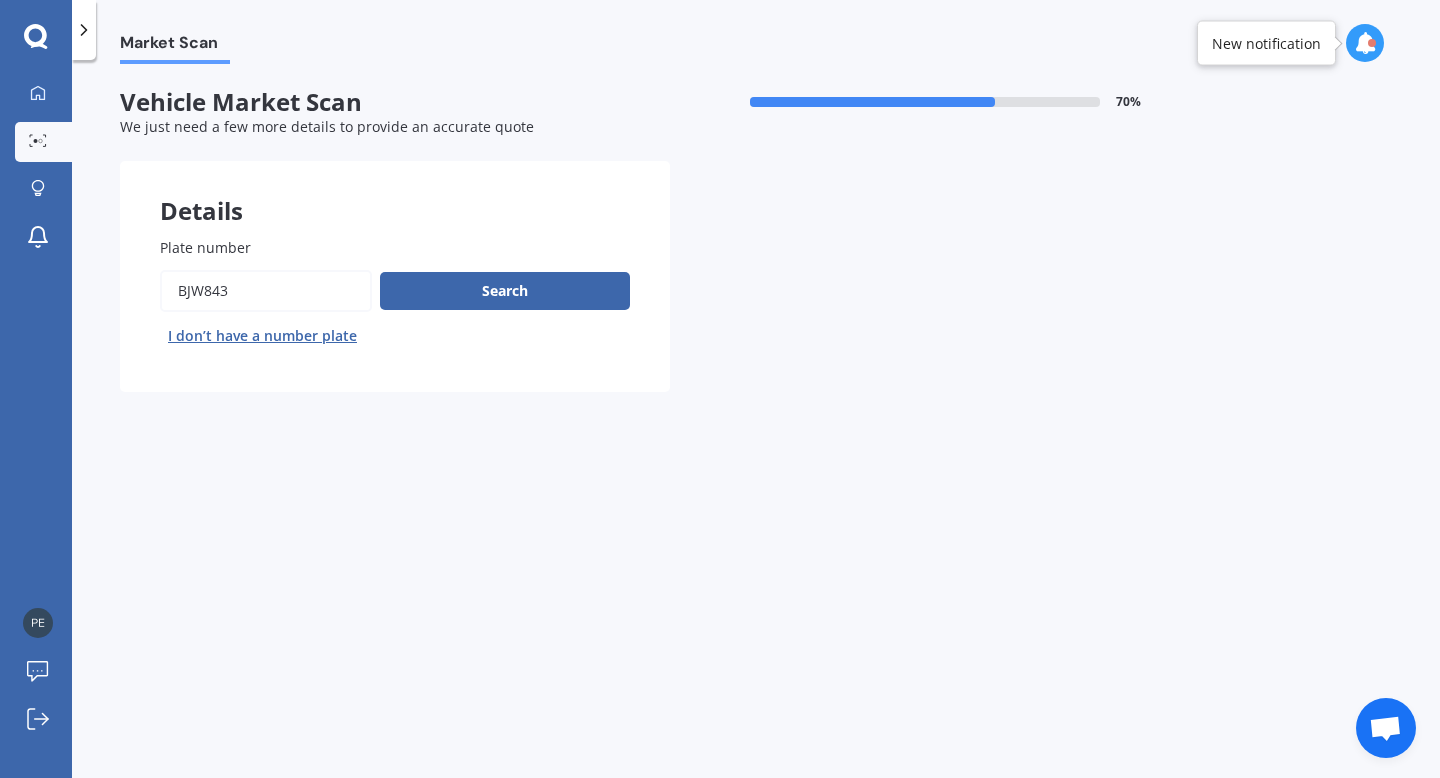 drag, startPoint x: 255, startPoint y: 298, endPoint x: 114, endPoint y: 275, distance: 142.86357 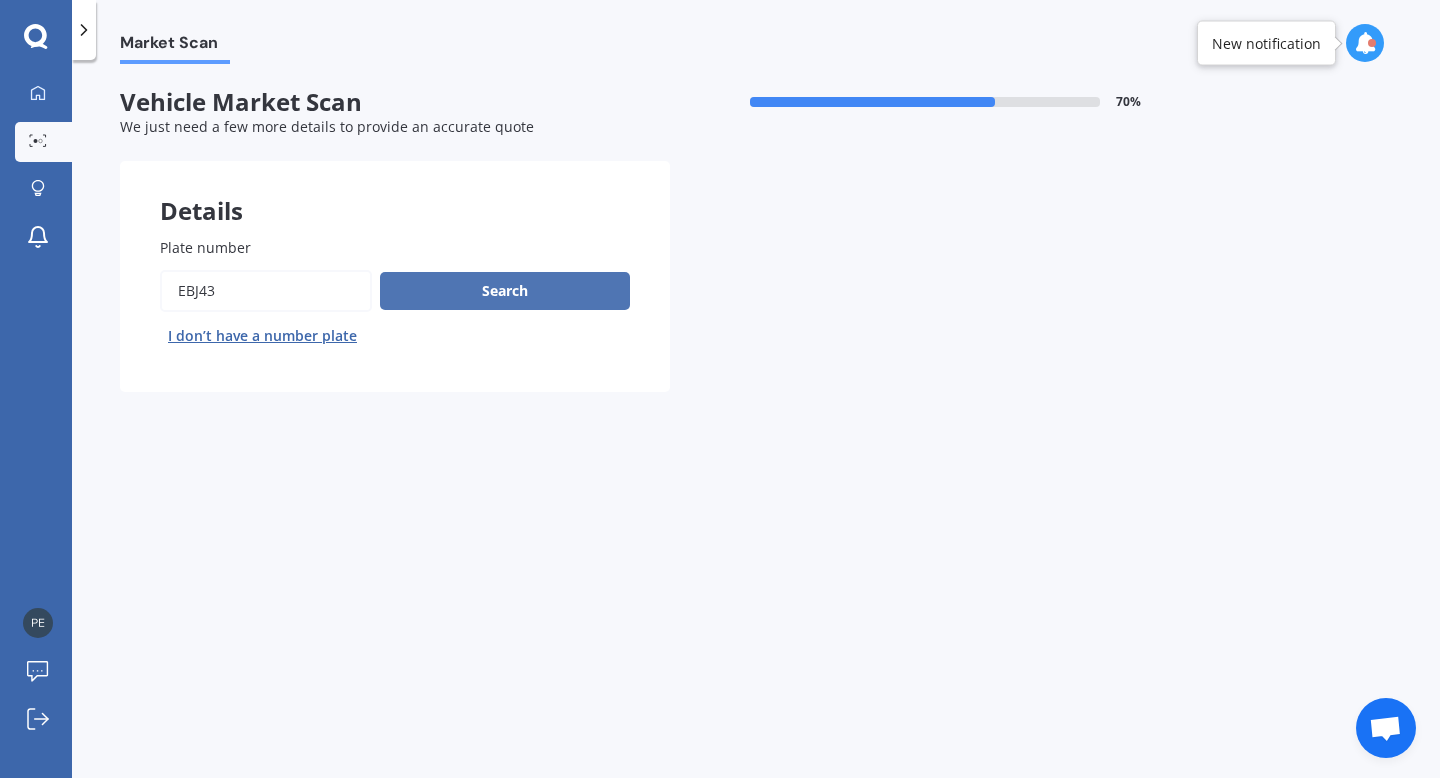 type on "EBJ43" 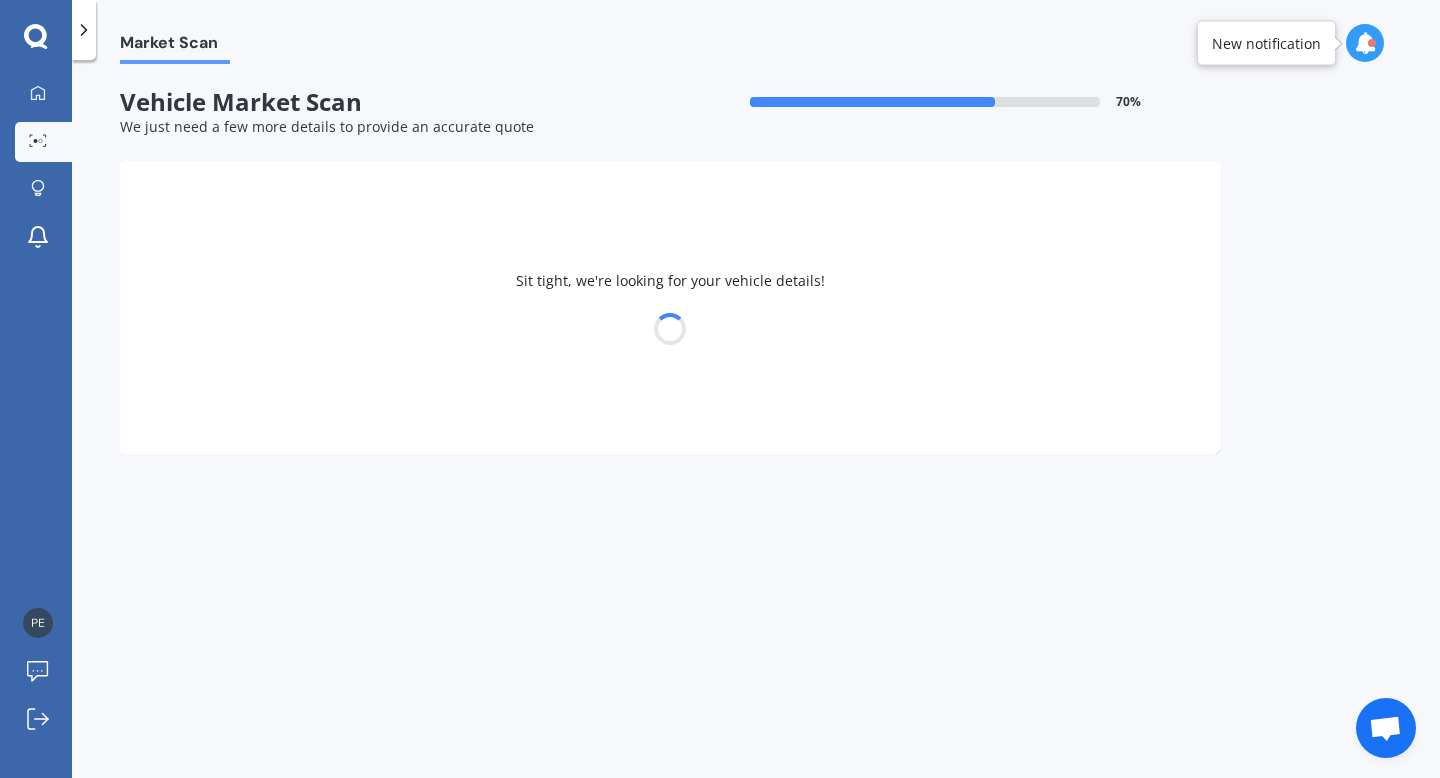 select on "TOYOTA" 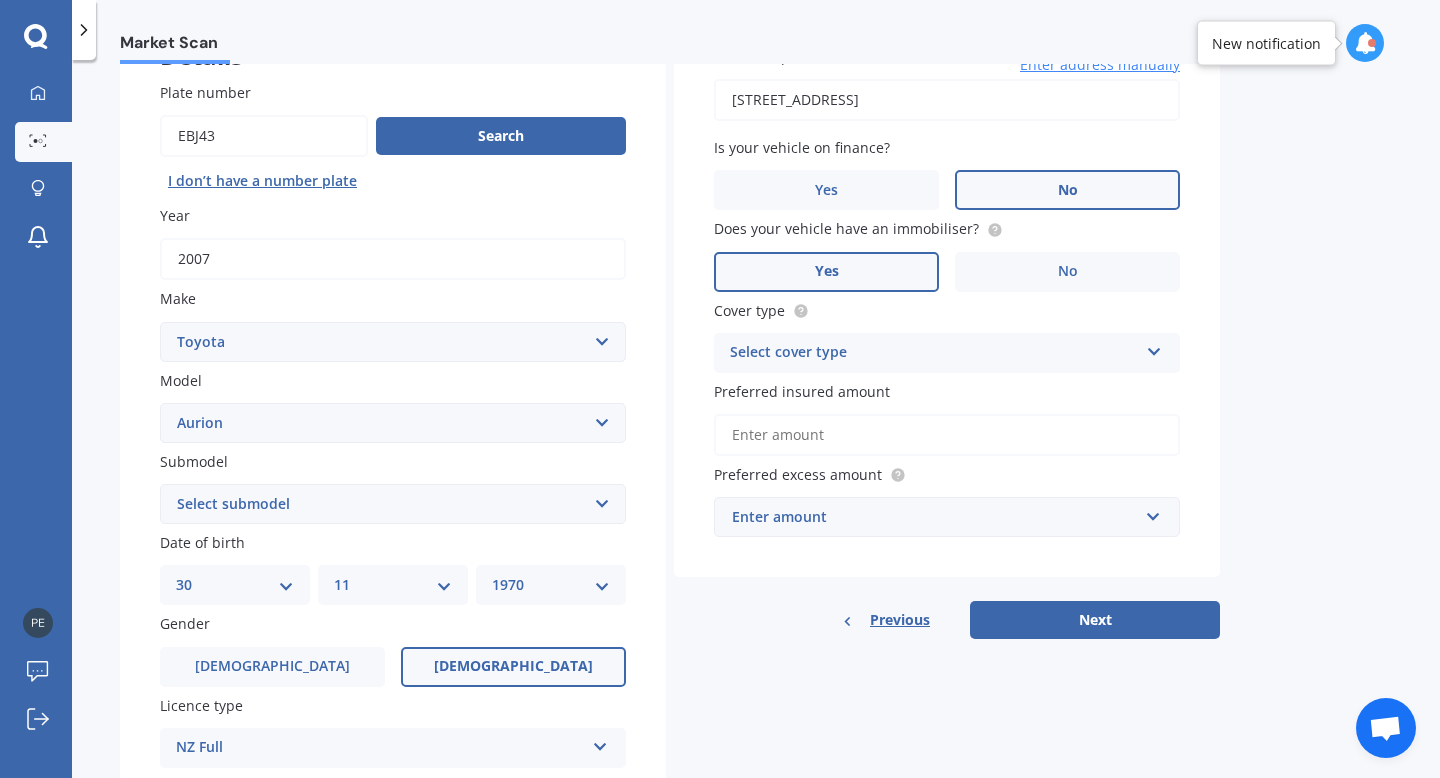 scroll, scrollTop: 159, scrollLeft: 0, axis: vertical 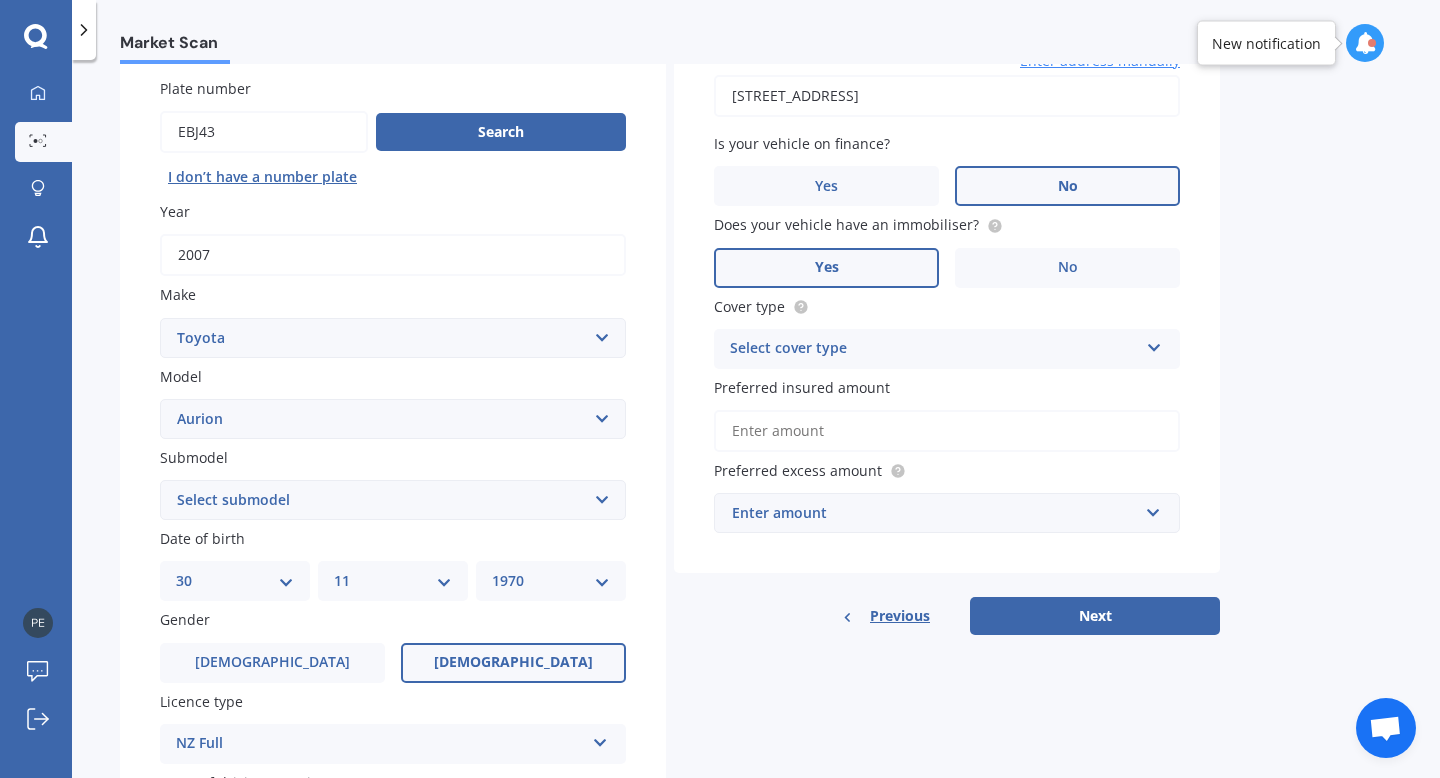 click on "Select submodel AT-X V6 3.5 Sedan Grande V6 3.5 Sedan Sportivo SX6 V6 3.5 Sedan Touring V6 3.5 Sedan" at bounding box center [393, 500] 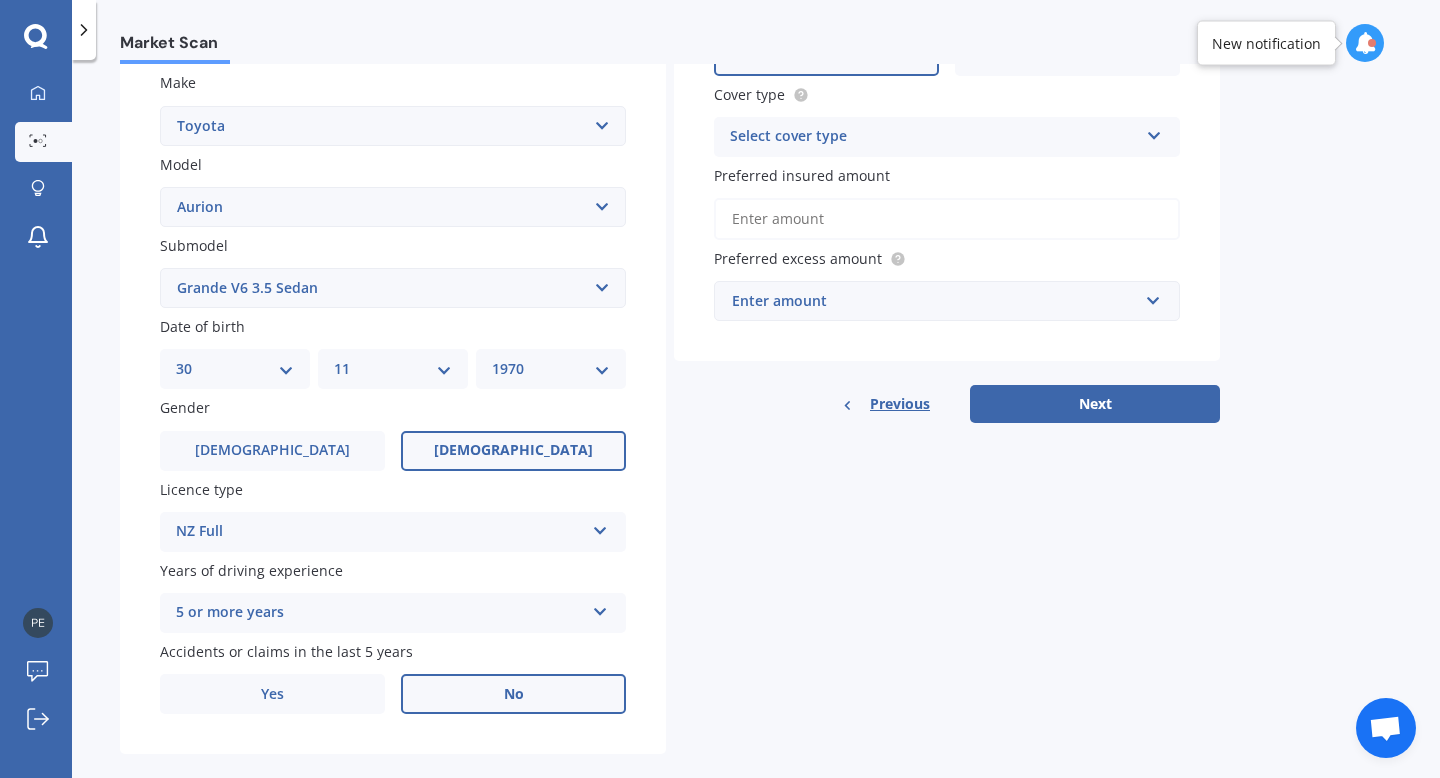 scroll, scrollTop: 404, scrollLeft: 0, axis: vertical 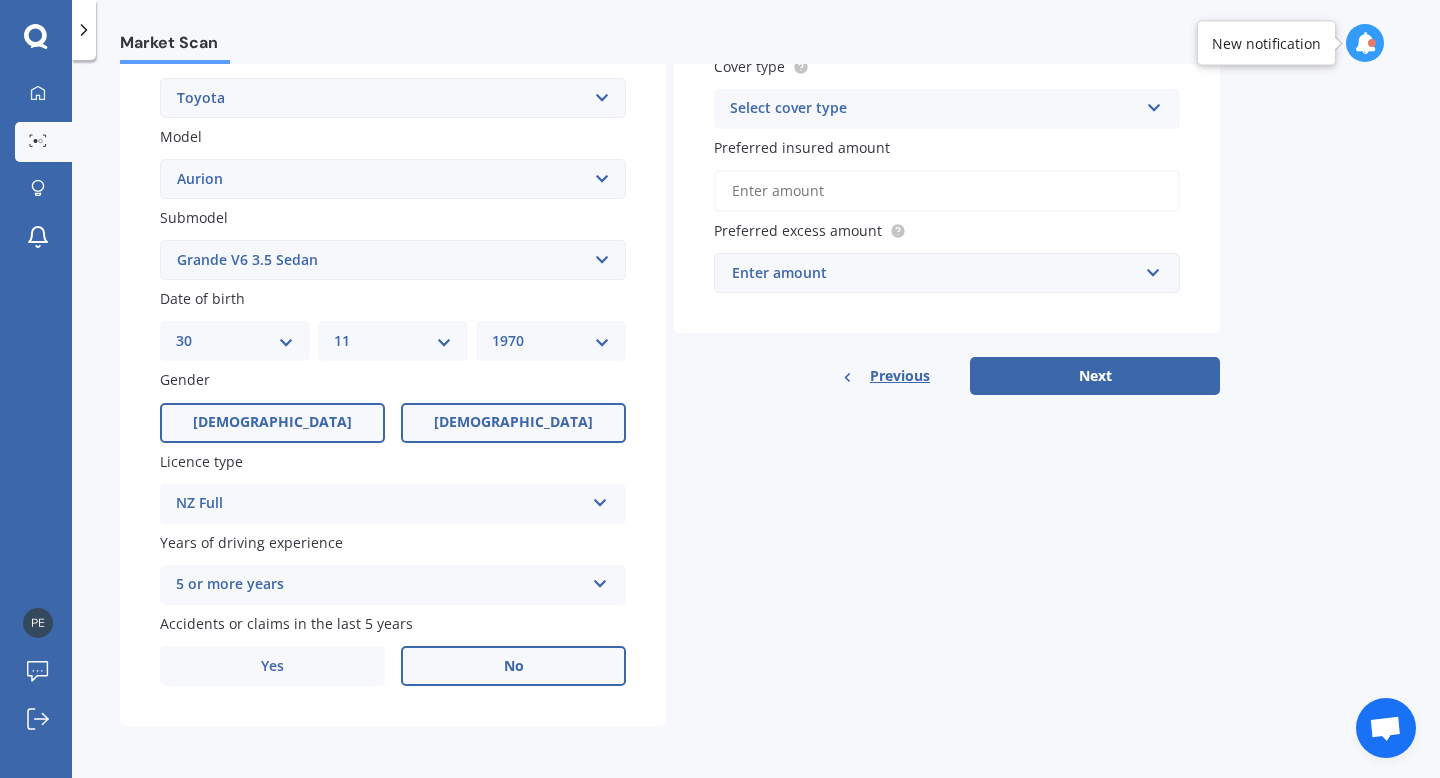 click on "[DEMOGRAPHIC_DATA]" at bounding box center [272, 423] 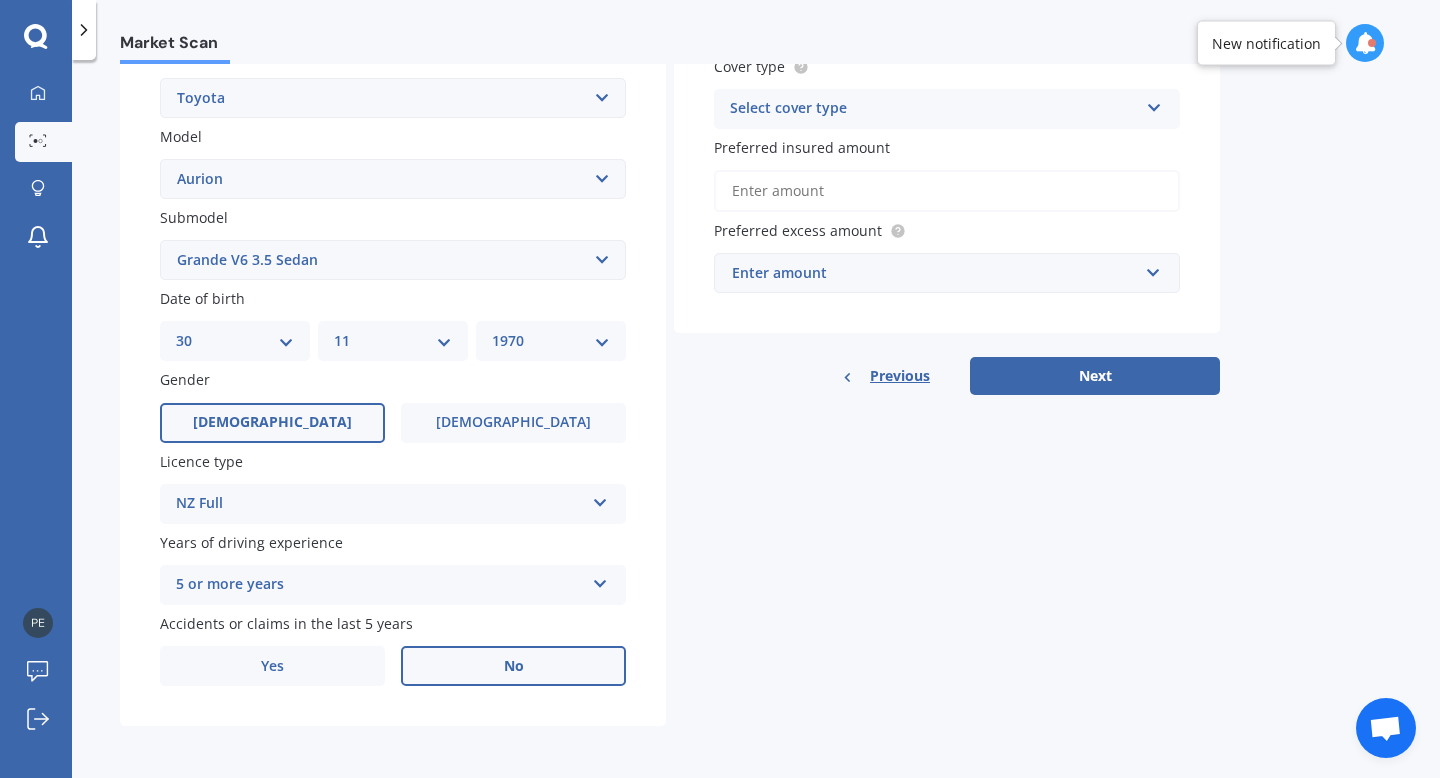 click on "YYYY 2025 2024 2023 2022 2021 2020 2019 2018 2017 2016 2015 2014 2013 2012 2011 2010 2009 2008 2007 2006 2005 2004 2003 2002 2001 2000 1999 1998 1997 1996 1995 1994 1993 1992 1991 1990 1989 1988 1987 1986 1985 1984 1983 1982 1981 1980 1979 1978 1977 1976 1975 1974 1973 1972 1971 1970 1969 1968 1967 1966 1965 1964 1963 1962 1961 1960 1959 1958 1957 1956 1955 1954 1953 1952 1951 1950 1949 1948 1947 1946 1945 1944 1943 1942 1941 1940 1939 1938 1937 1936 1935 1934 1933 1932 1931 1930 1929 1928 1927 1926" at bounding box center [551, 341] 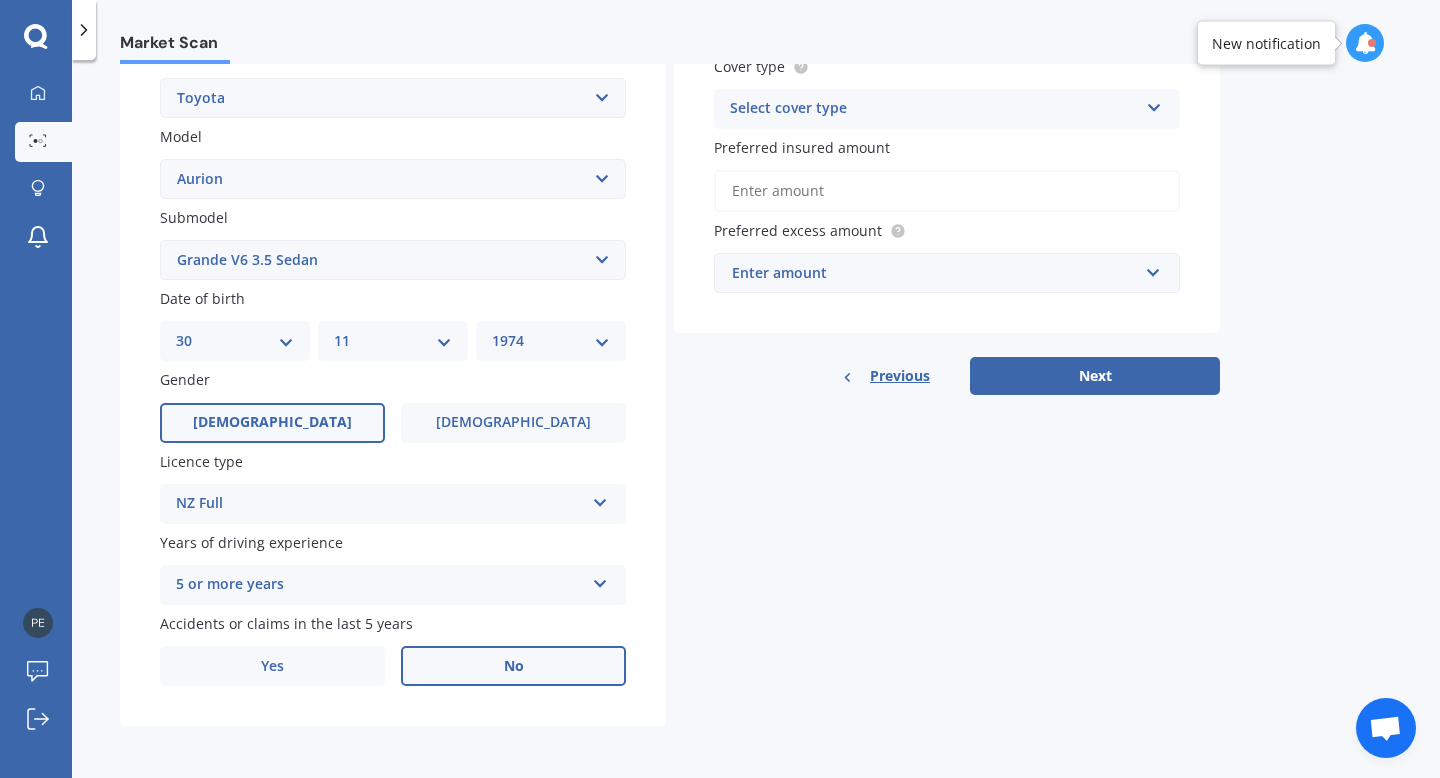 click on "DD 01 02 03 04 05 06 07 08 09 10 11 12 13 14 15 16 17 18 19 20 21 22 23 24 25 26 27 28 29 30 31" at bounding box center (235, 341) 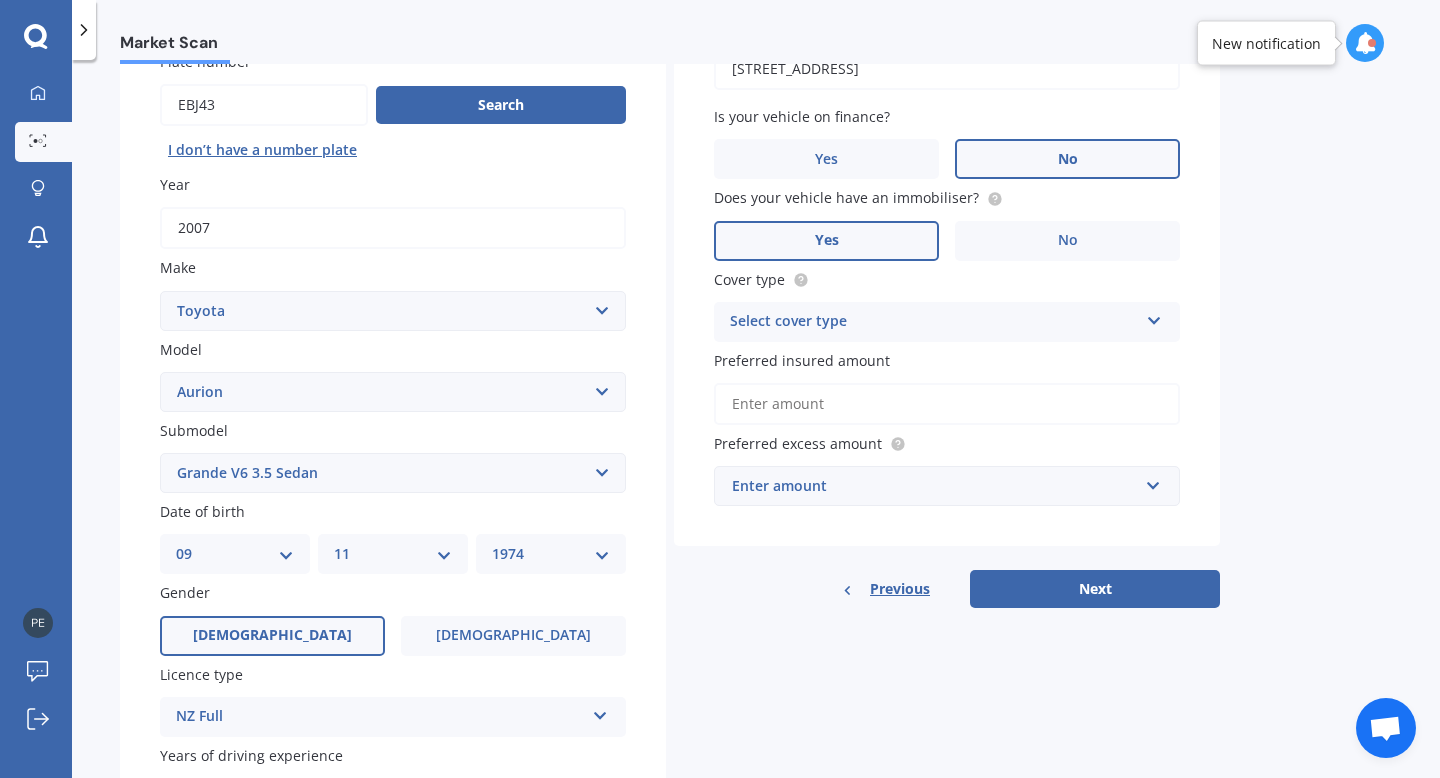 scroll, scrollTop: 0, scrollLeft: 0, axis: both 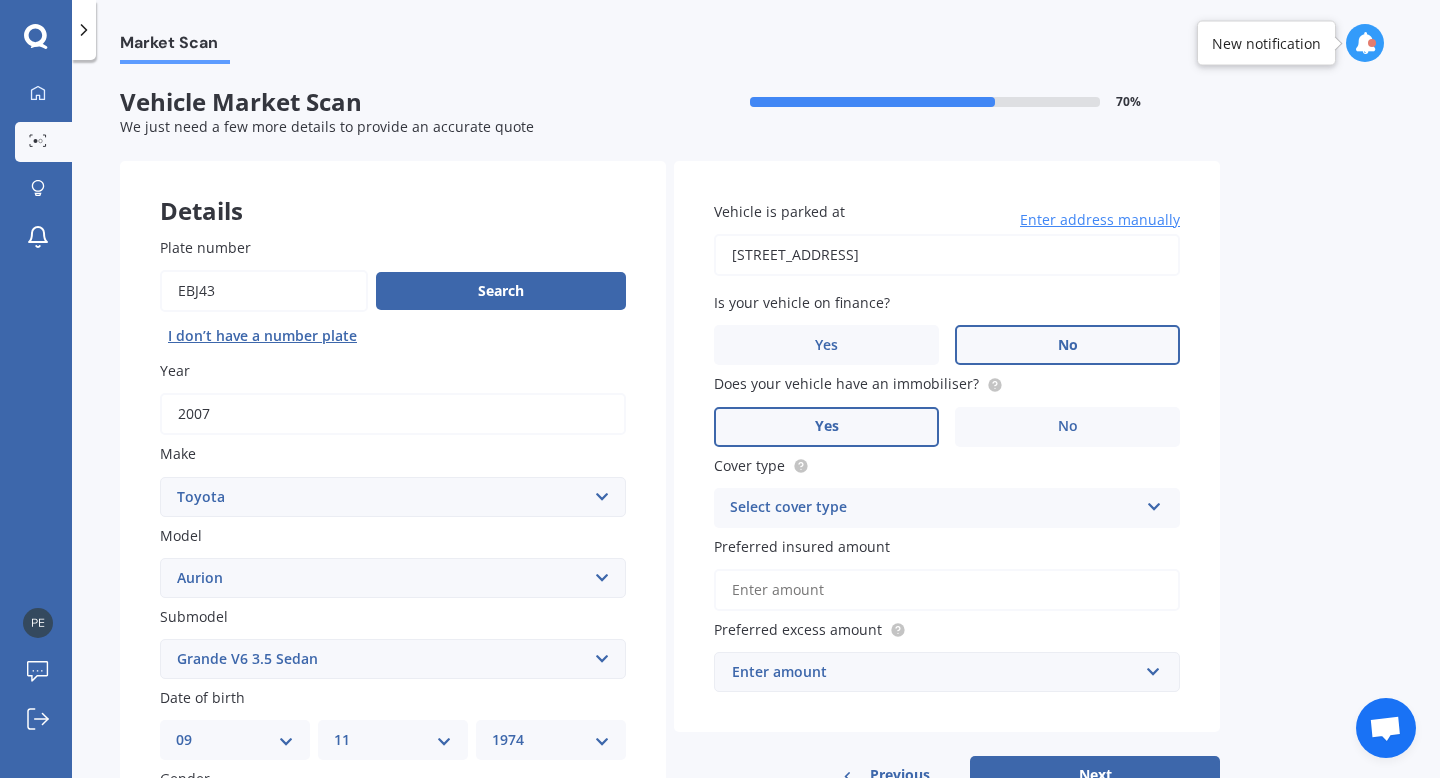 click at bounding box center (1154, 503) 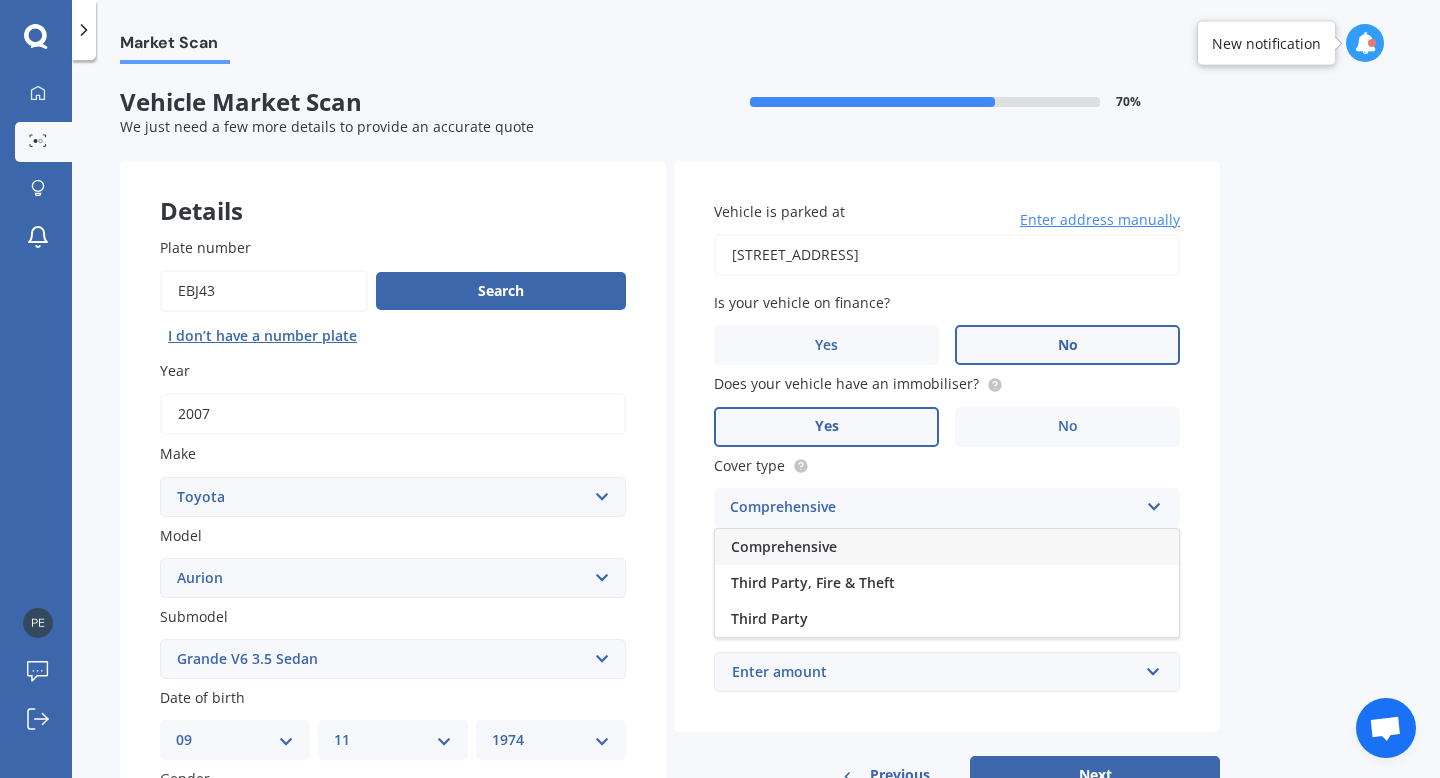 click on "Comprehensive" at bounding box center [947, 547] 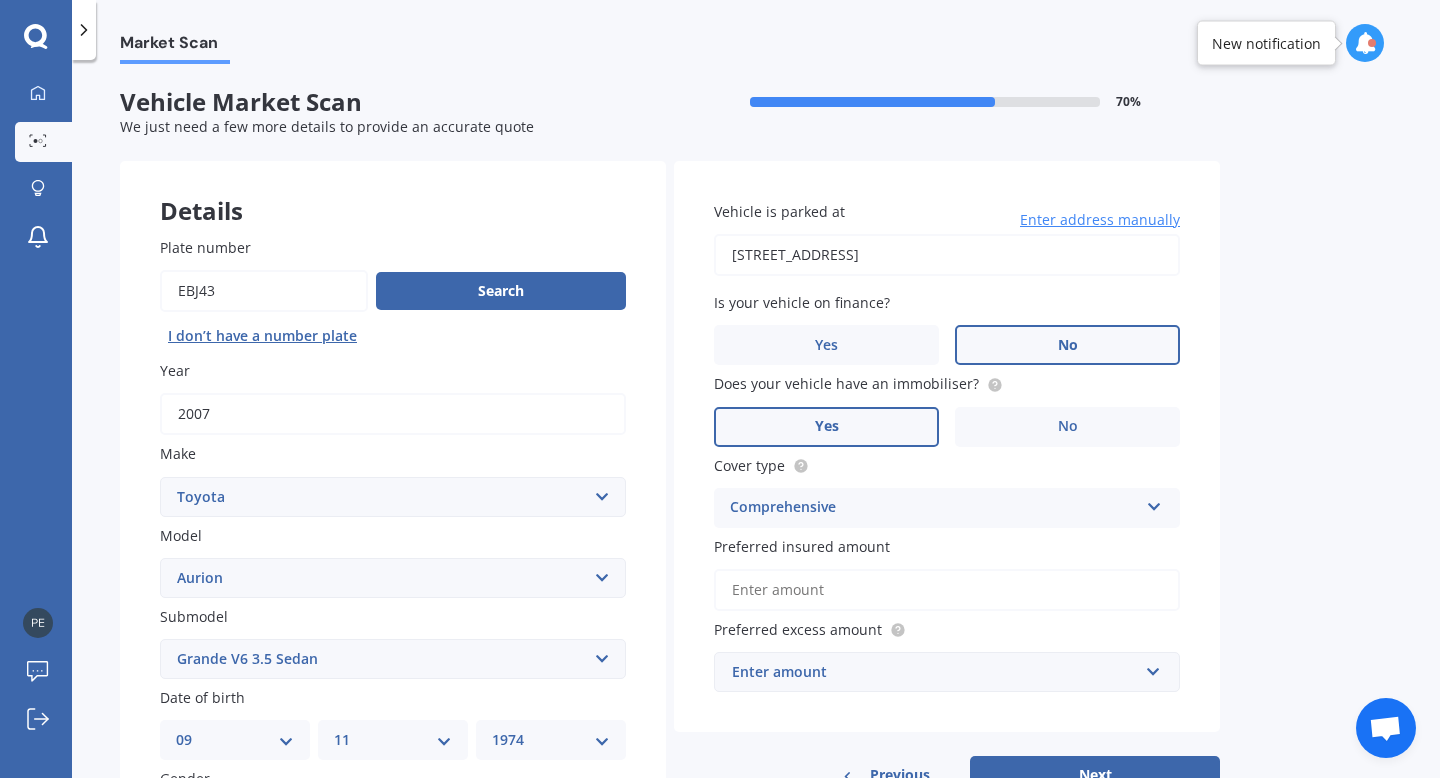 click on "Preferred insured amount" at bounding box center (947, 590) 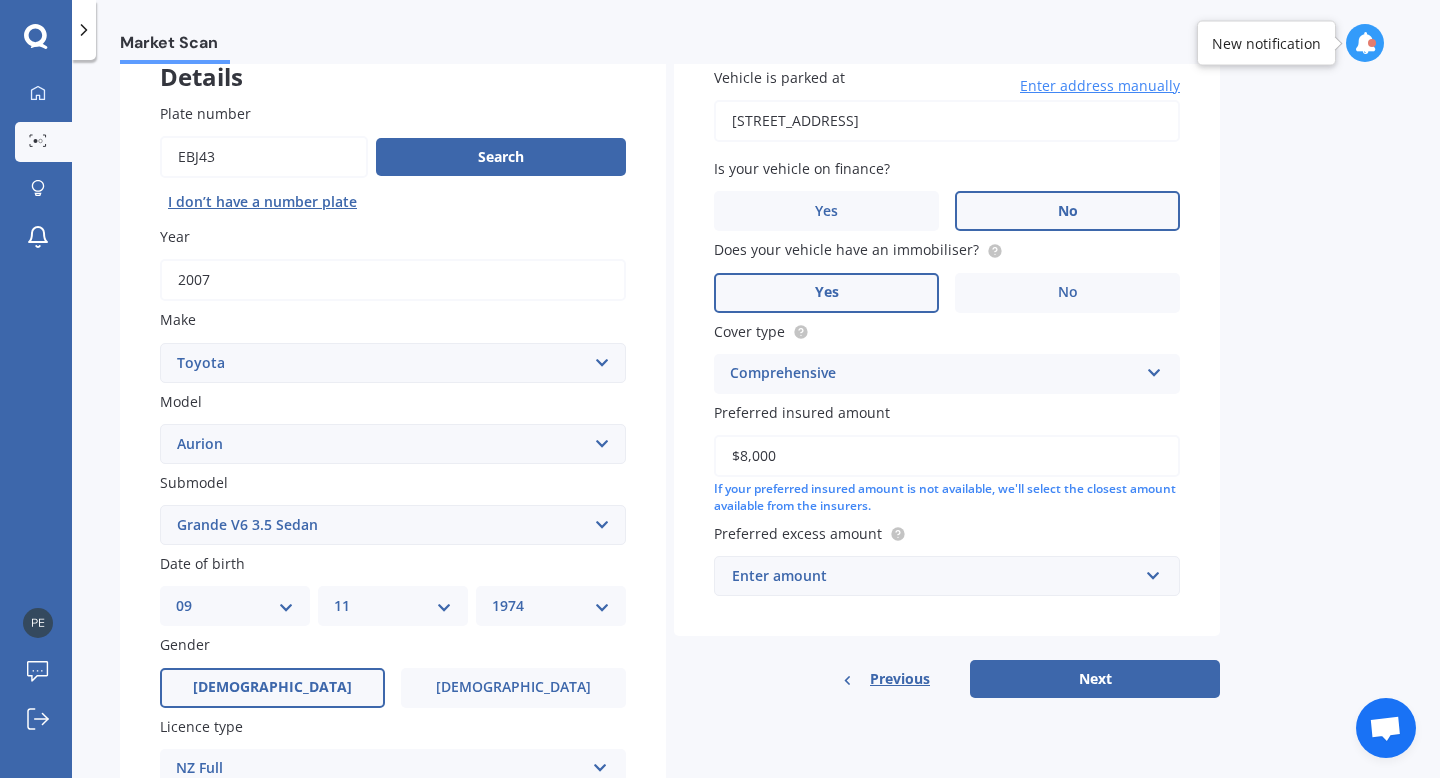 scroll, scrollTop: 140, scrollLeft: 0, axis: vertical 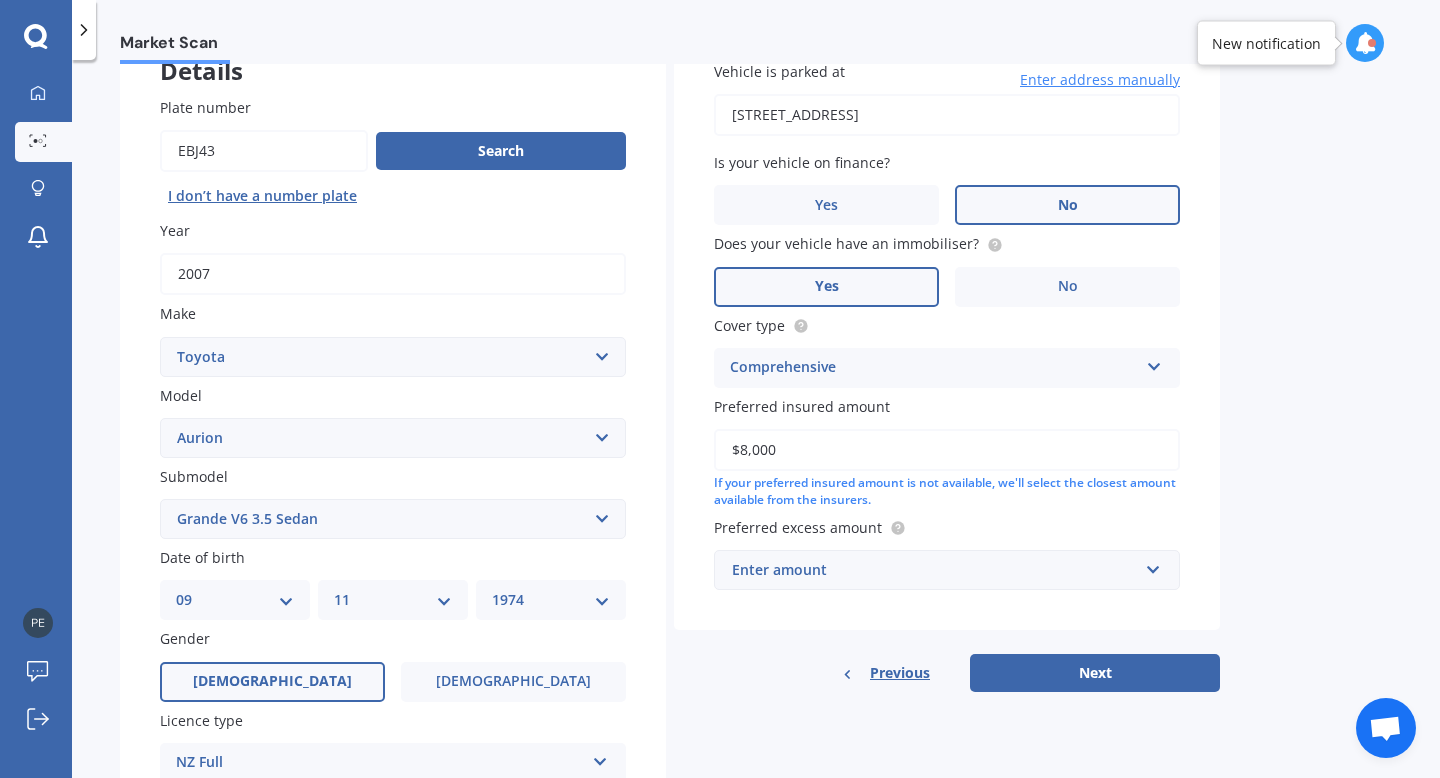 type on "$8,000" 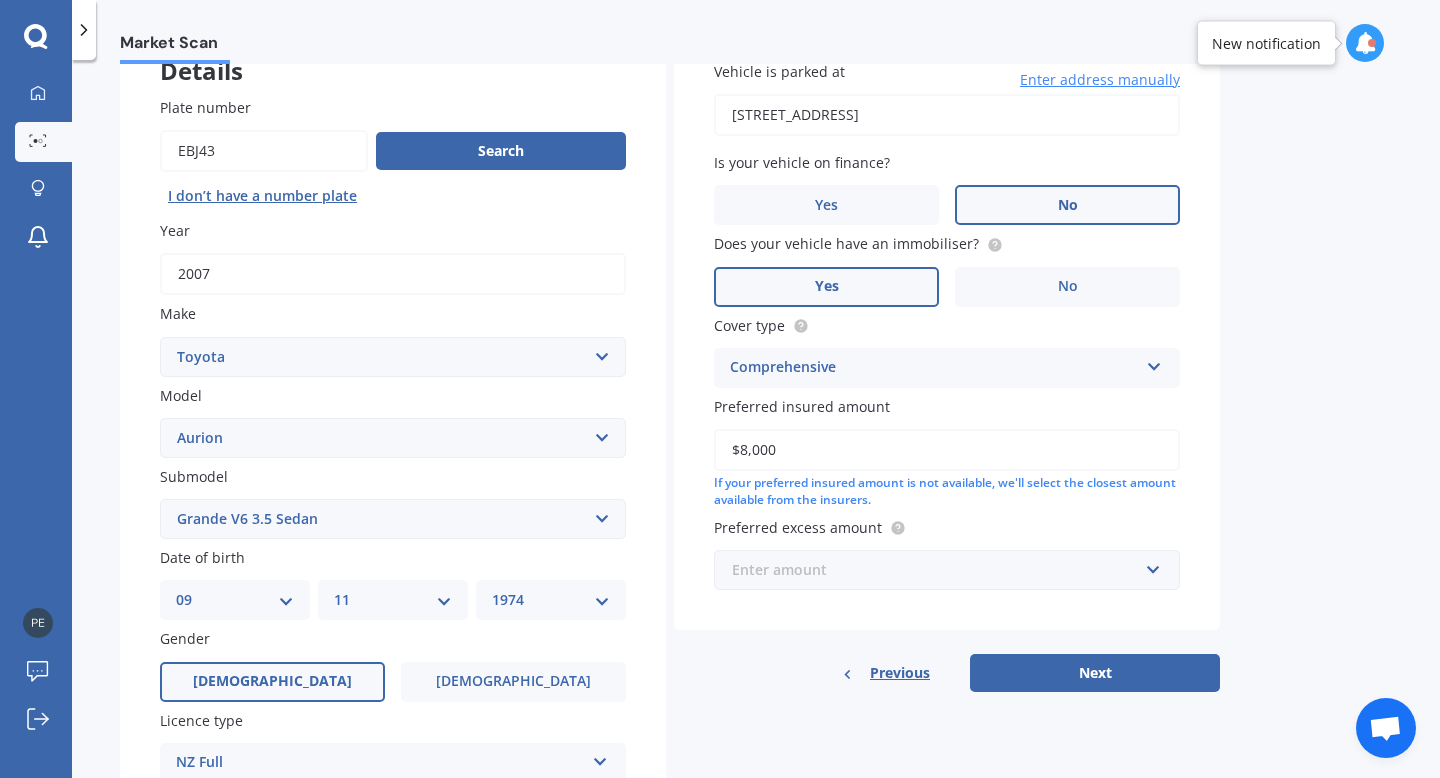 click at bounding box center (940, 570) 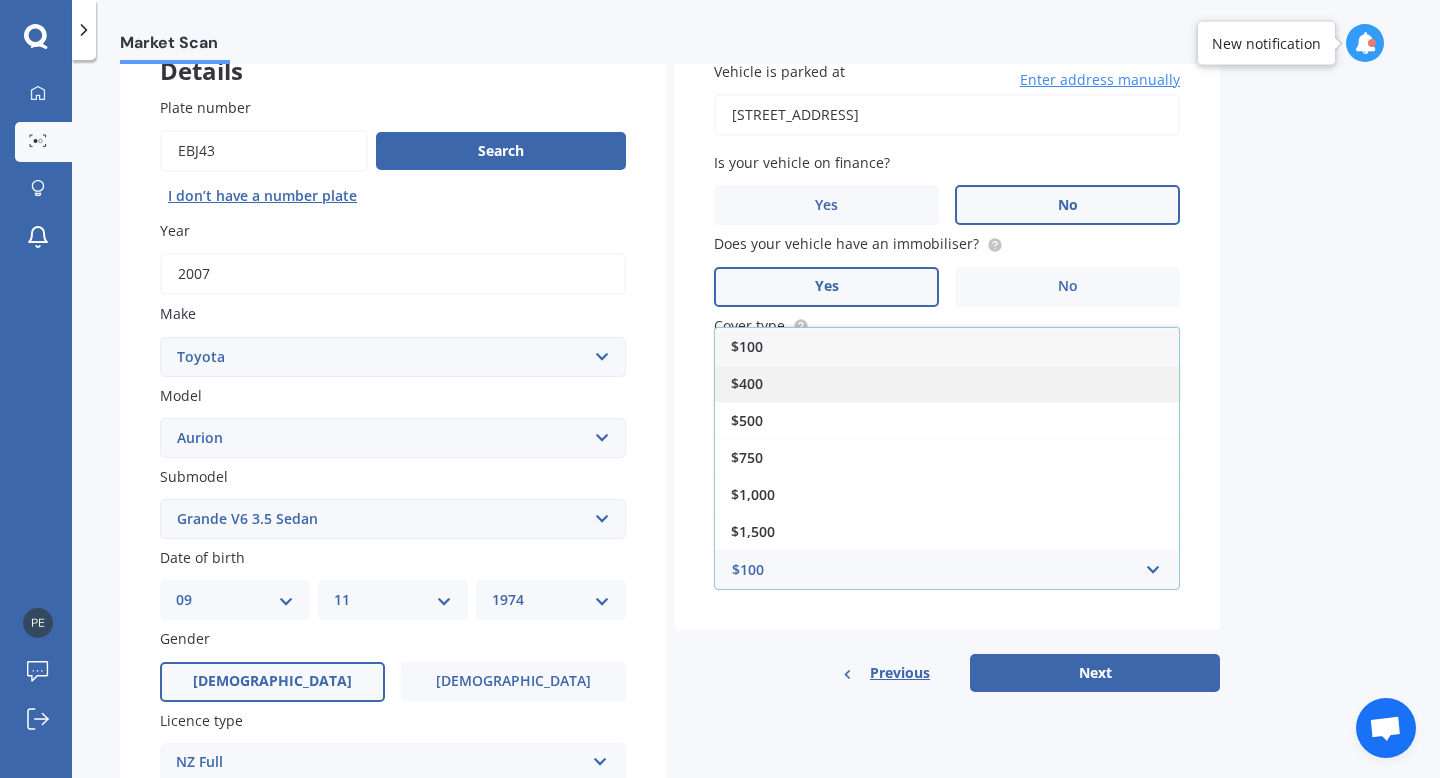 click on "$400" at bounding box center [947, 383] 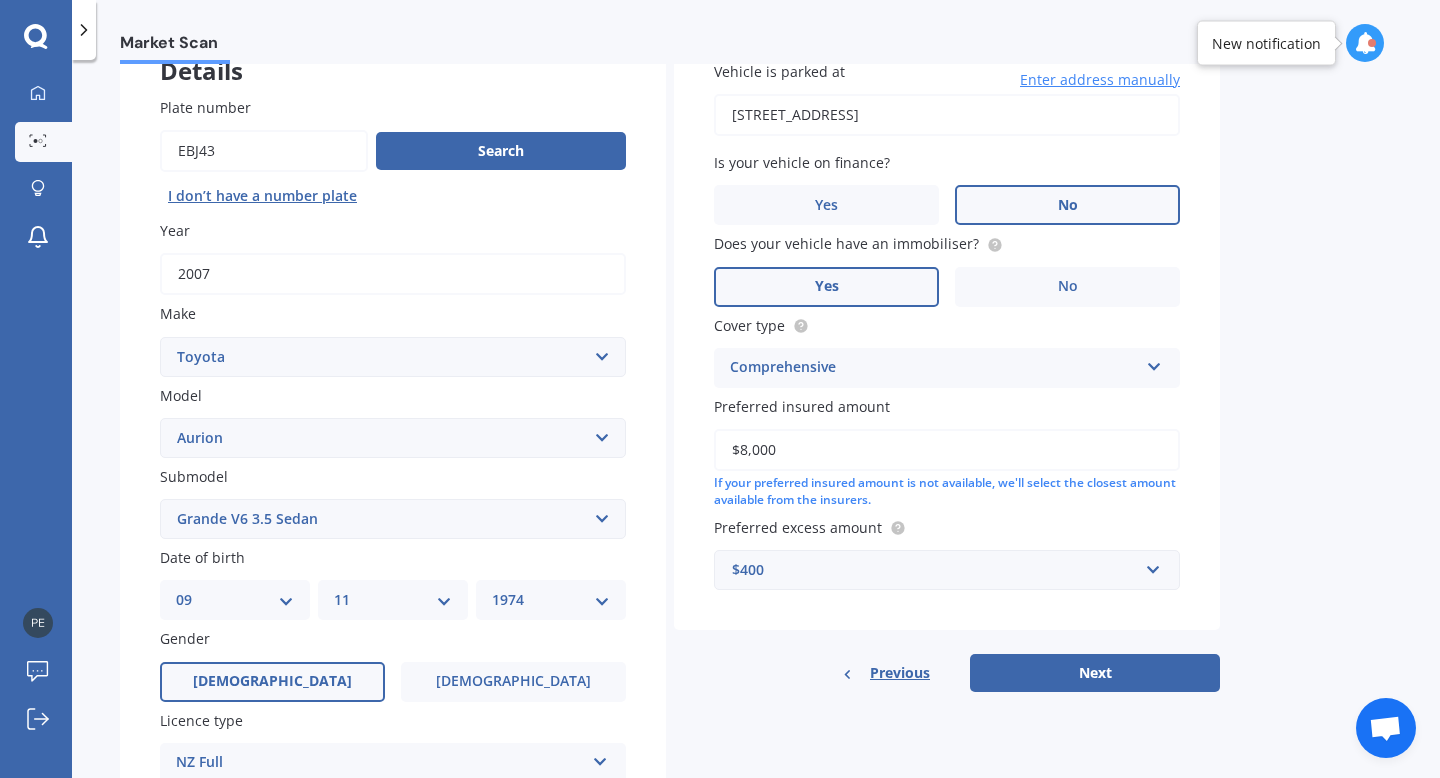 scroll, scrollTop: 404, scrollLeft: 0, axis: vertical 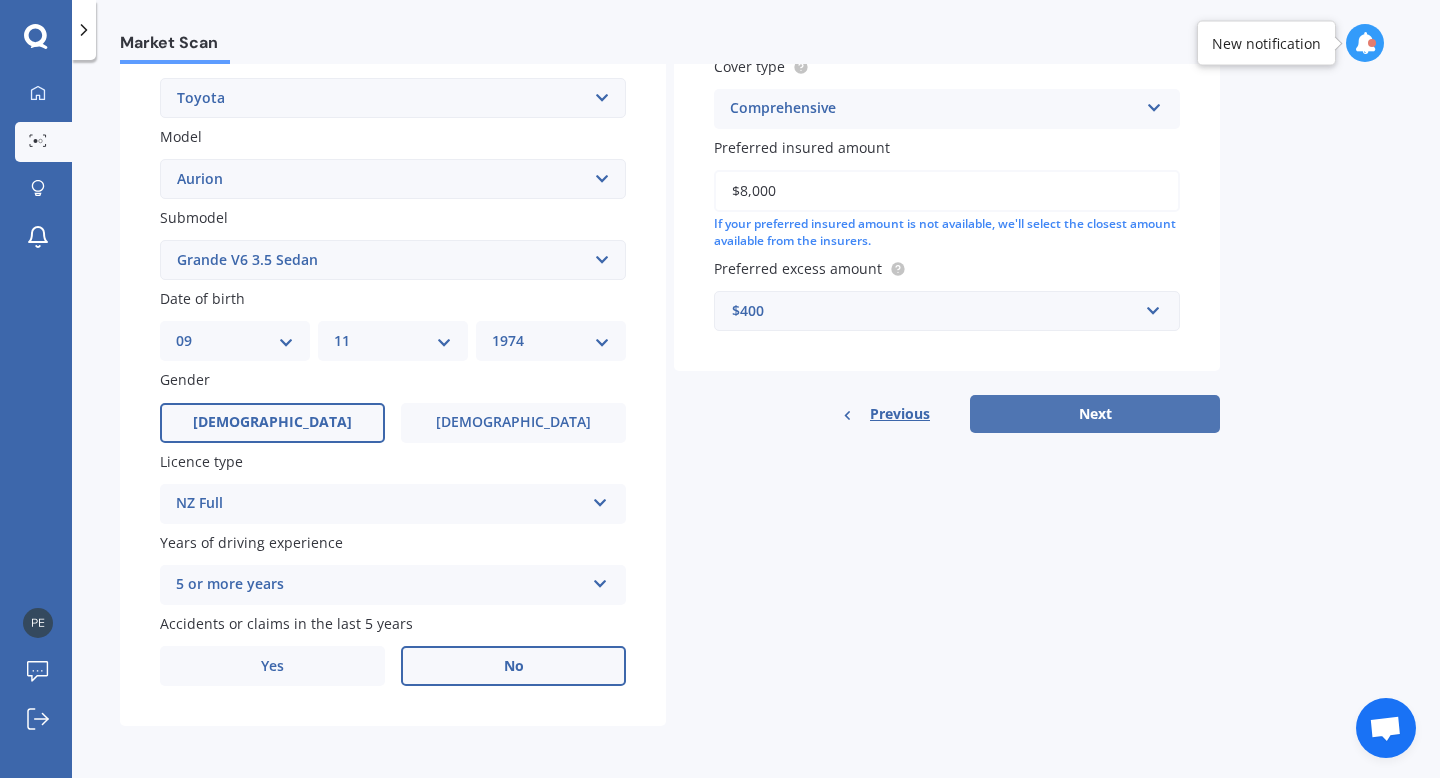 click on "Next" at bounding box center [1095, 414] 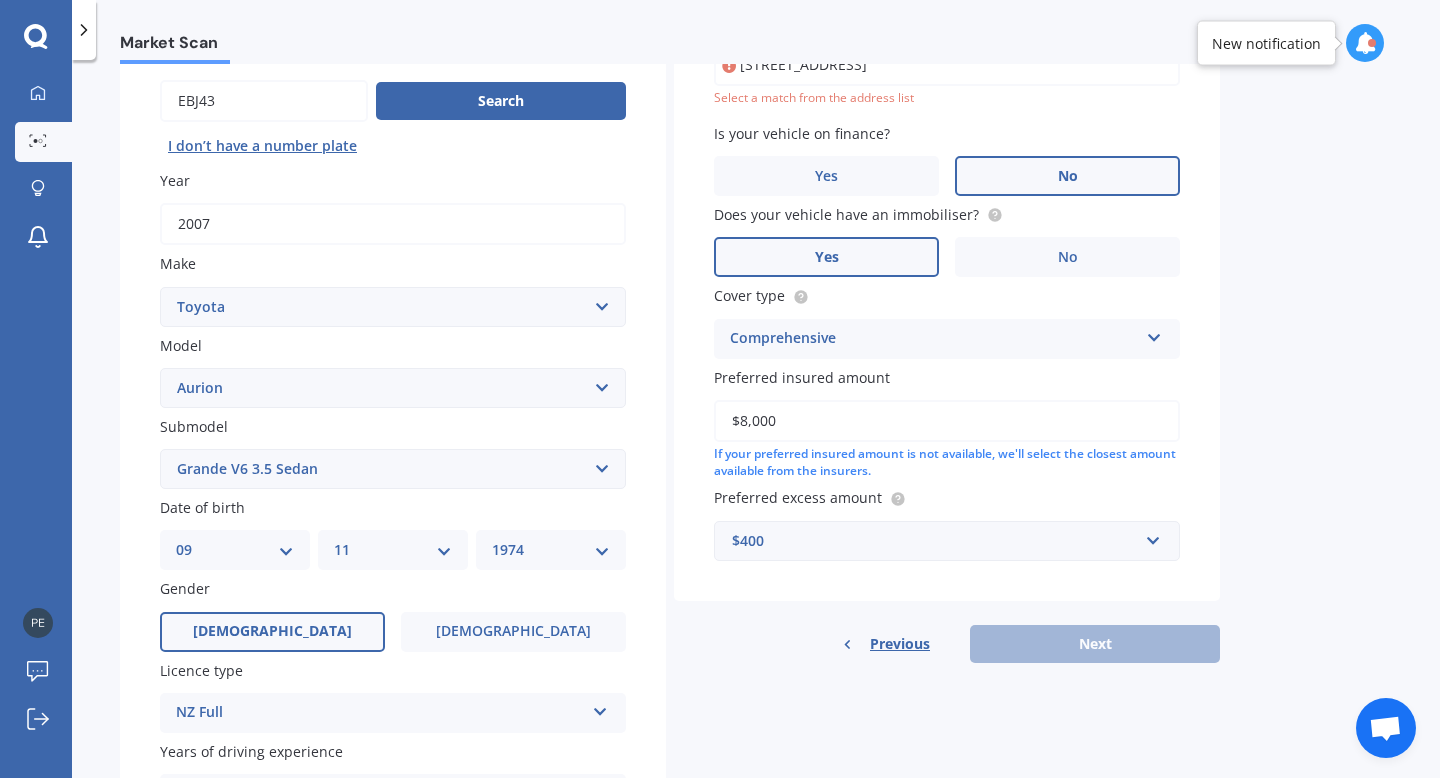 scroll, scrollTop: 137, scrollLeft: 0, axis: vertical 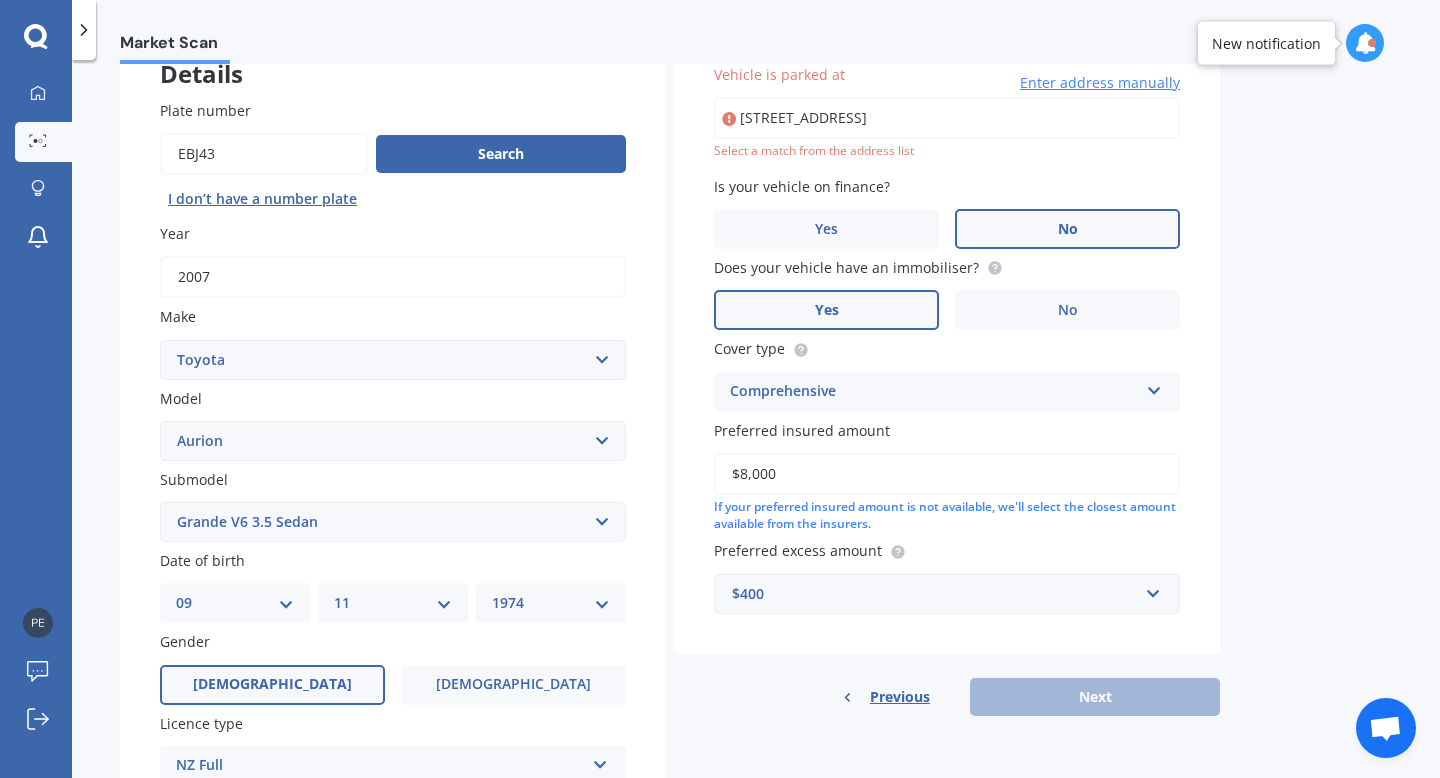 type on "[STREET_ADDRESS]" 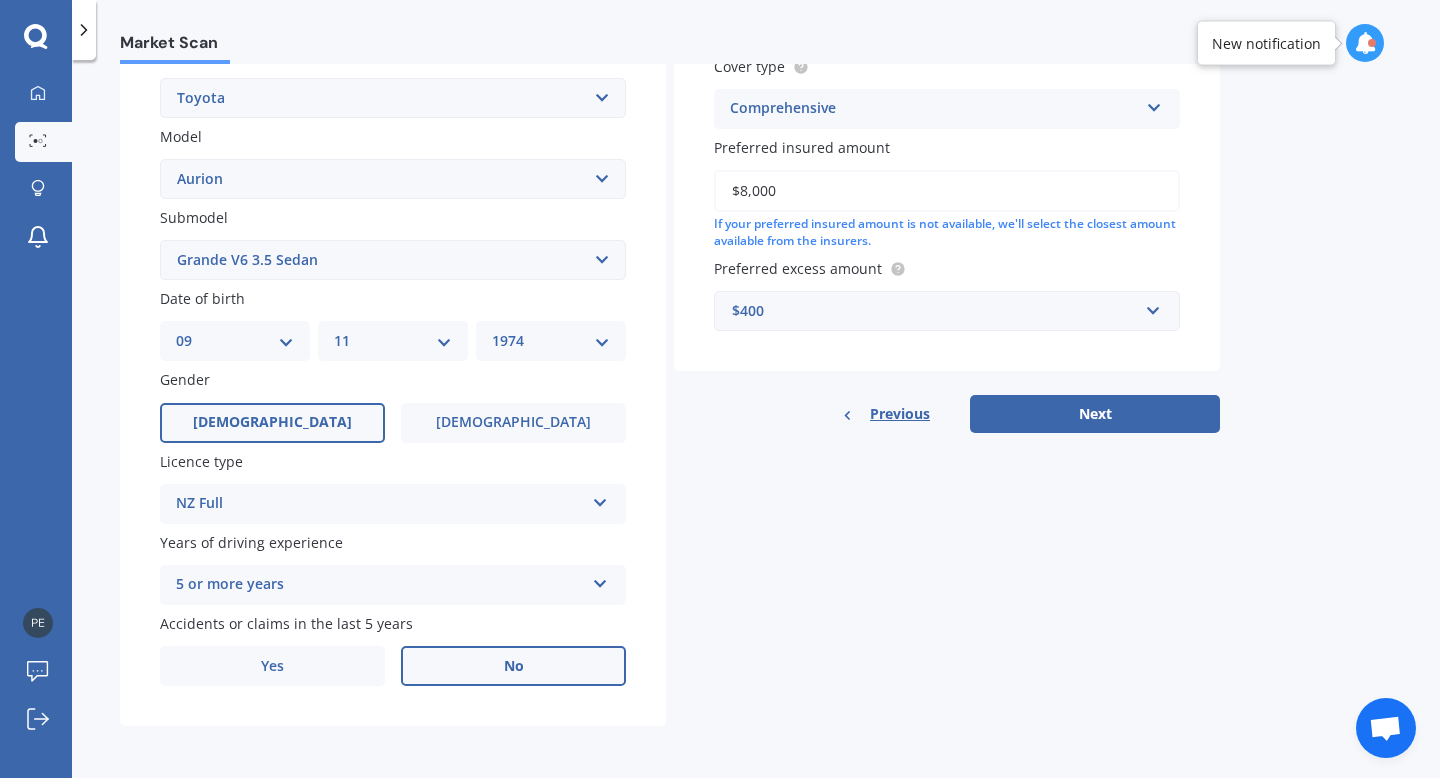 scroll, scrollTop: 401, scrollLeft: 0, axis: vertical 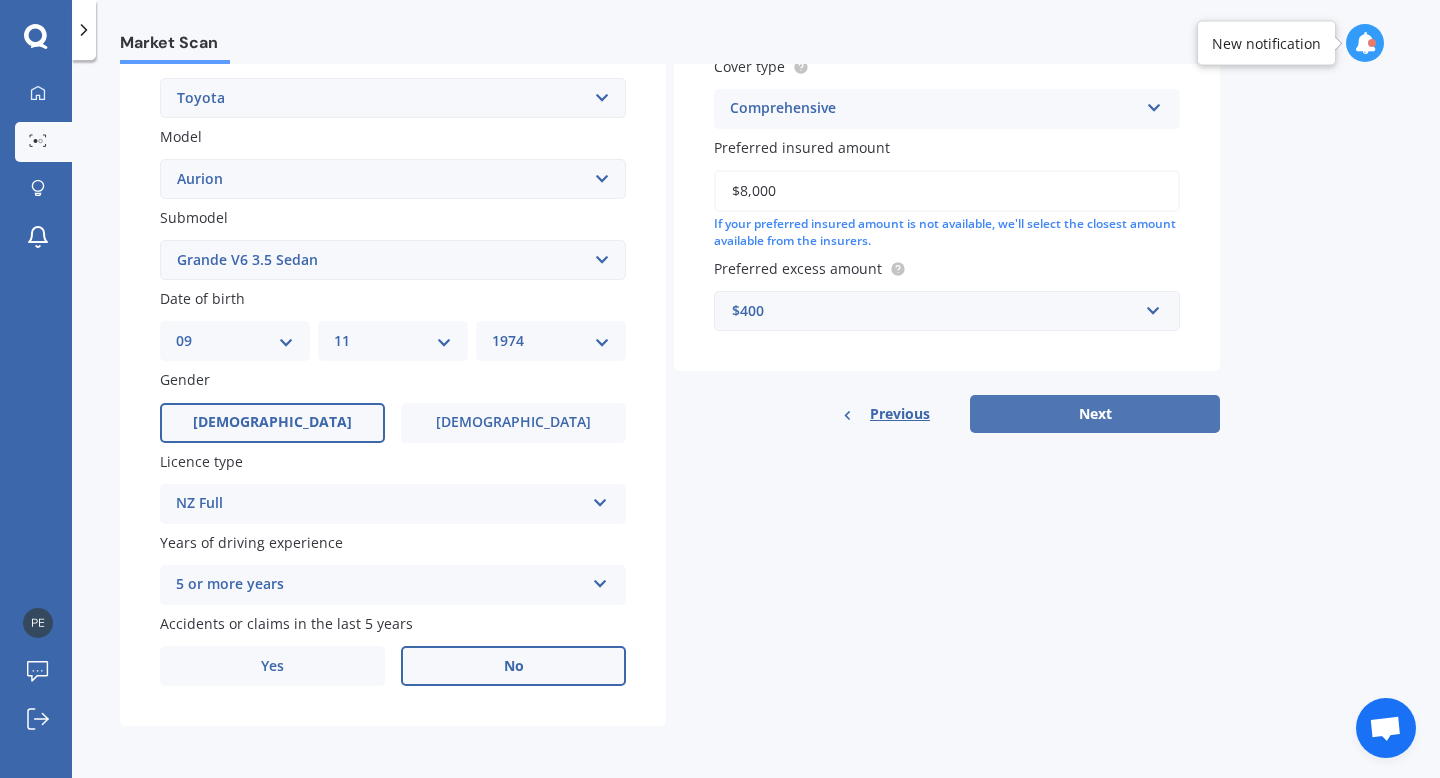 click on "Next" at bounding box center [1095, 414] 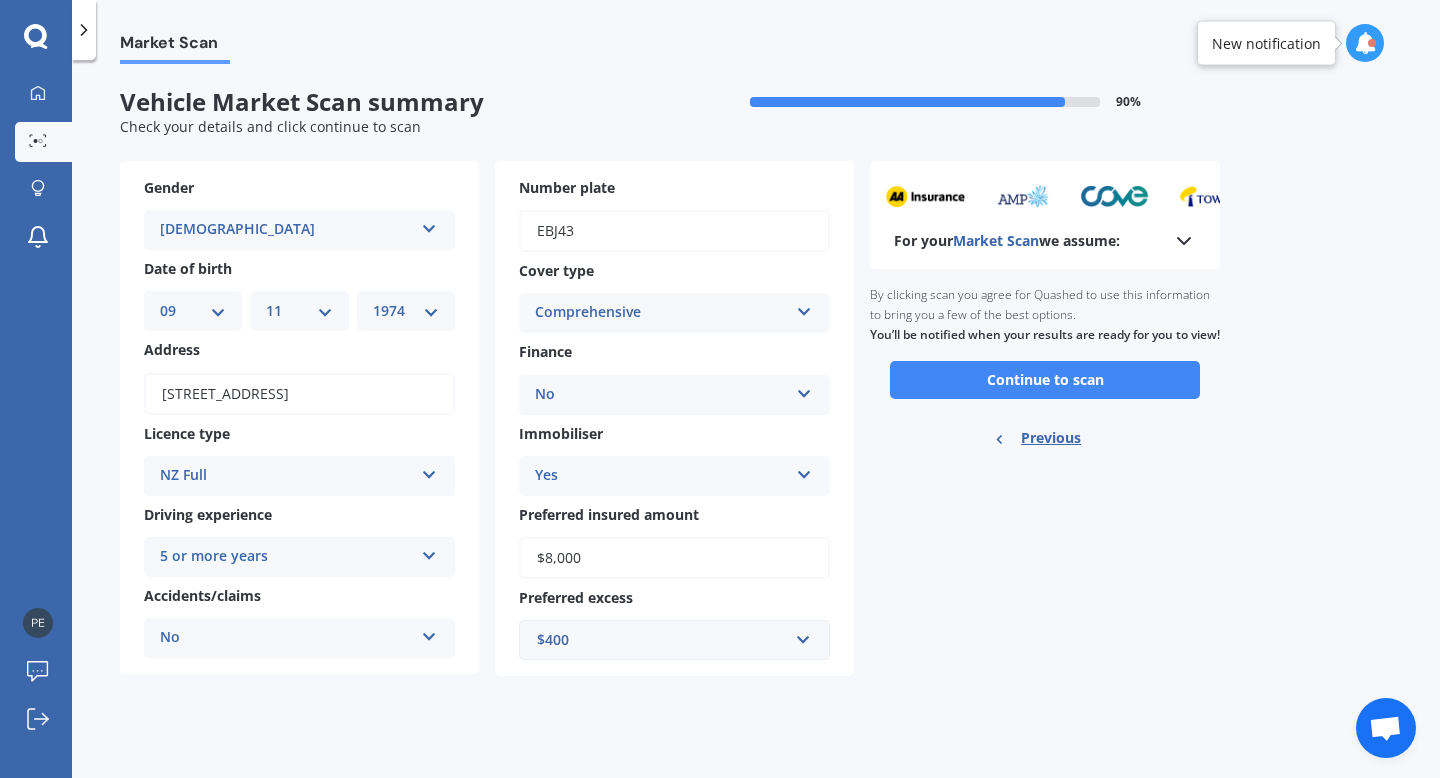 scroll, scrollTop: 0, scrollLeft: 0, axis: both 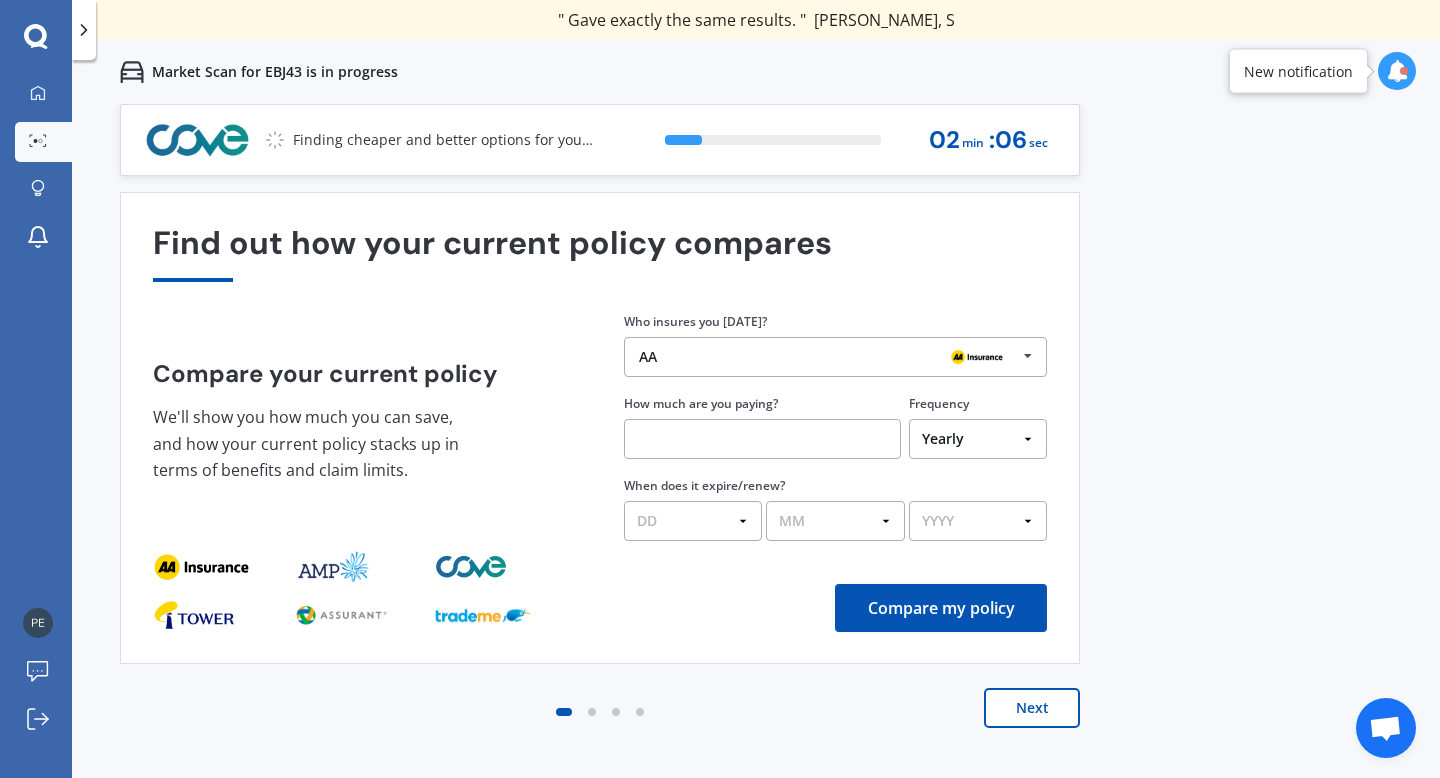 click at bounding box center (1028, 356) 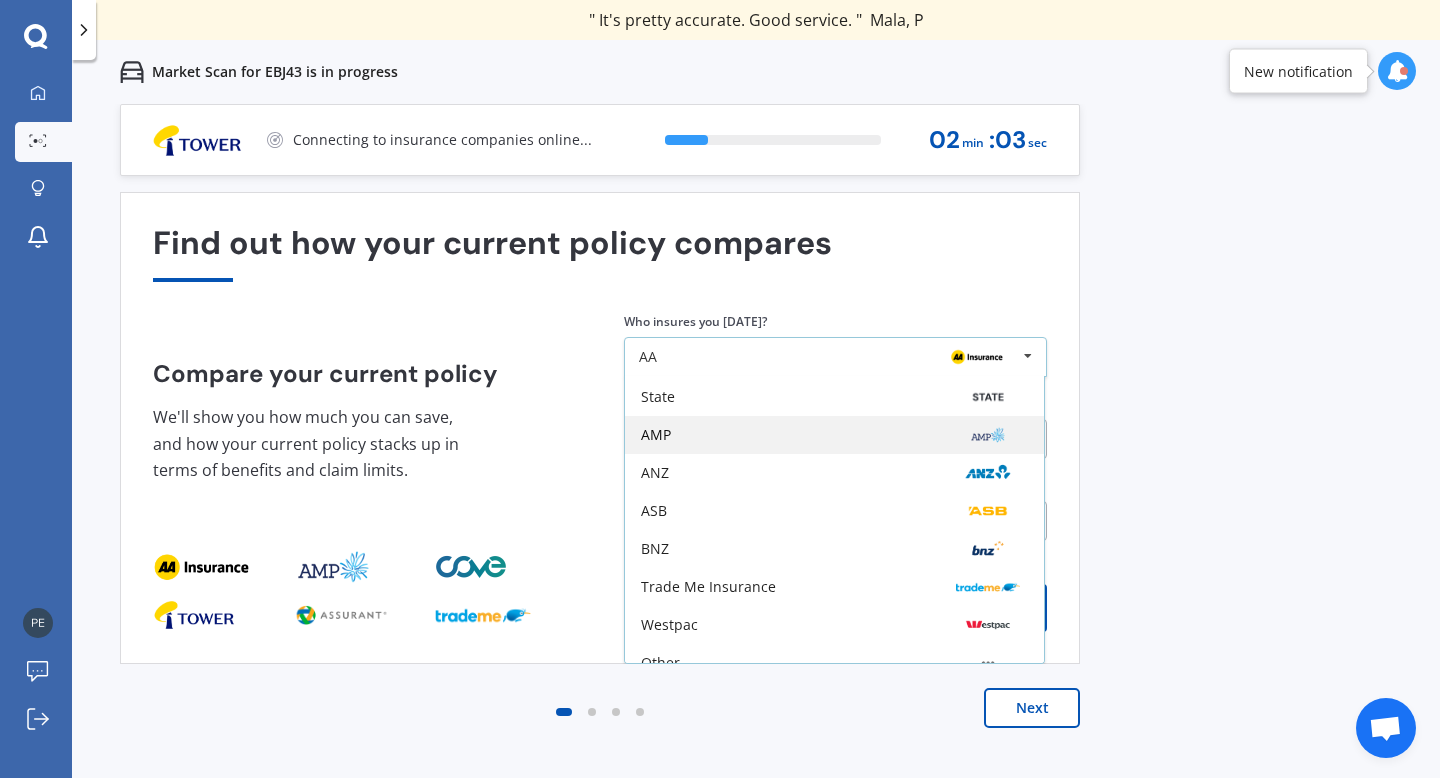 scroll, scrollTop: 131, scrollLeft: 0, axis: vertical 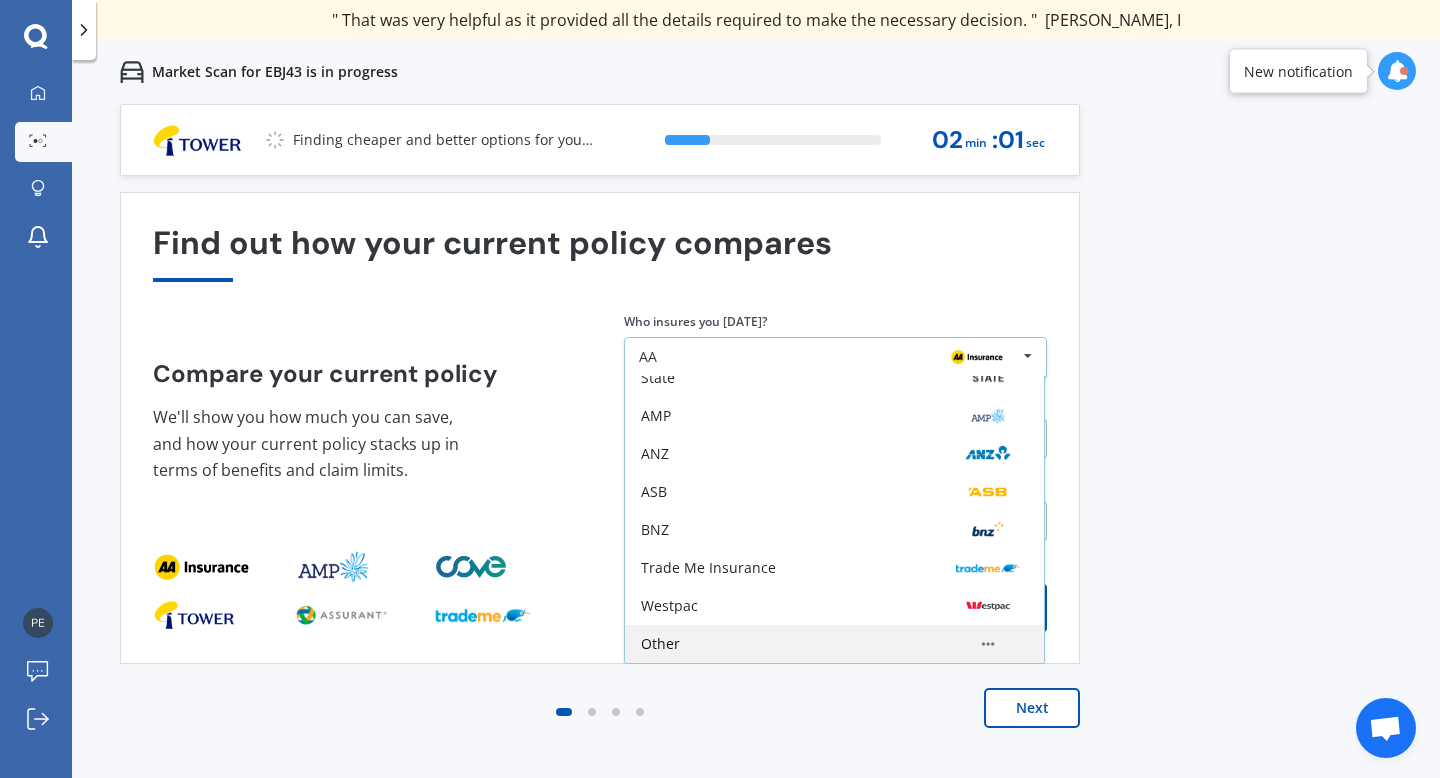click on "Other" at bounding box center (834, 644) 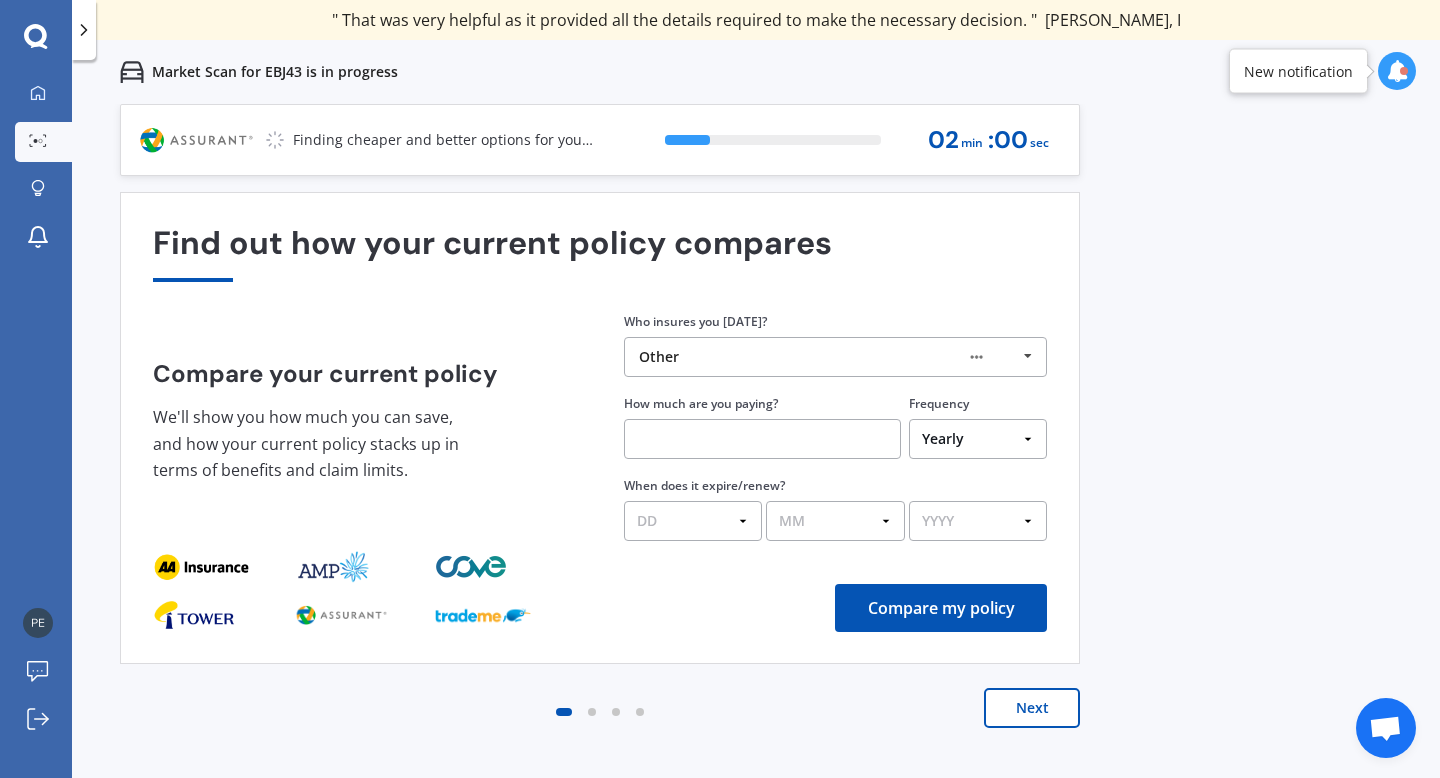 click at bounding box center [762, 439] 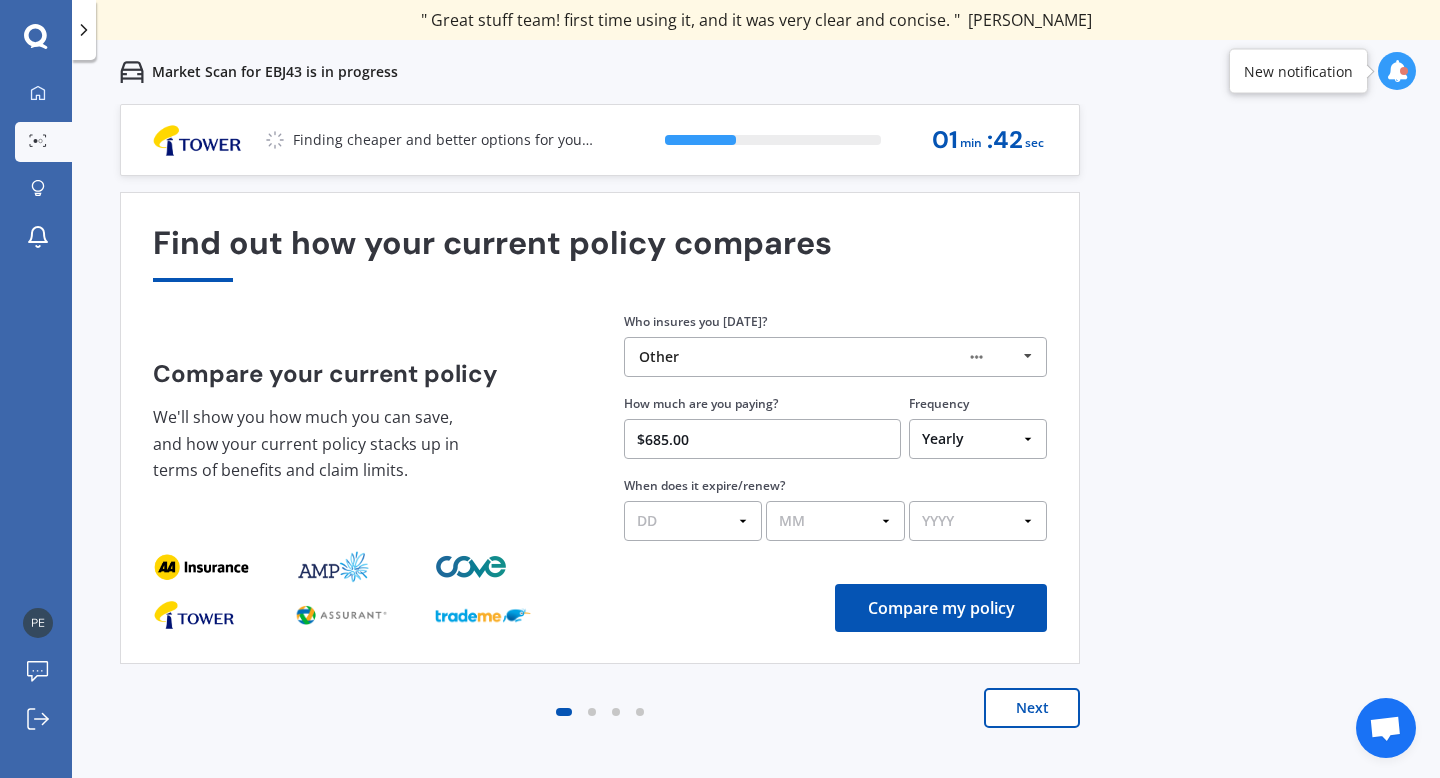 type on "$685.00" 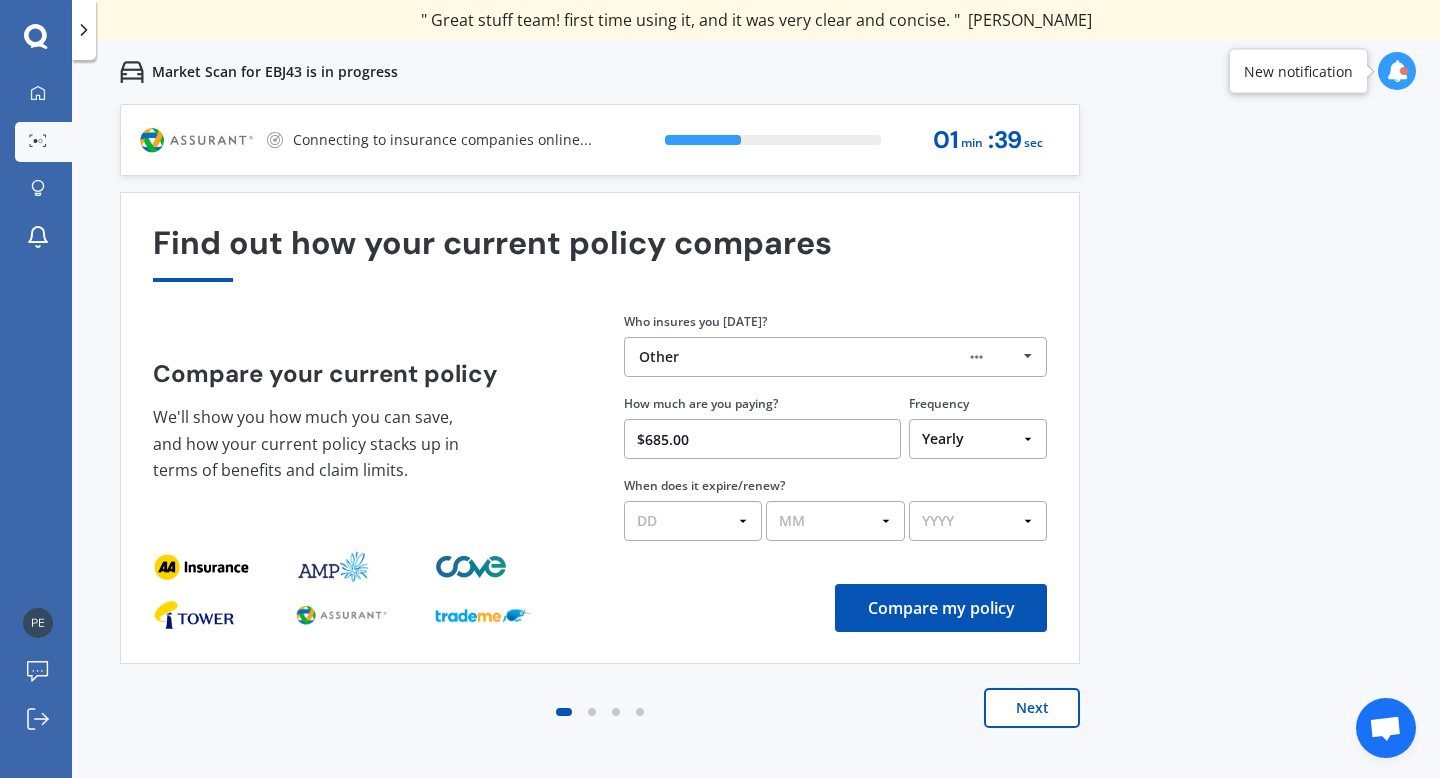 select on "30" 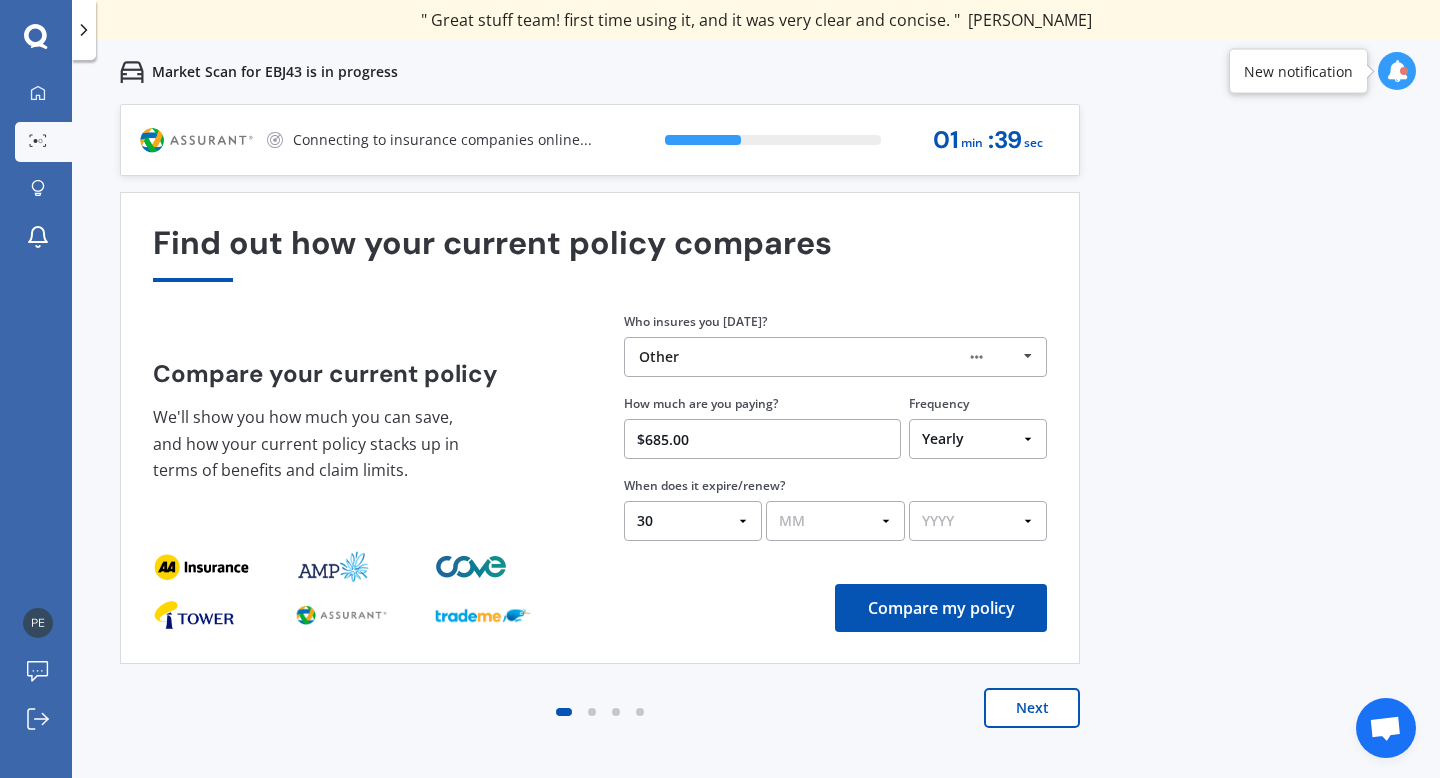 click on "MM 01 02 03 04 05 06 07 08 09 10 11 12" at bounding box center [835, 521] 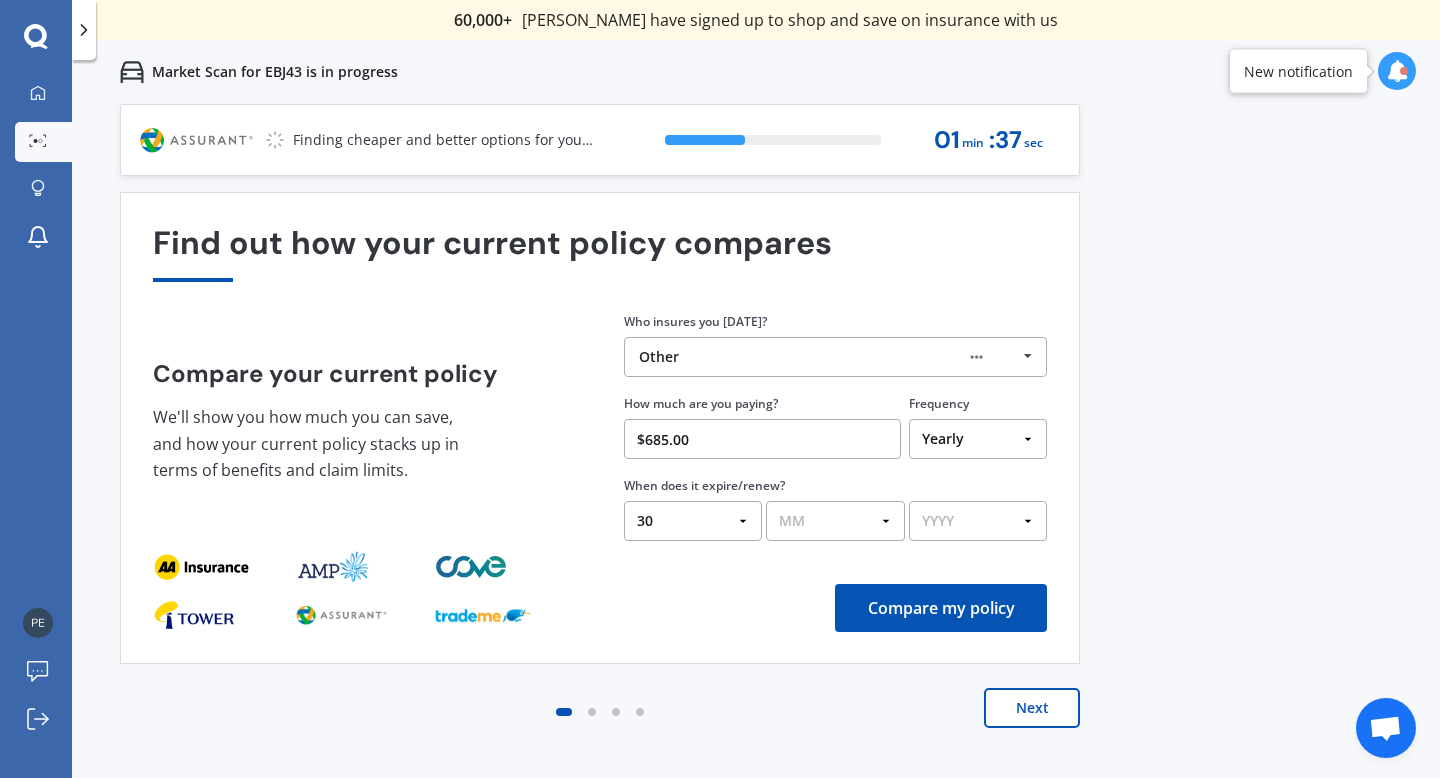 select on "06" 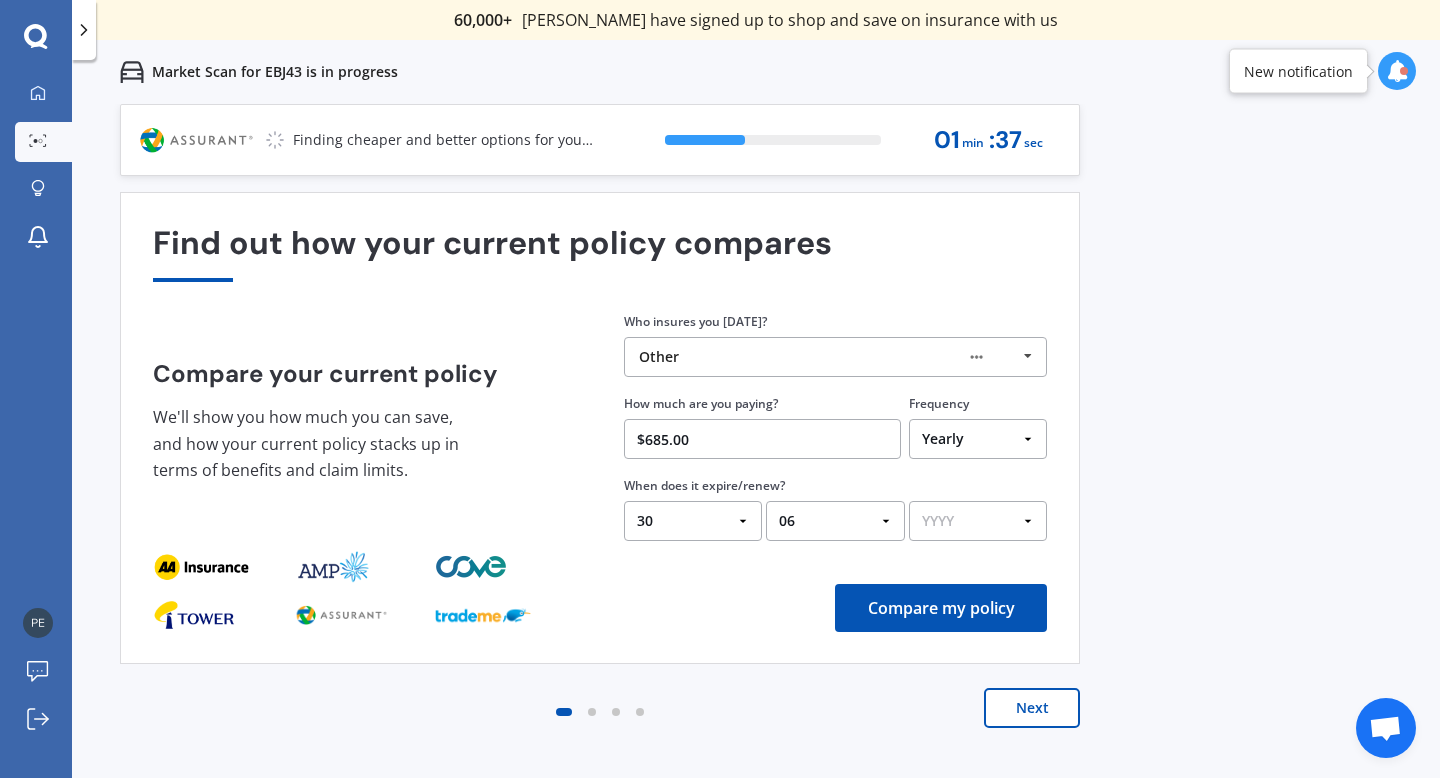 click on "YYYY 2026 2025 2024" at bounding box center [978, 521] 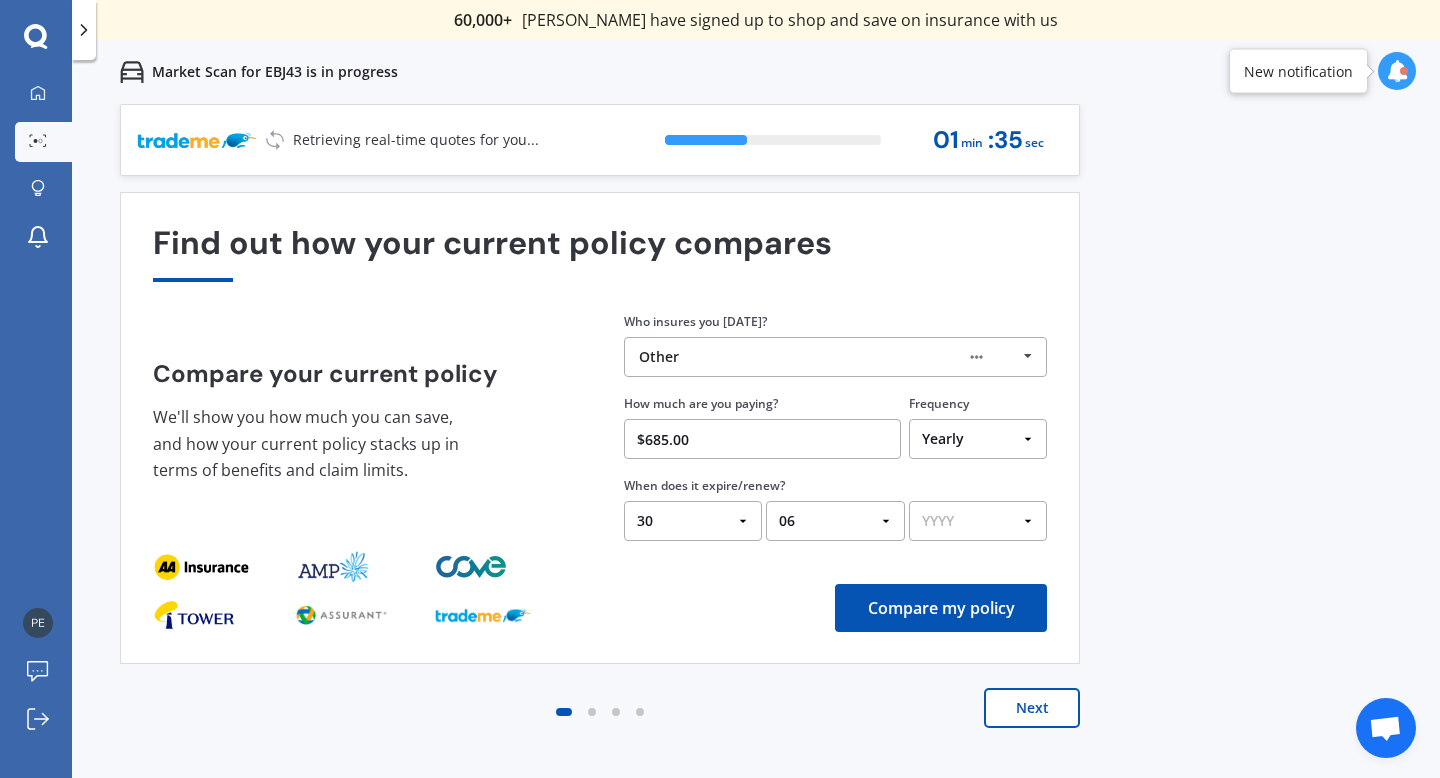 select on "2025" 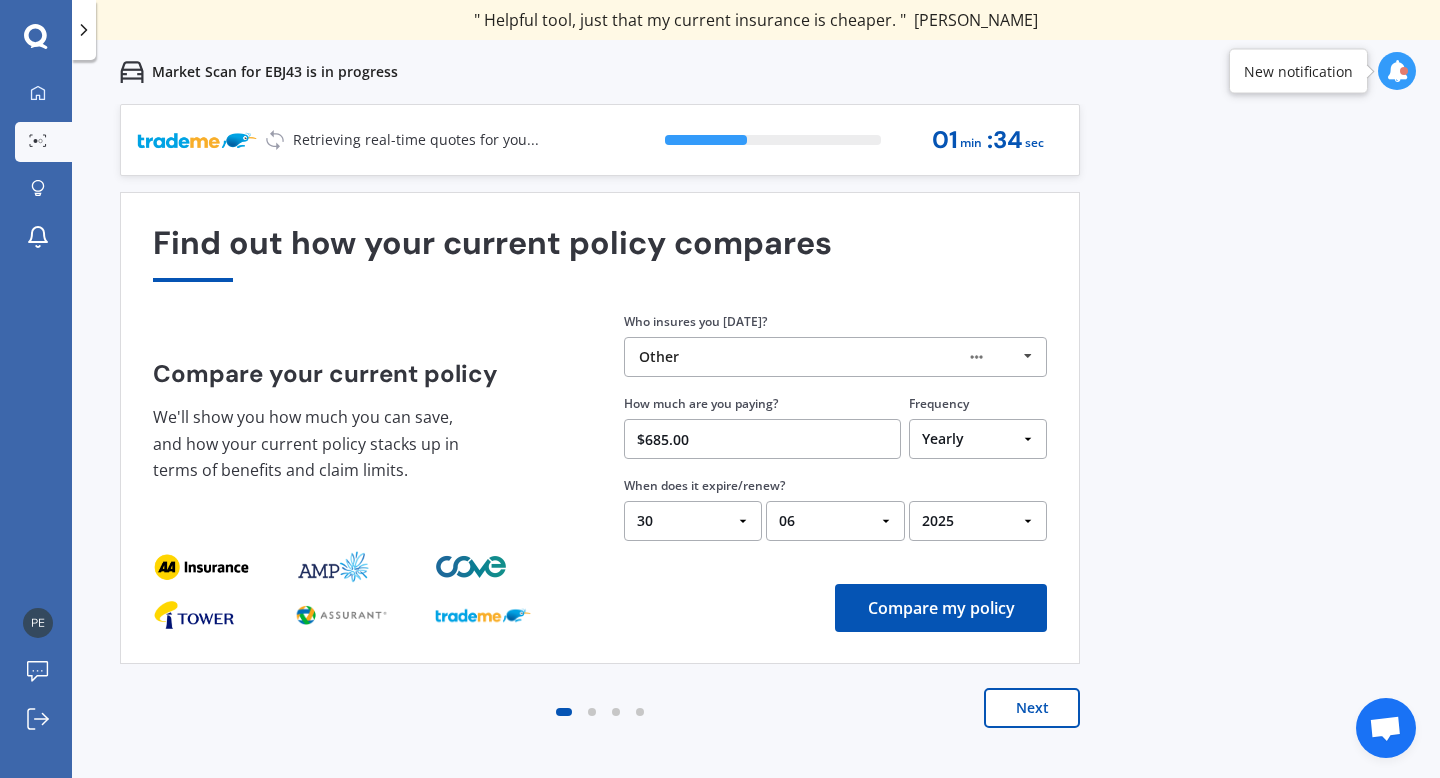 click on "Compare my policy" at bounding box center (941, 608) 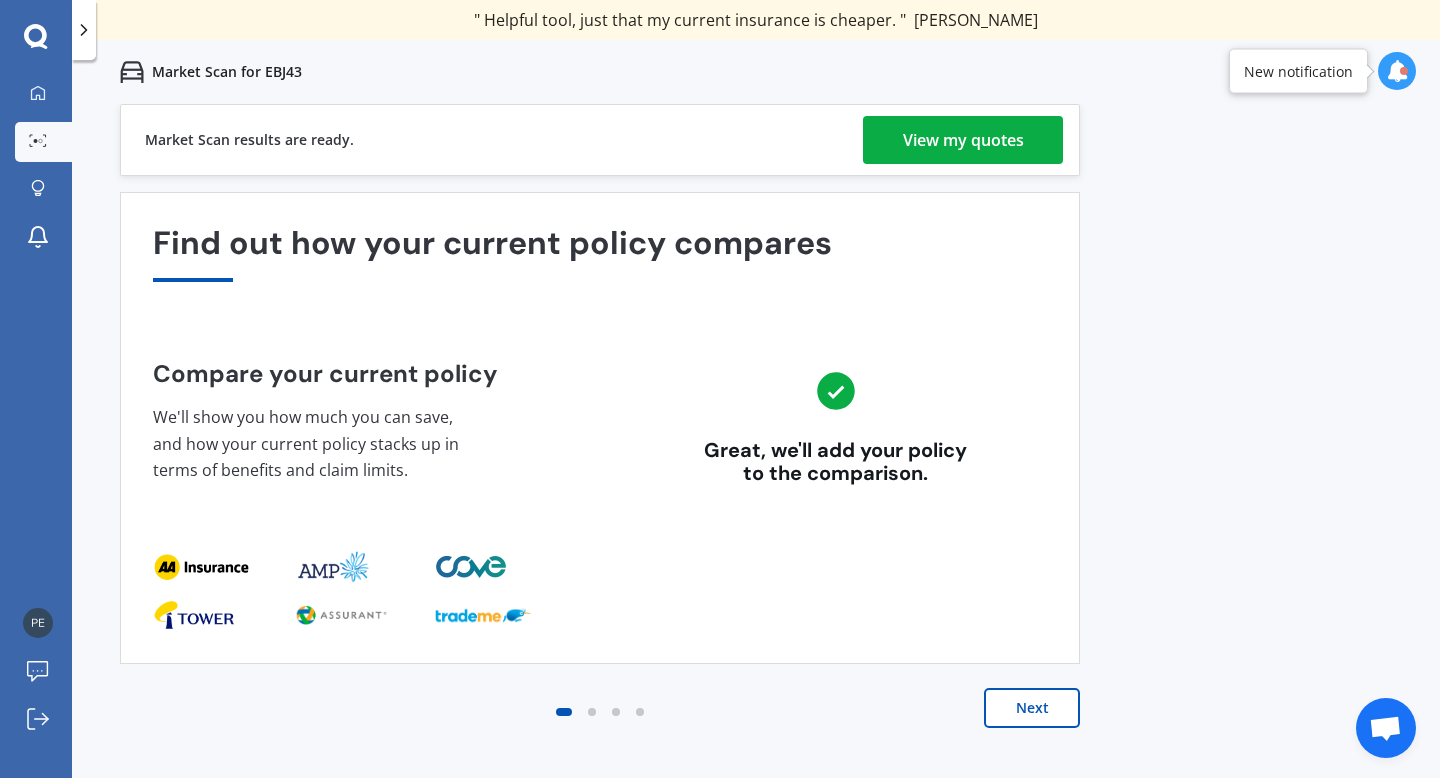 click on "View my quotes" at bounding box center (963, 140) 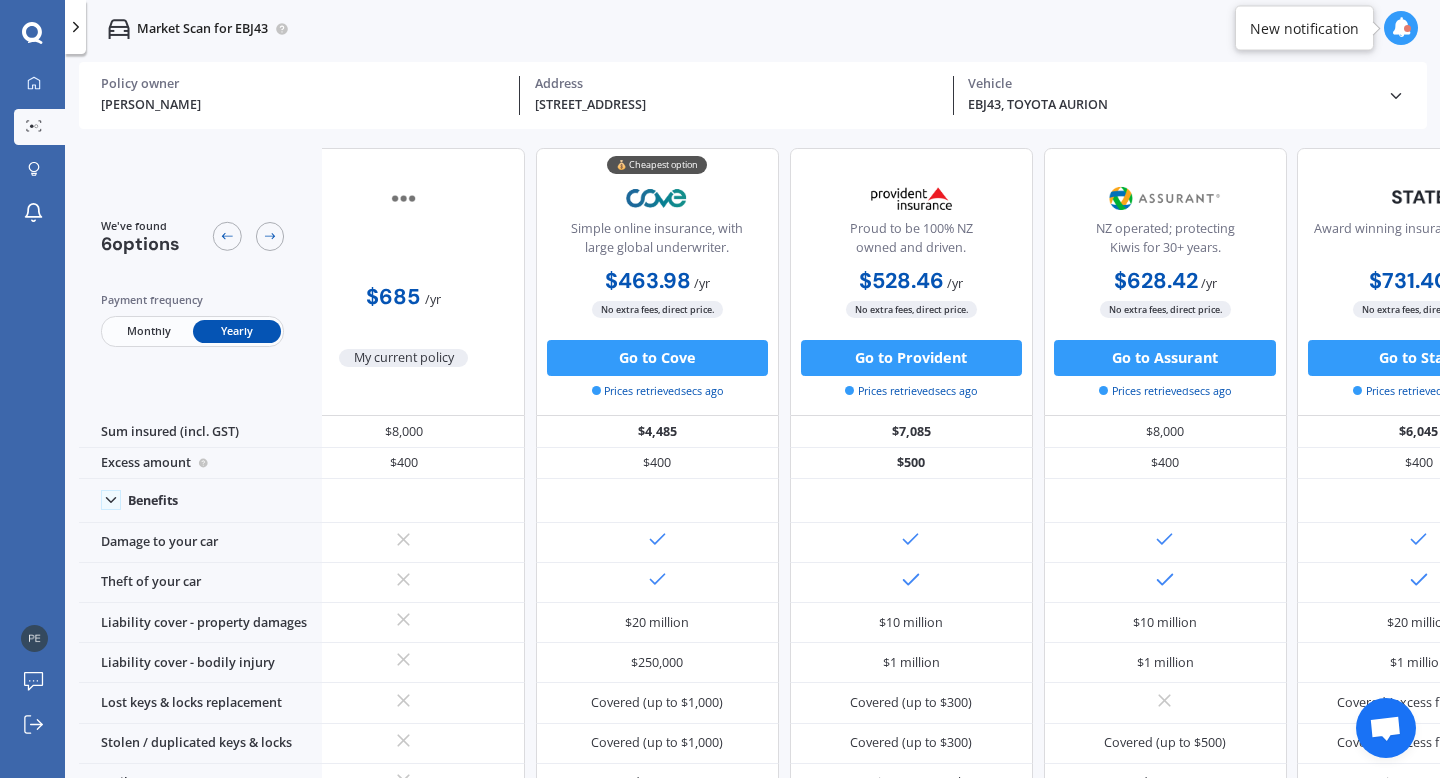 scroll, scrollTop: 0, scrollLeft: 0, axis: both 